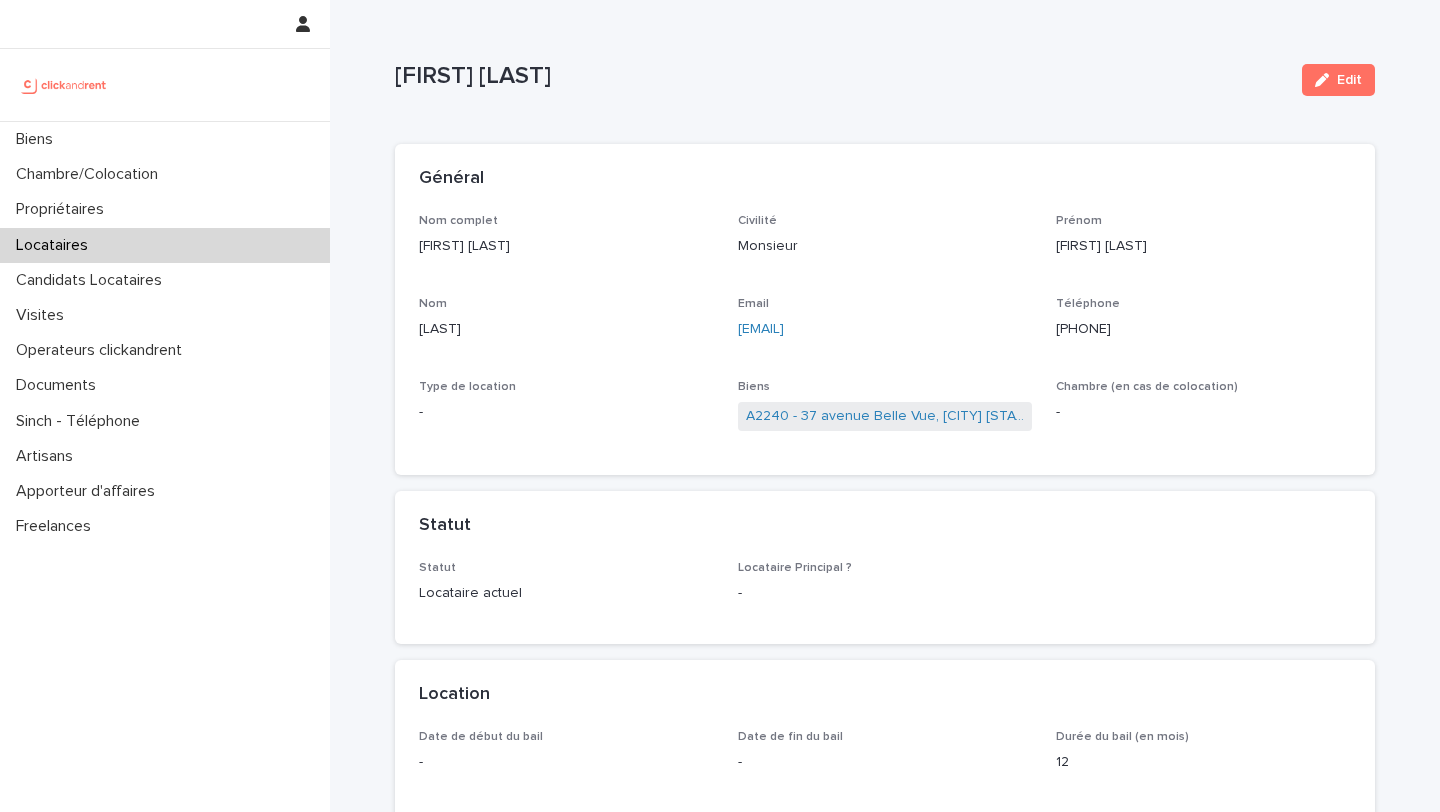 click on "Biens" at bounding box center [165, 139] 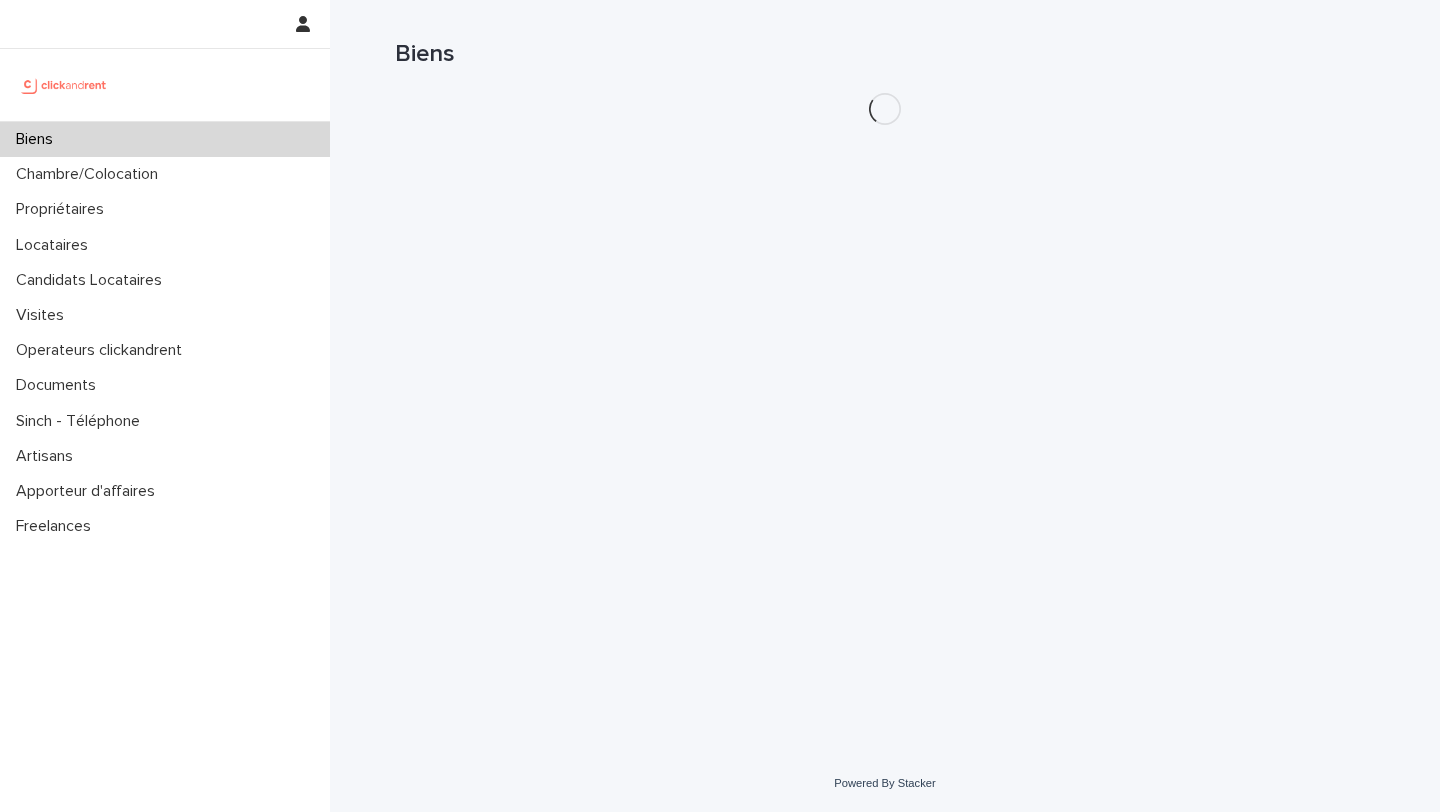 scroll, scrollTop: 0, scrollLeft: 0, axis: both 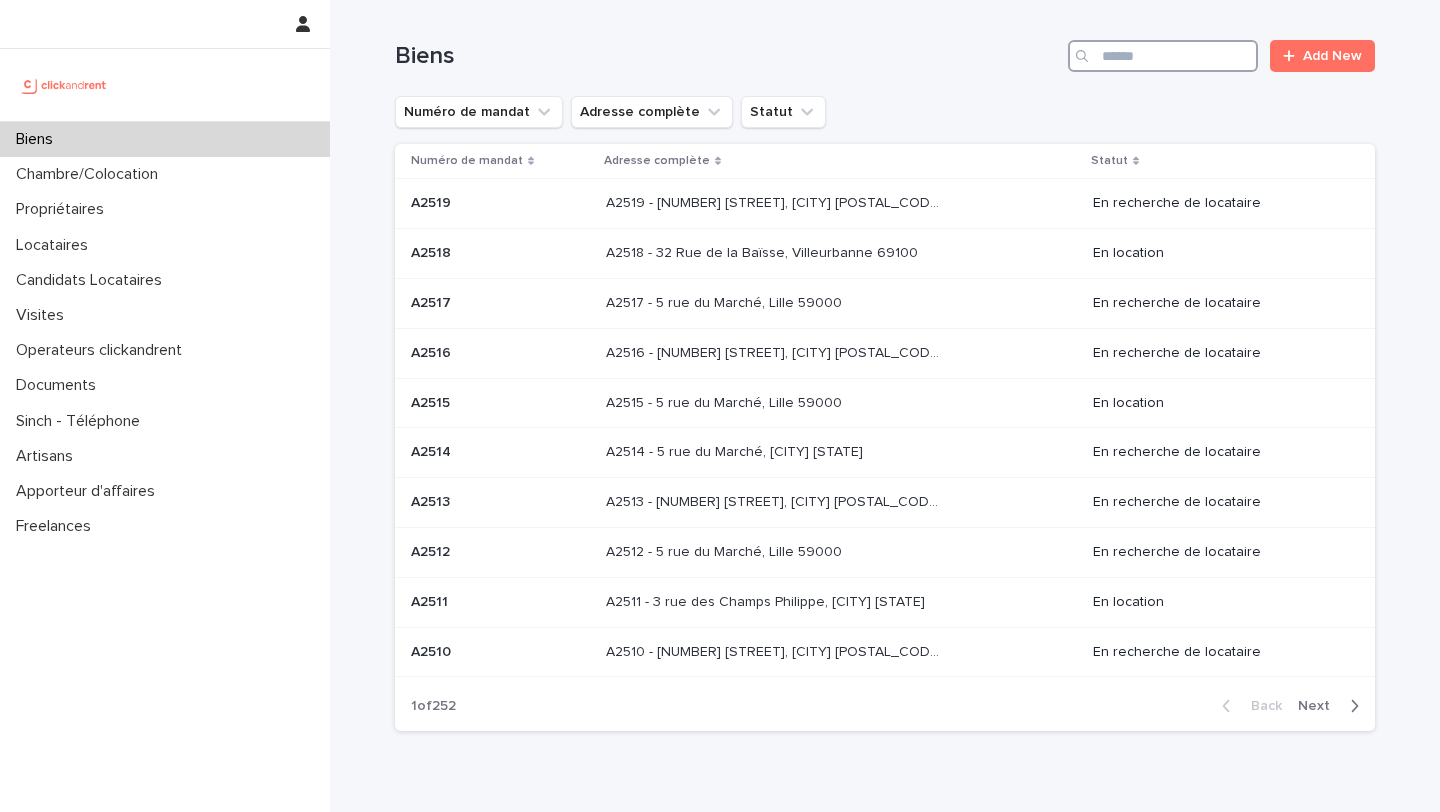 click at bounding box center (1163, 56) 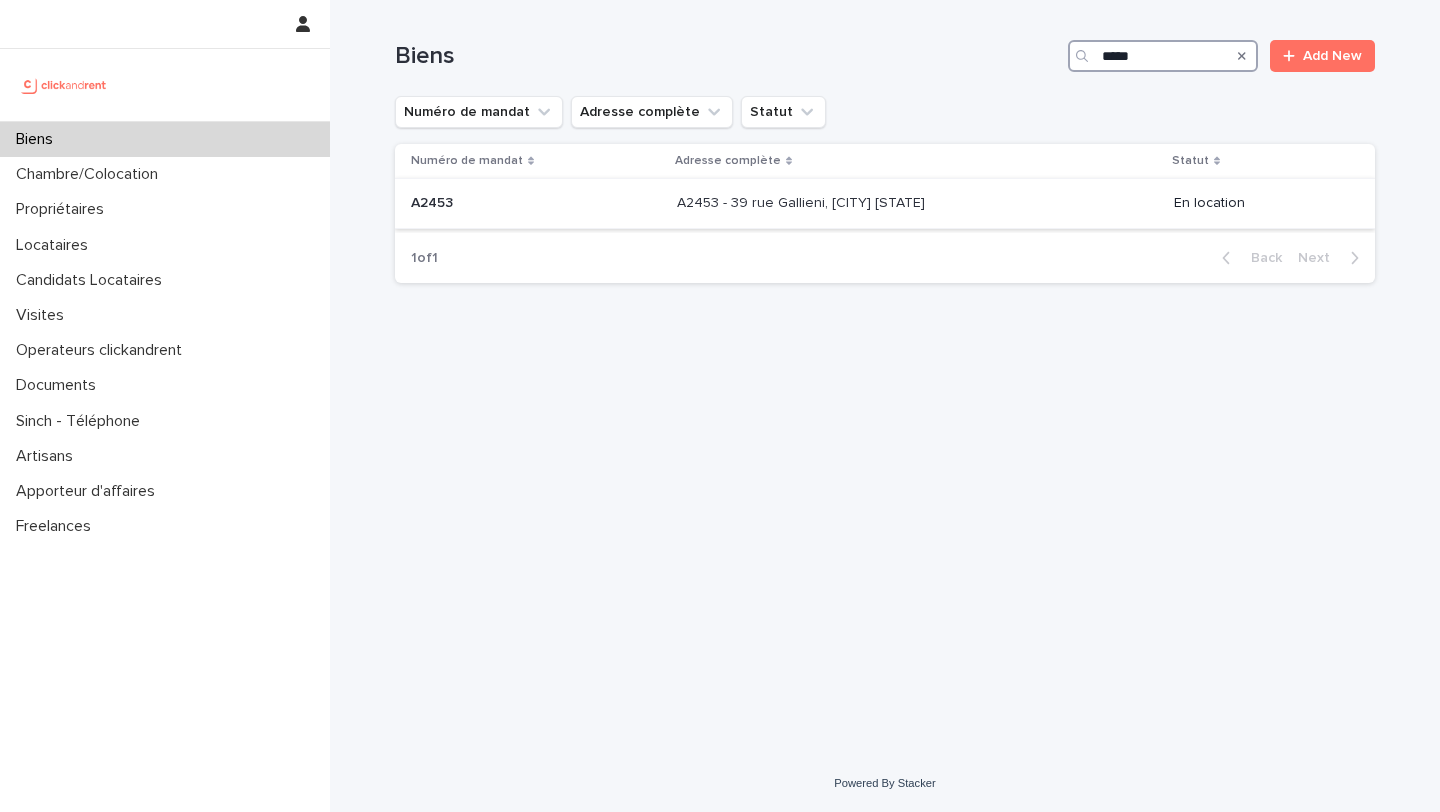 type on "*****" 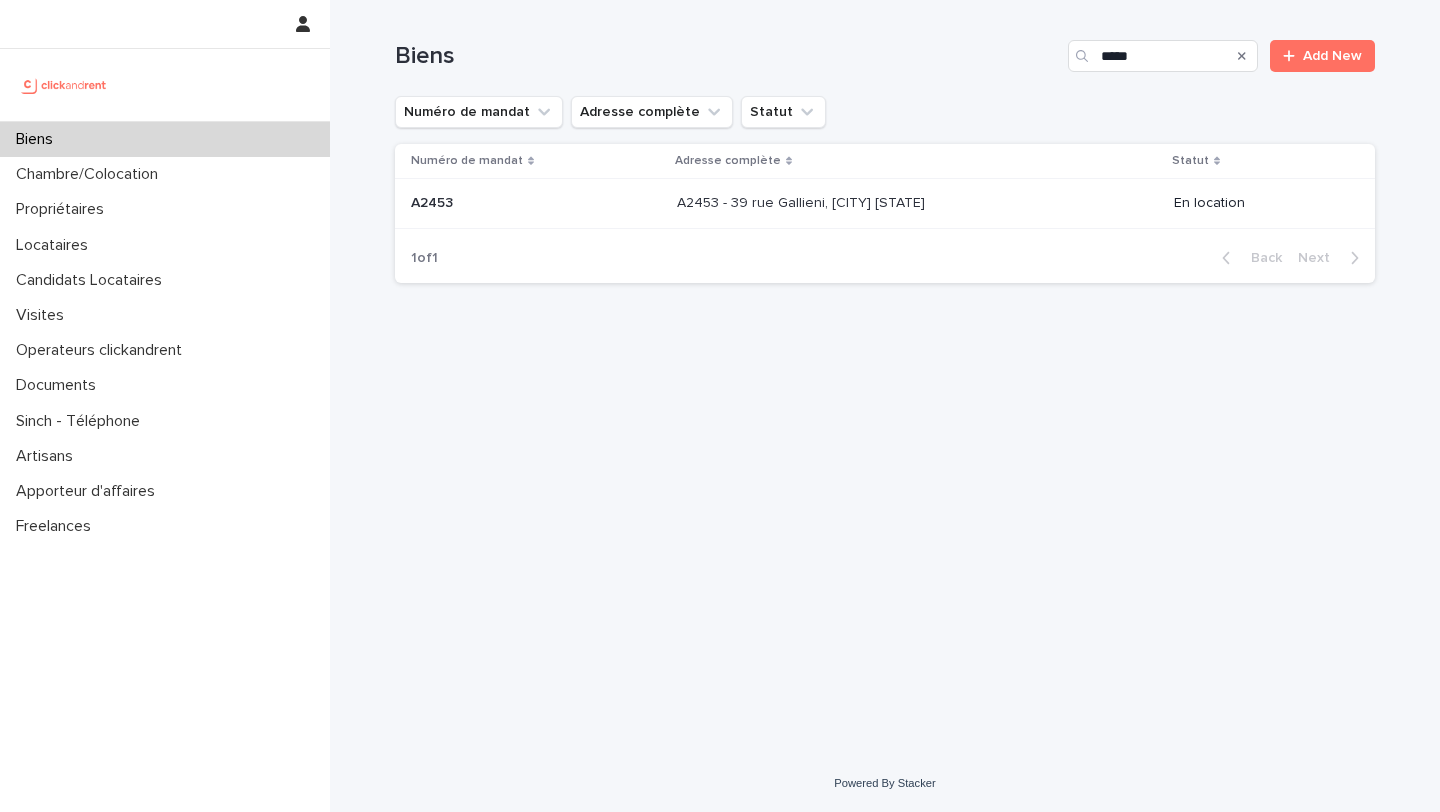 click on "A2453 - [NUMBER] [STREET], [CITY] [POSTAL_CODE] A2453 - [NUMBER] [STREET], [CITY] [POSTAL_CODE]" at bounding box center [917, 203] 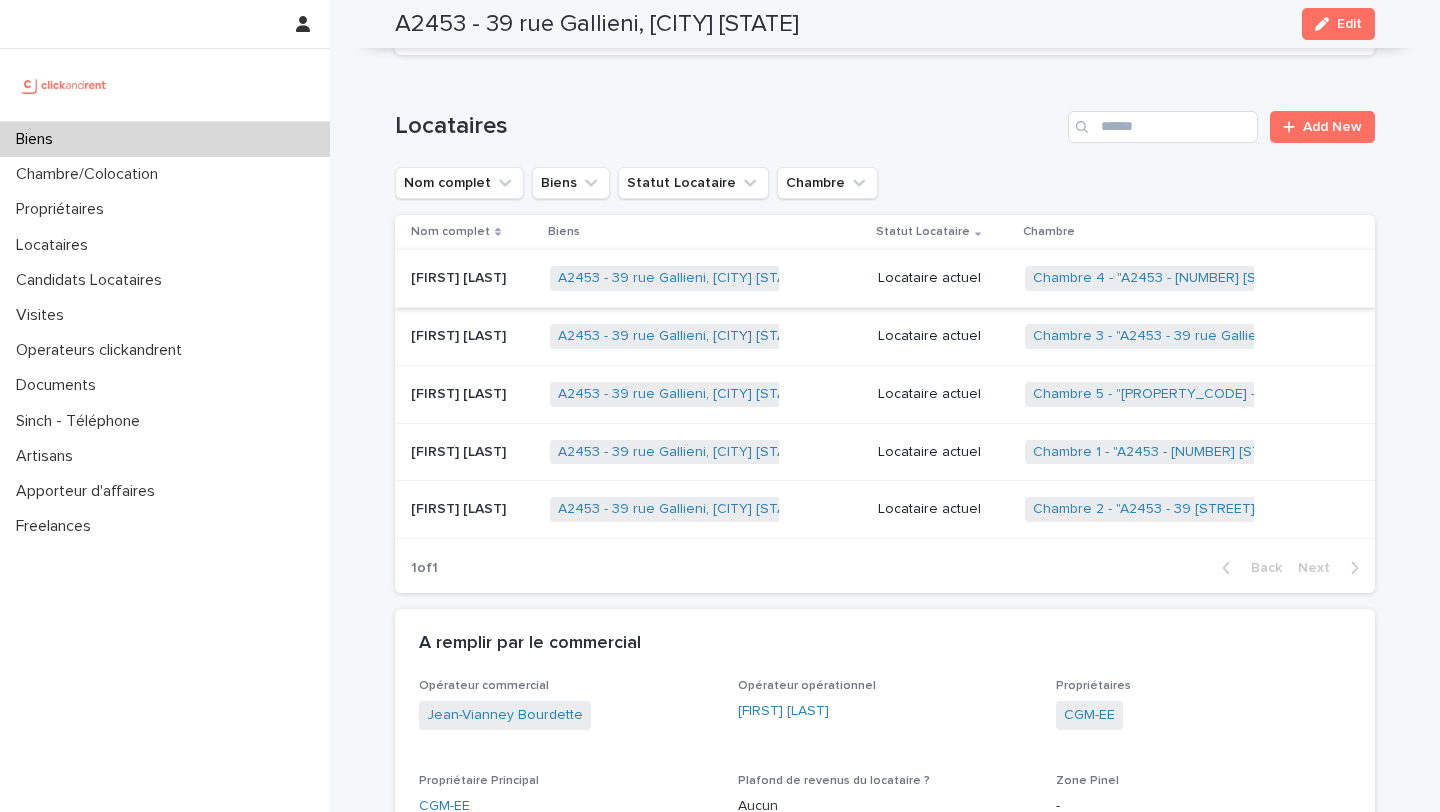 scroll, scrollTop: 949, scrollLeft: 0, axis: vertical 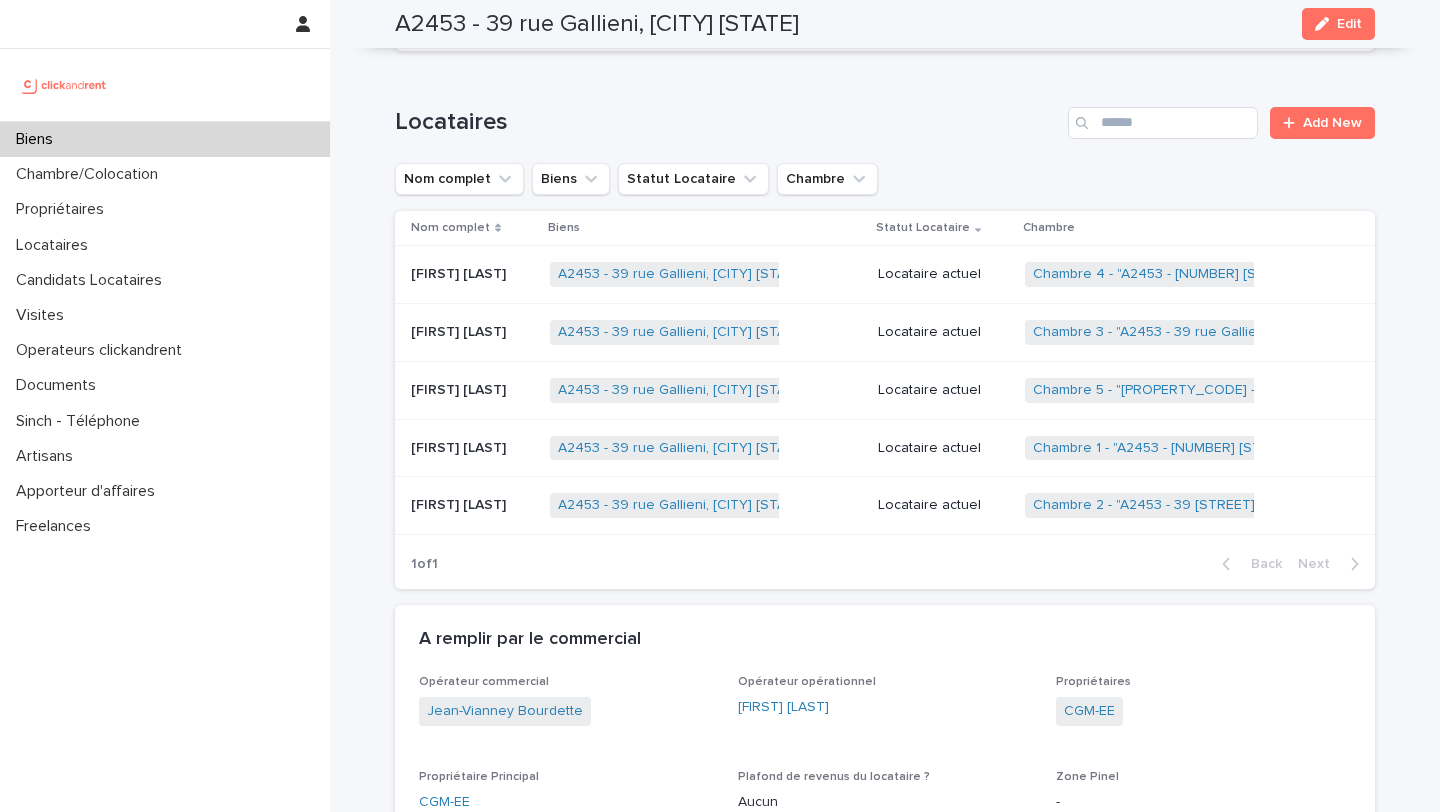 click on "[FIRST] [LAST] [FIRST] [LAST]" at bounding box center (472, 505) 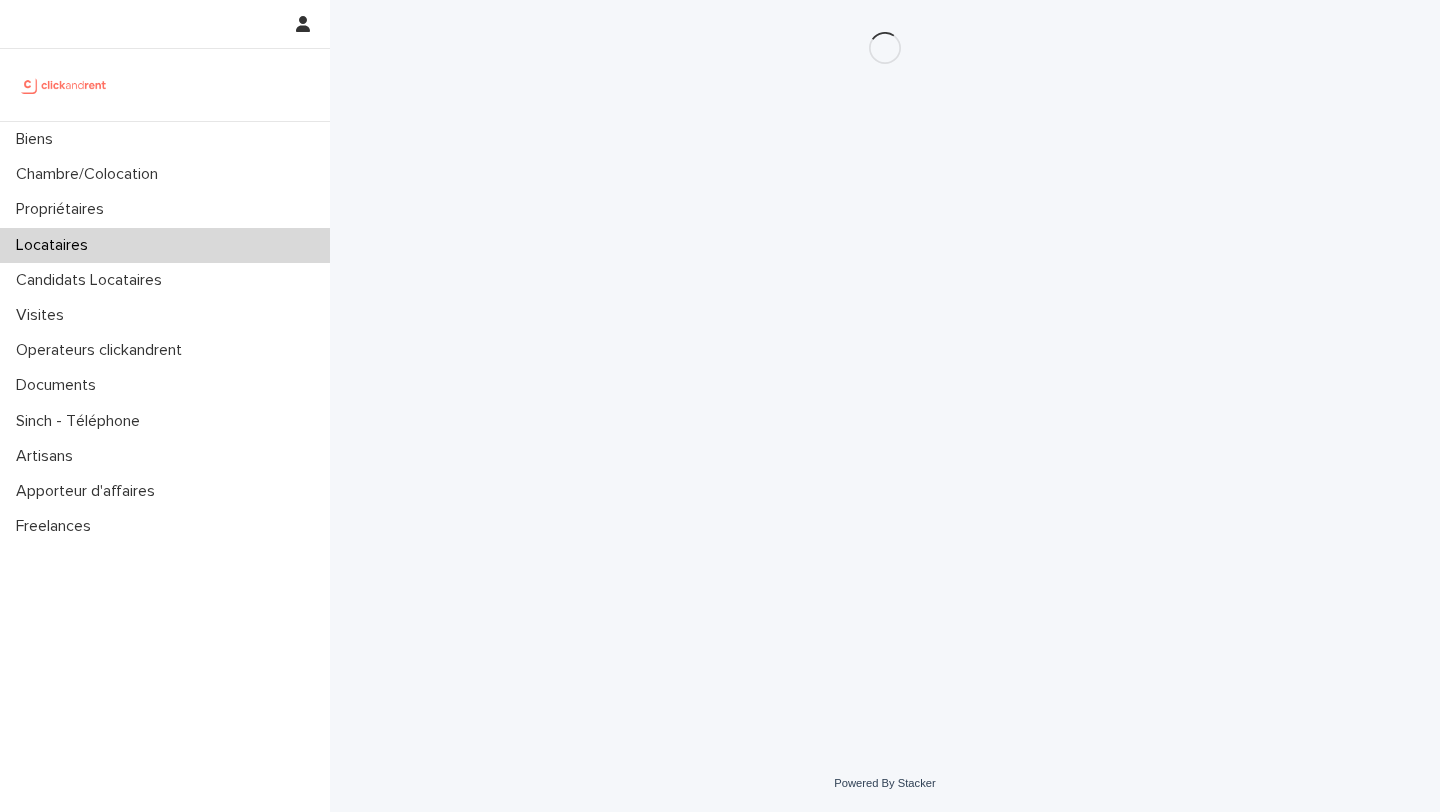 scroll, scrollTop: 0, scrollLeft: 0, axis: both 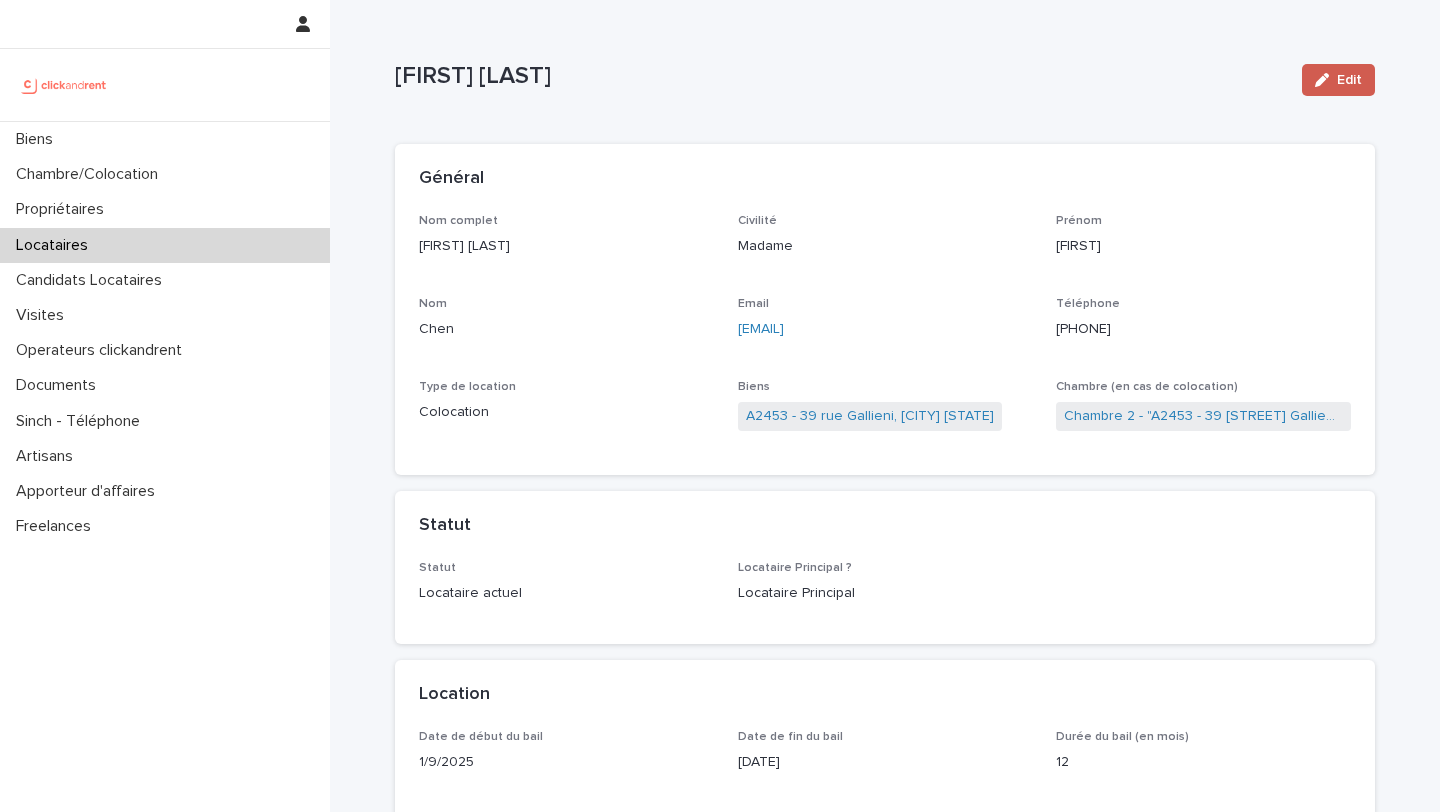 click on "Edit" at bounding box center (1338, 80) 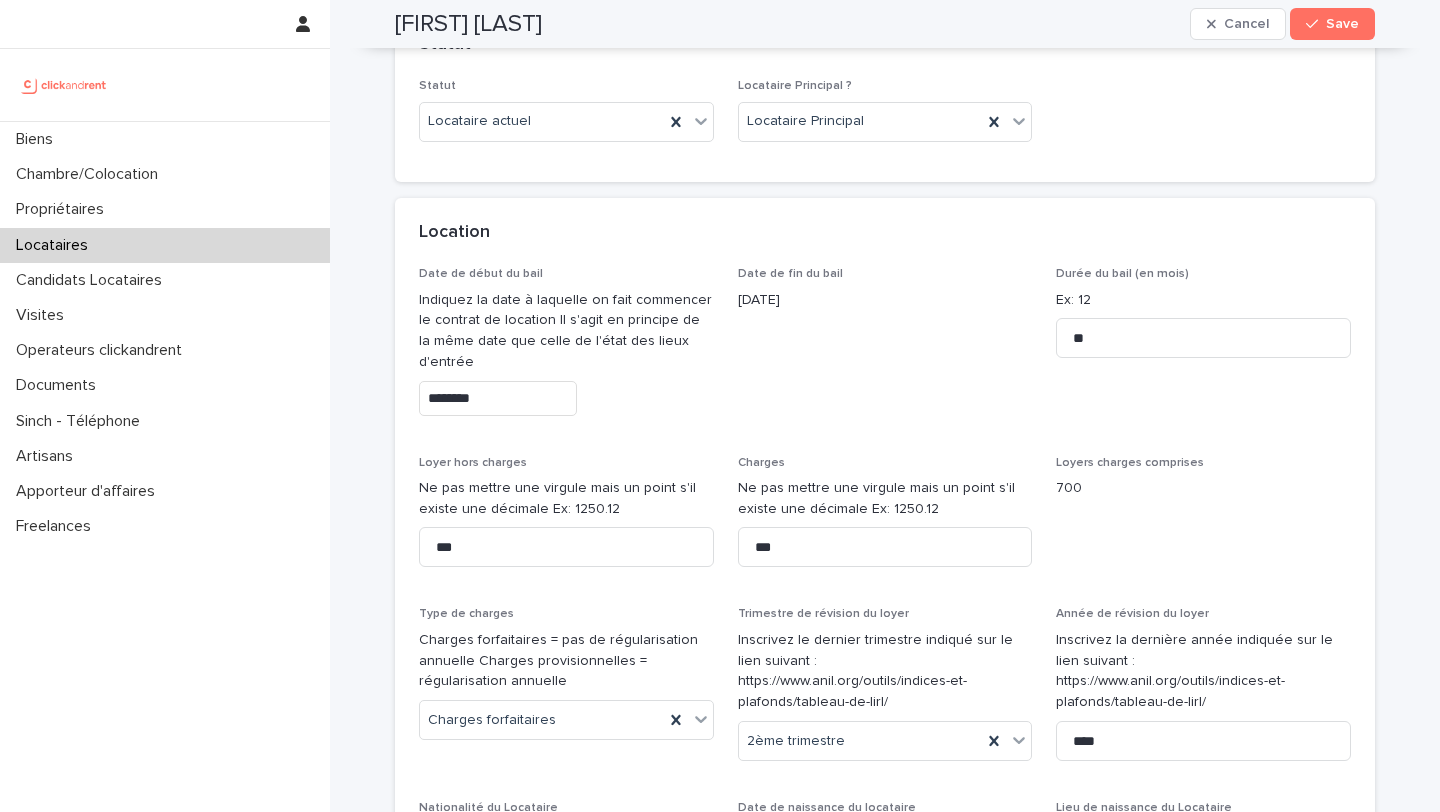scroll, scrollTop: 664, scrollLeft: 0, axis: vertical 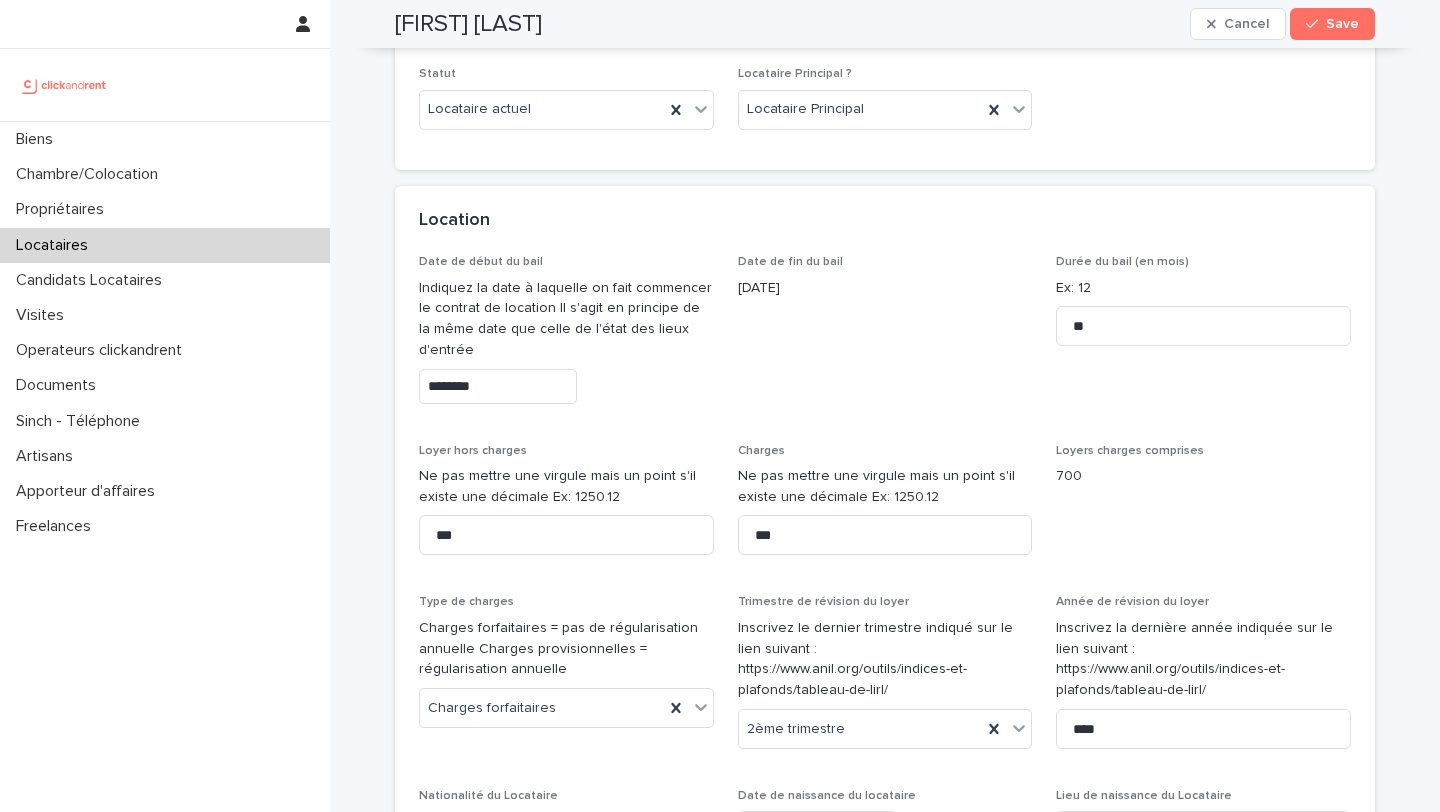 click on "********" at bounding box center (498, 386) 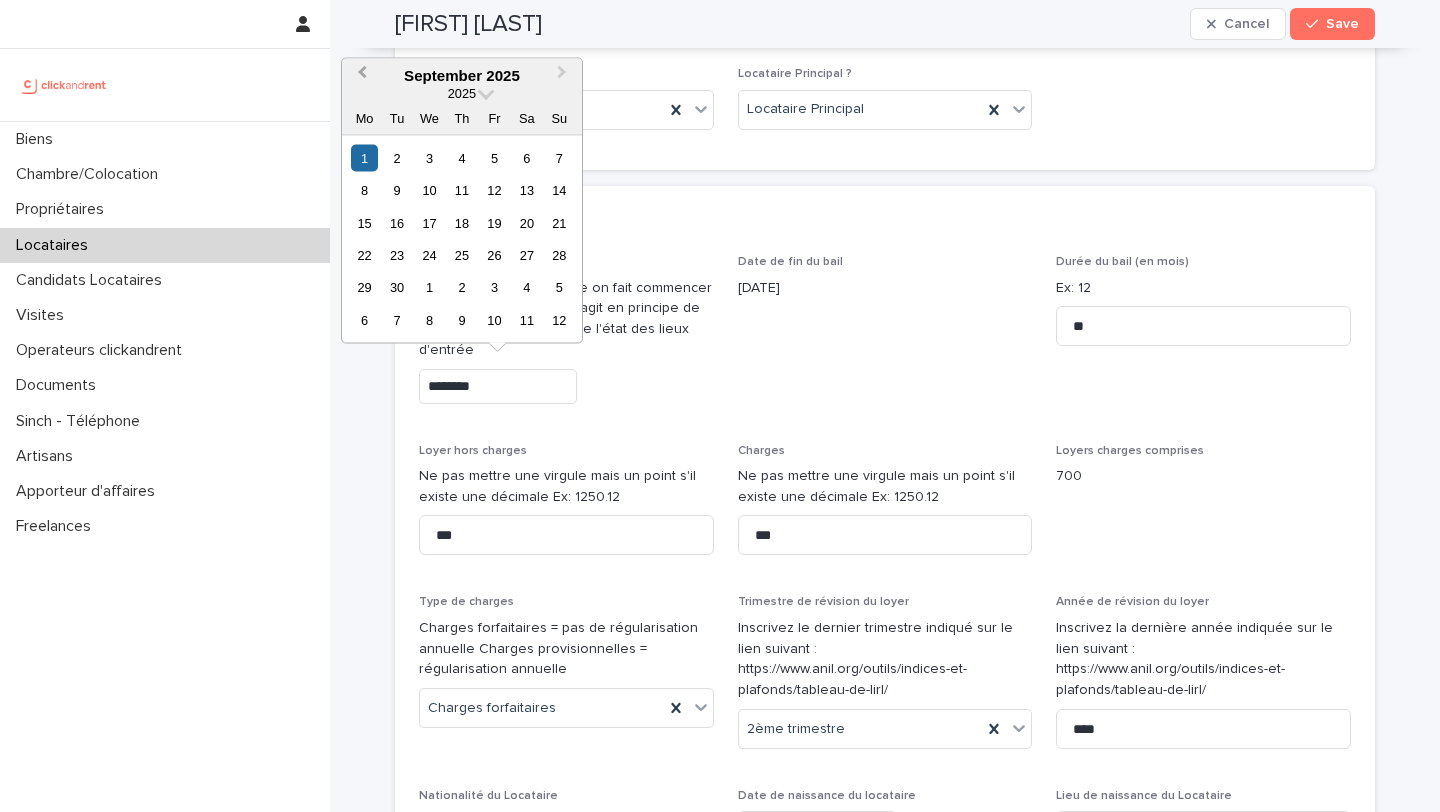 click on "Previous Month" at bounding box center (360, 76) 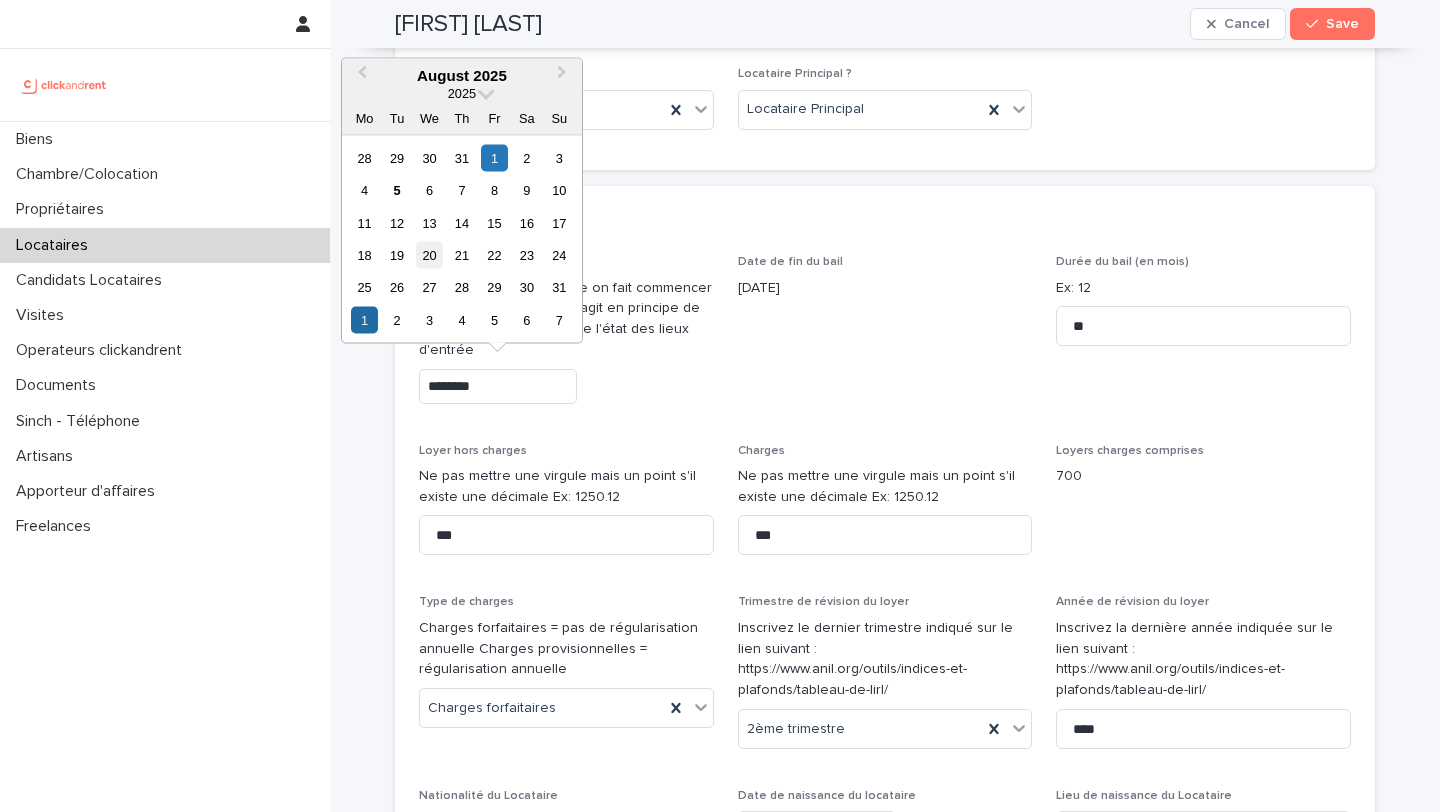 click on "20" at bounding box center [429, 255] 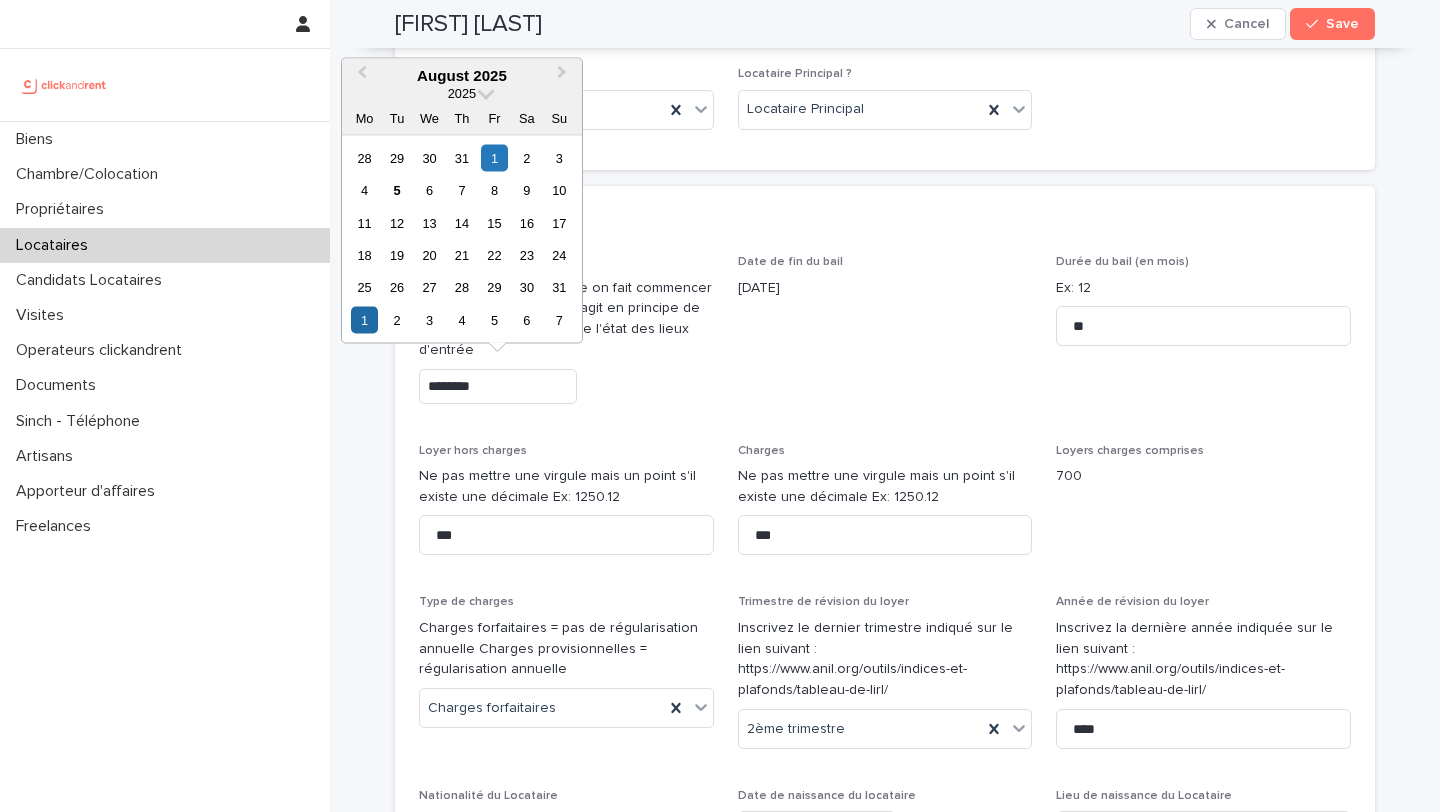 type on "*********" 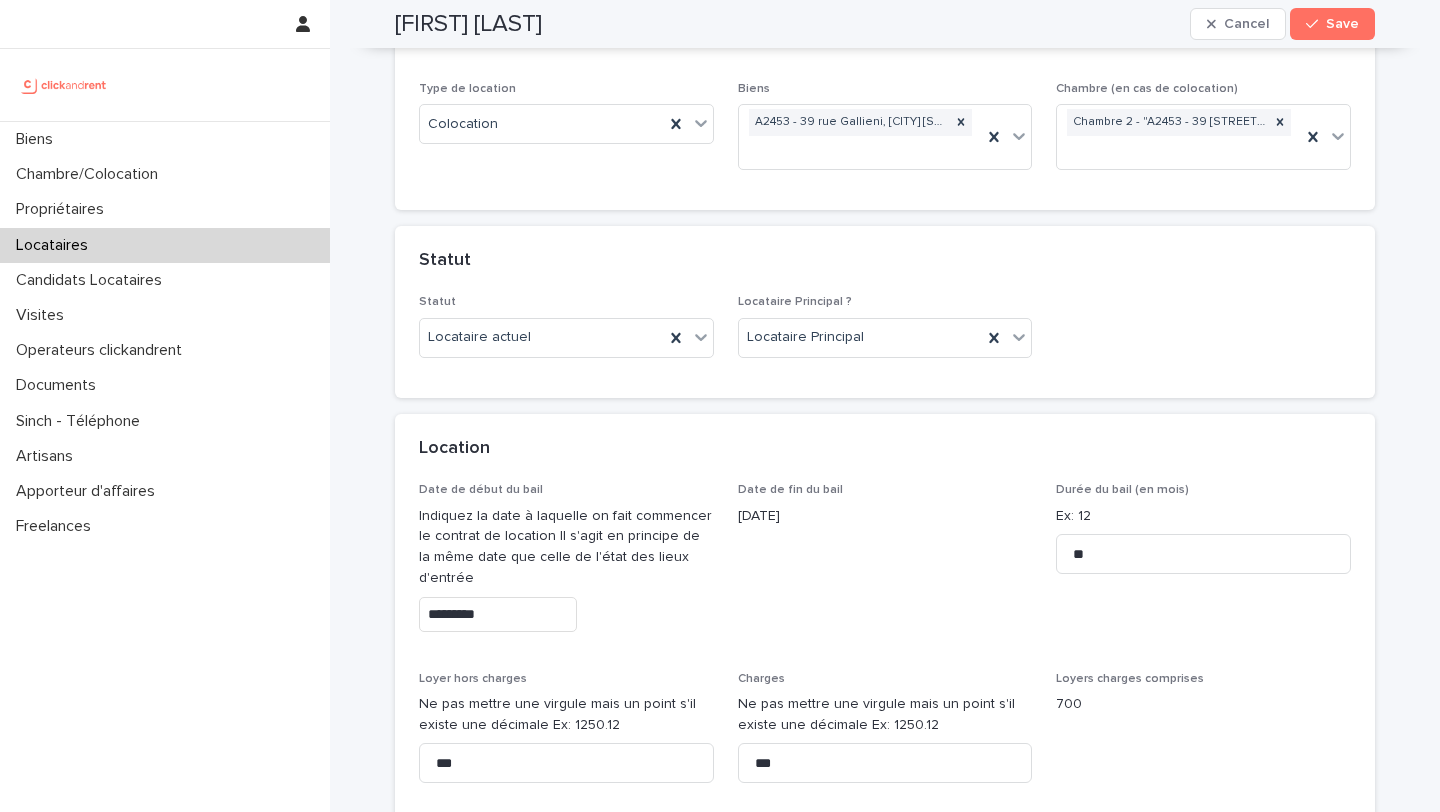 scroll, scrollTop: 0, scrollLeft: 0, axis: both 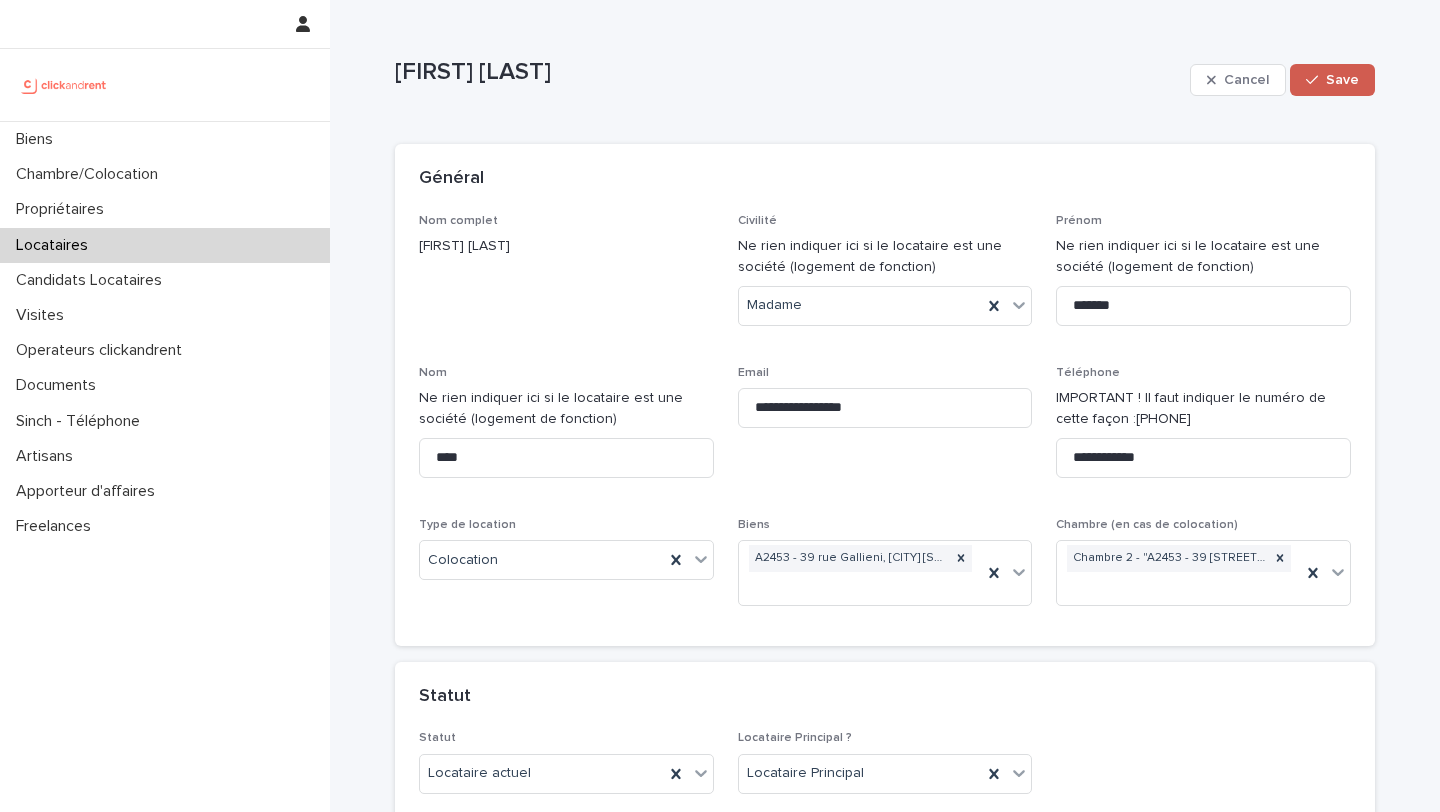 click on "Save" at bounding box center [1332, 80] 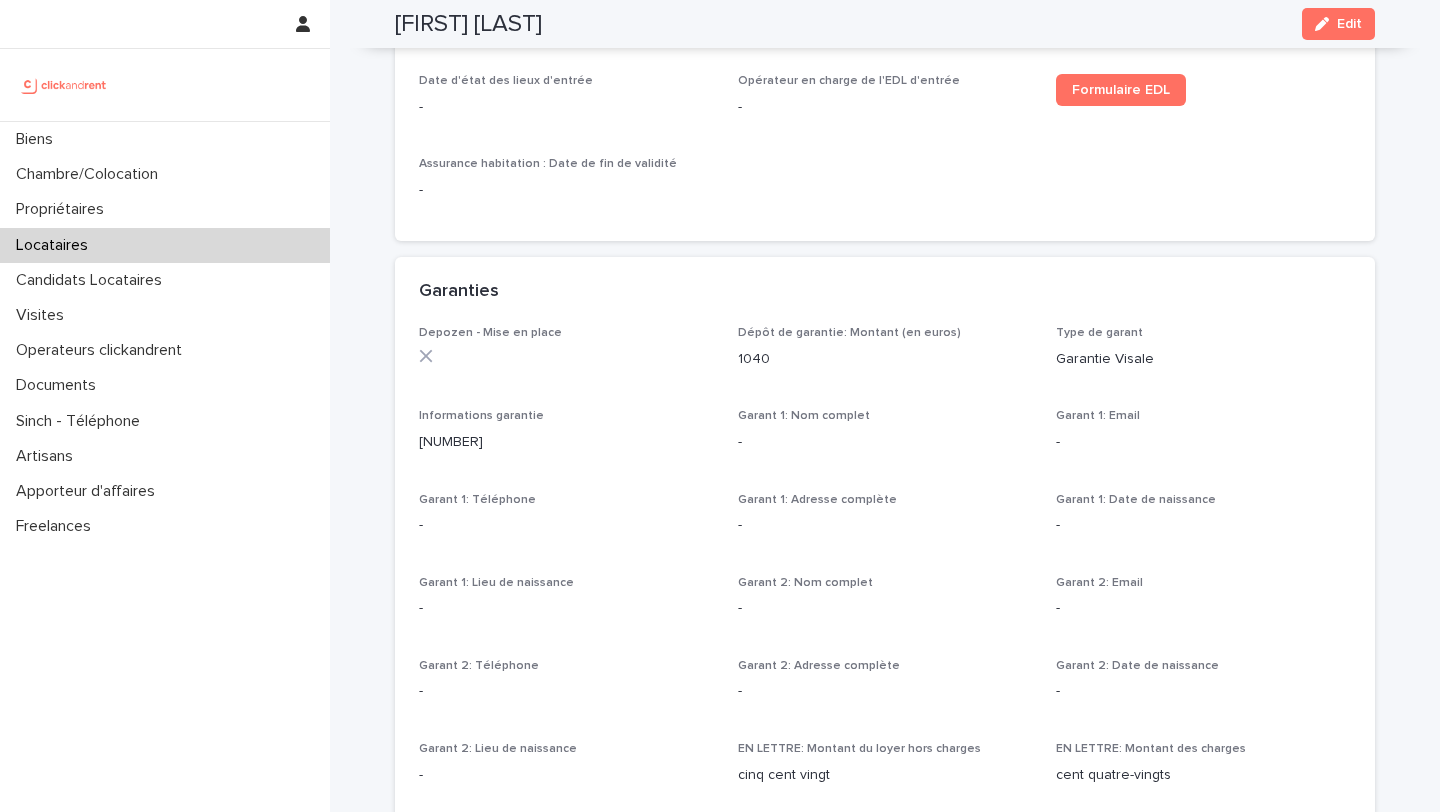 scroll, scrollTop: 990, scrollLeft: 0, axis: vertical 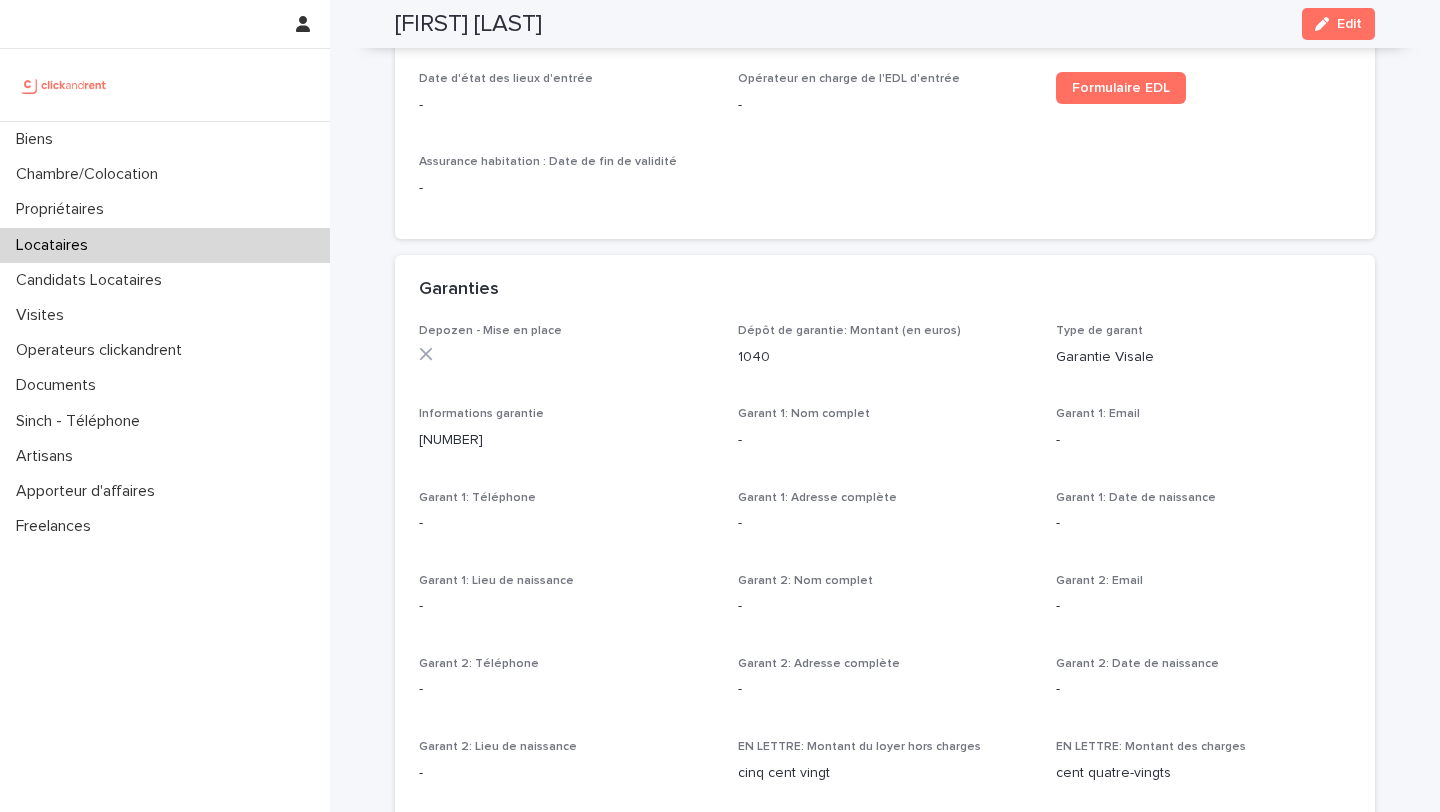 click on "Locataires" at bounding box center (56, 245) 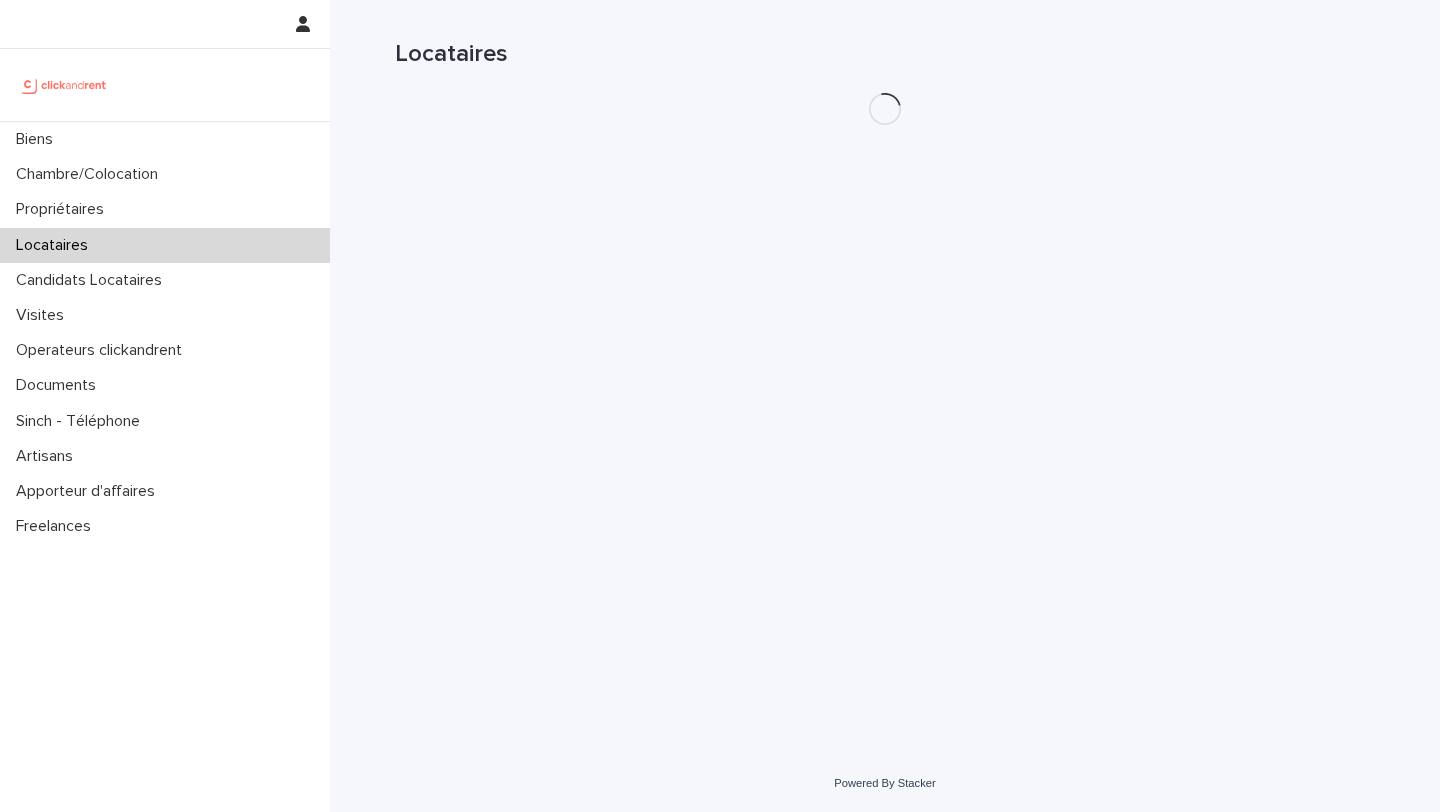 scroll, scrollTop: 0, scrollLeft: 0, axis: both 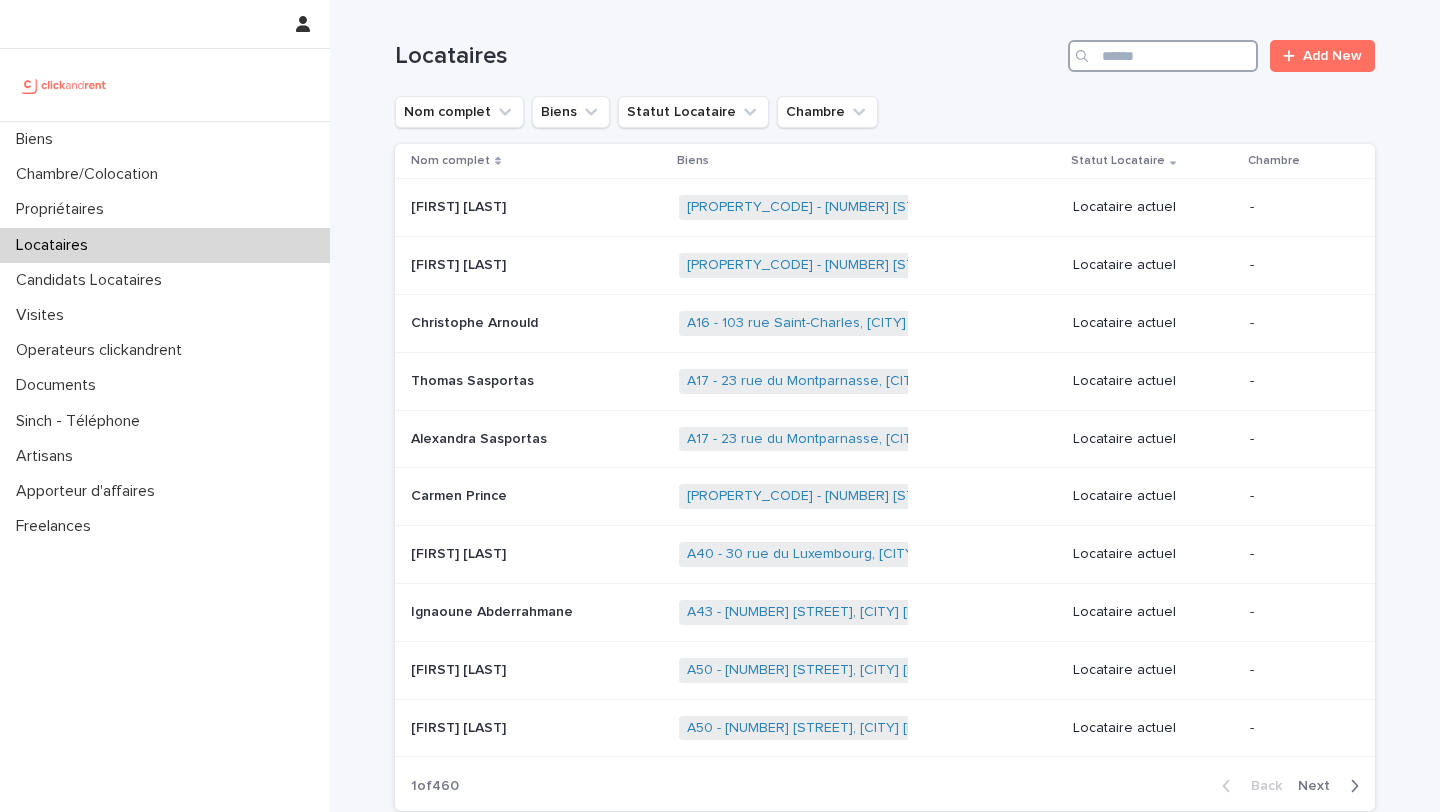 click at bounding box center (1163, 56) 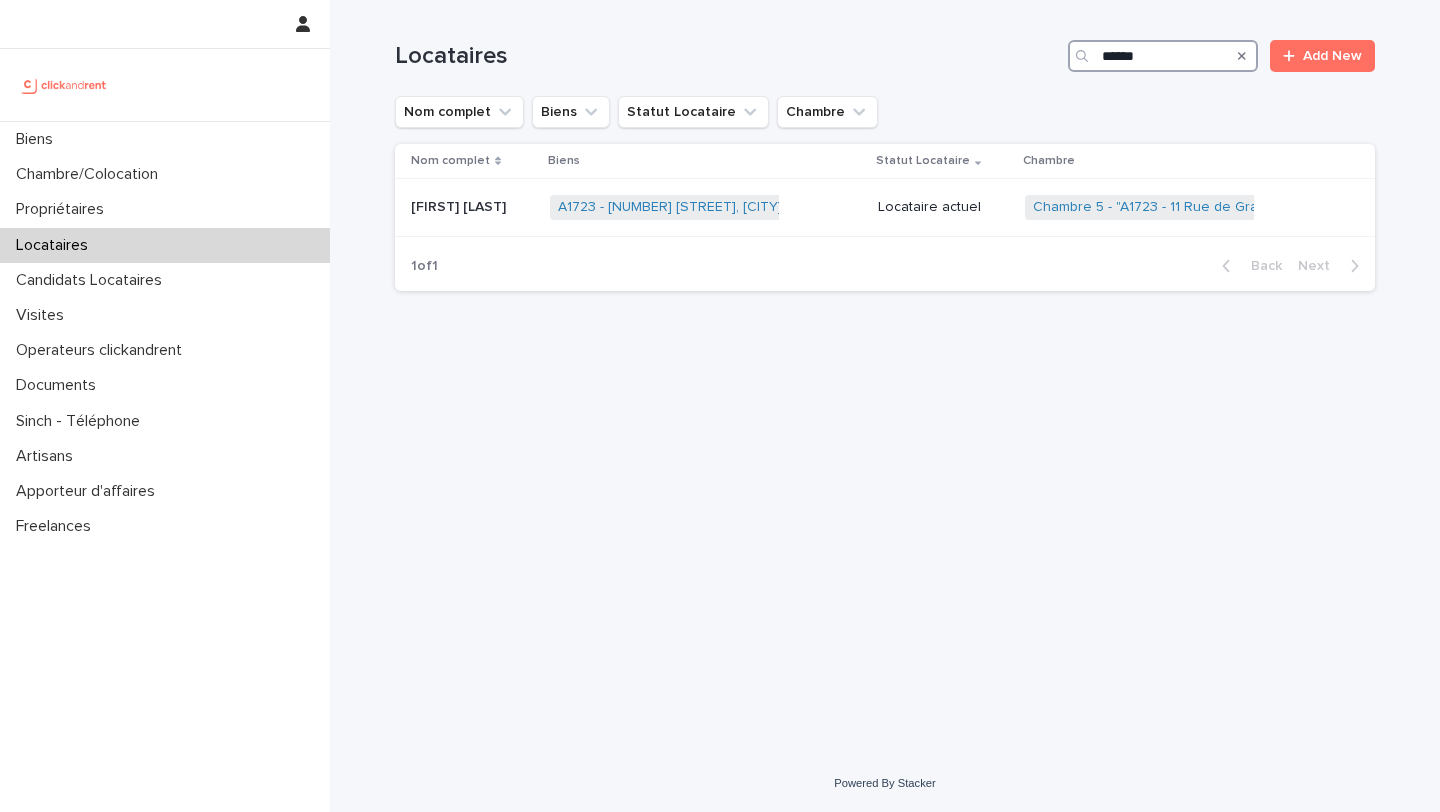 type on "******" 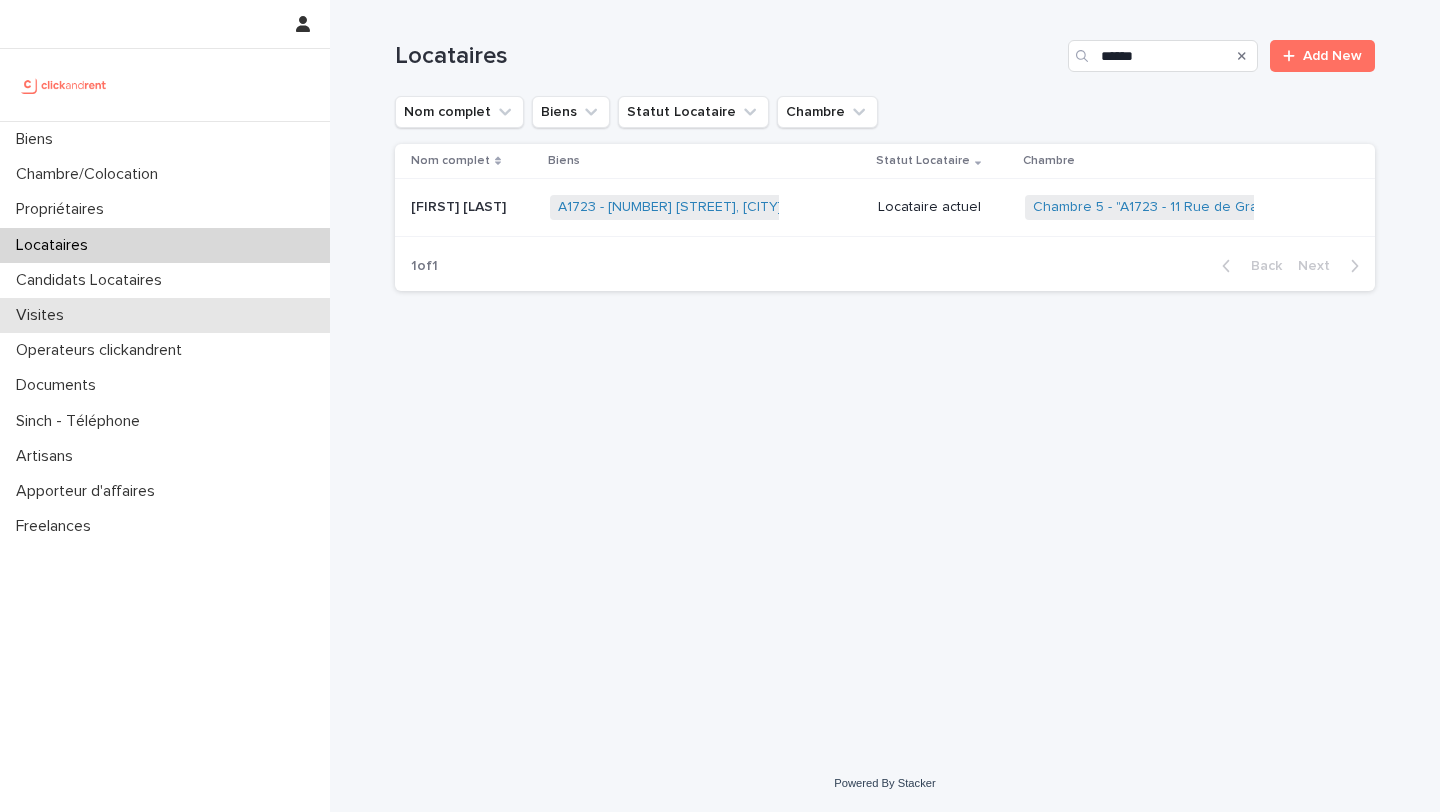 click on "Visites" at bounding box center [44, 315] 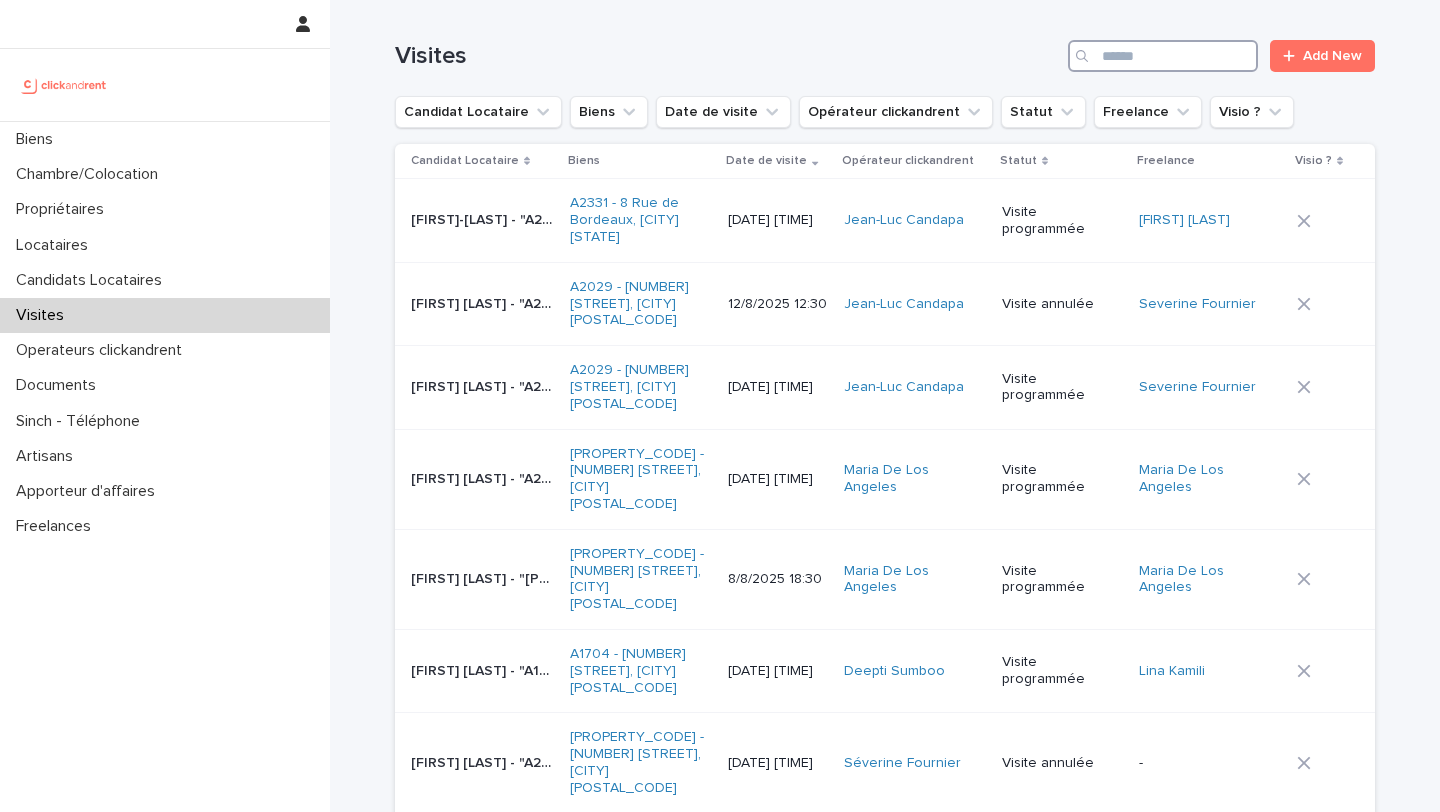 click at bounding box center [1163, 56] 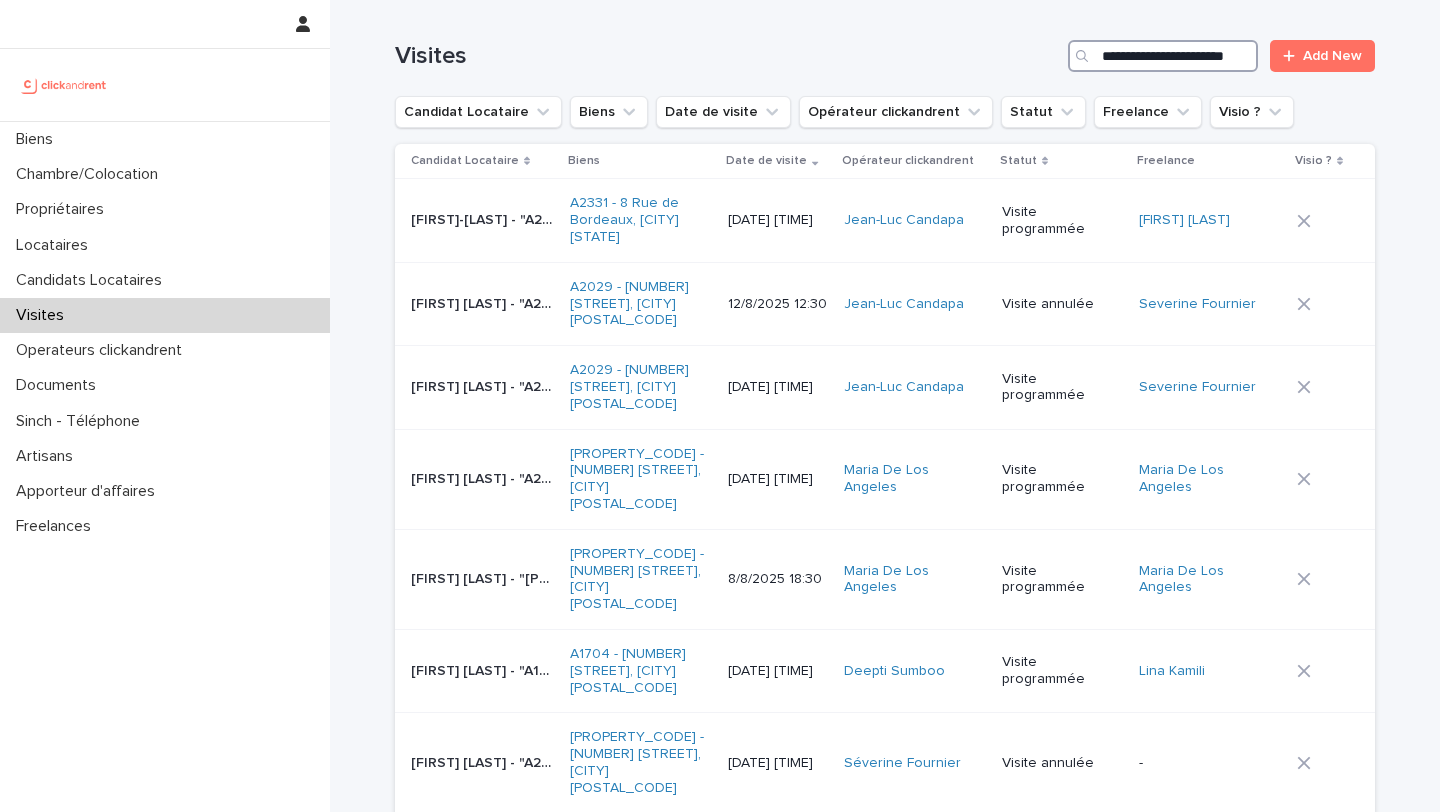 scroll, scrollTop: 0, scrollLeft: 48, axis: horizontal 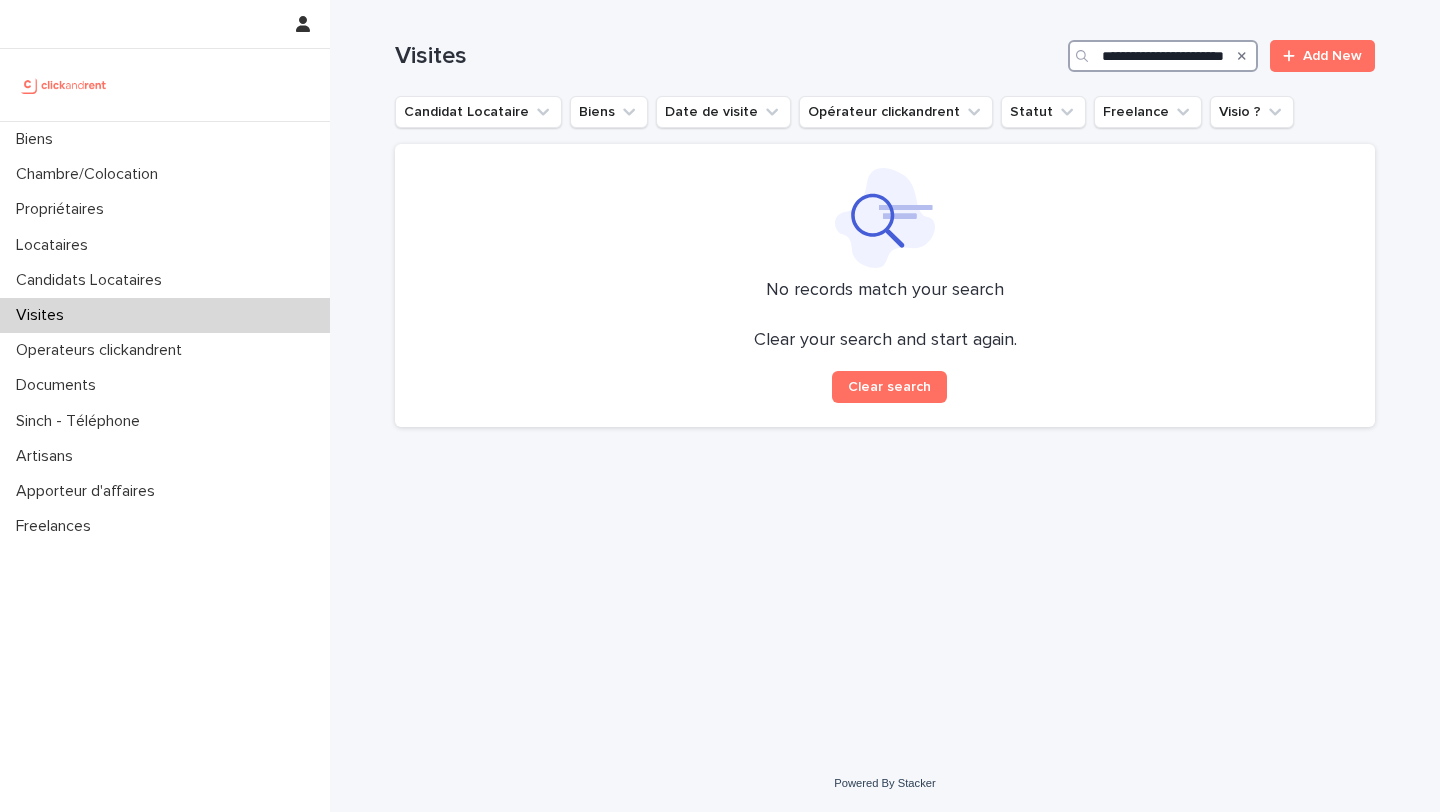 type on "**********" 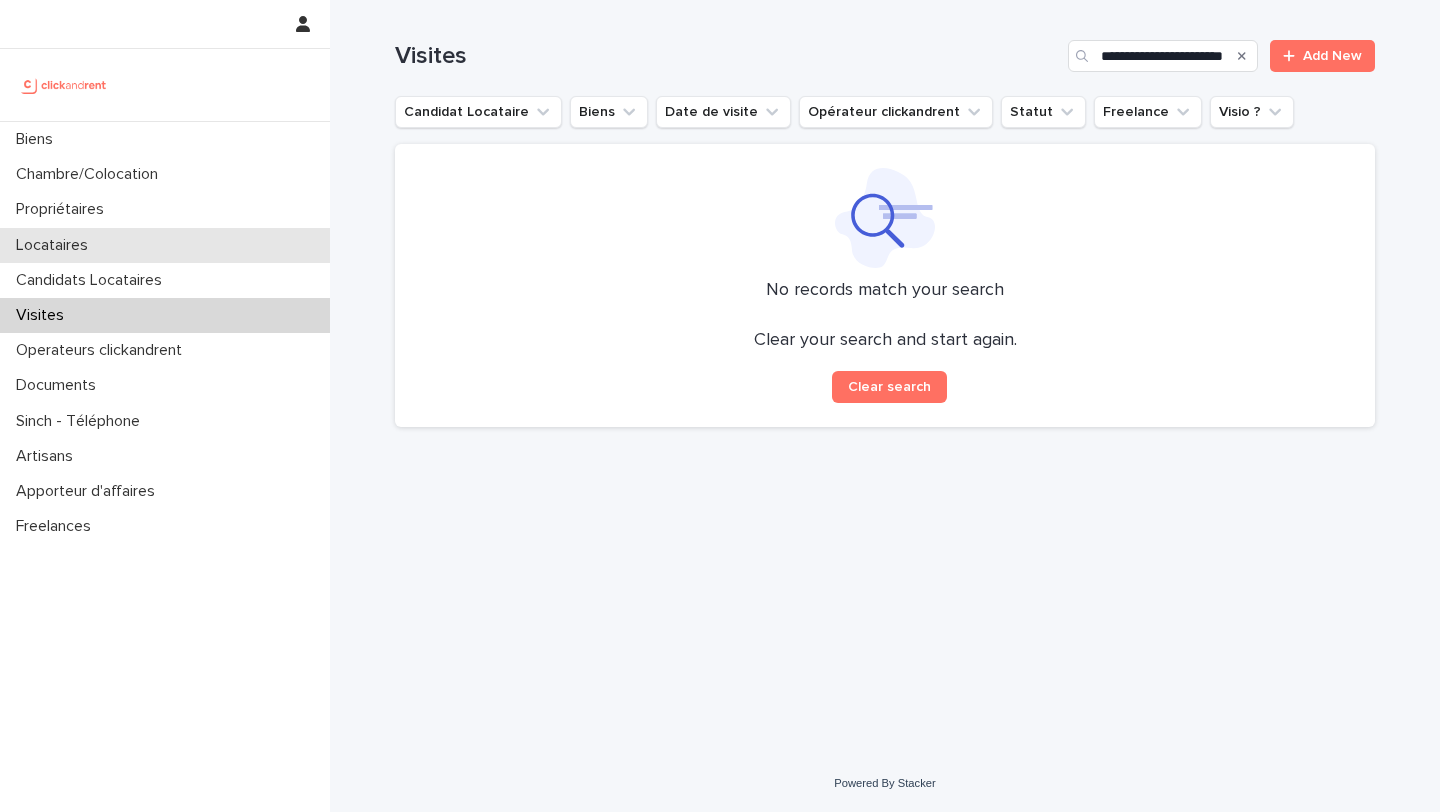 click on "Locataires" at bounding box center [56, 245] 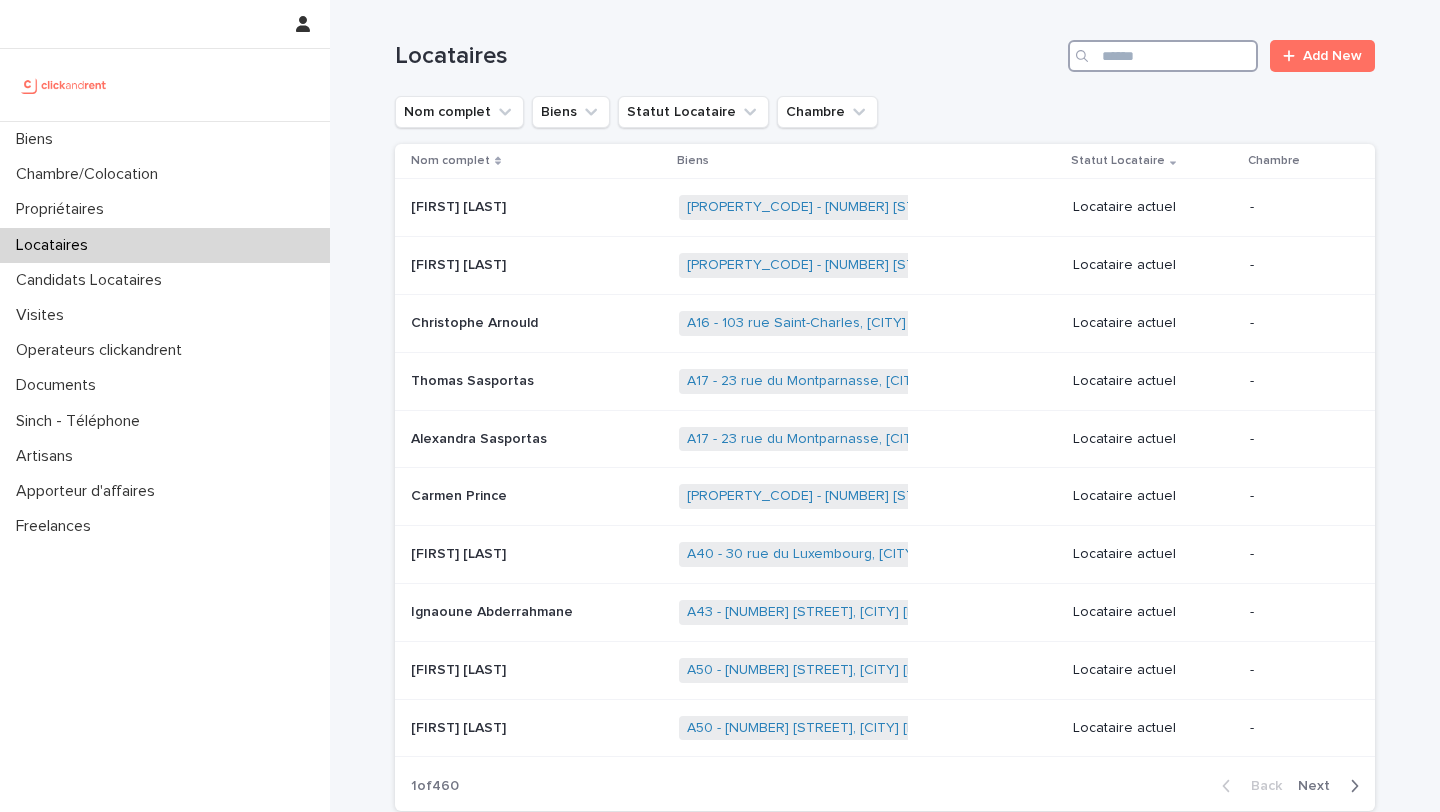 click at bounding box center [1163, 56] 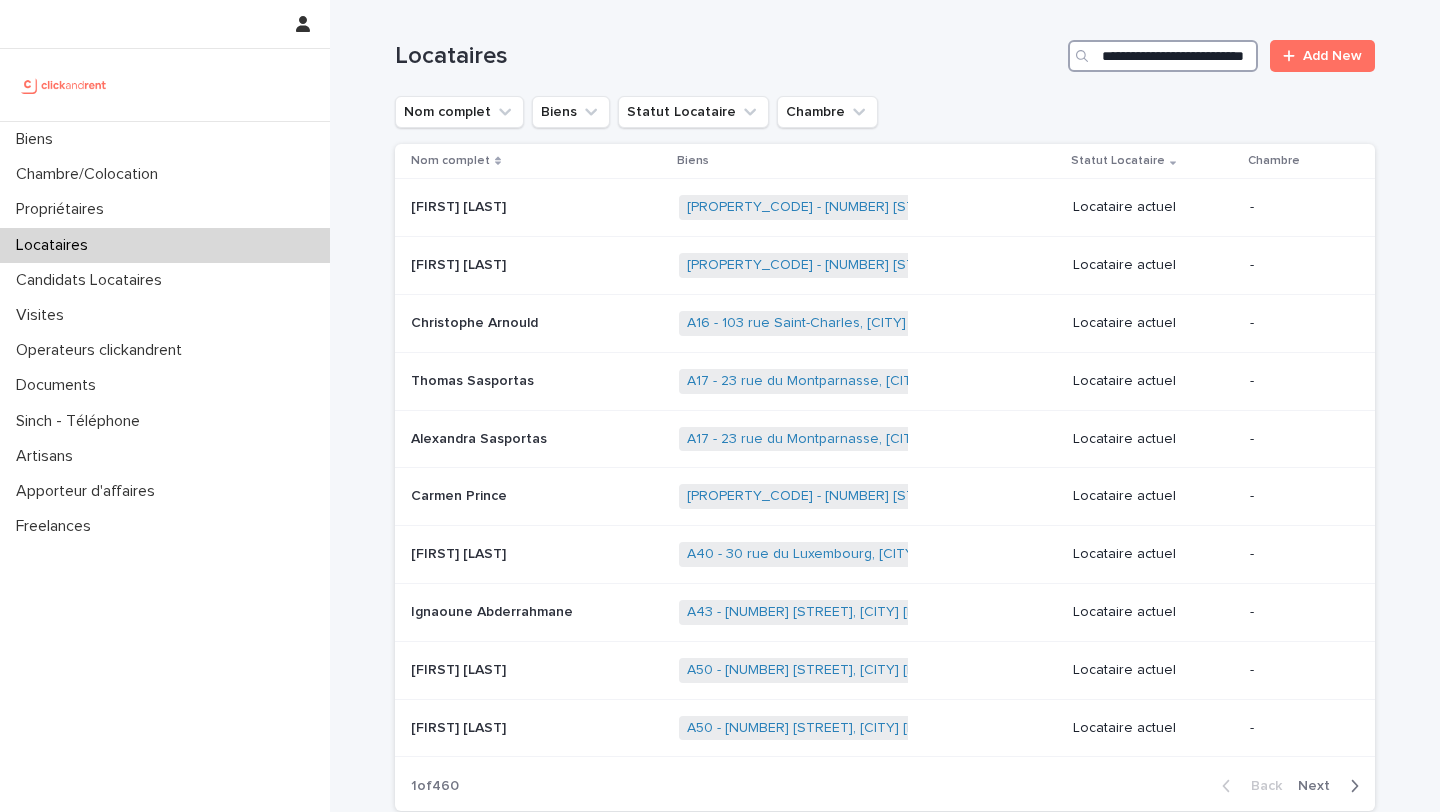 scroll, scrollTop: 0, scrollLeft: 63, axis: horizontal 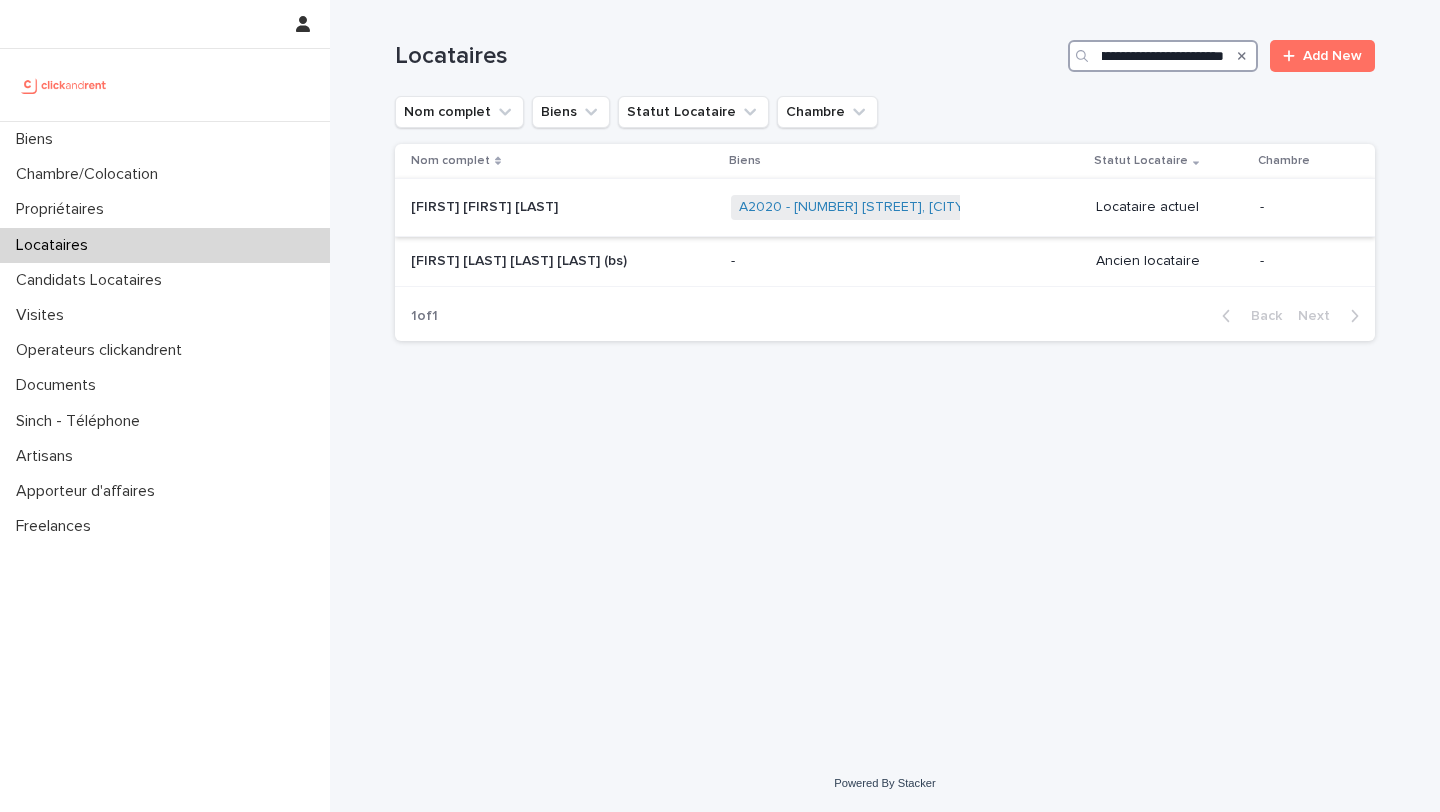 type on "**********" 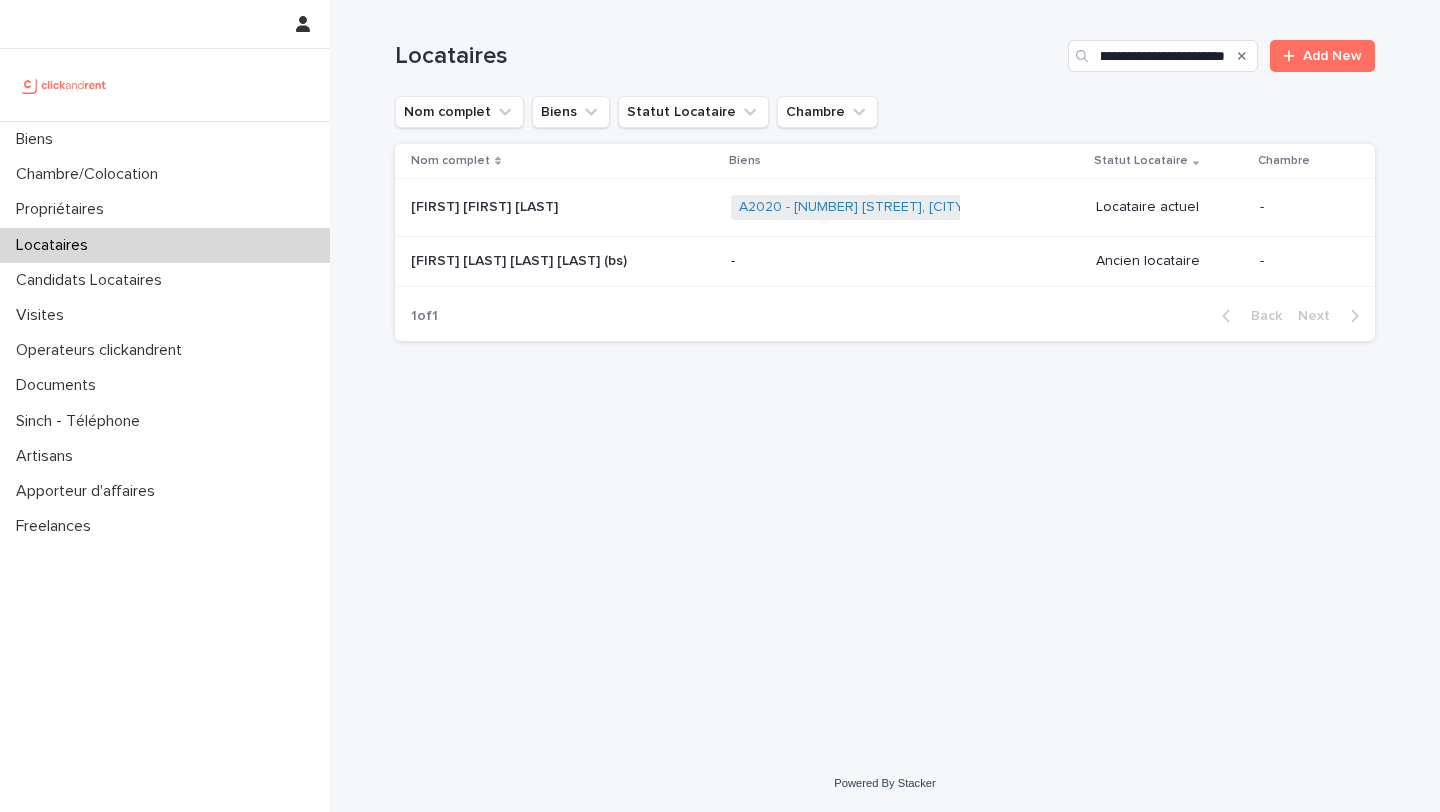scroll, scrollTop: 0, scrollLeft: 0, axis: both 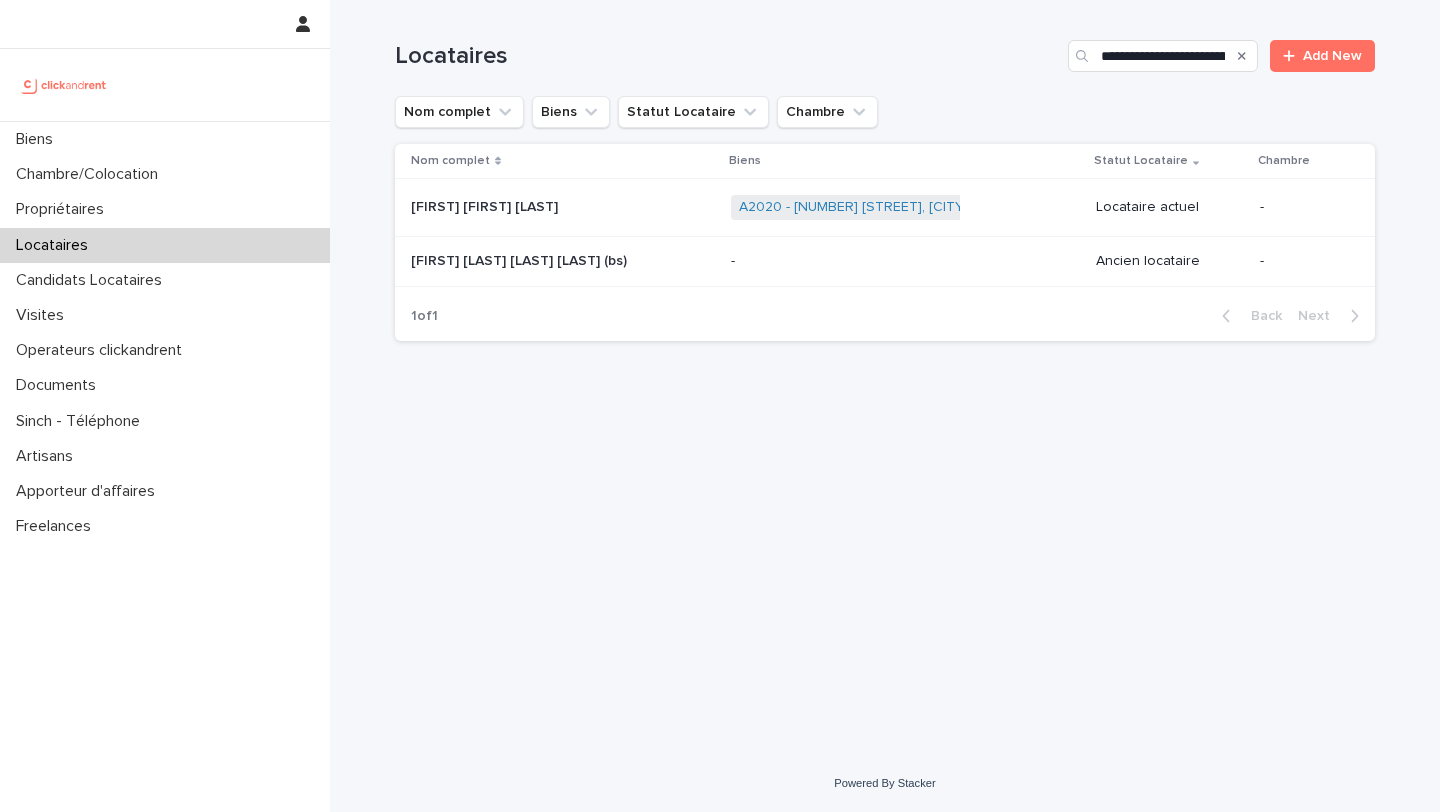 click on "[FIRST] [FIRST] [LAST]" at bounding box center (486, 205) 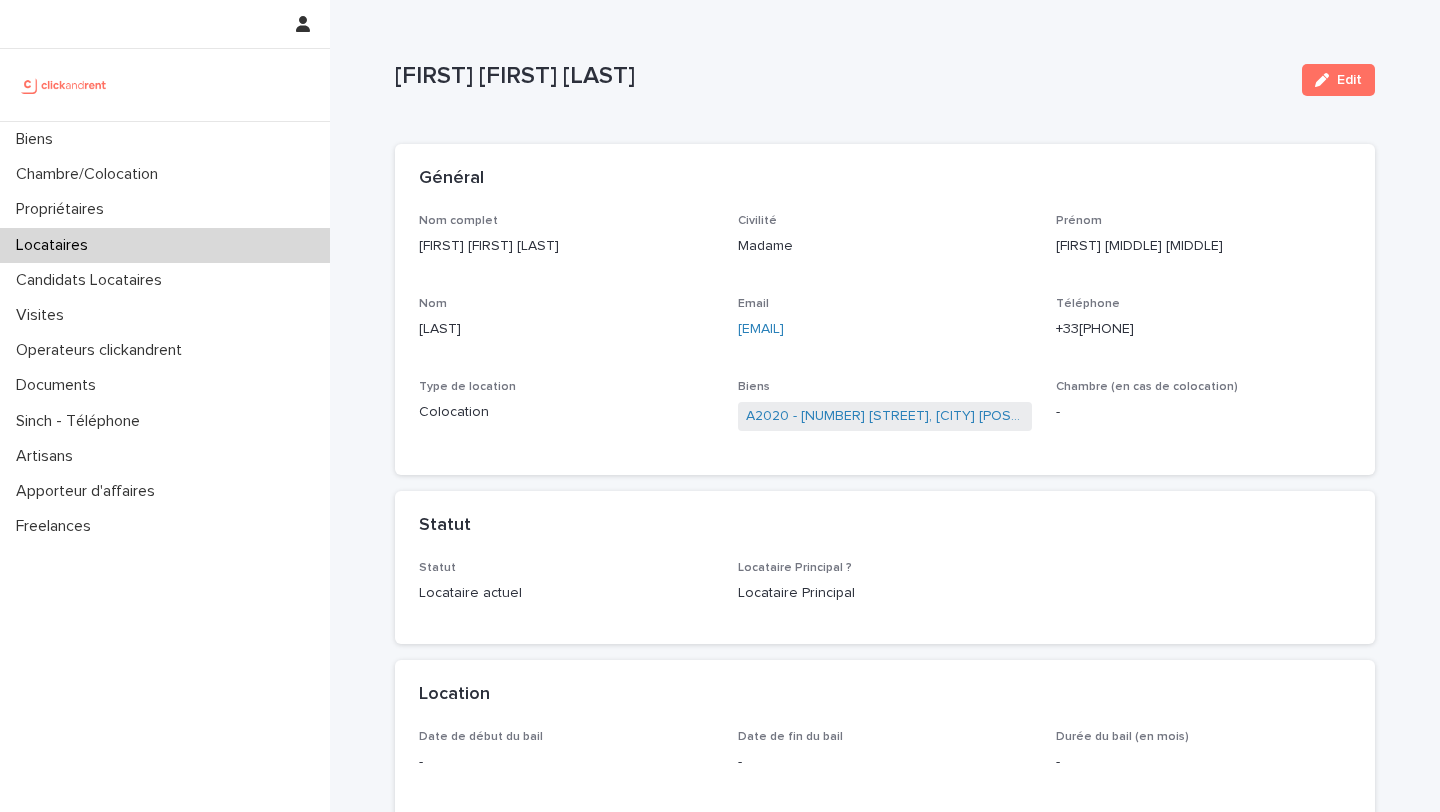 drag, startPoint x: 918, startPoint y: 330, endPoint x: 739, endPoint y: 330, distance: 179 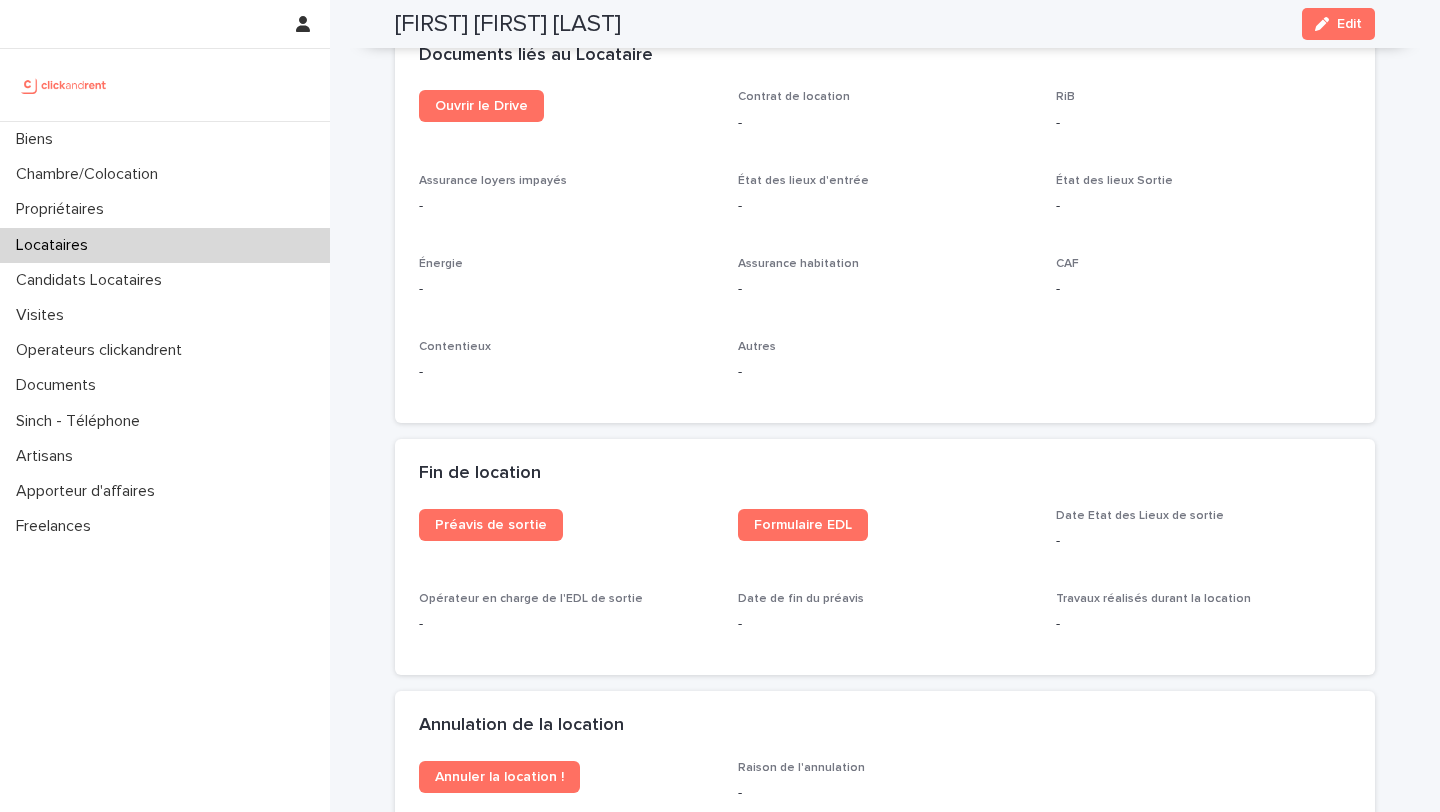 scroll, scrollTop: 2252, scrollLeft: 0, axis: vertical 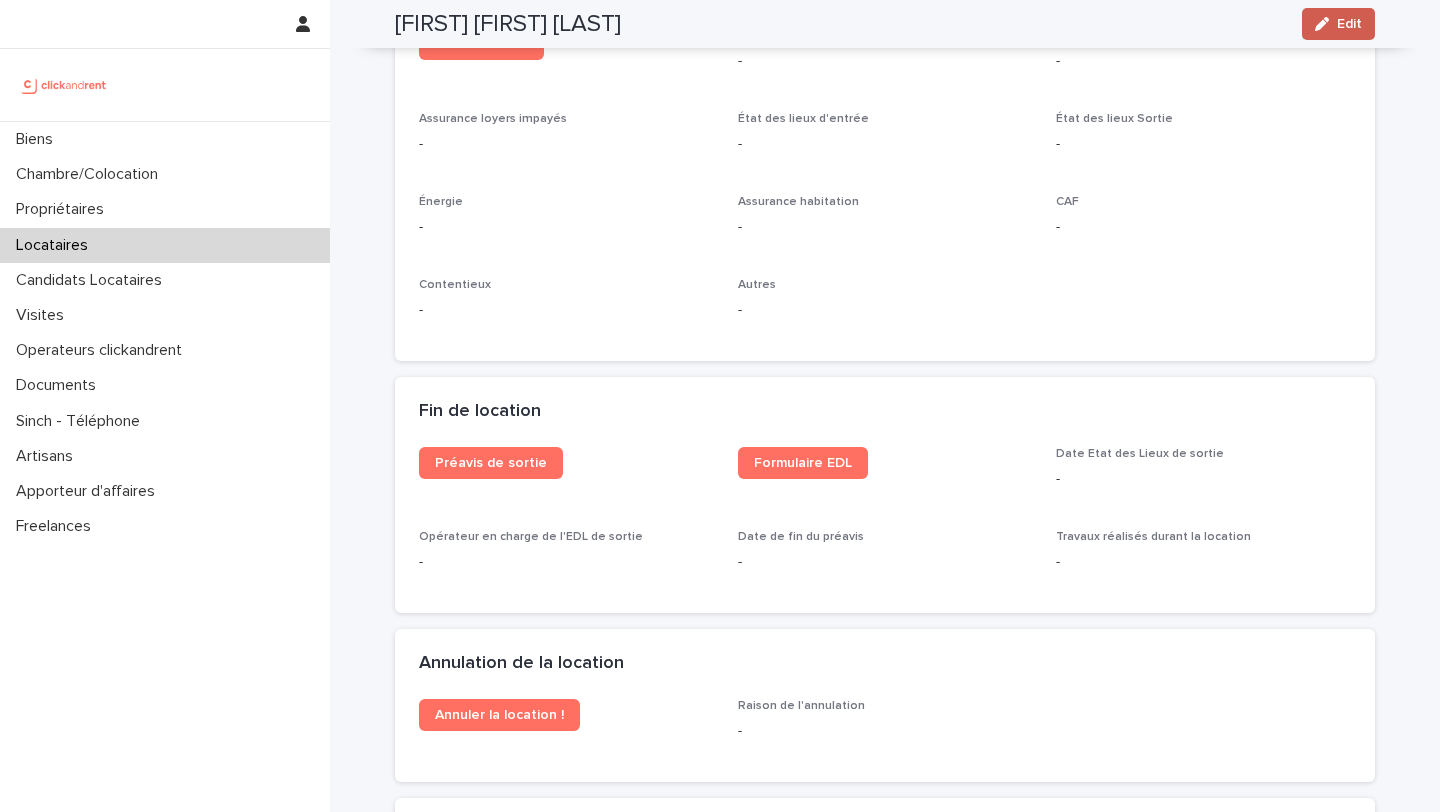 click 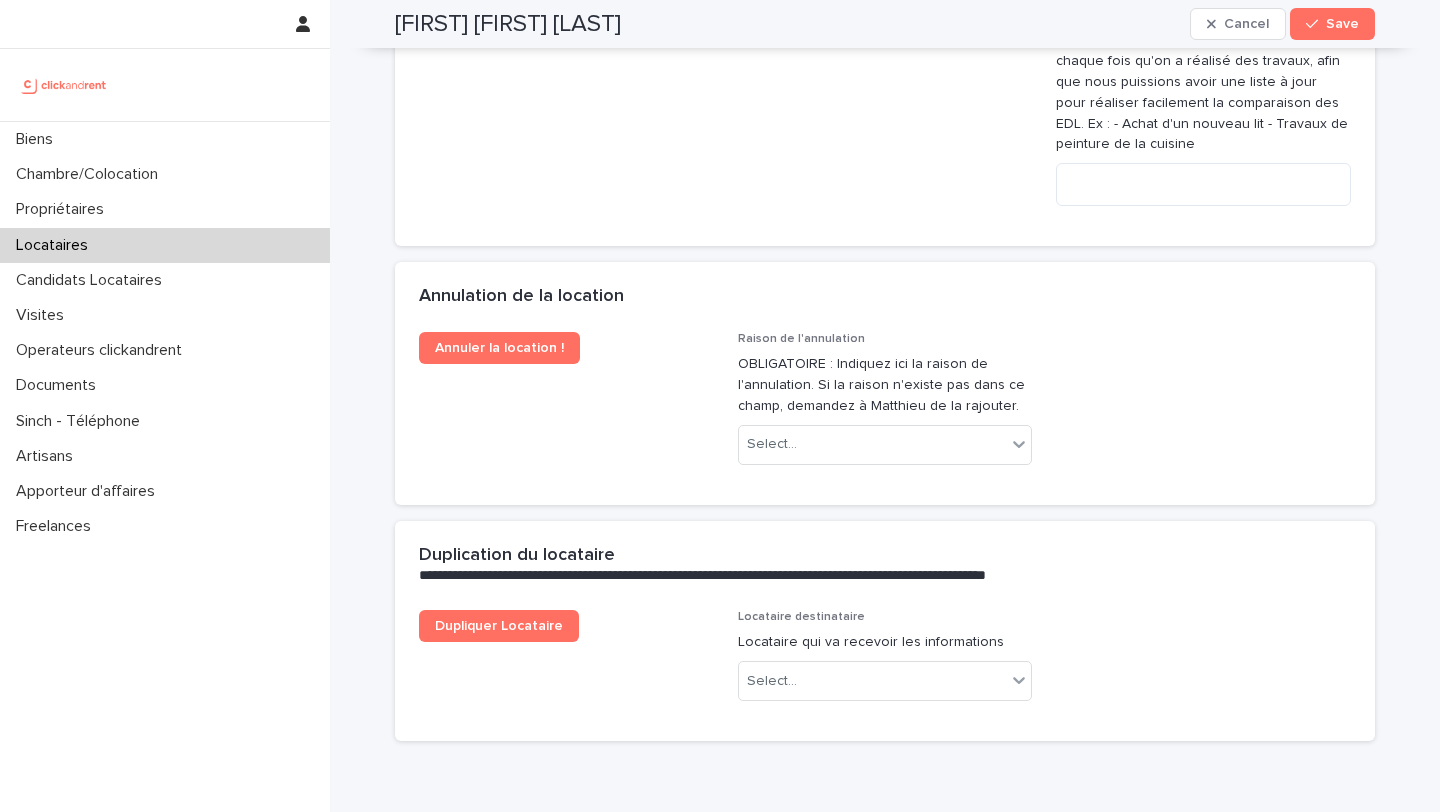 scroll, scrollTop: 4107, scrollLeft: 0, axis: vertical 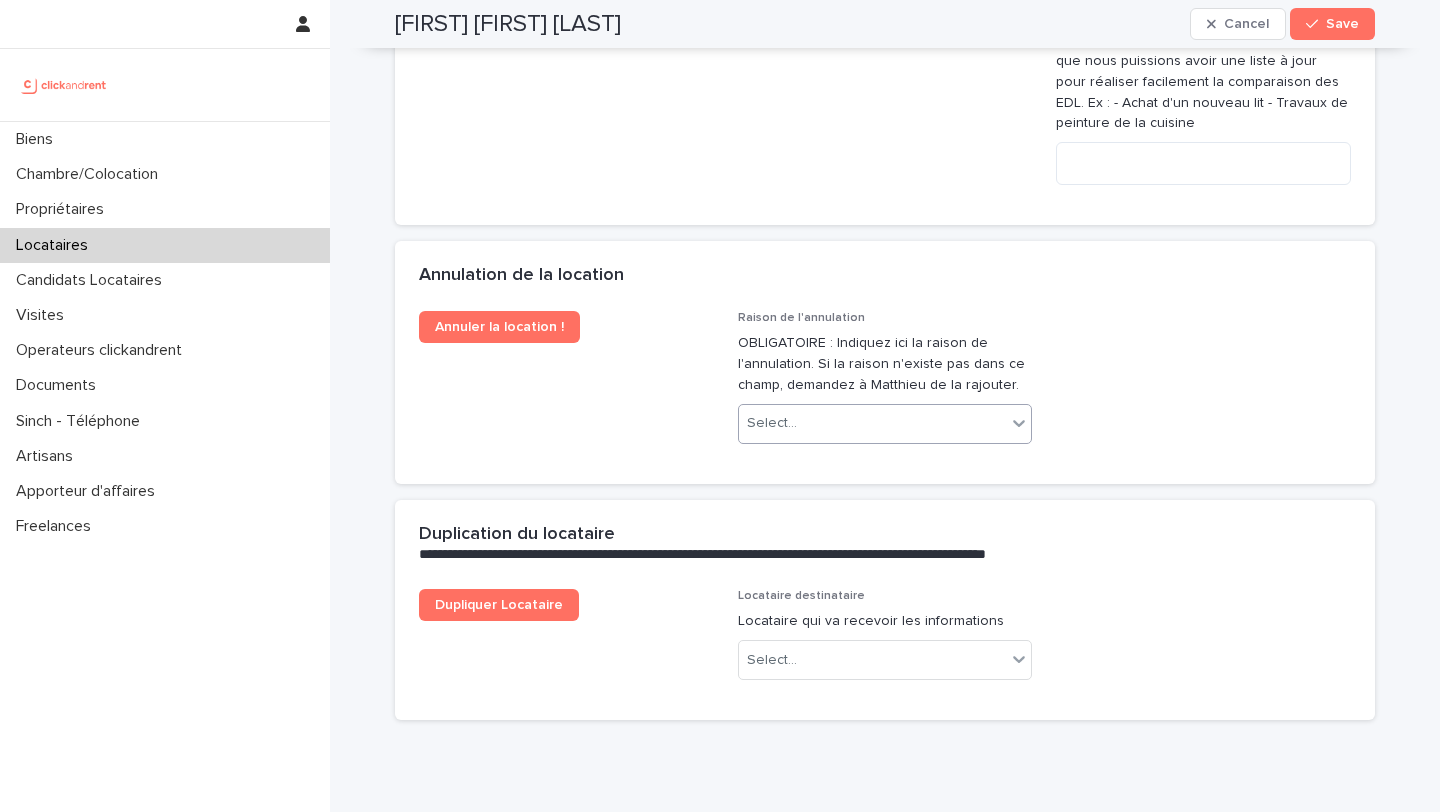 click on "Select..." at bounding box center [873, 423] 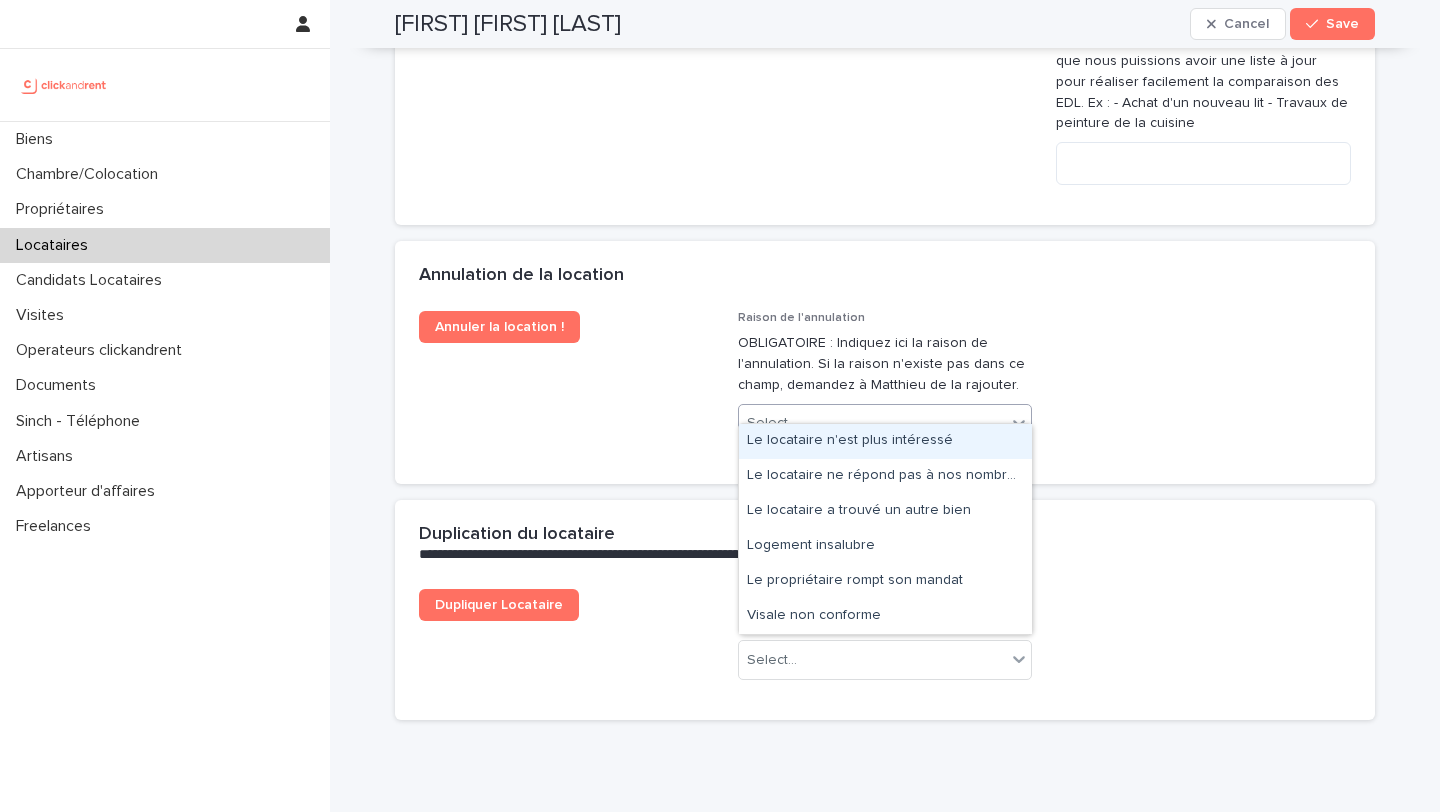 click on "Le locataire n'est plus intéressé" at bounding box center [885, 441] 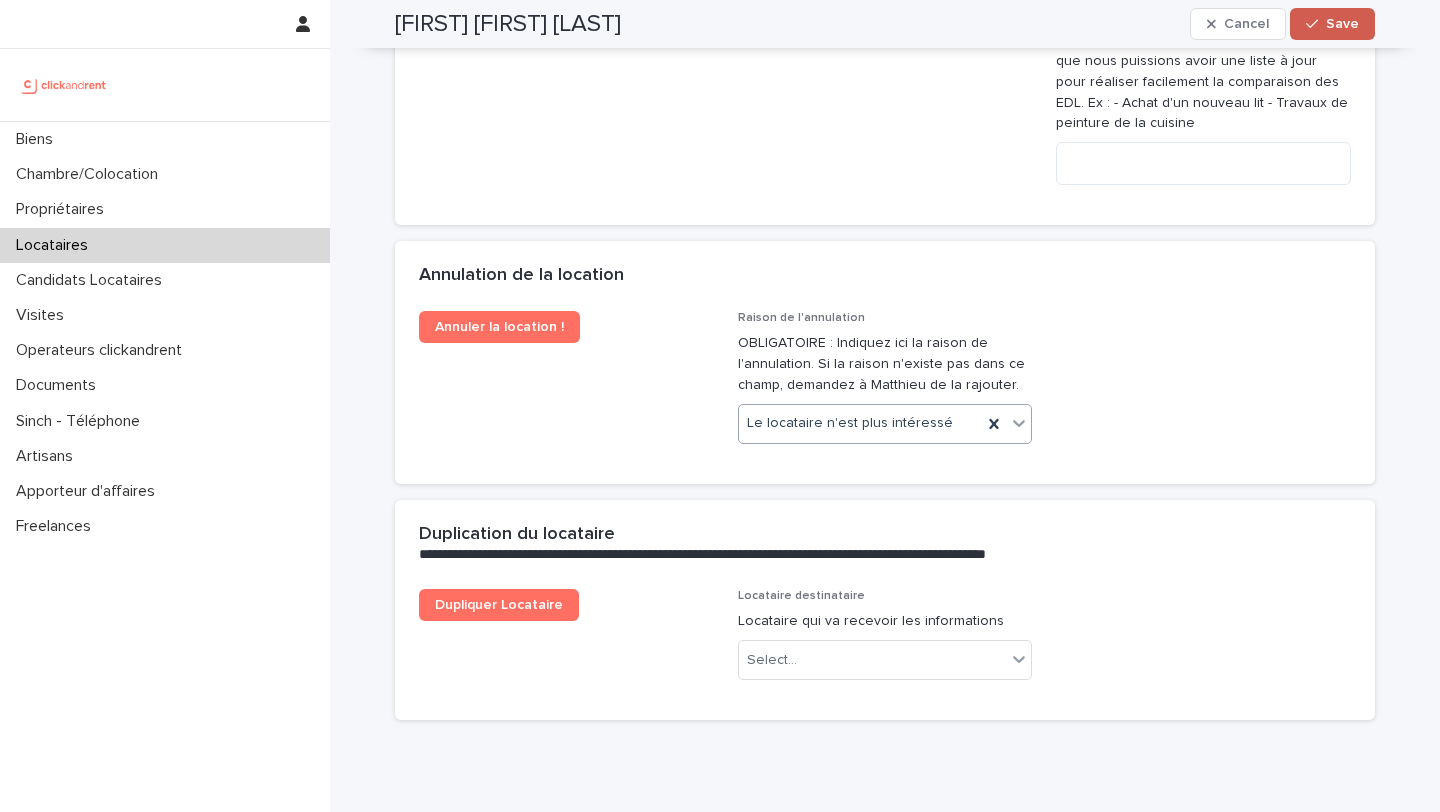 click on "Save" at bounding box center [1332, 24] 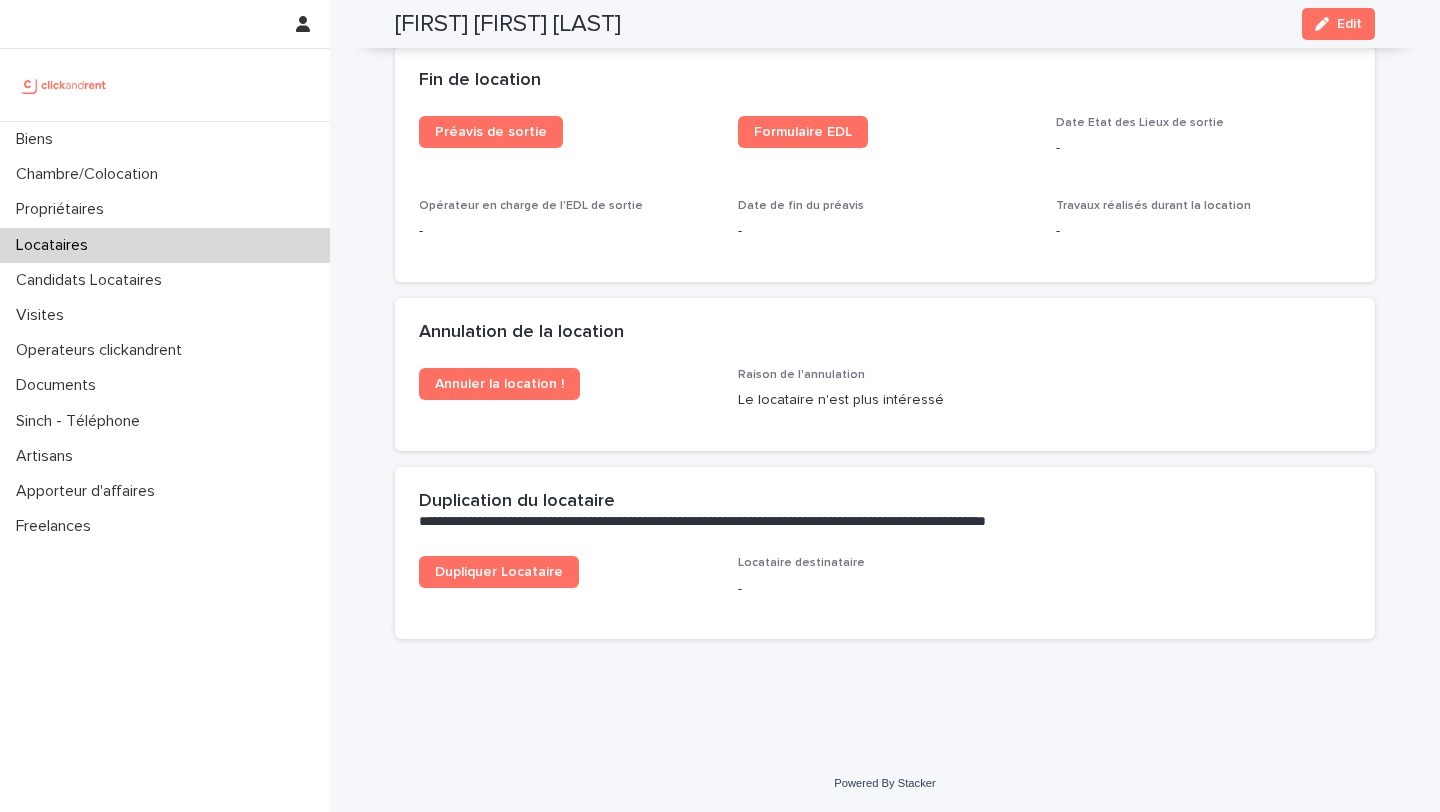 scroll, scrollTop: 2583, scrollLeft: 0, axis: vertical 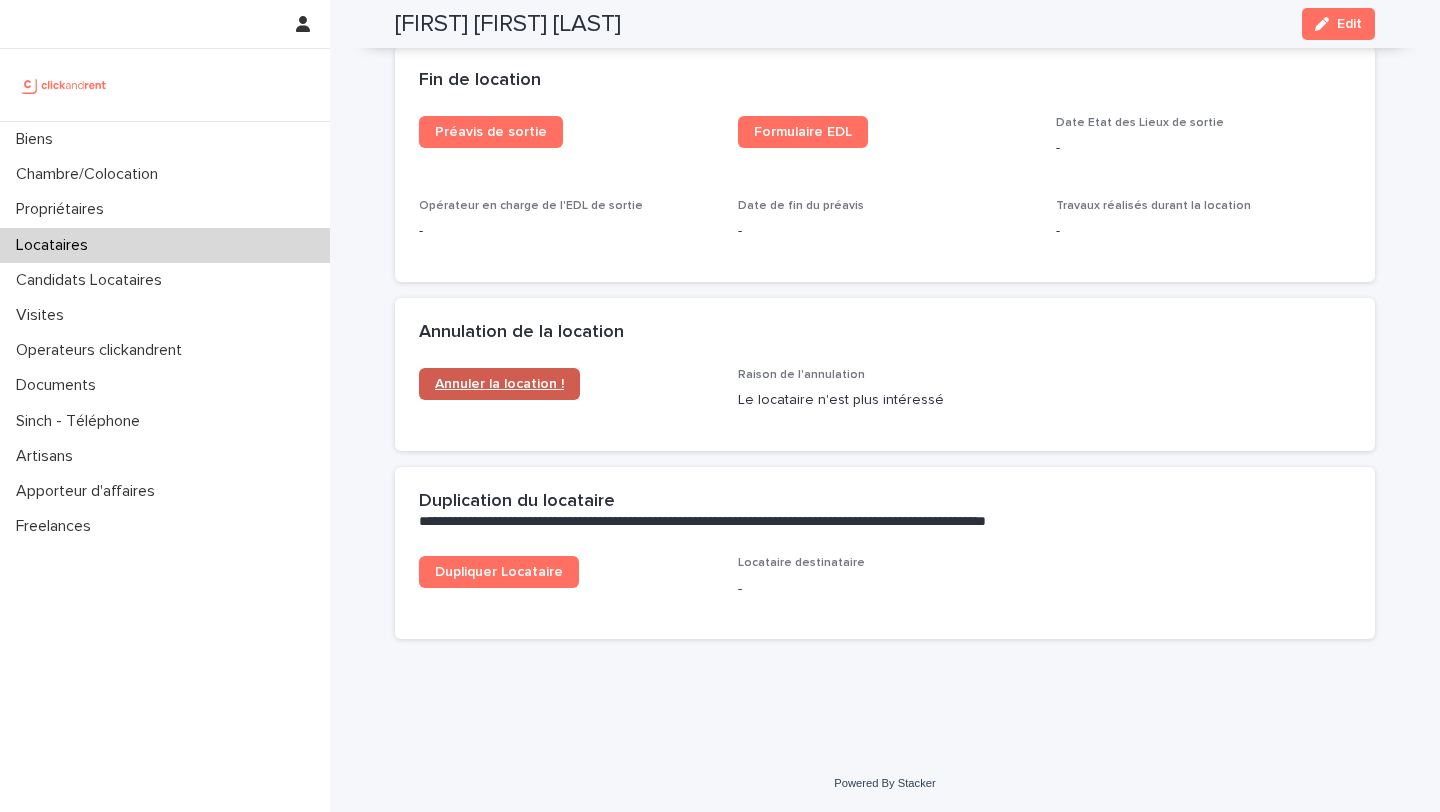 click on "Annuler la location !" at bounding box center (499, 384) 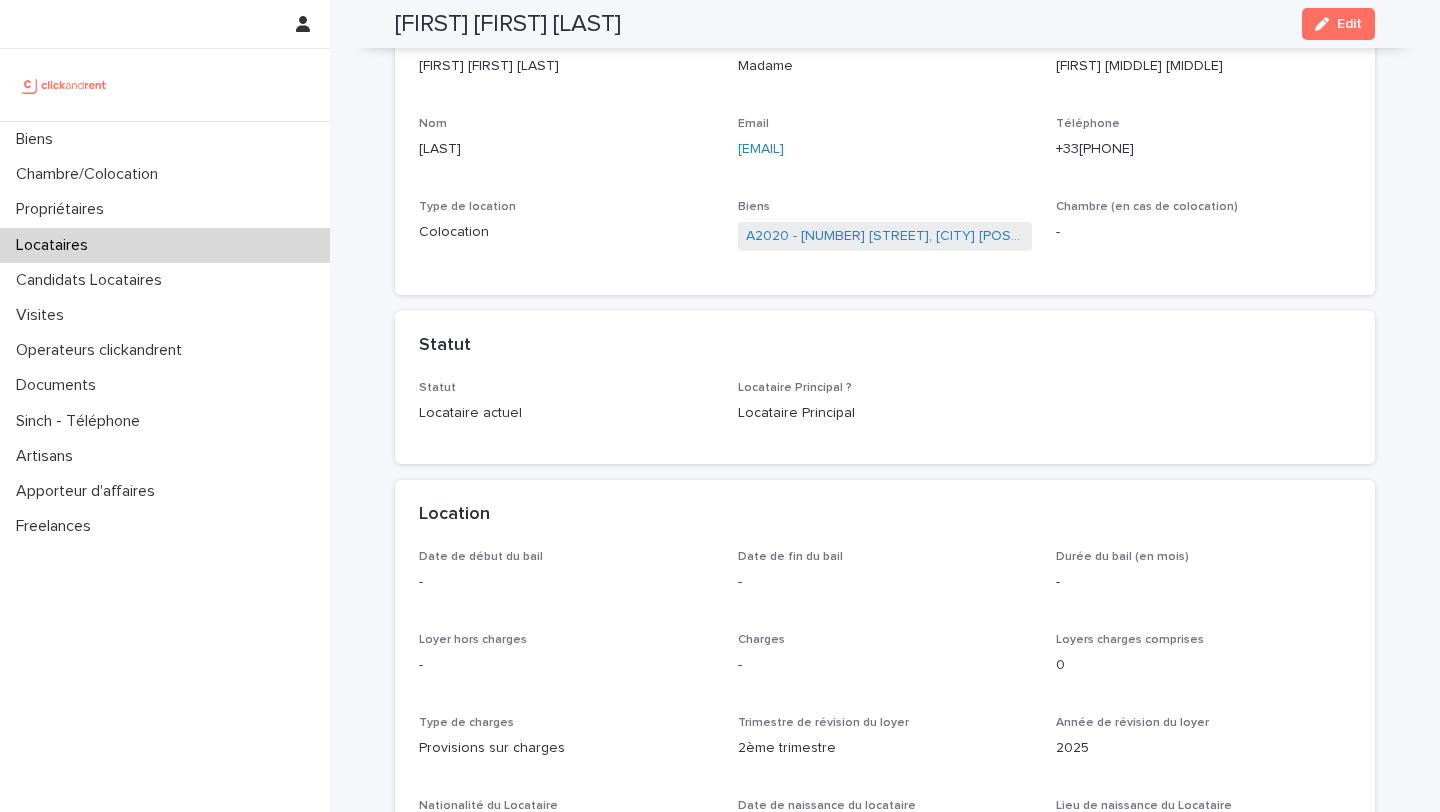 scroll, scrollTop: 177, scrollLeft: 0, axis: vertical 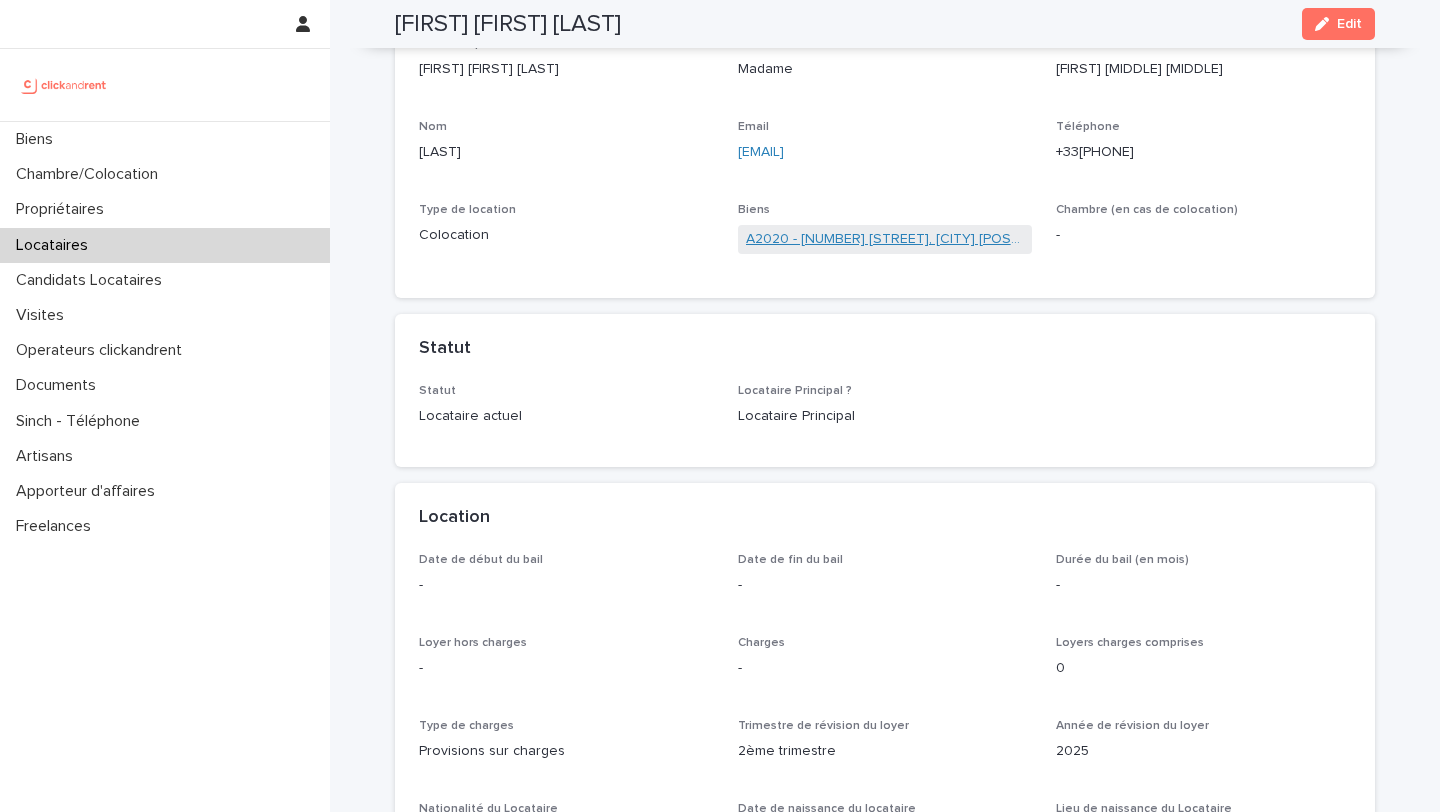 click on "A2020 - [NUMBER] [STREET], [CITY] [POSTAL_CODE]" at bounding box center (885, 239) 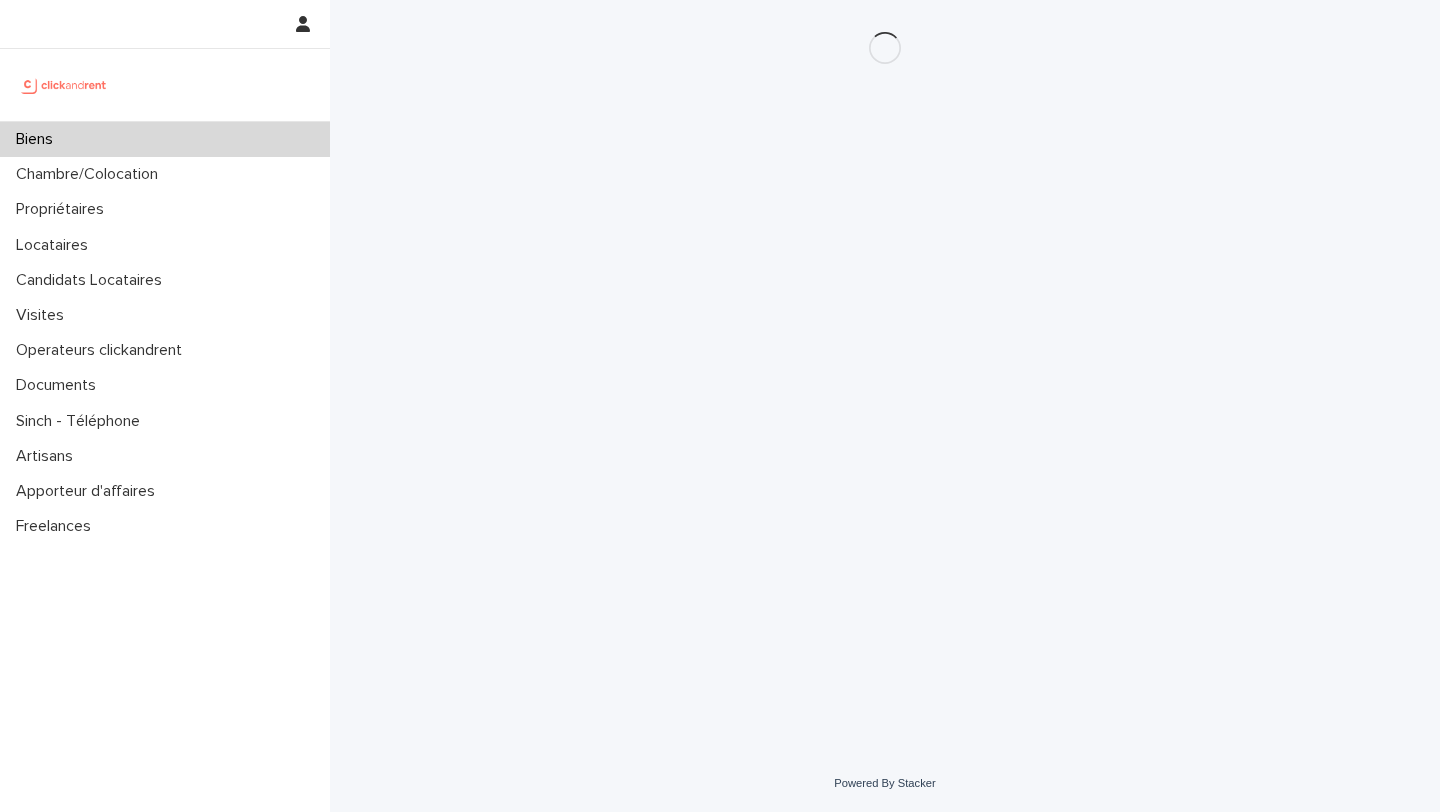 scroll, scrollTop: 0, scrollLeft: 0, axis: both 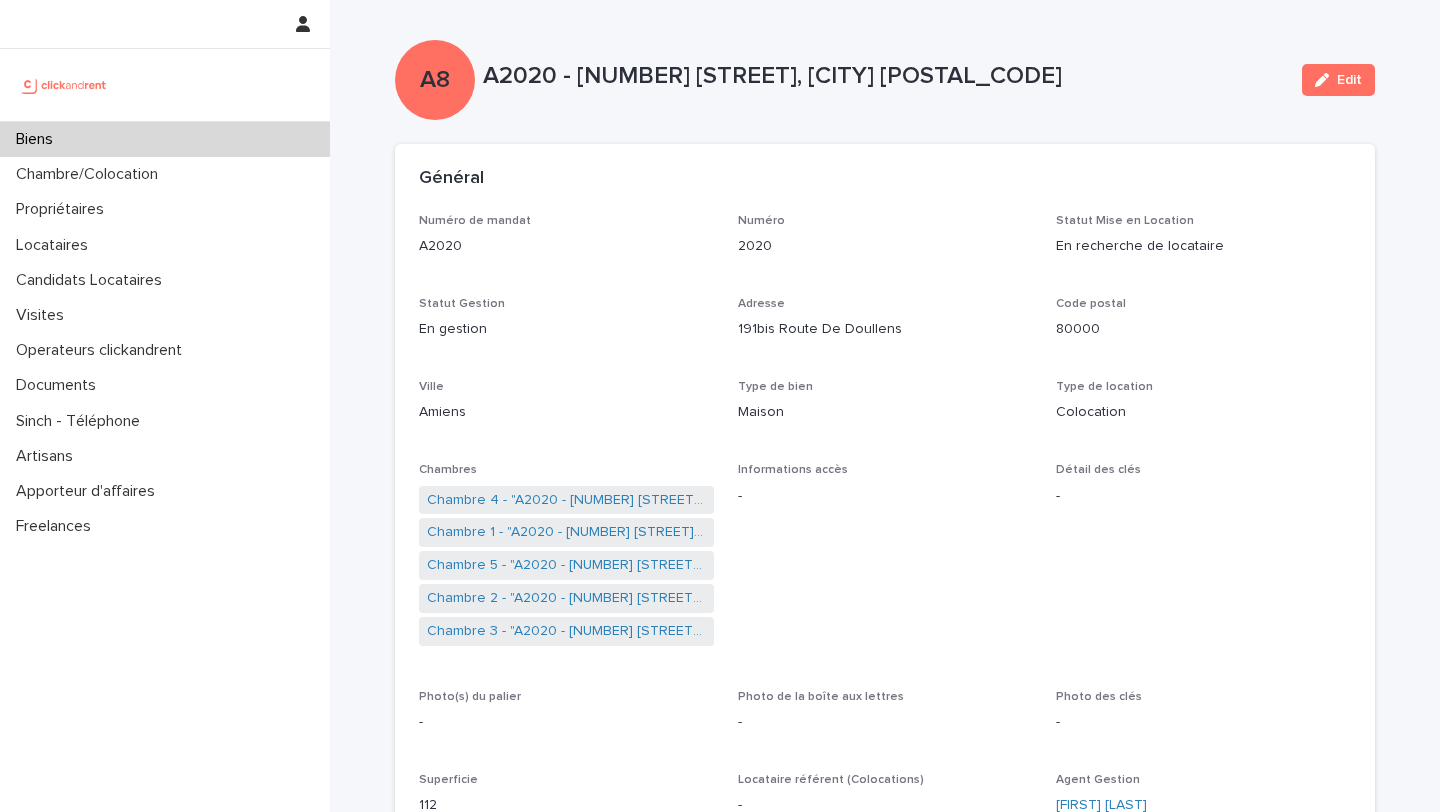 click on "Biens" at bounding box center [165, 139] 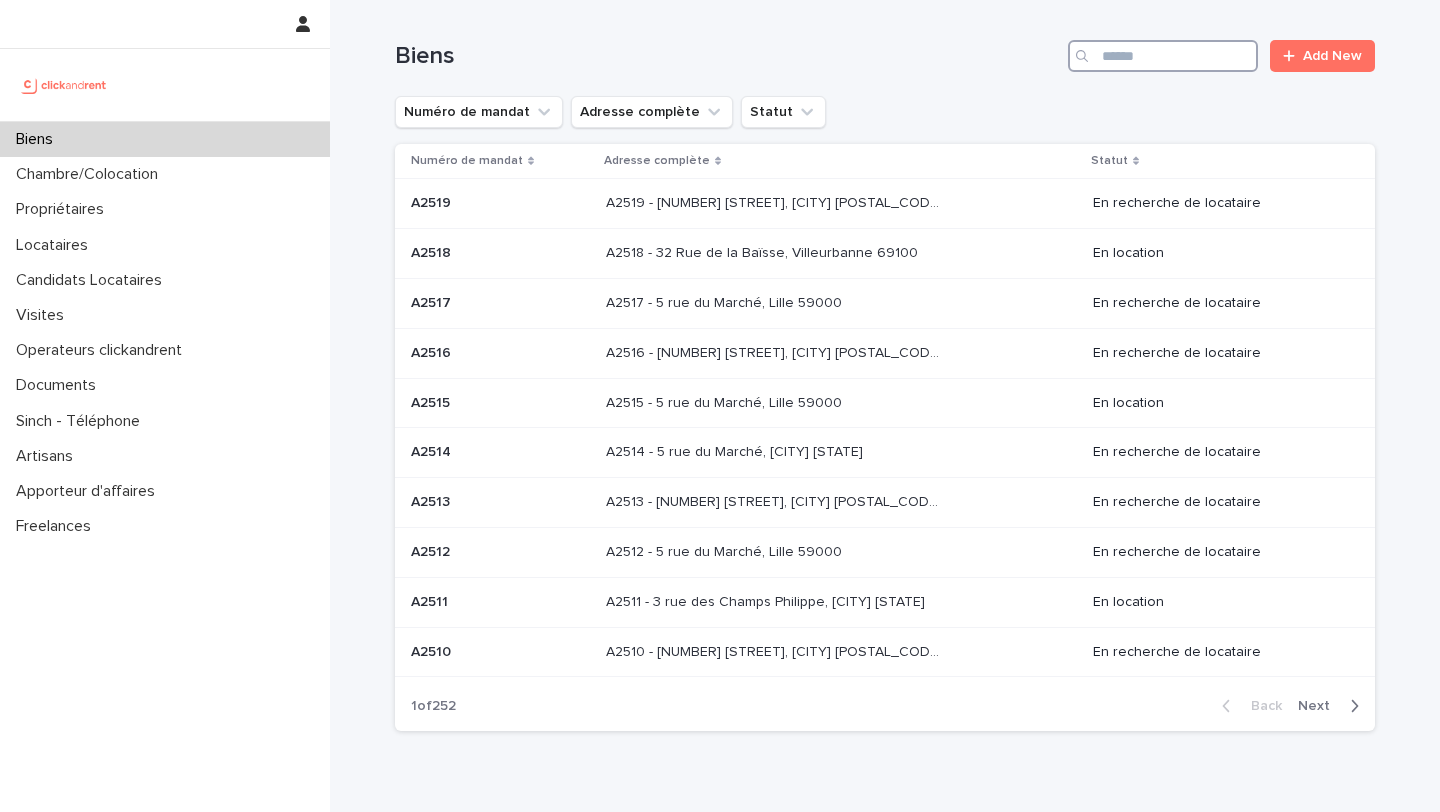 click at bounding box center [1163, 56] 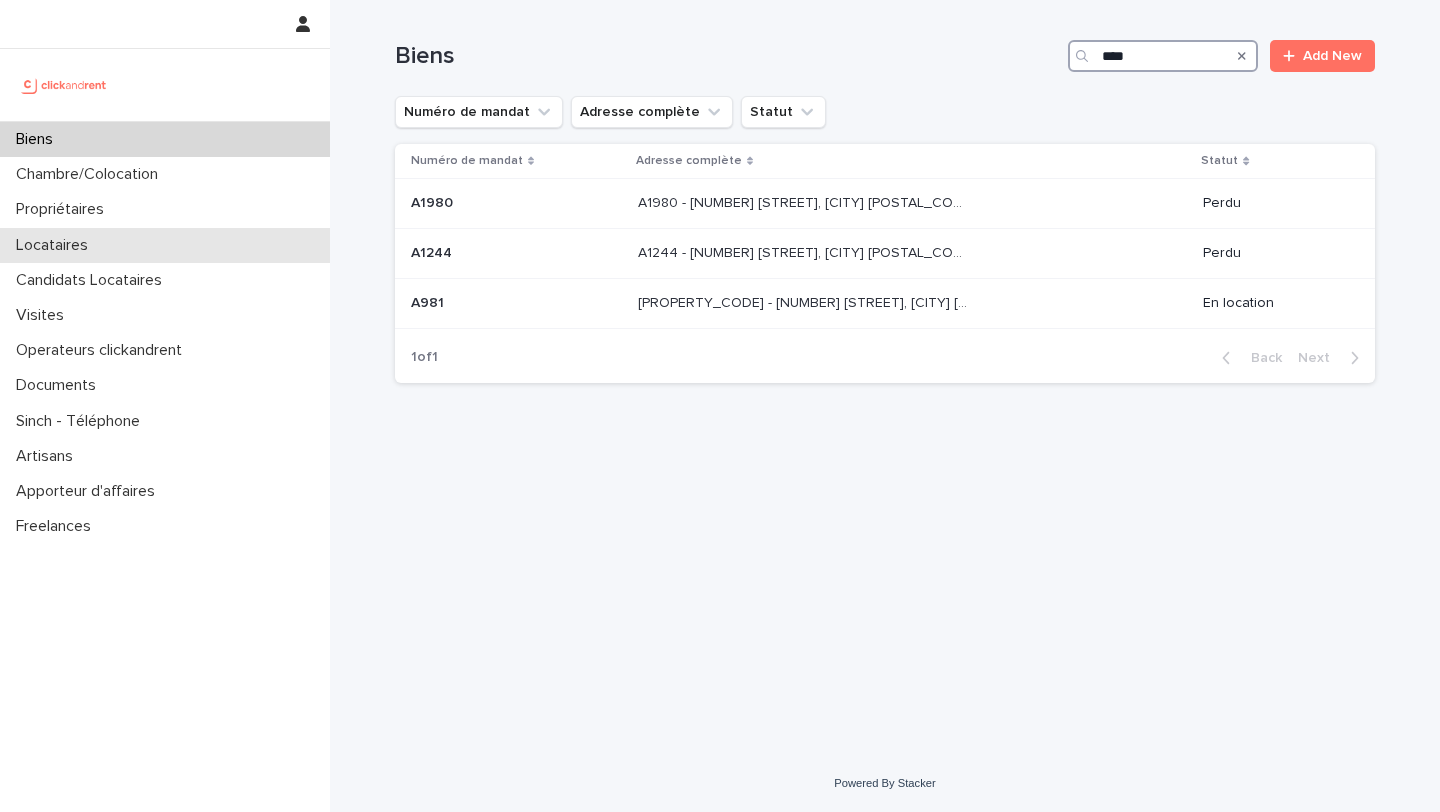 type on "****" 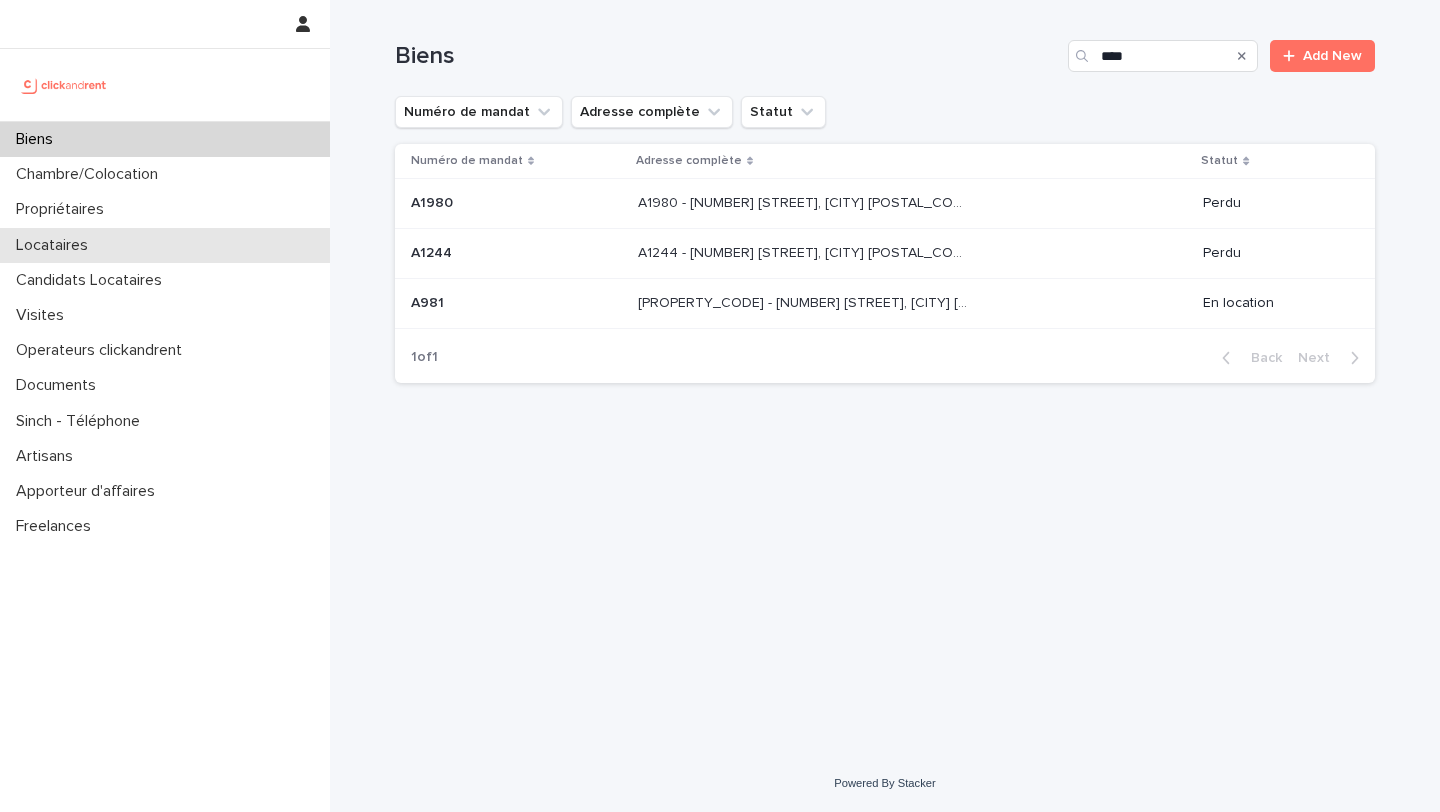 click on "Locataires" at bounding box center [56, 245] 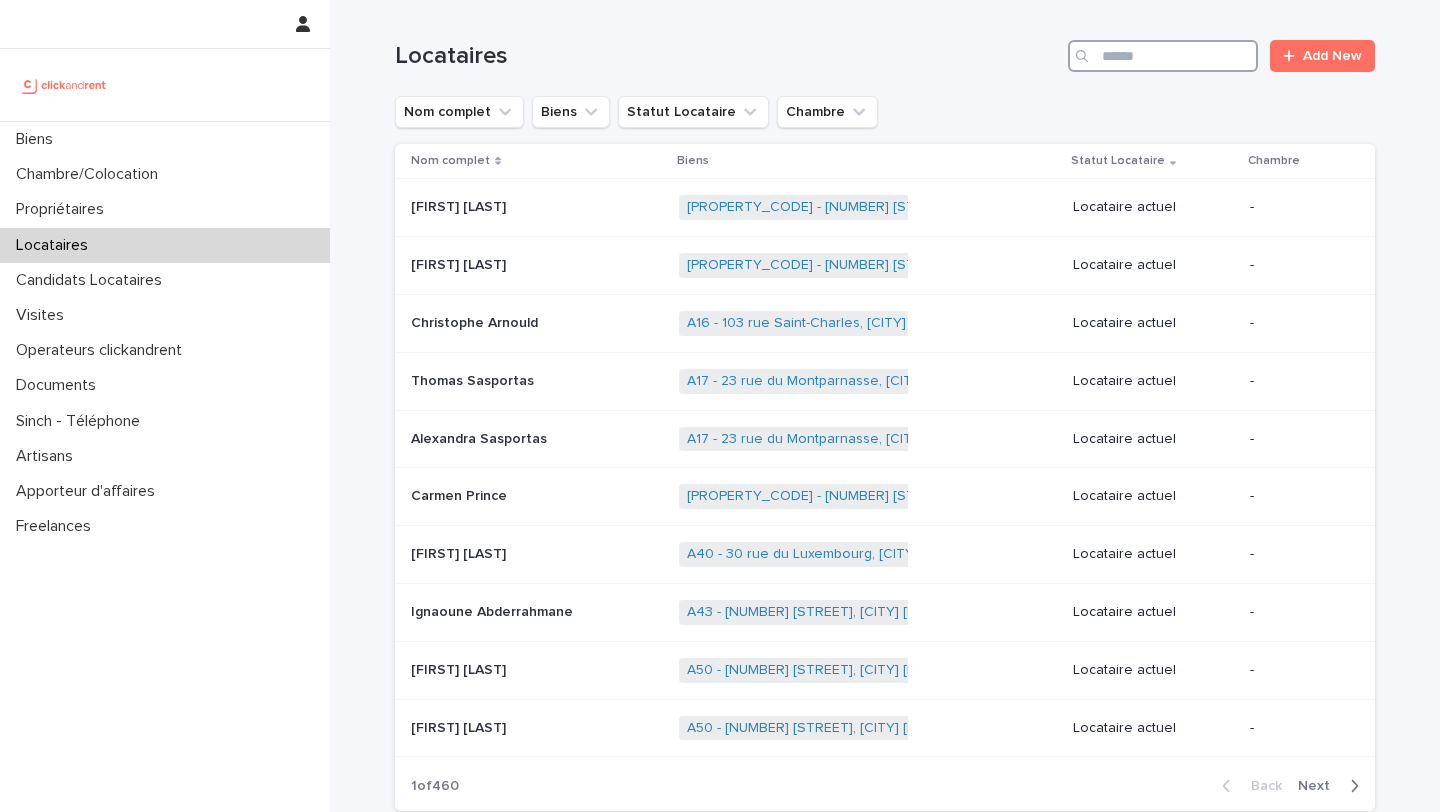 click at bounding box center [1163, 56] 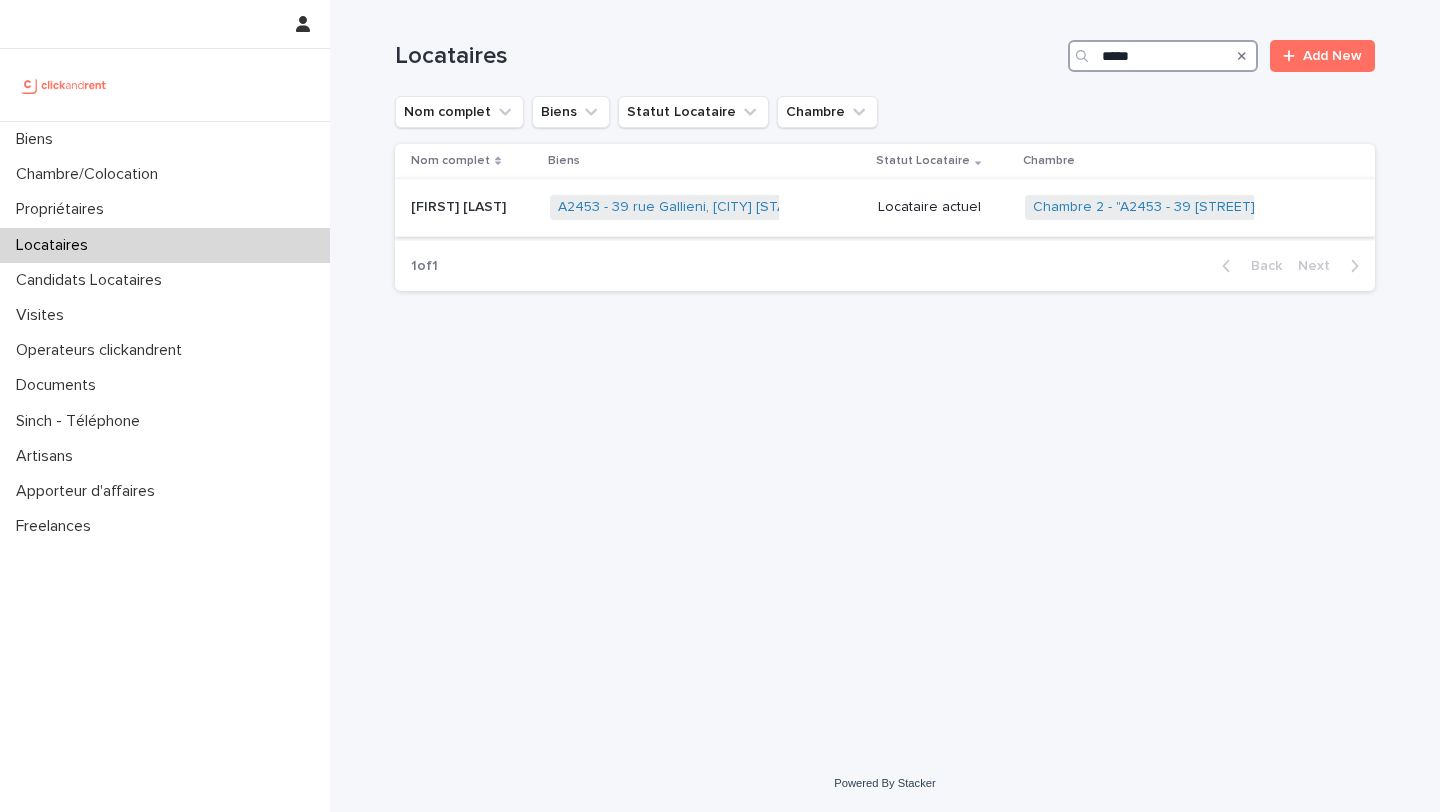 type on "*****" 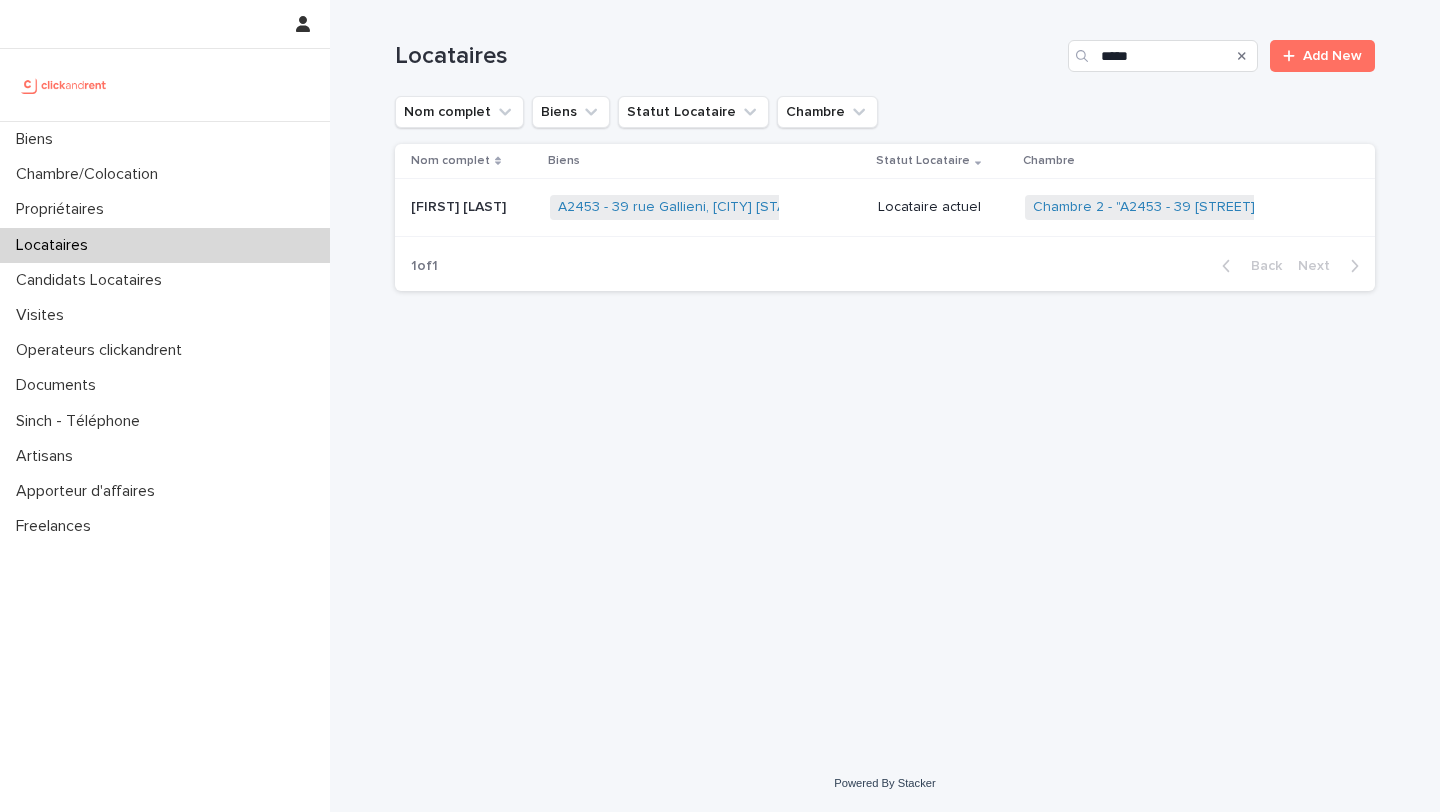 click on "[FIRST] [LAST]" at bounding box center (460, 205) 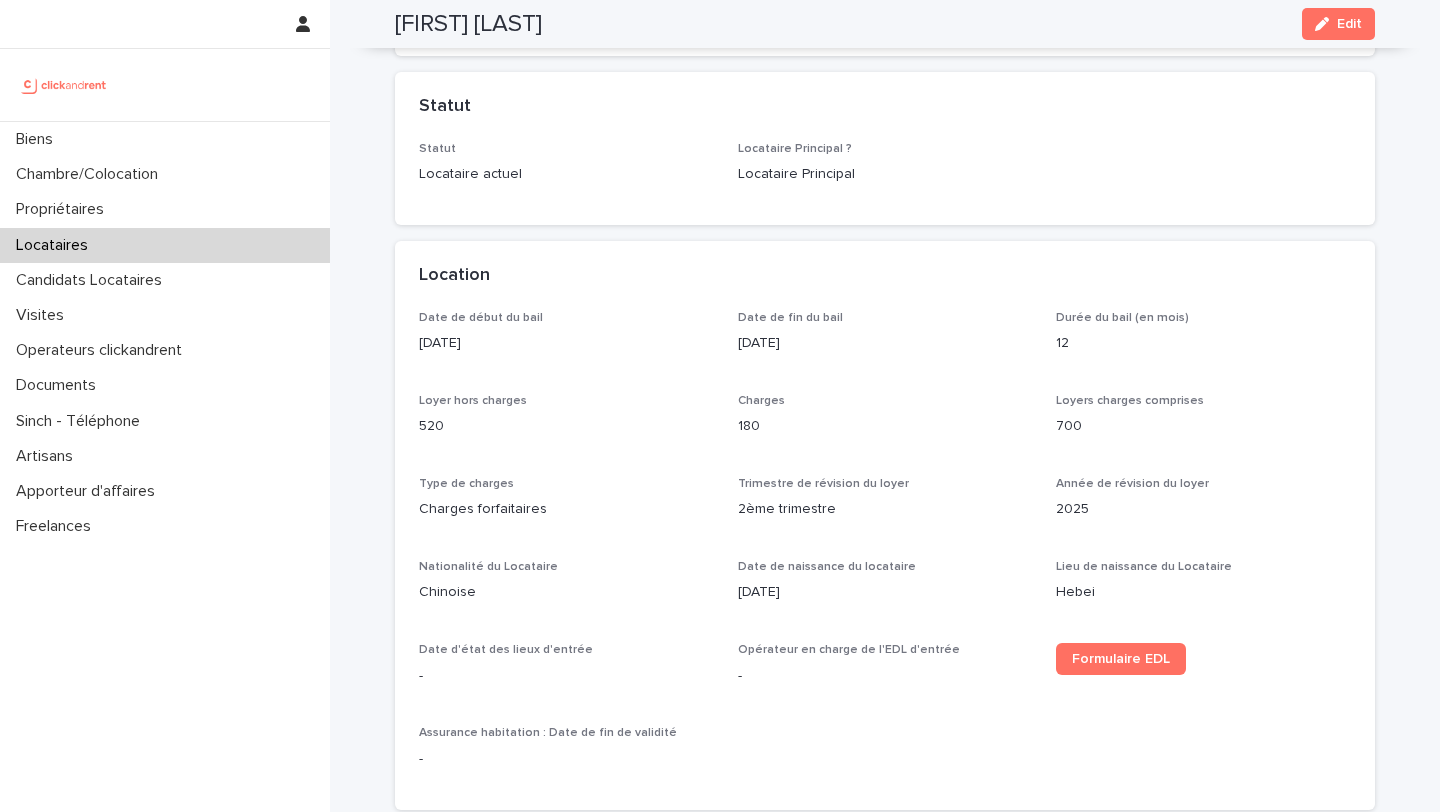 scroll, scrollTop: 0, scrollLeft: 0, axis: both 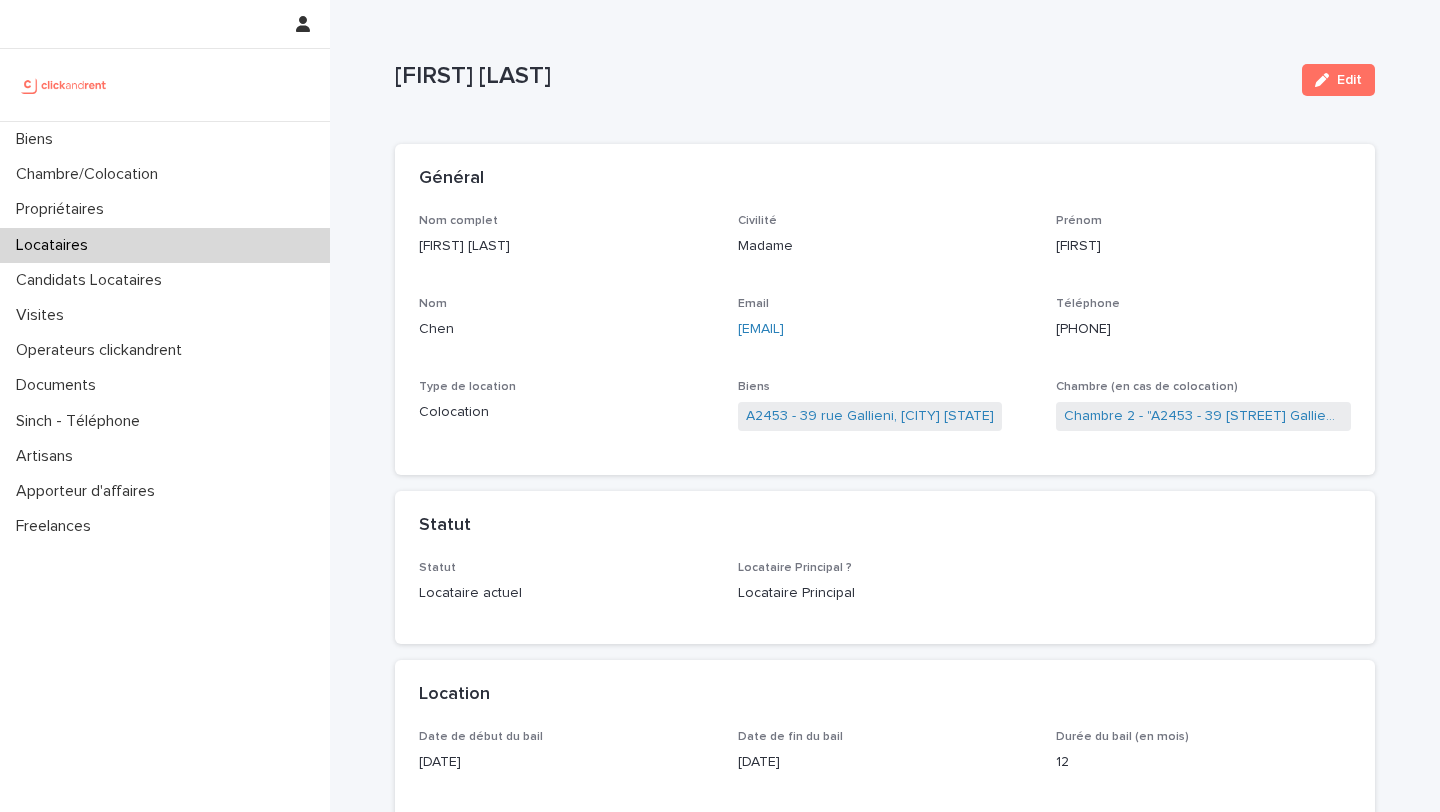 click on "[PHONE]" 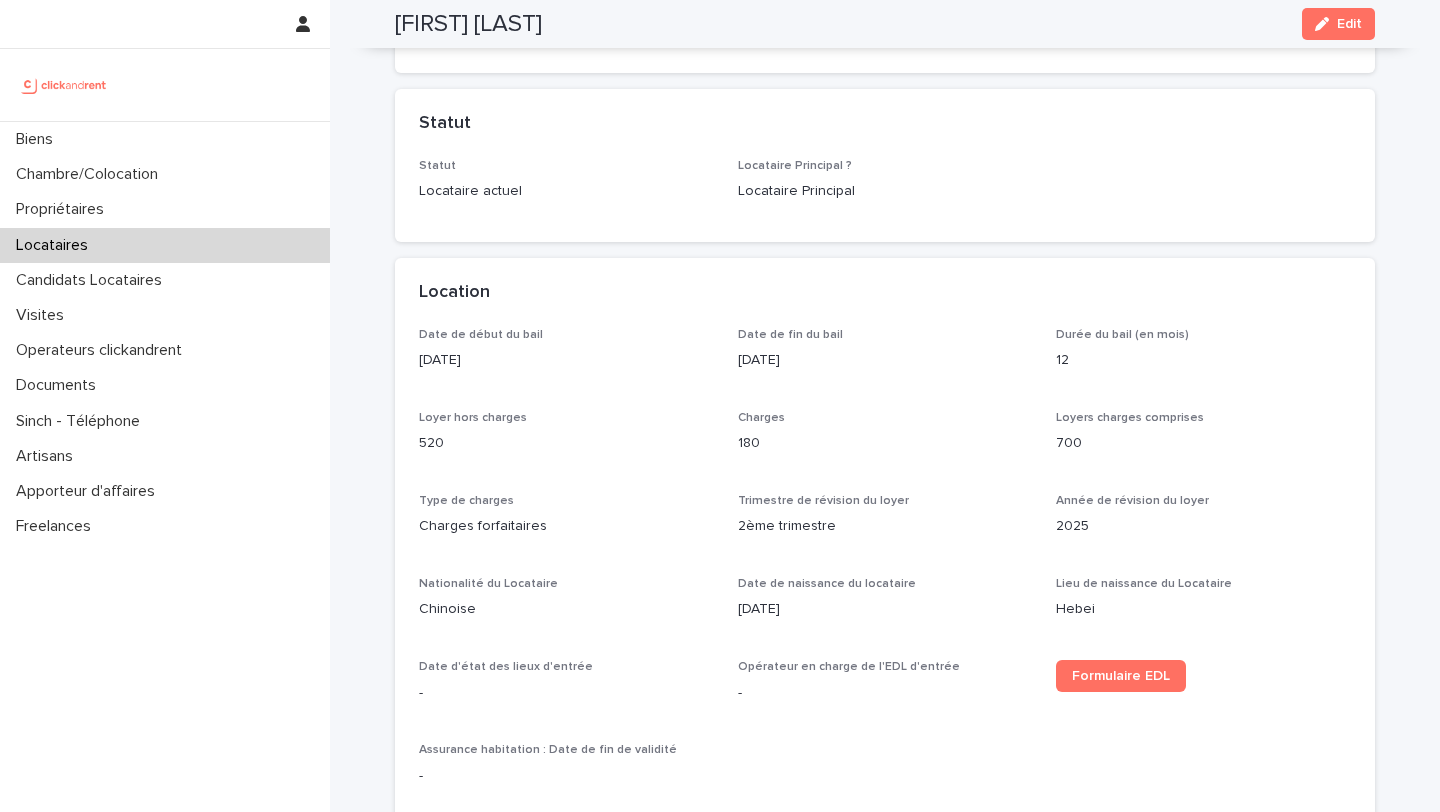 scroll, scrollTop: 452, scrollLeft: 0, axis: vertical 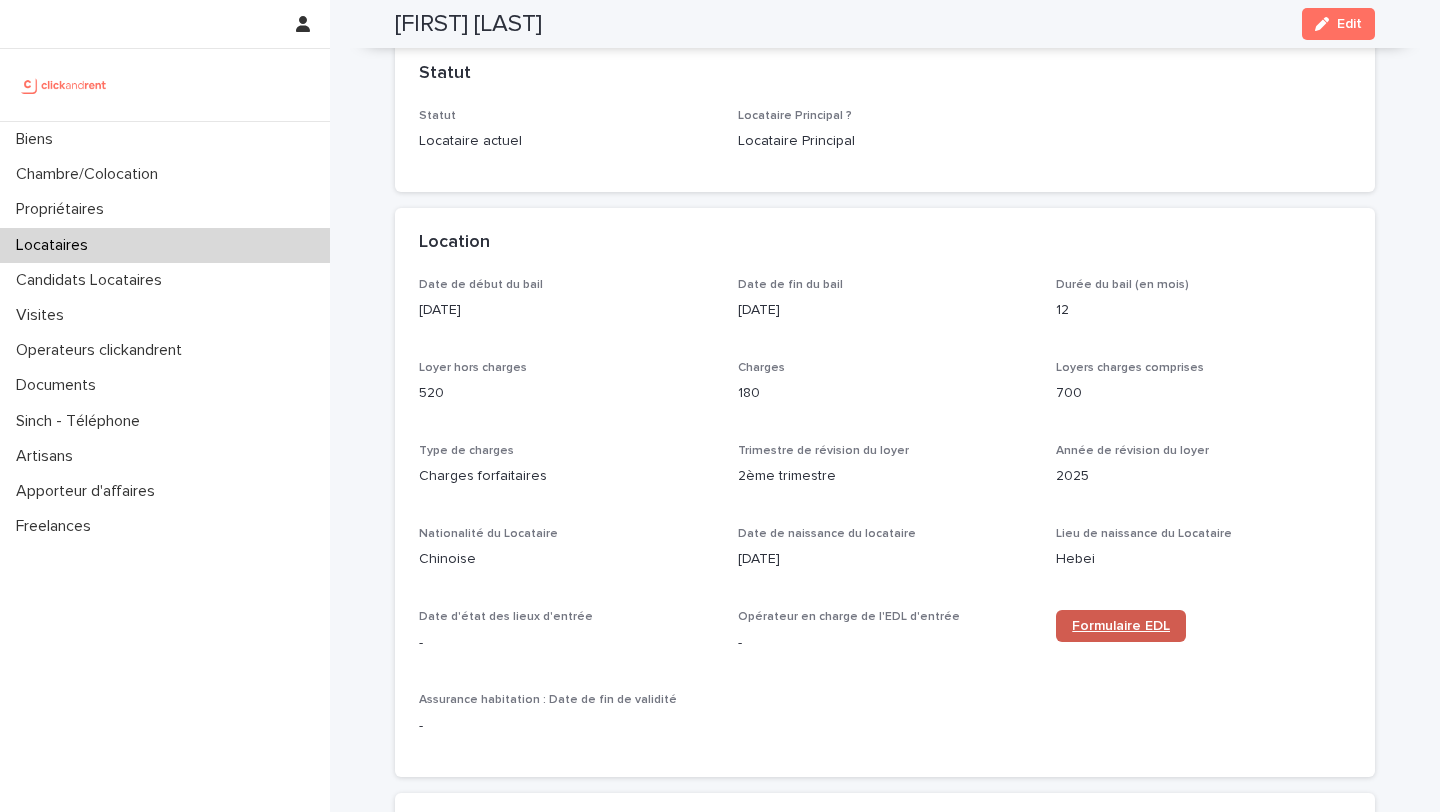 click on "Formulaire EDL" at bounding box center (1121, 626) 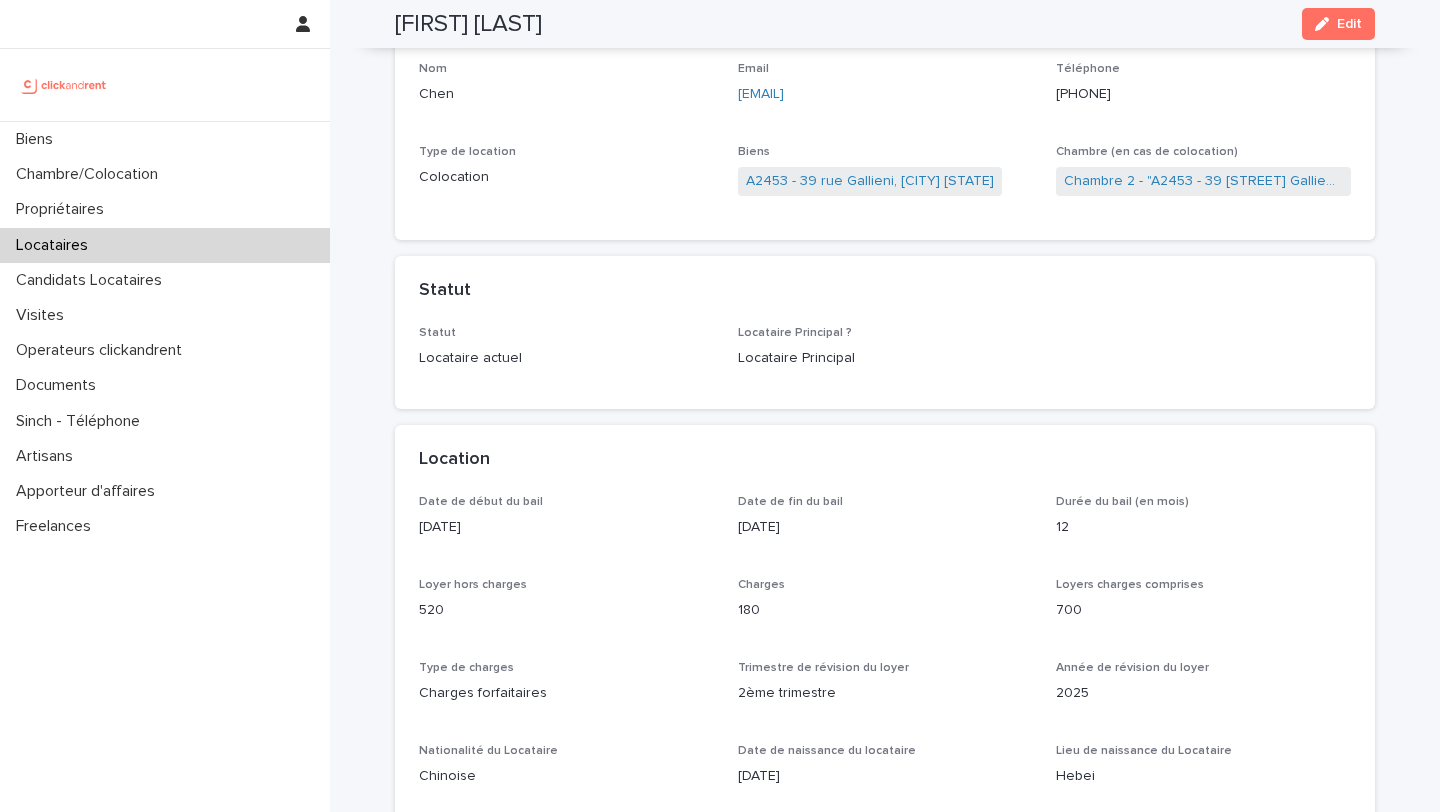 scroll, scrollTop: 205, scrollLeft: 0, axis: vertical 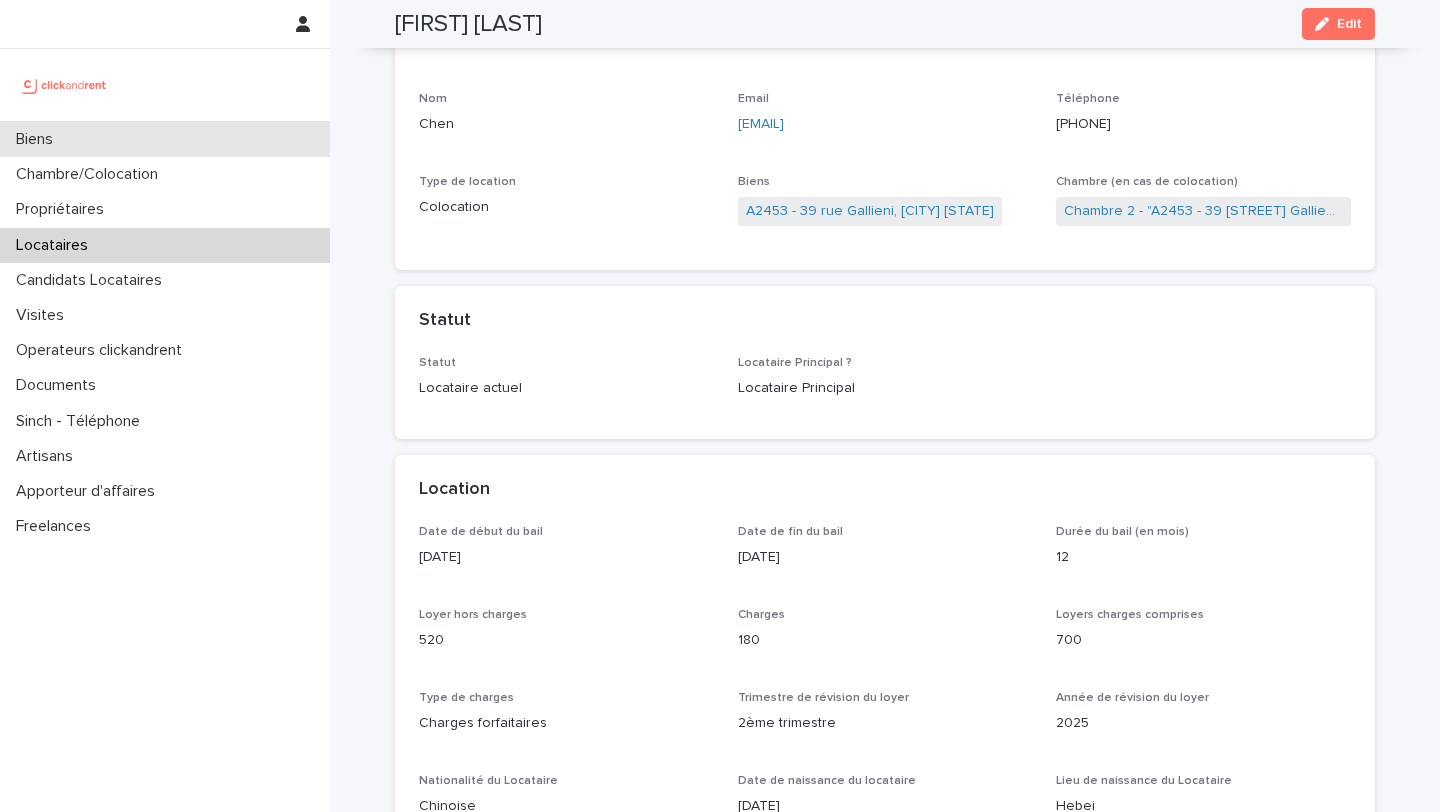 click on "Biens" at bounding box center (165, 139) 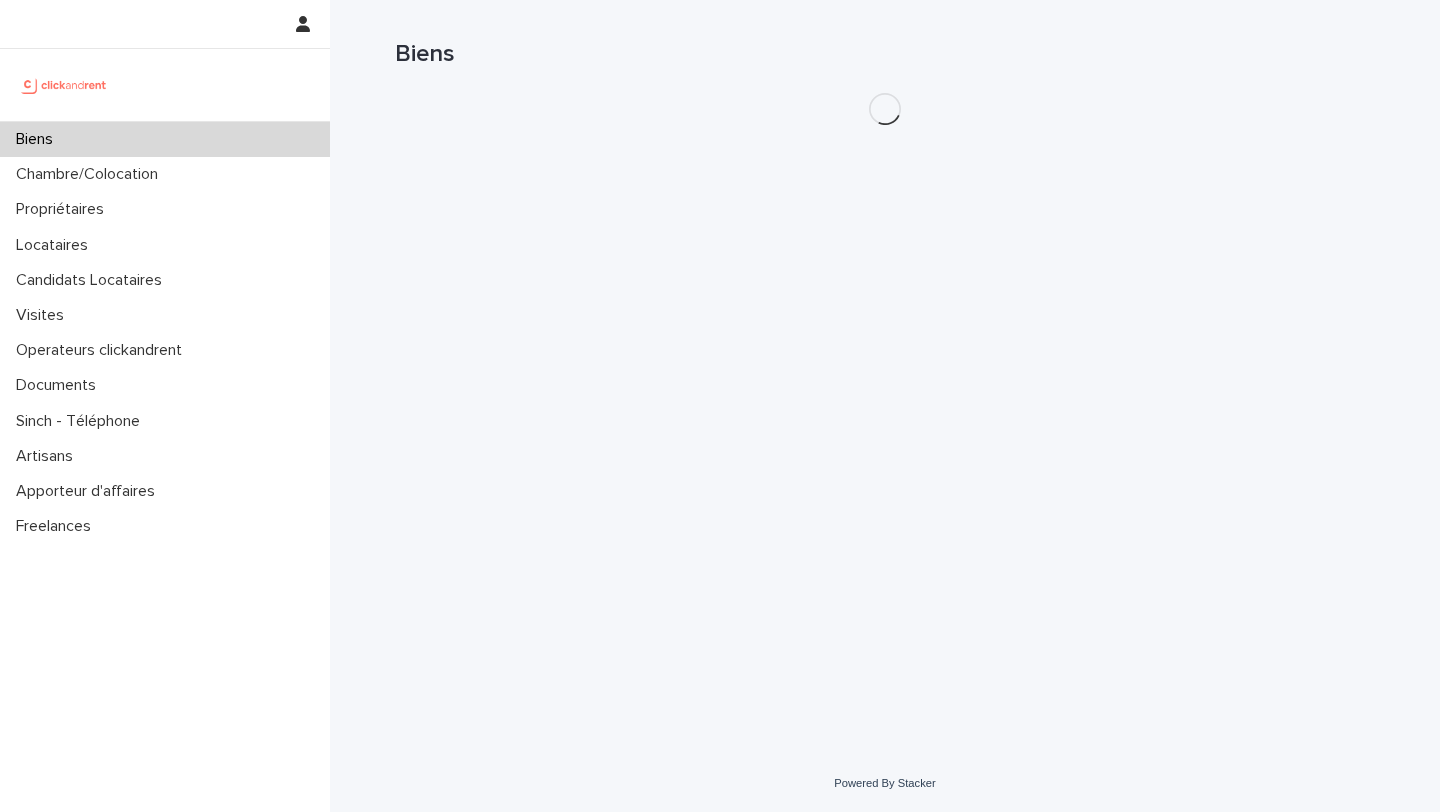 scroll, scrollTop: 0, scrollLeft: 0, axis: both 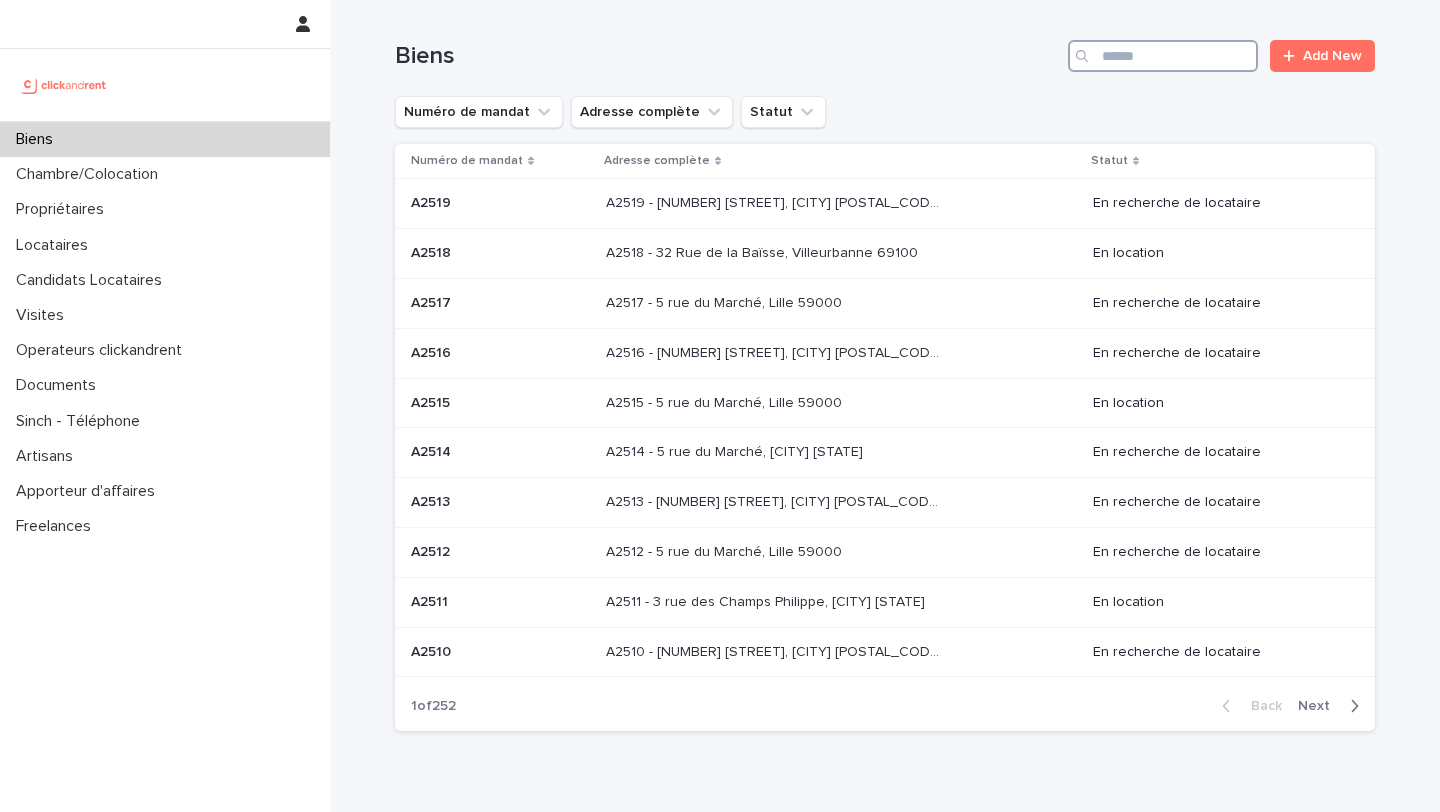 click at bounding box center (1163, 56) 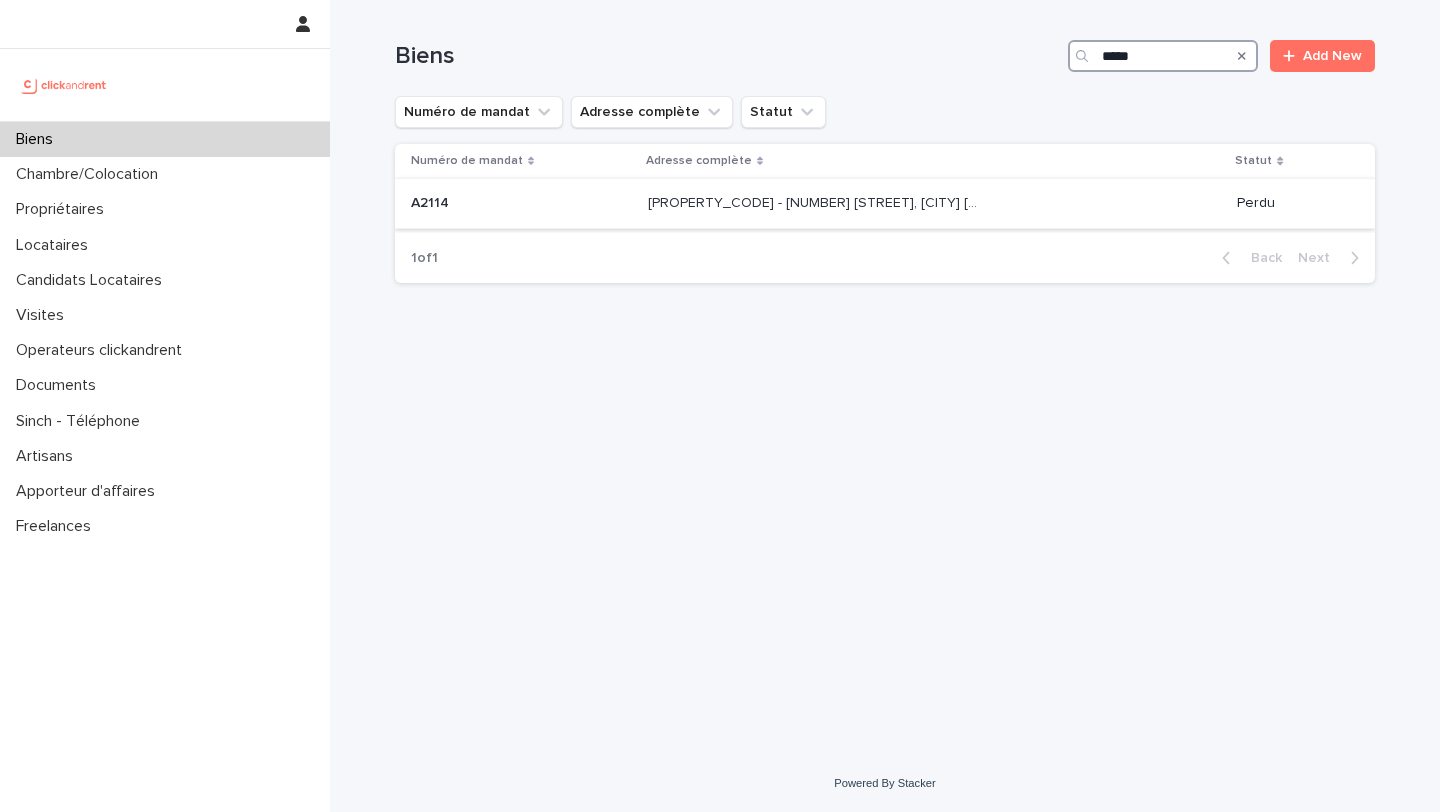 type on "*****" 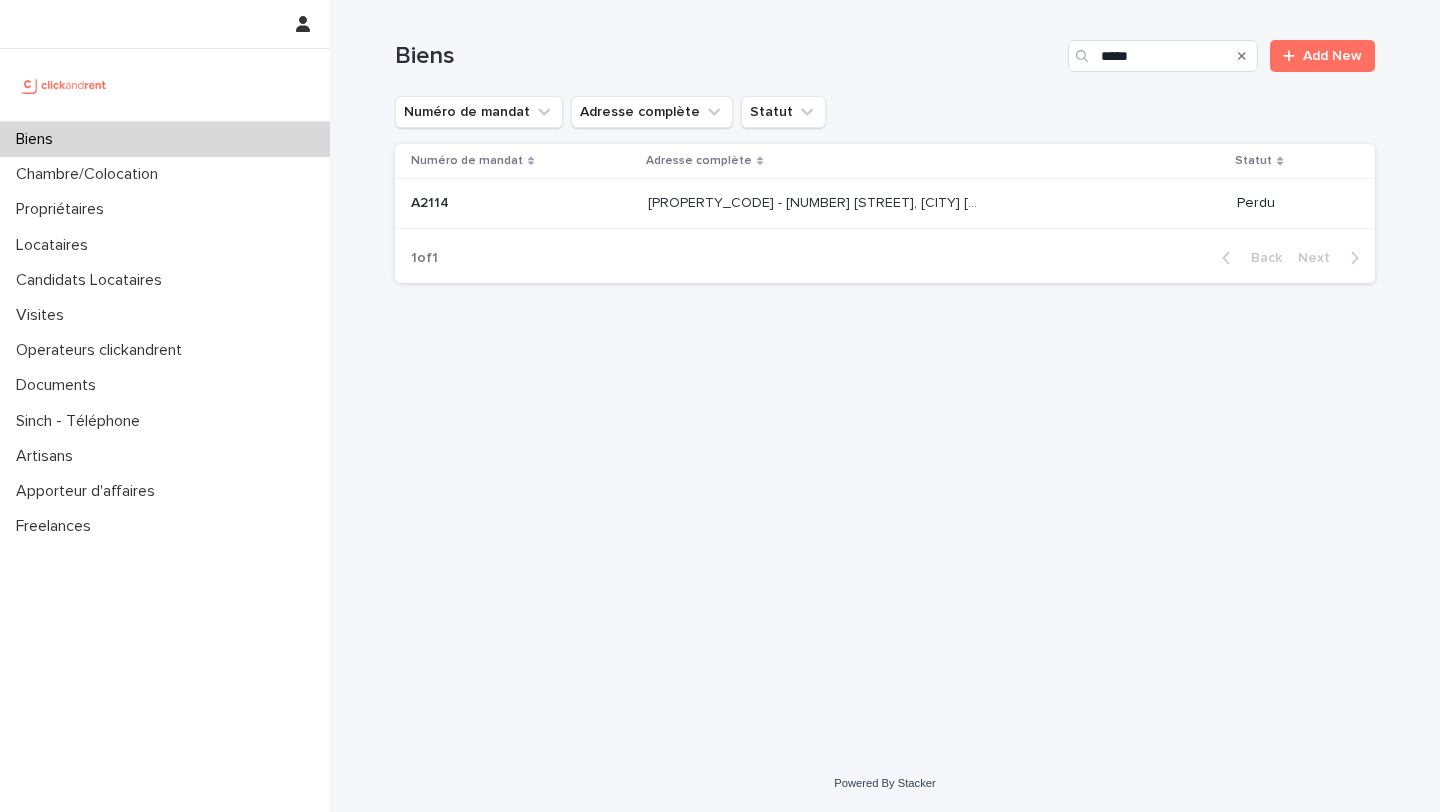 click on "[PROPERTY_CODE] - [NUMBER] [STREET], [CITY] [POSTAL_CODE]" at bounding box center [816, 201] 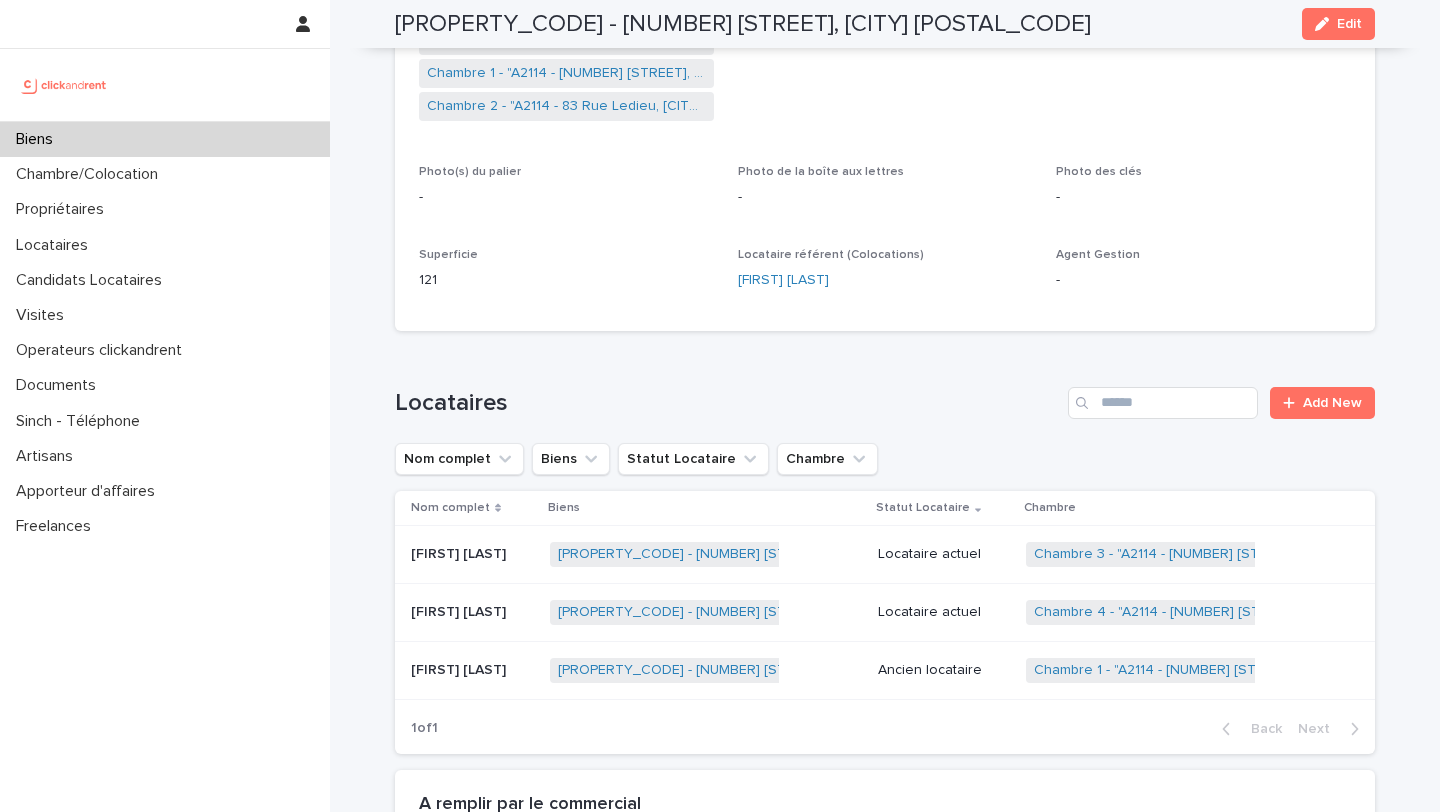 scroll, scrollTop: 0, scrollLeft: 0, axis: both 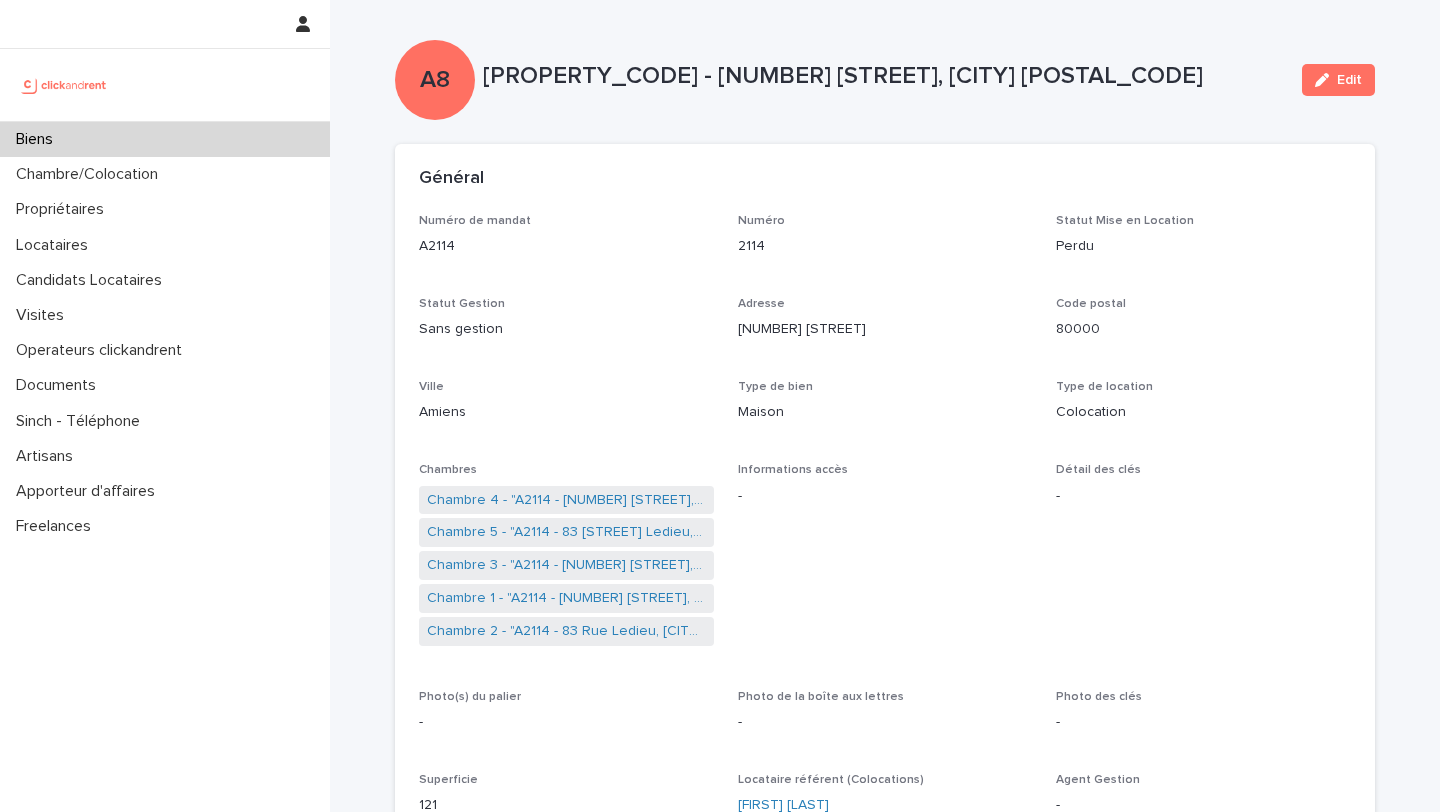 click on "Biens" at bounding box center (165, 139) 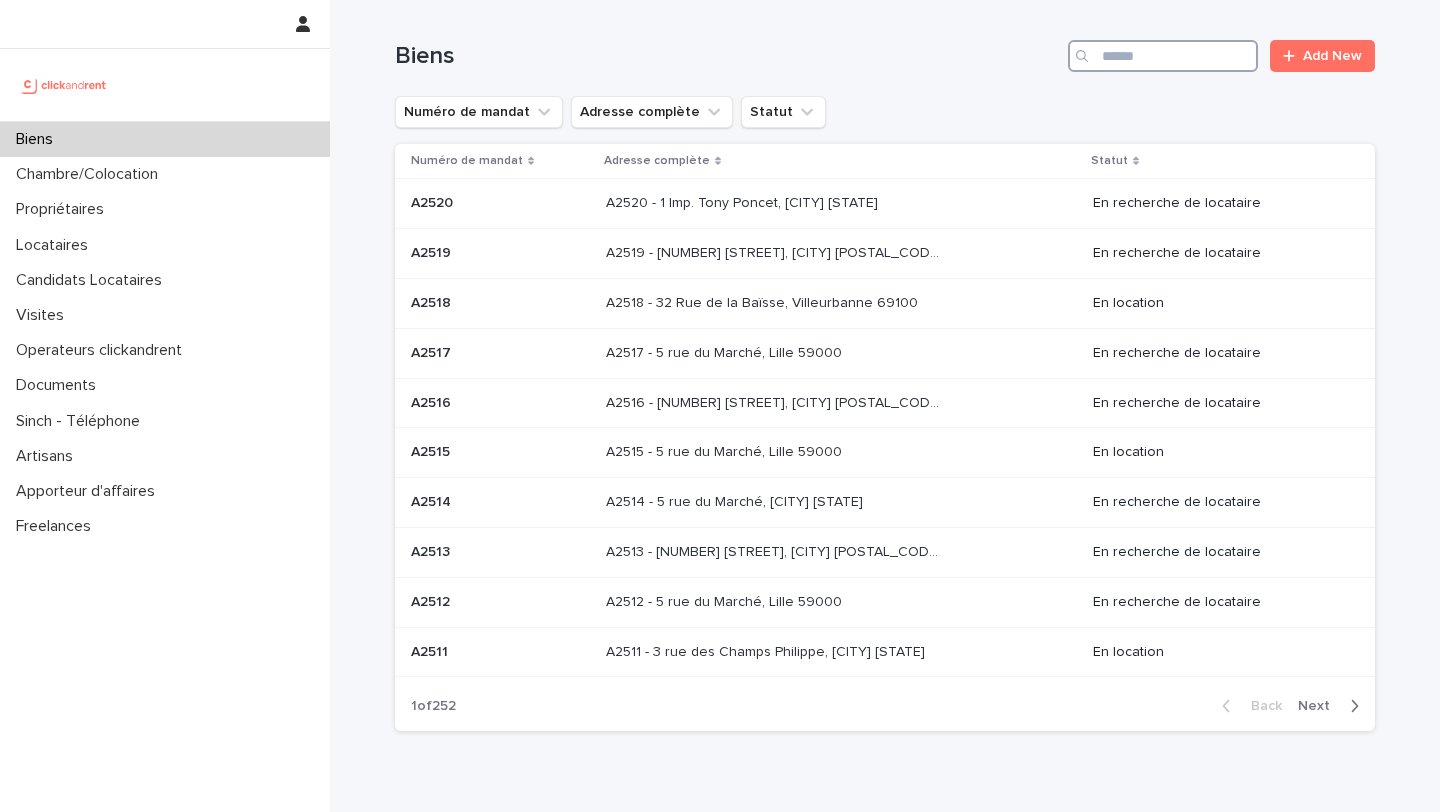 click at bounding box center [1163, 56] 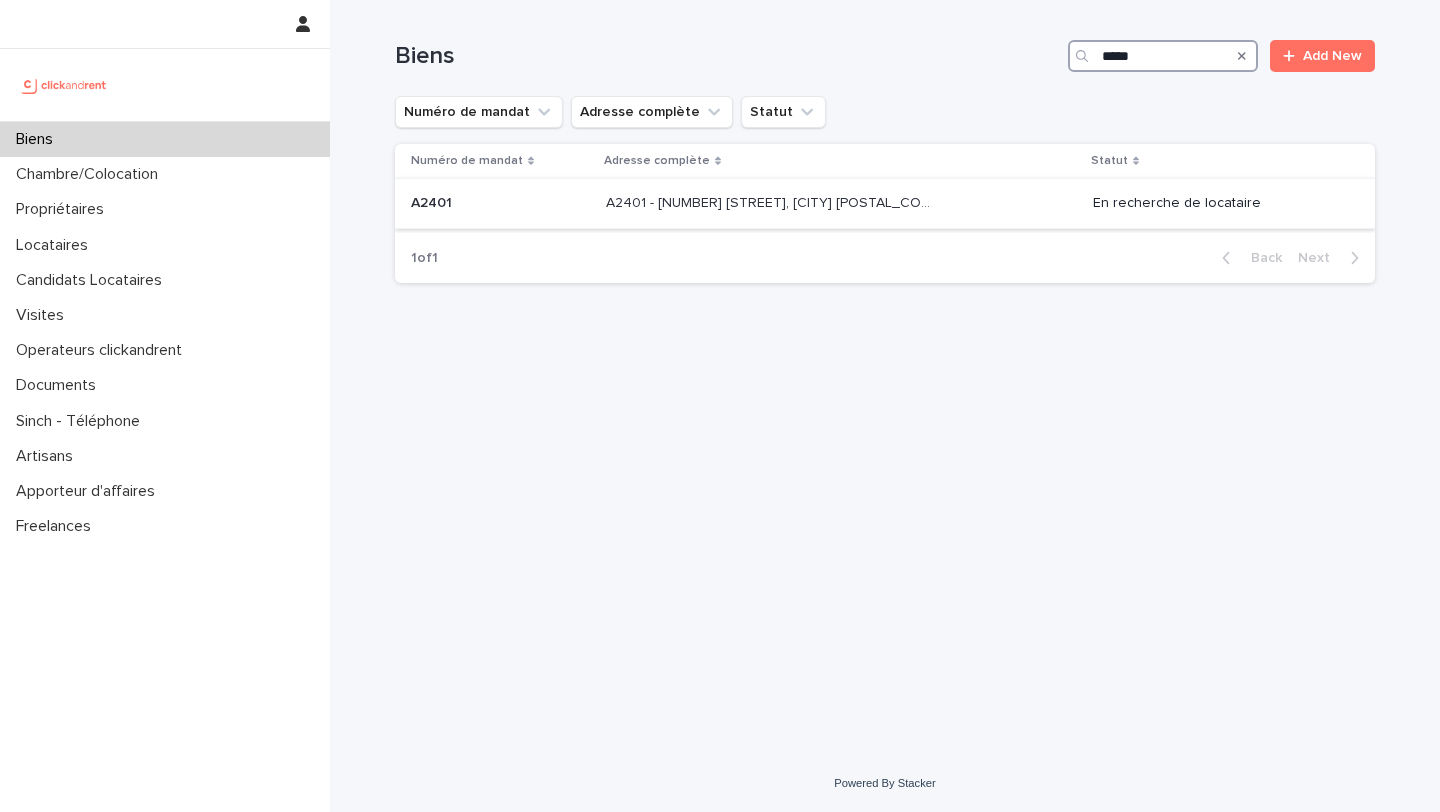 type on "*****" 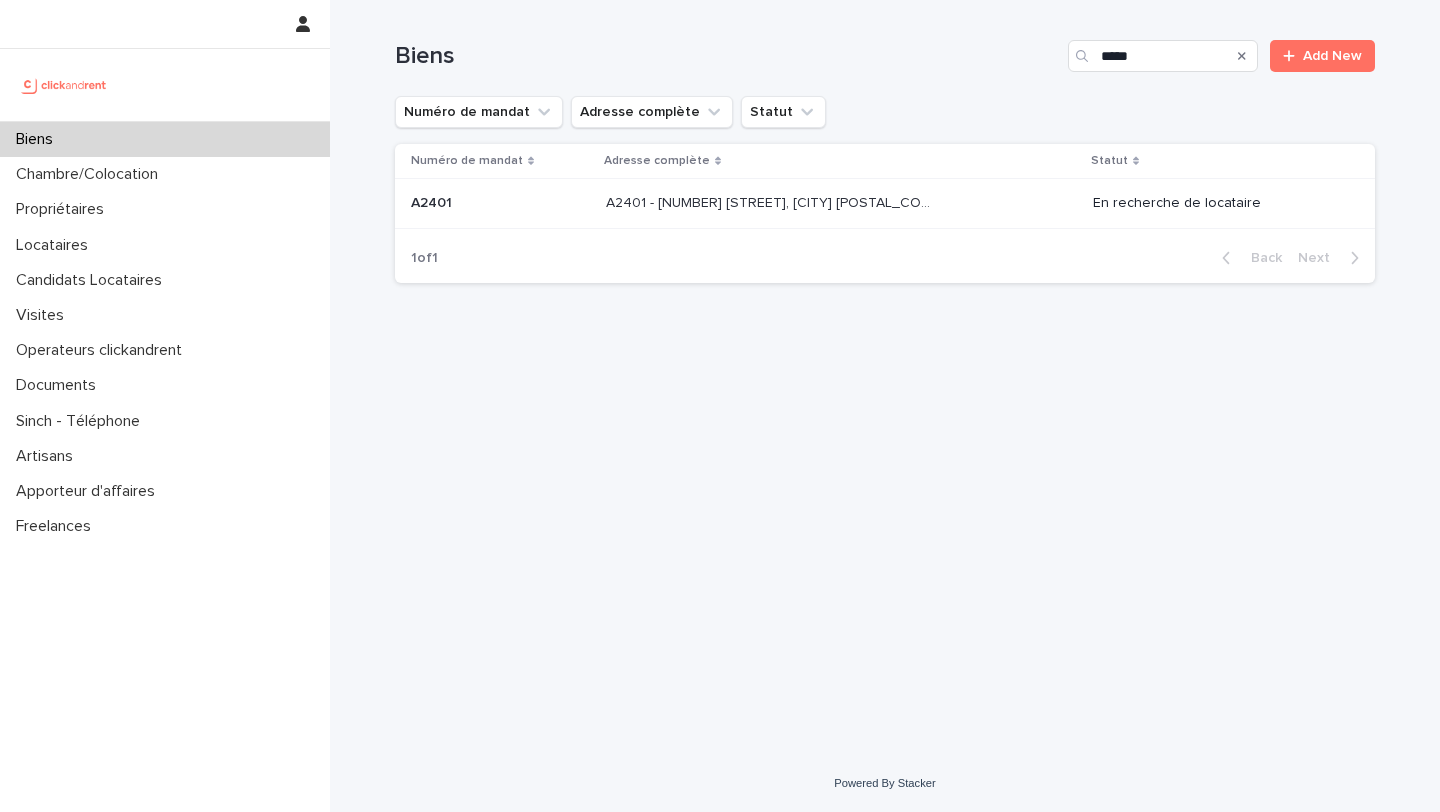 click on "A2401" at bounding box center [433, 201] 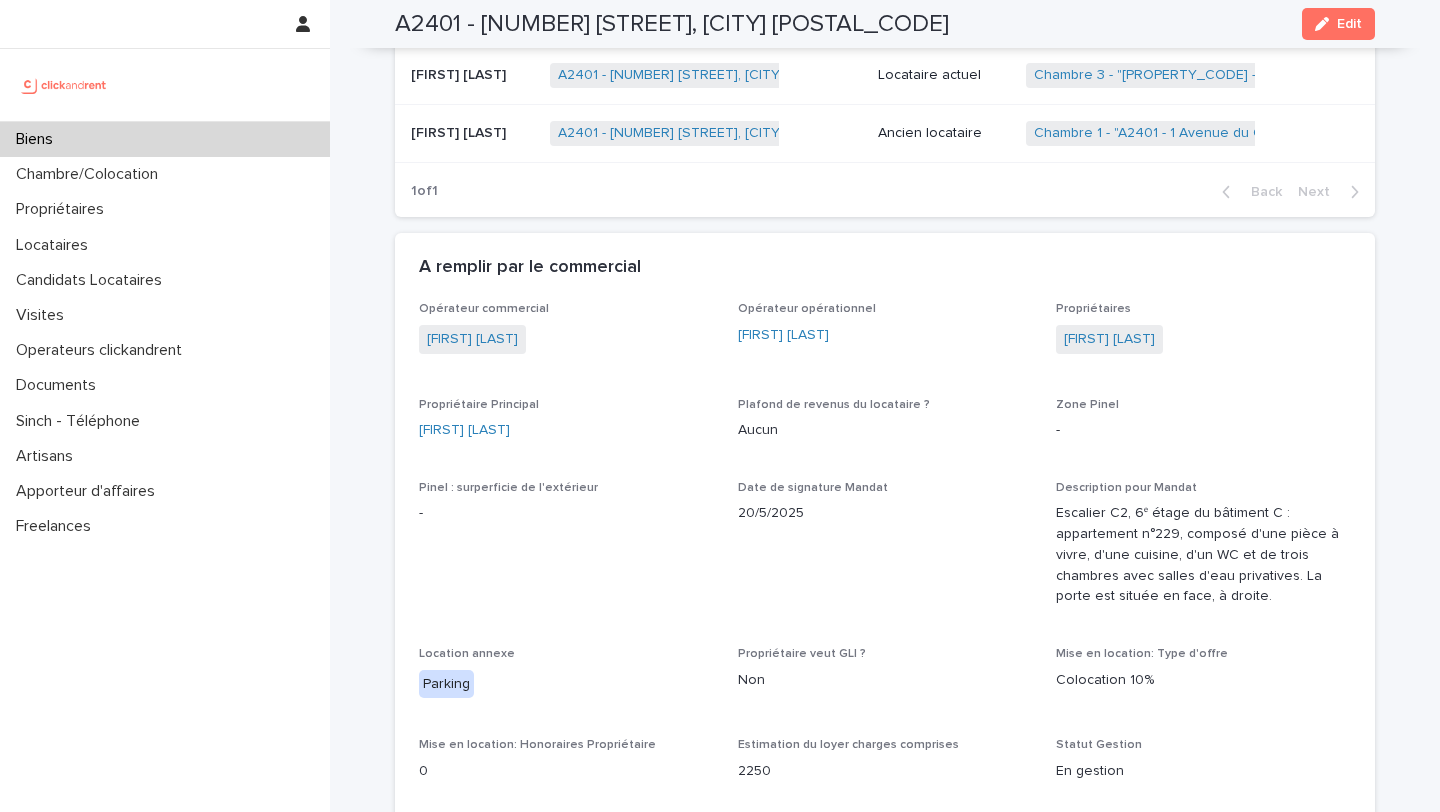 scroll, scrollTop: 1179, scrollLeft: 0, axis: vertical 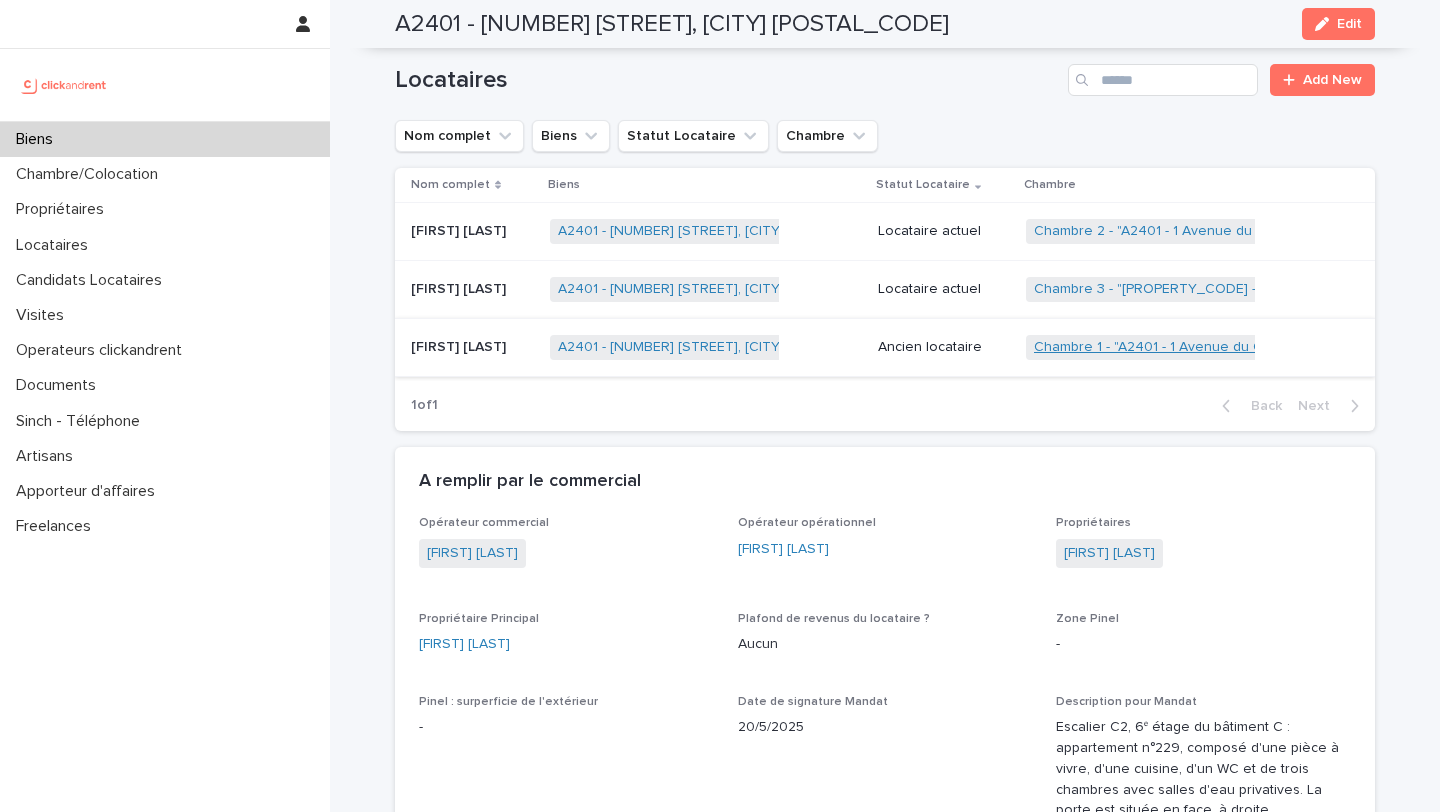 click on "Chambre 1 - "A2401 - 1 Avenue du Général Leclerc,  [CITY] [STATE]"" at bounding box center (1247, 347) 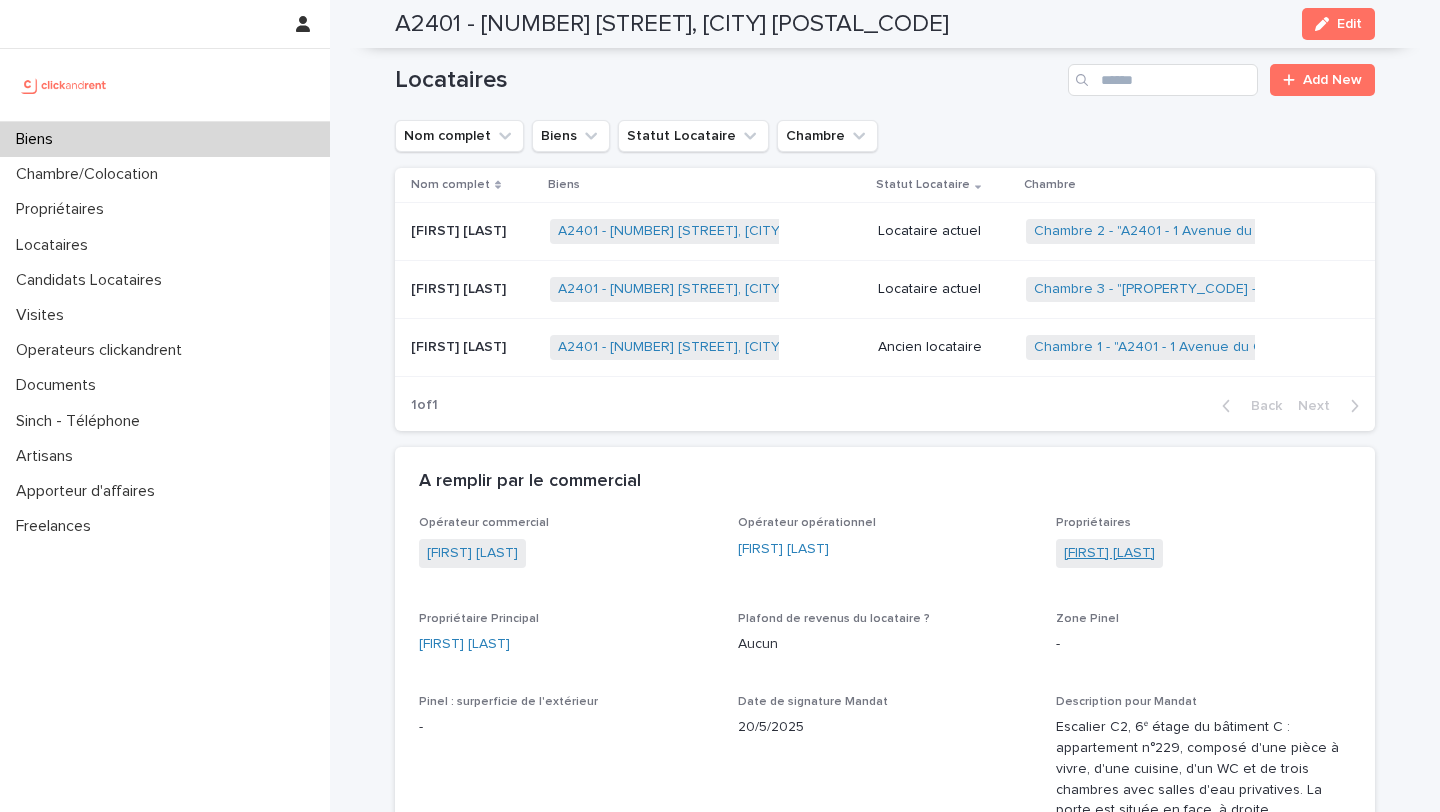 click on "[FIRST] [LAST]" at bounding box center (1109, 553) 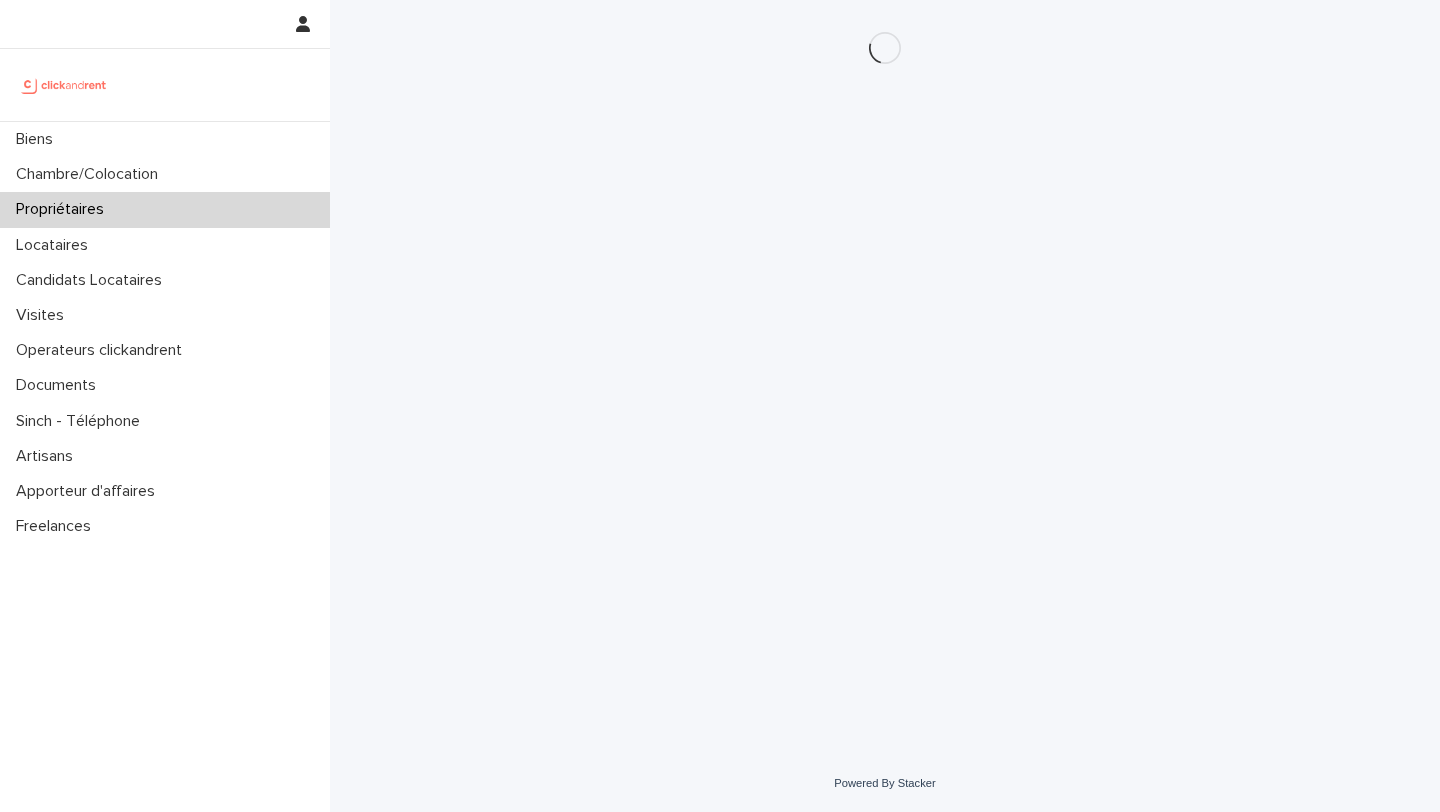 scroll, scrollTop: 0, scrollLeft: 0, axis: both 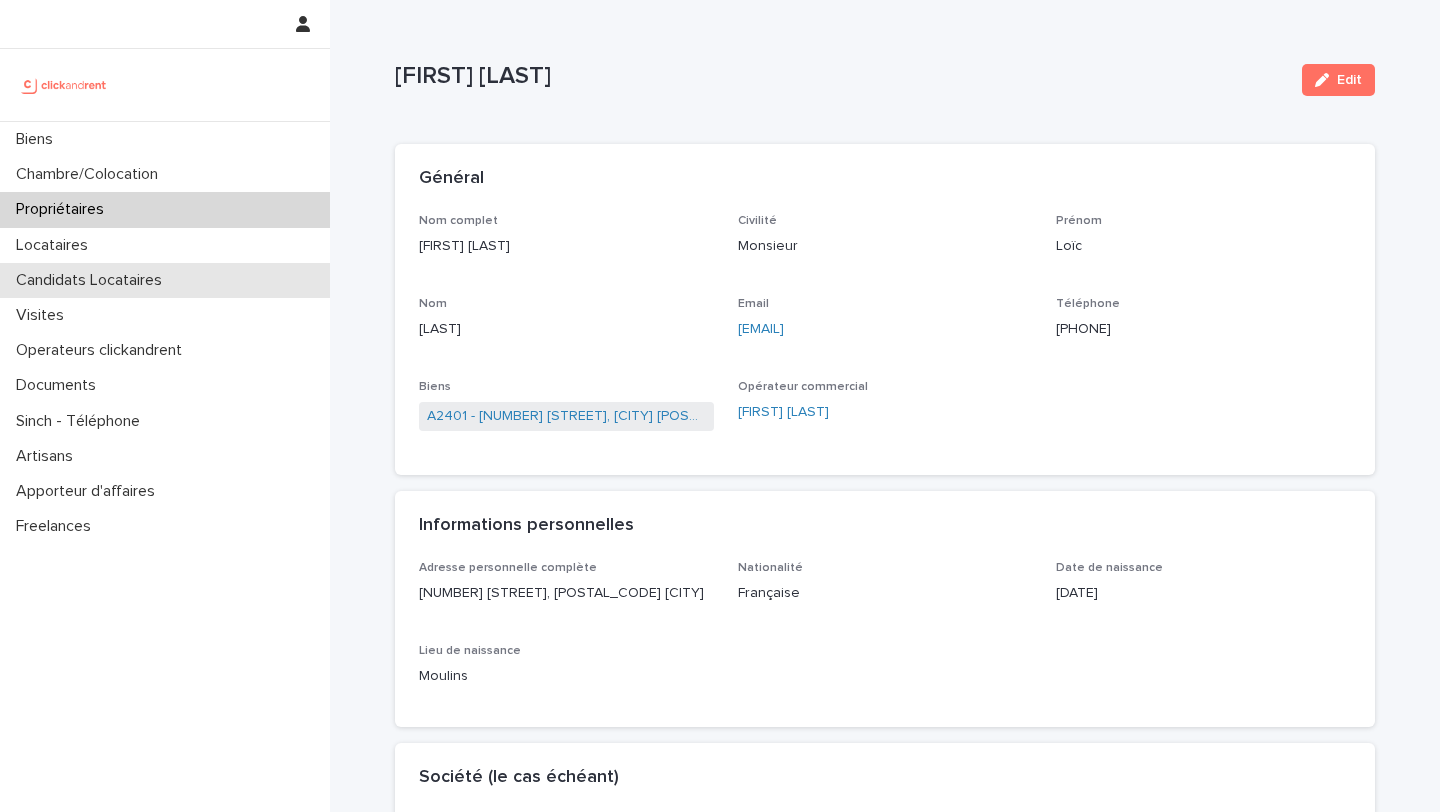 click on "Candidats Locataires" at bounding box center [93, 280] 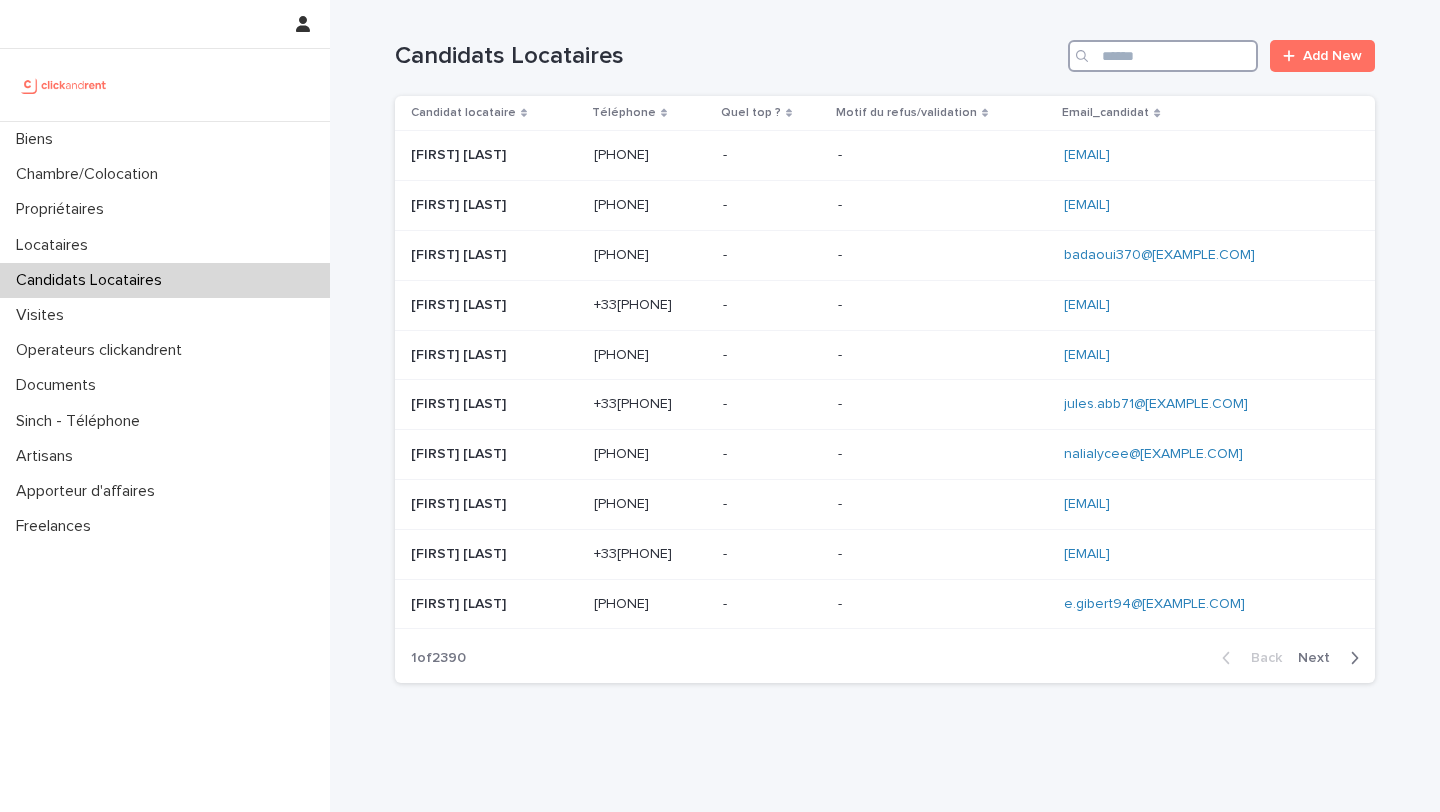 click at bounding box center [1163, 56] 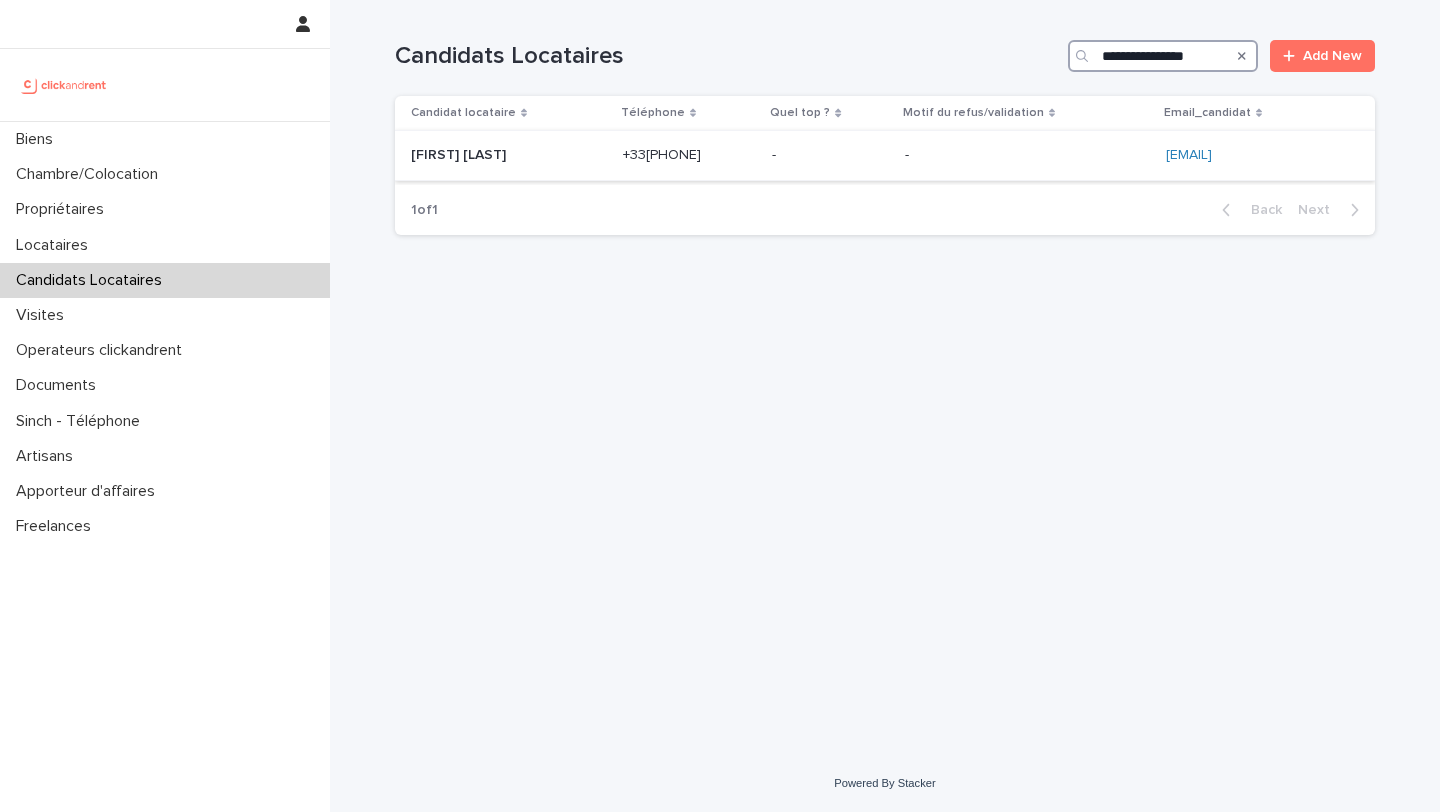 type on "**********" 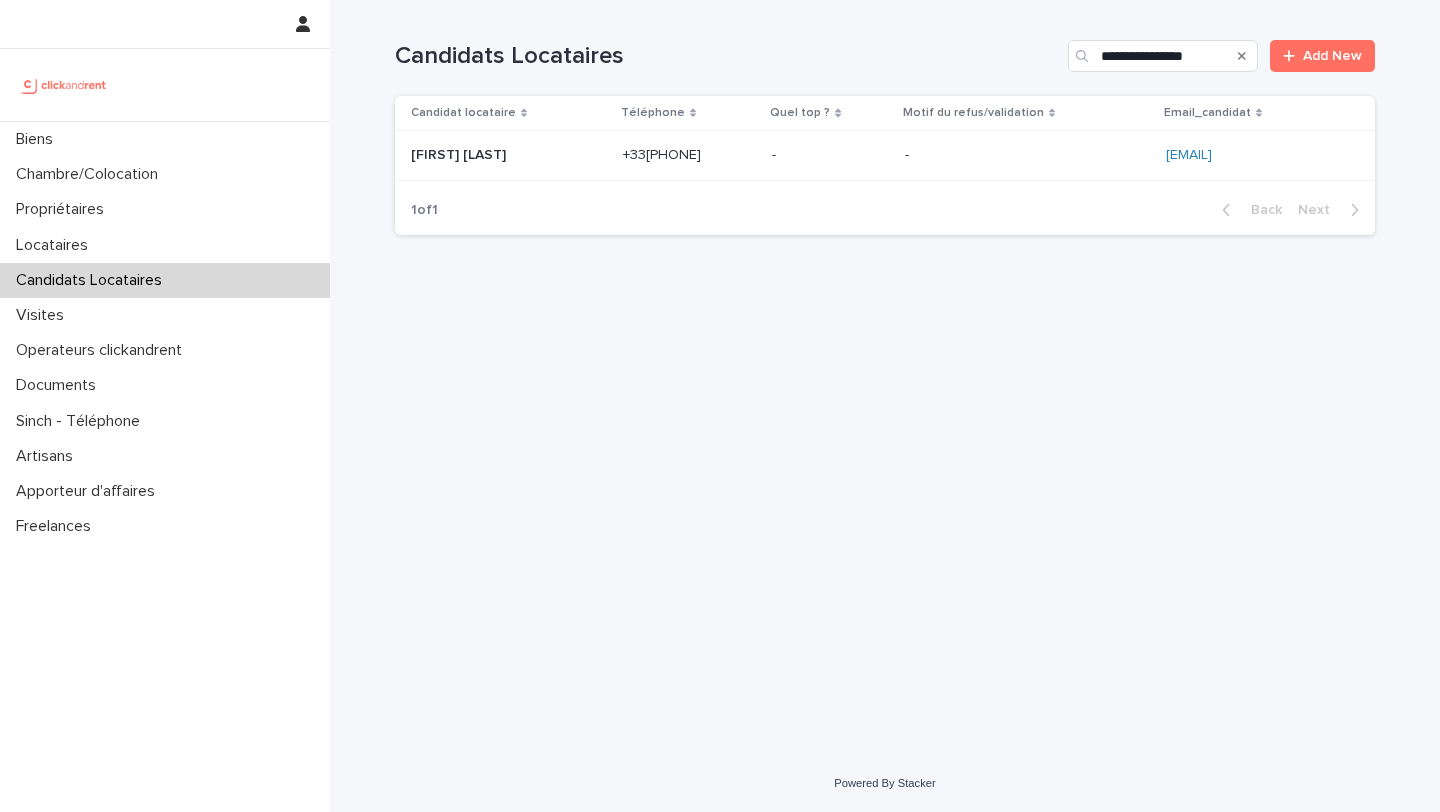 click on "[FIRST] [LAST]" at bounding box center [460, 153] 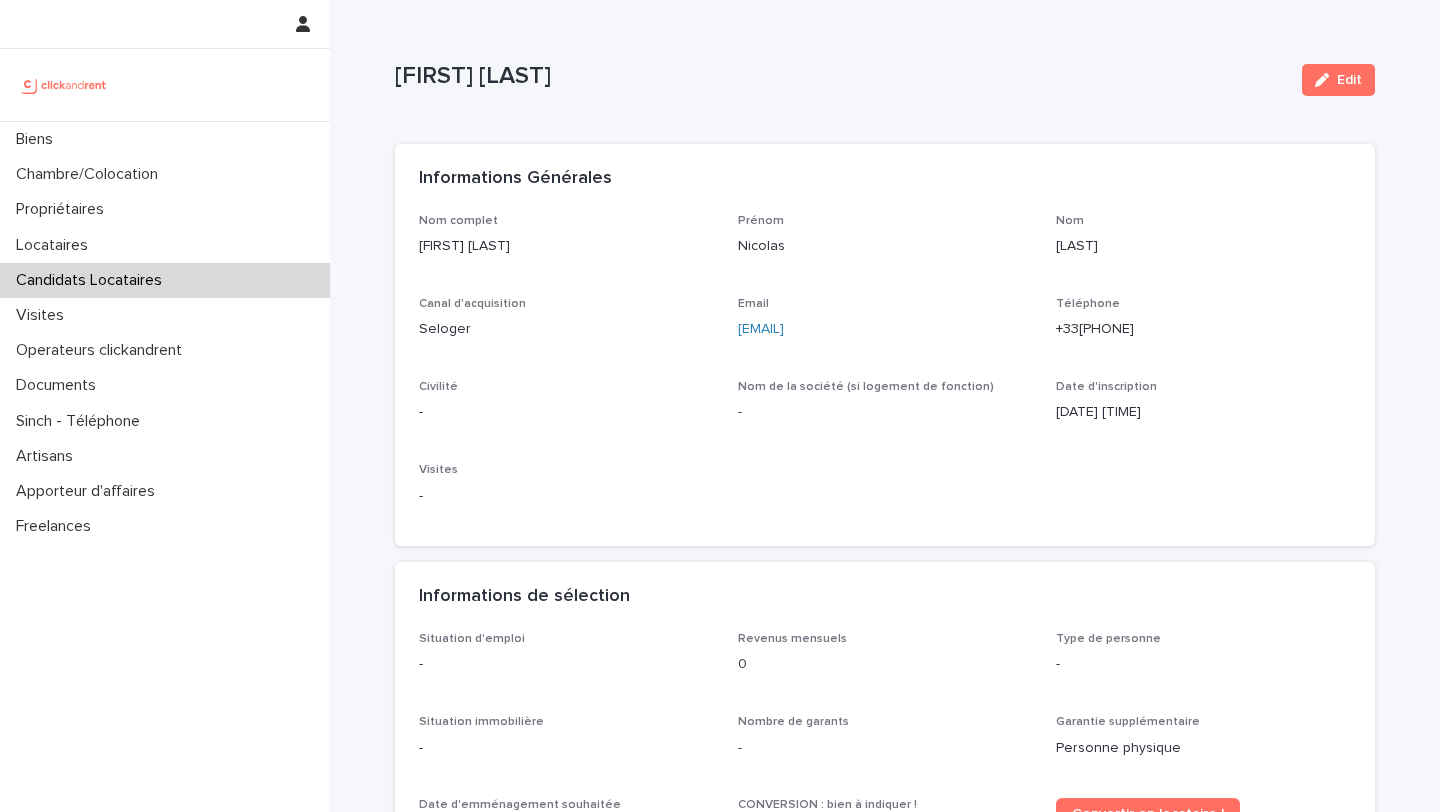 click on "Edit" at bounding box center [1334, 80] 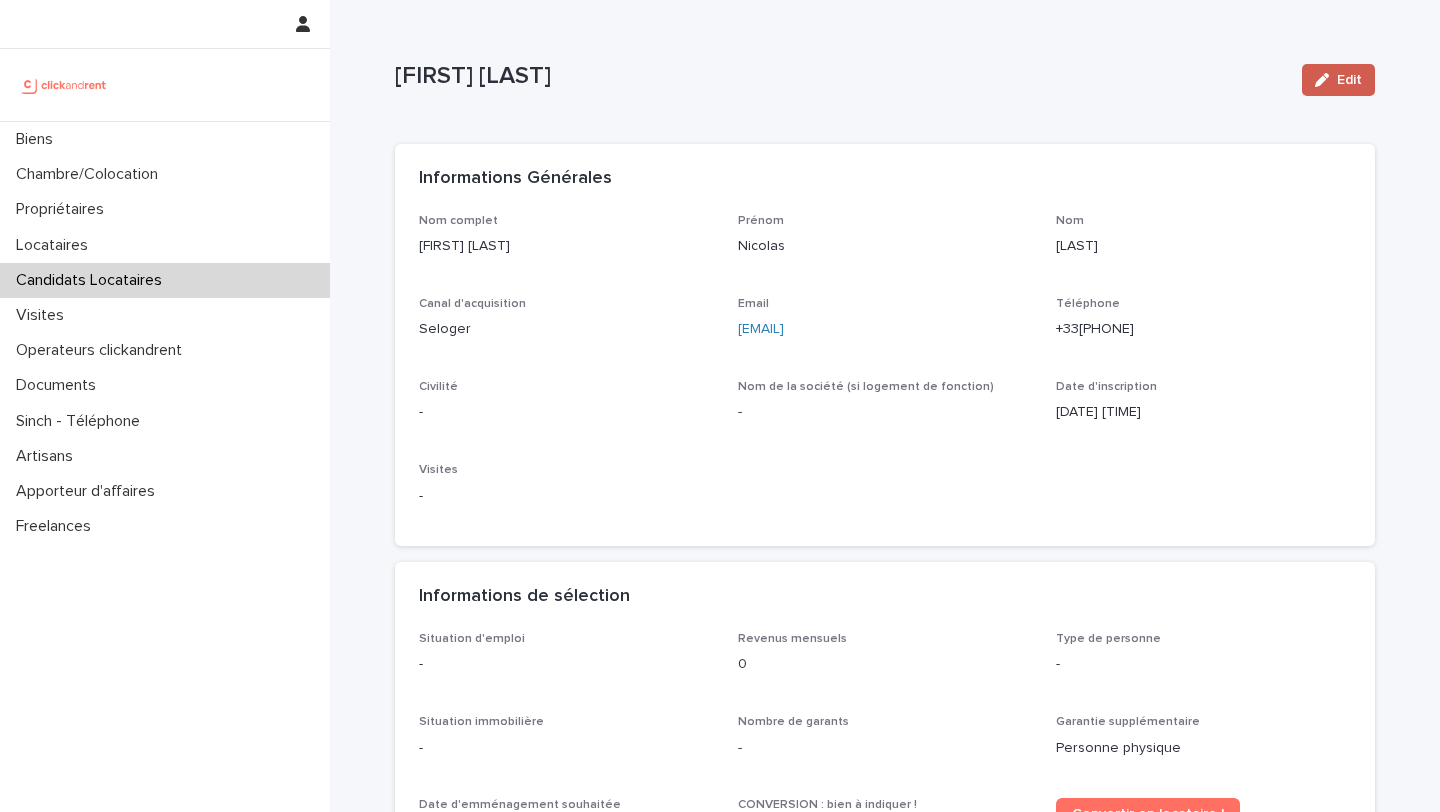click on "Edit" at bounding box center [1338, 80] 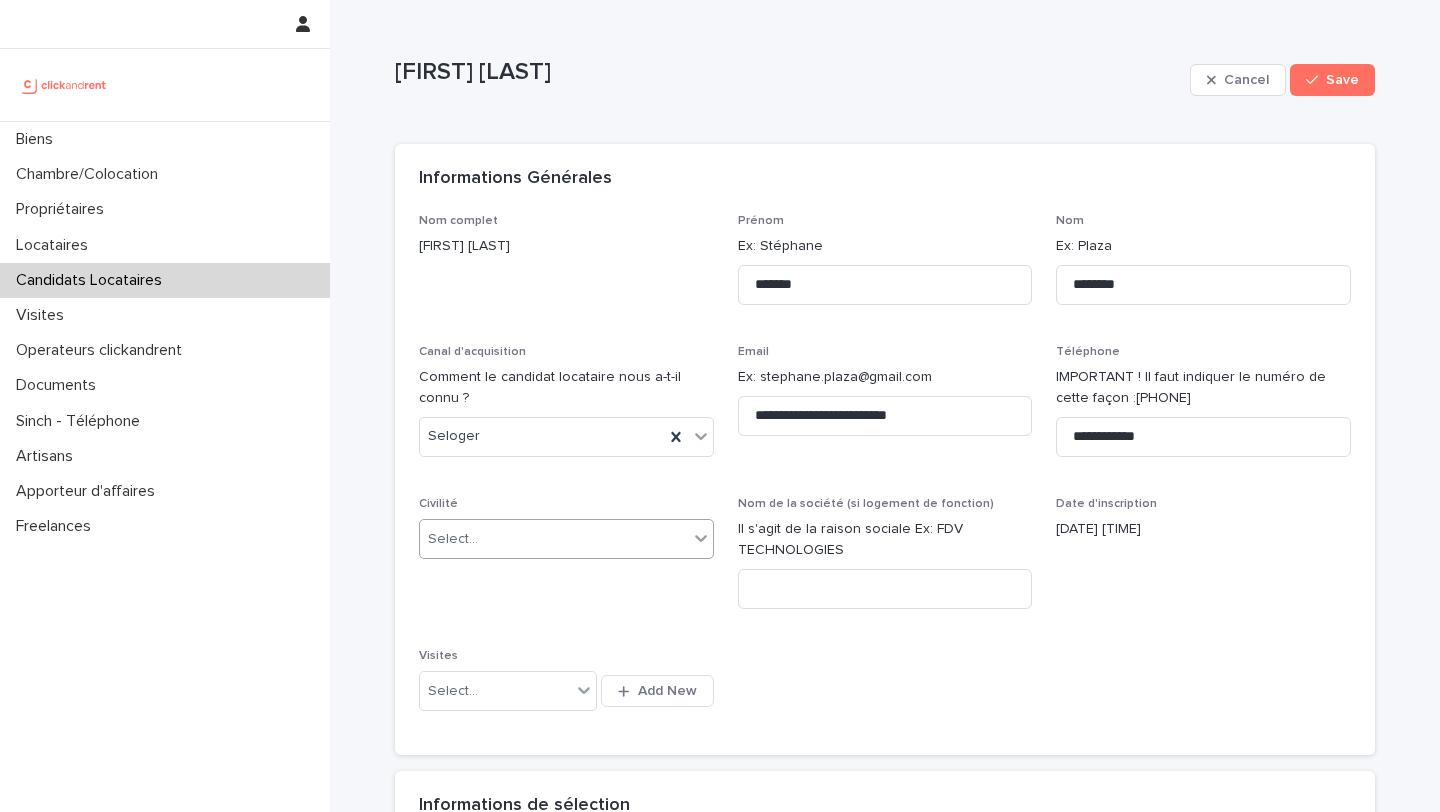 click at bounding box center (481, 539) 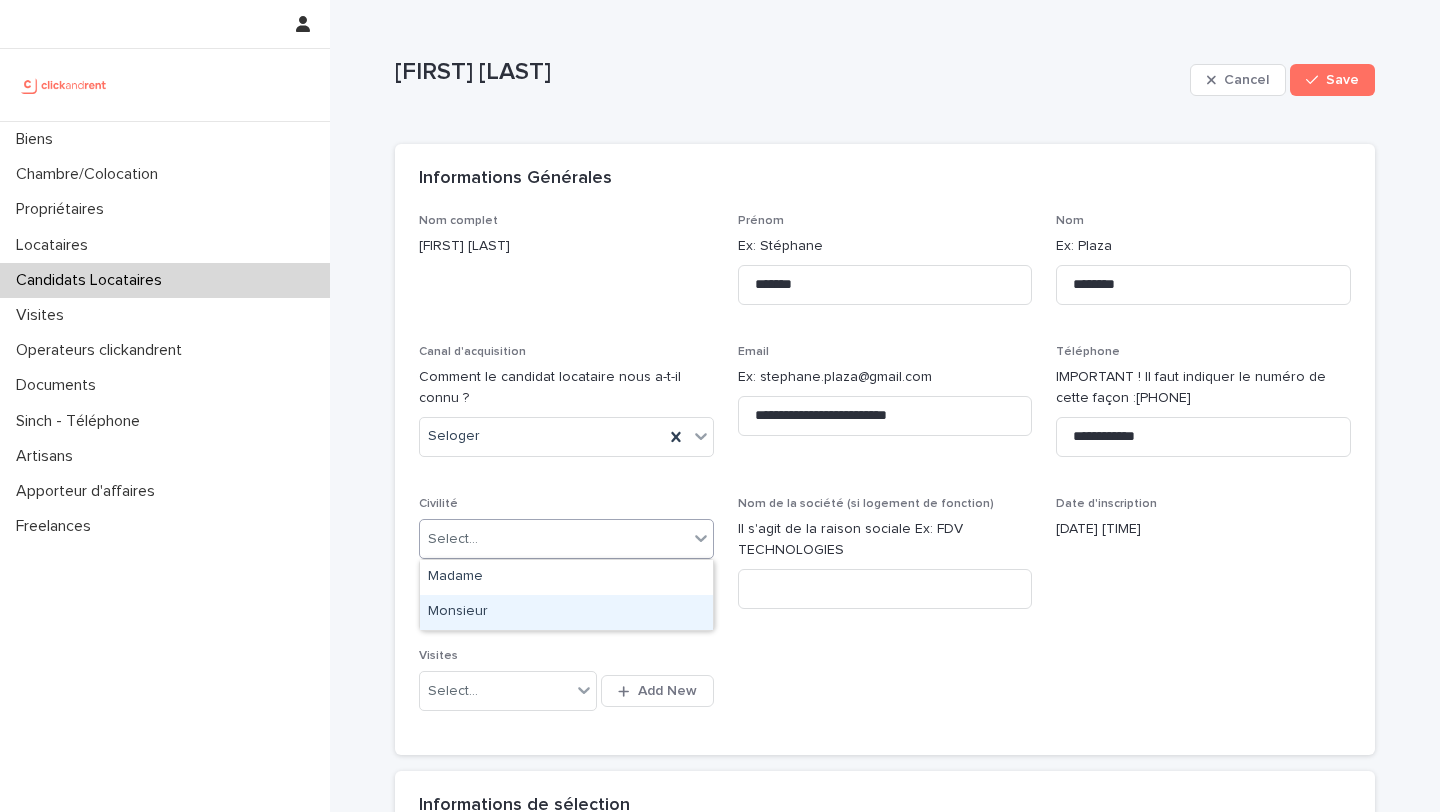 click on "Monsieur" at bounding box center [566, 612] 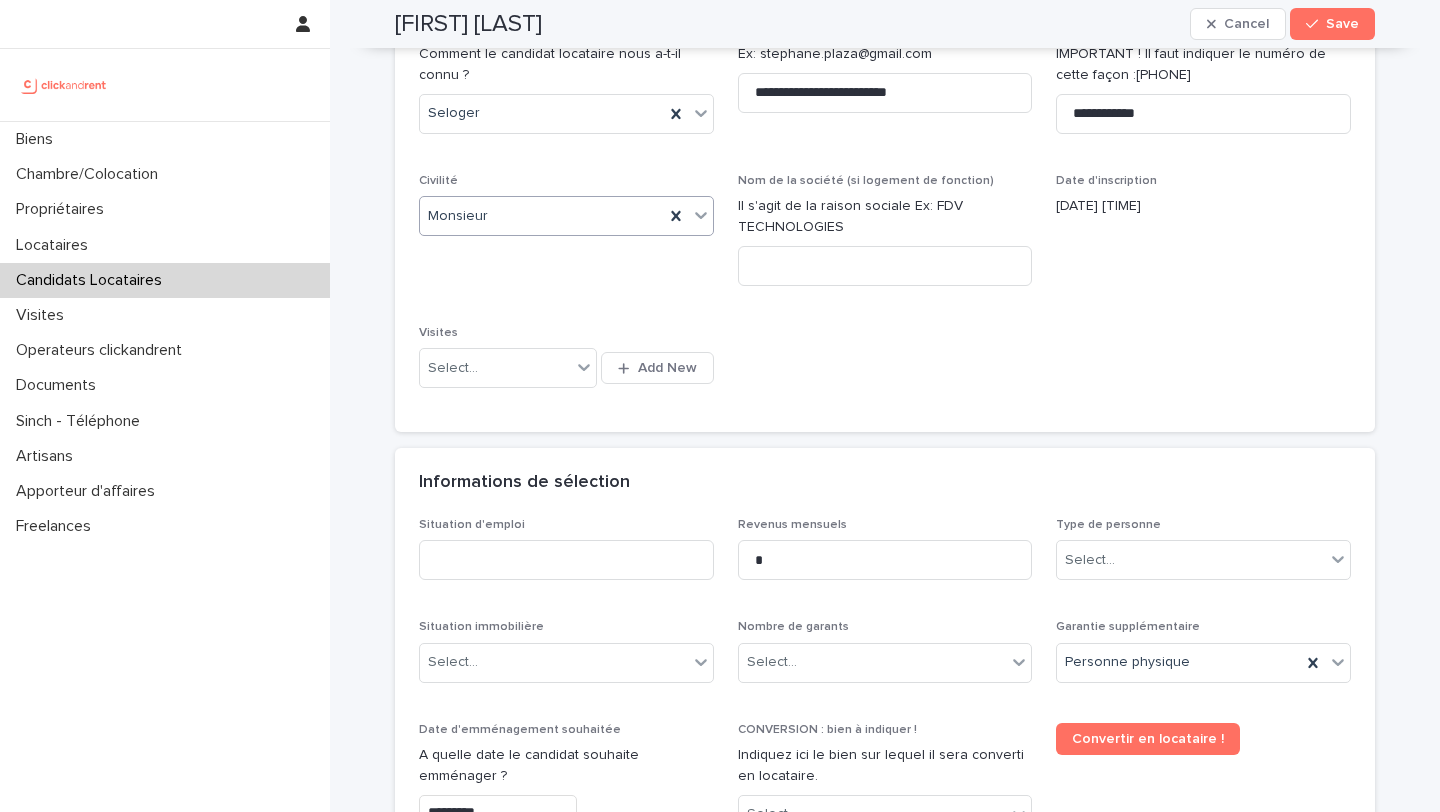 scroll, scrollTop: 325, scrollLeft: 0, axis: vertical 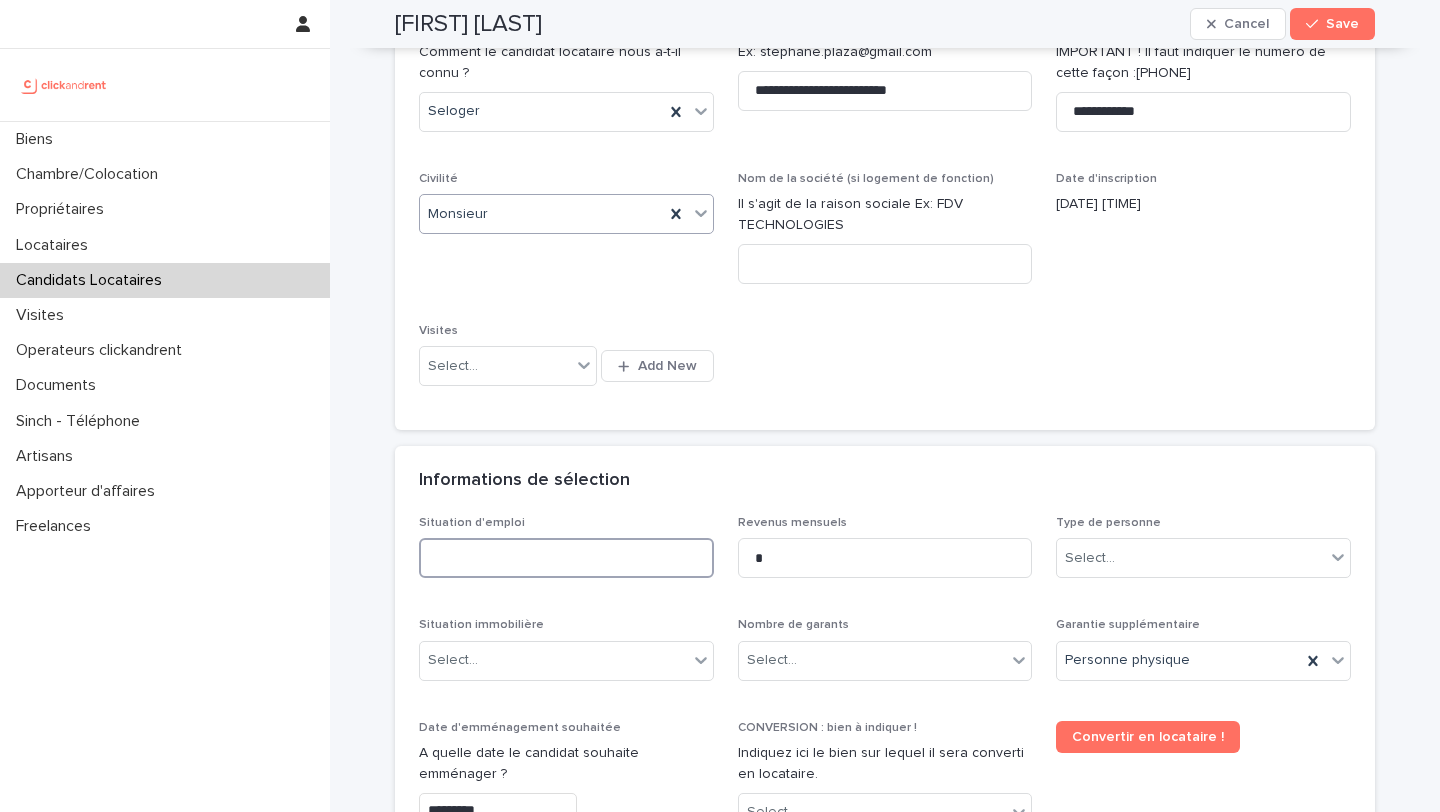 click at bounding box center (566, 558) 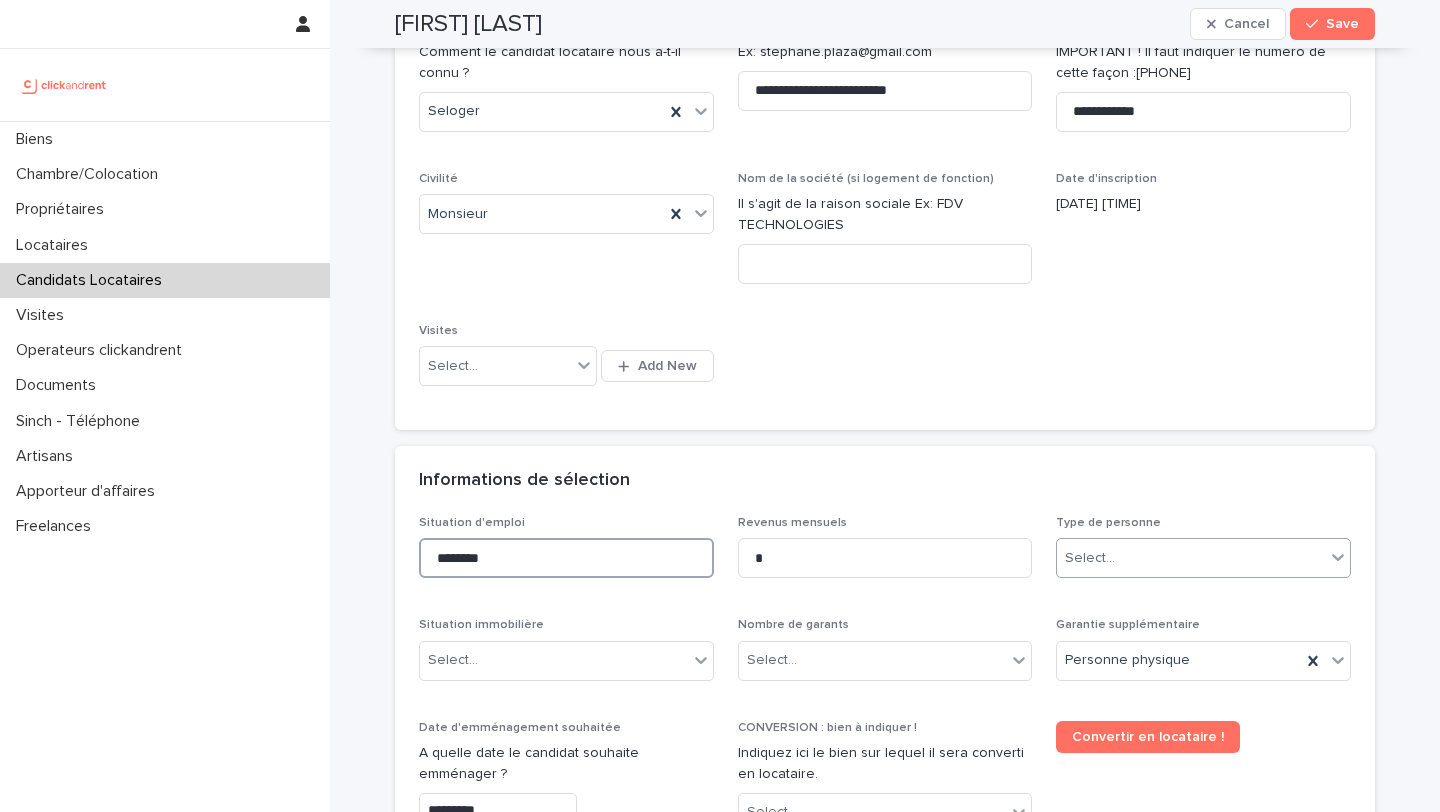 type on "********" 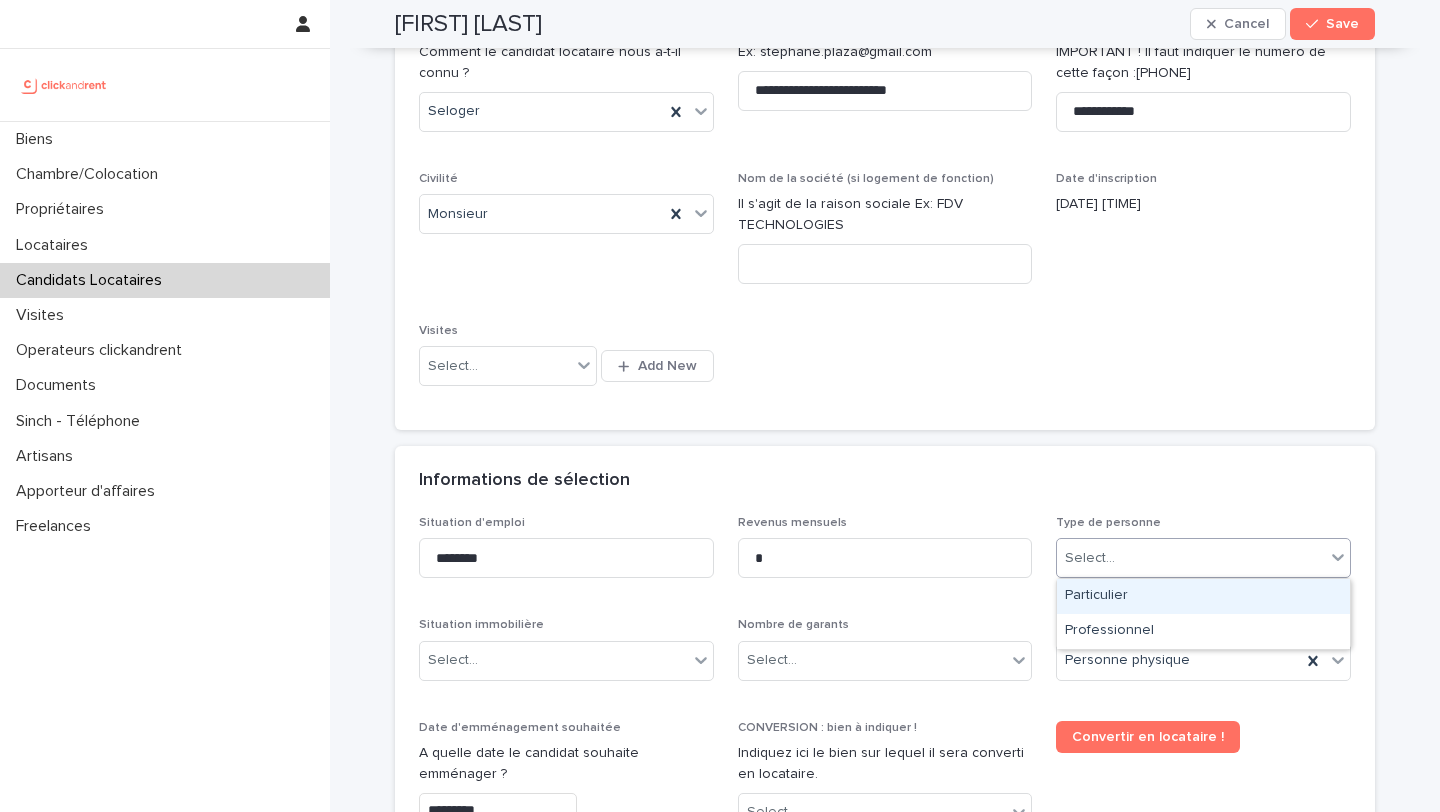 click on "Select..." at bounding box center [1191, 558] 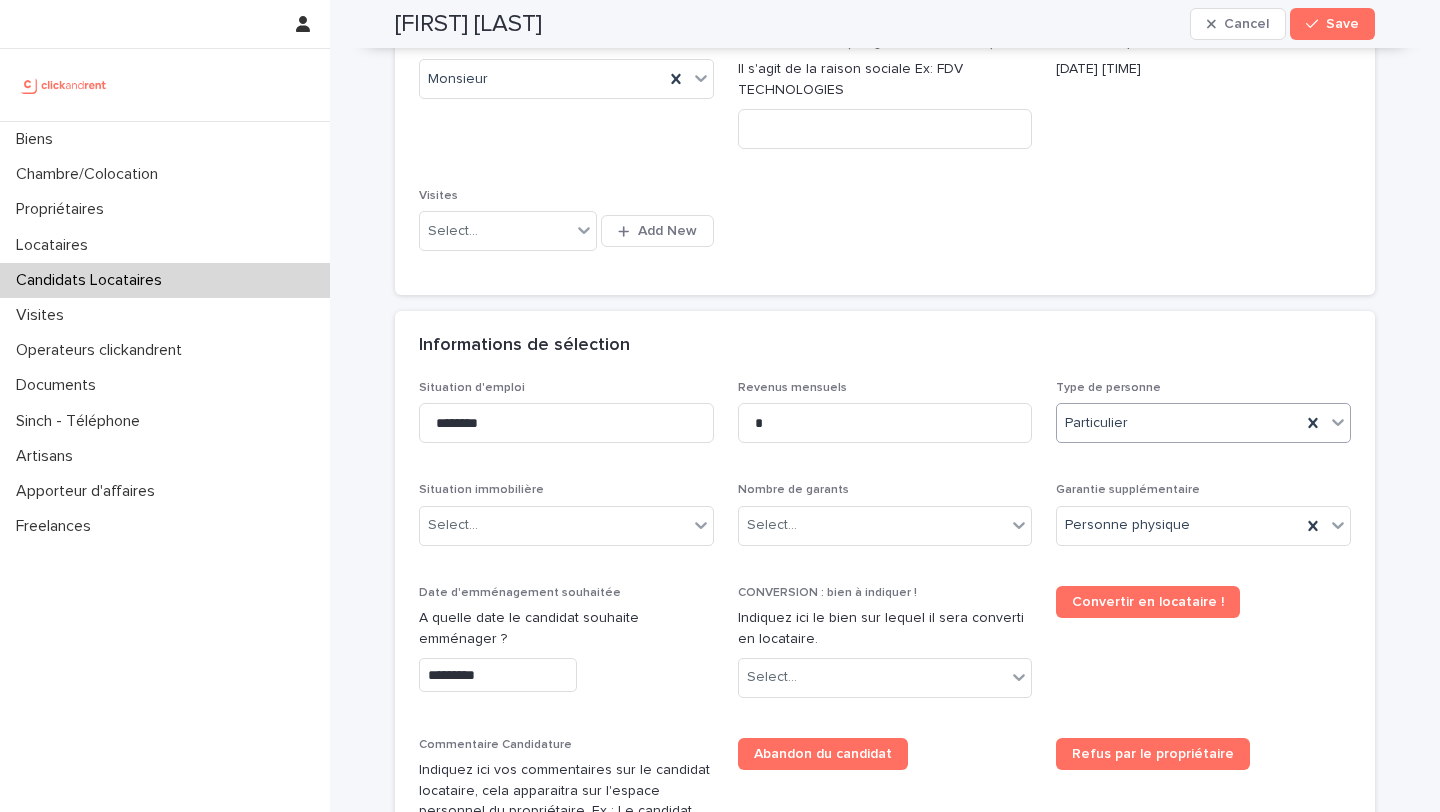 scroll, scrollTop: 468, scrollLeft: 0, axis: vertical 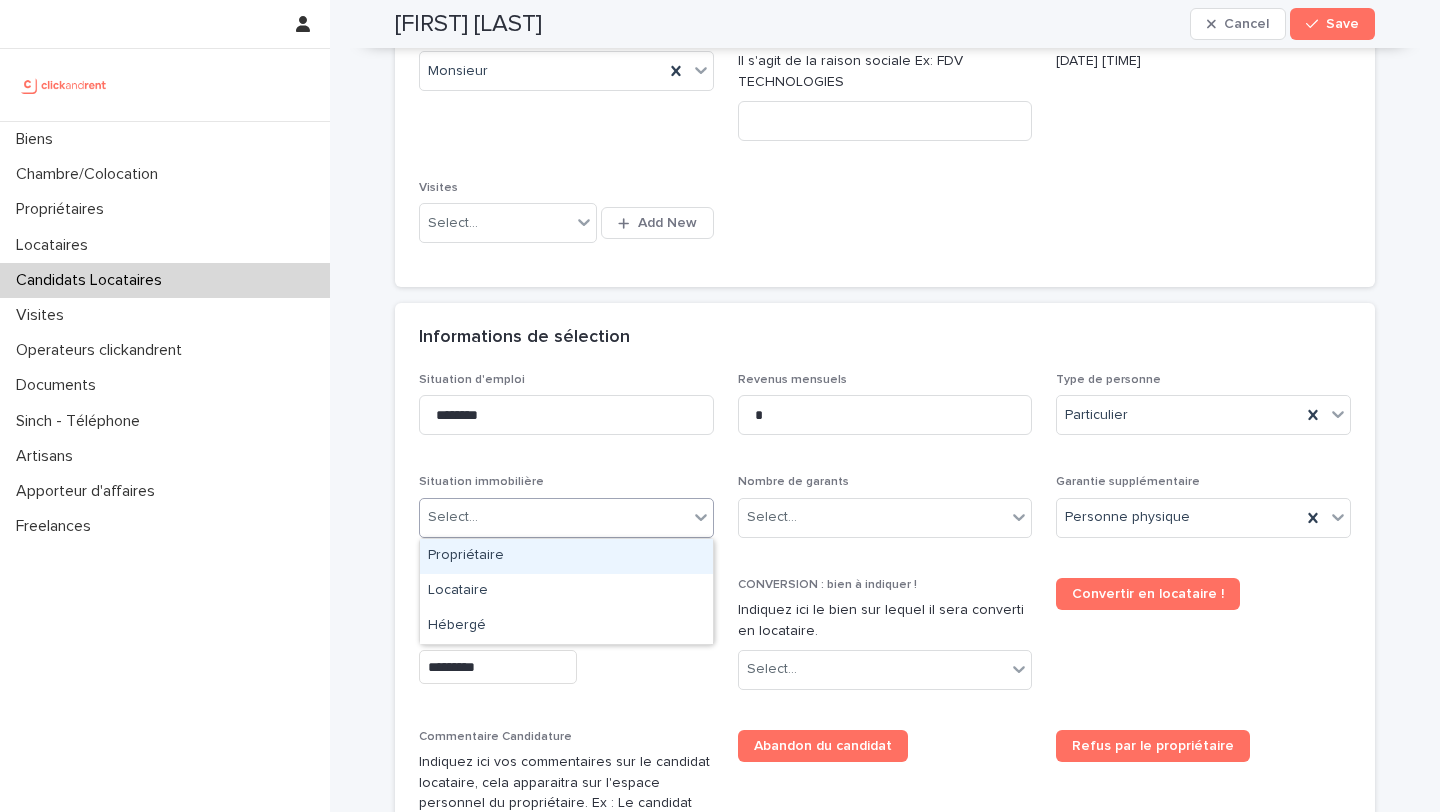 click on "Select..." at bounding box center [554, 517] 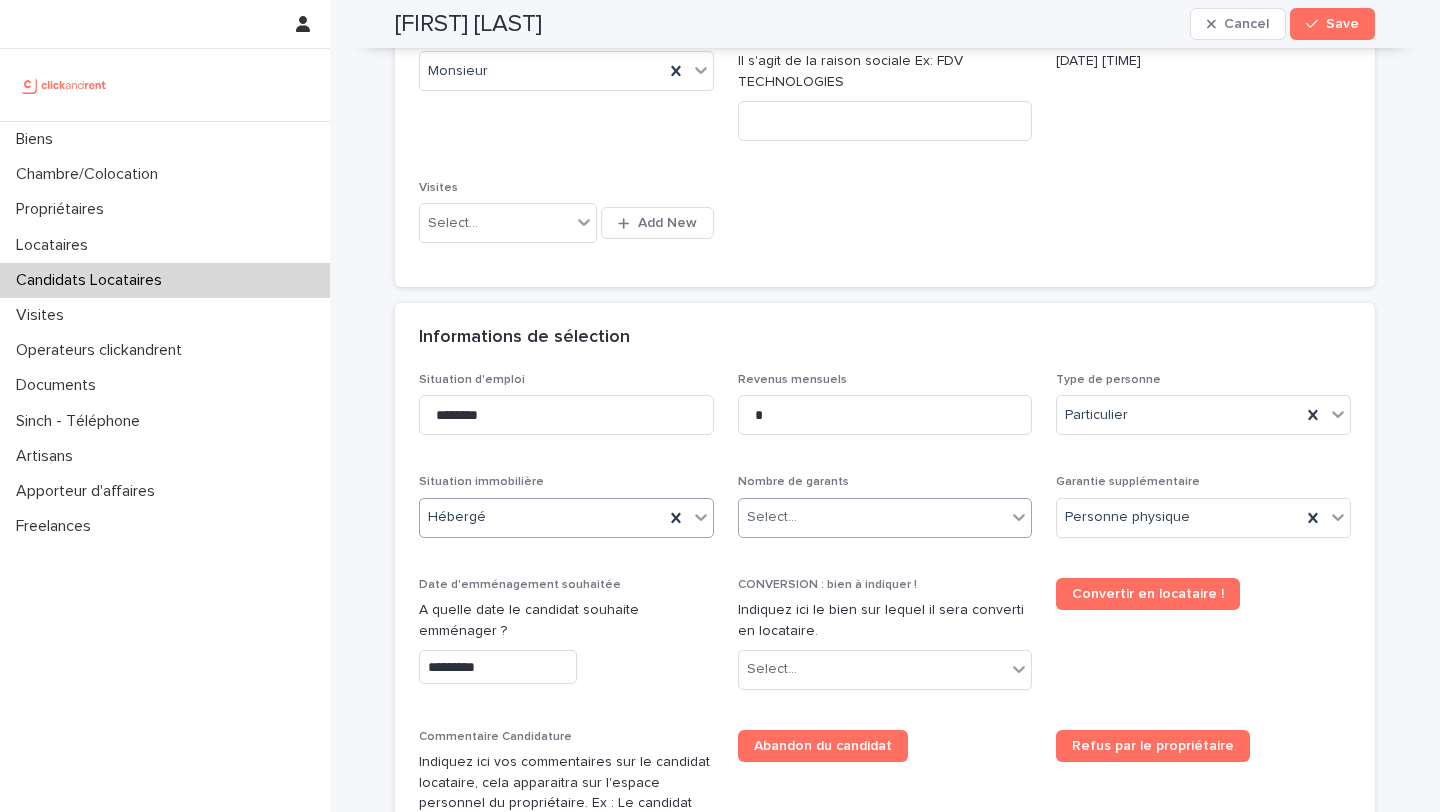 click on "Select..." at bounding box center (873, 517) 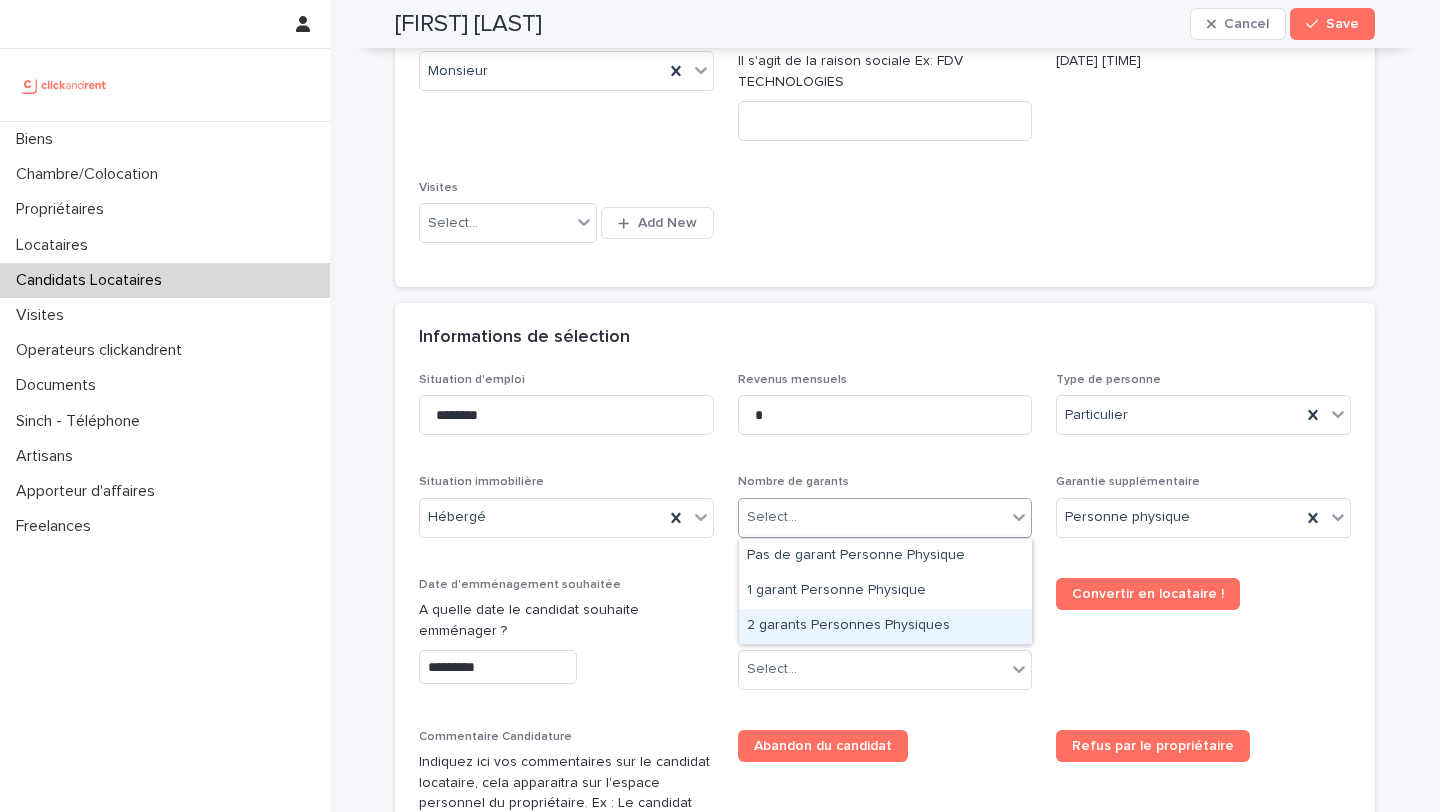 drag, startPoint x: 833, startPoint y: 572, endPoint x: 833, endPoint y: 614, distance: 42 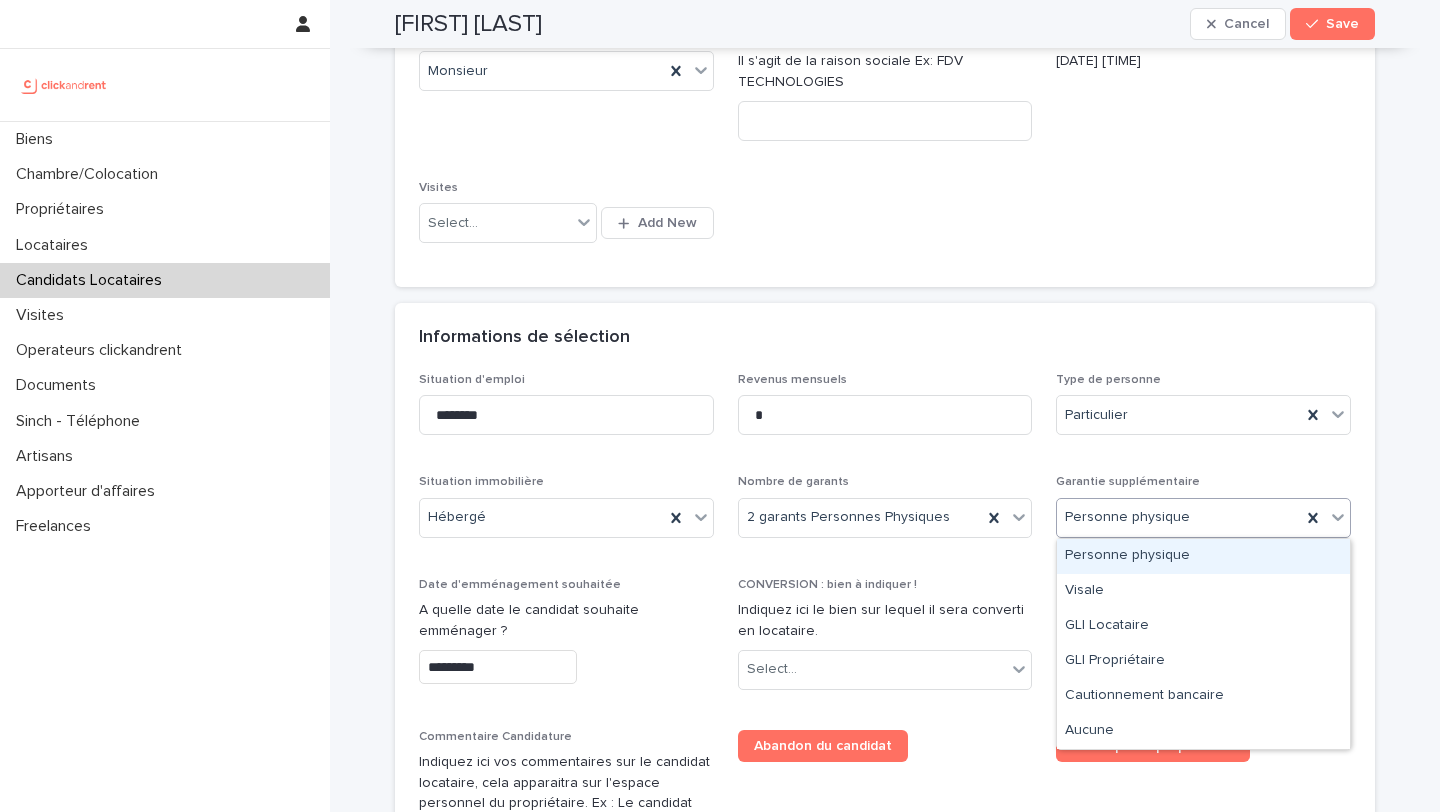 click on "Personne physique" at bounding box center (1203, 556) 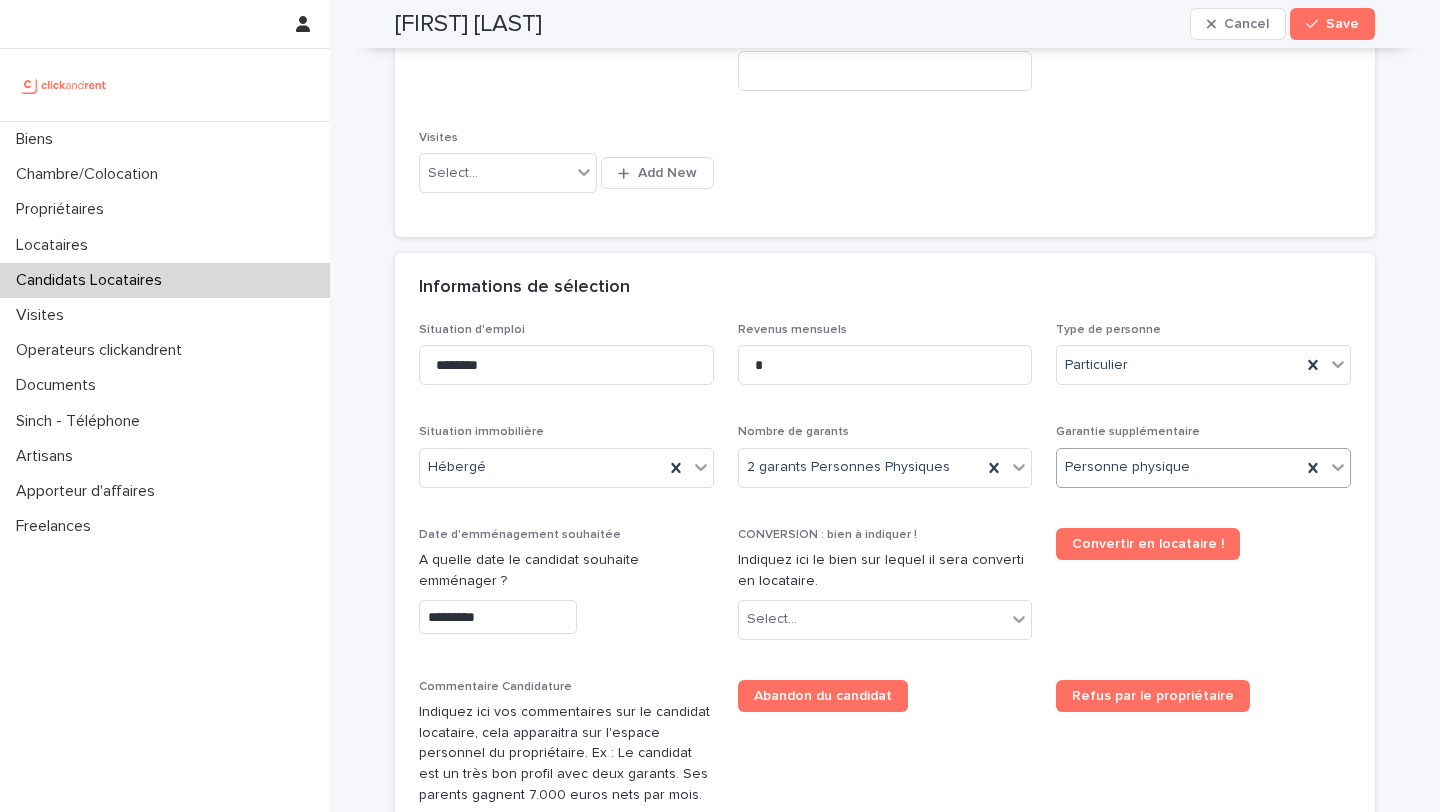 scroll, scrollTop: 521, scrollLeft: 0, axis: vertical 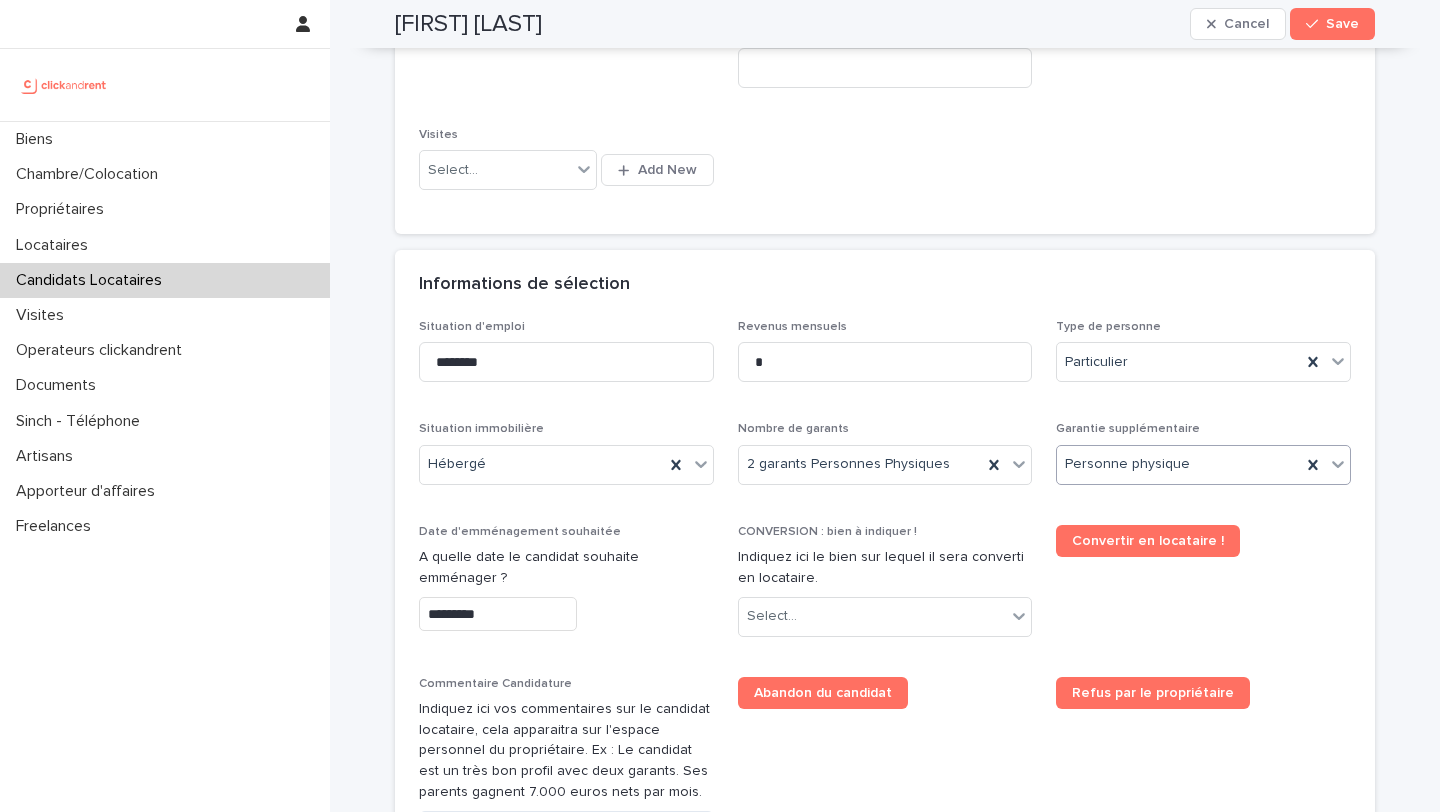 click on "*********" at bounding box center (498, 614) 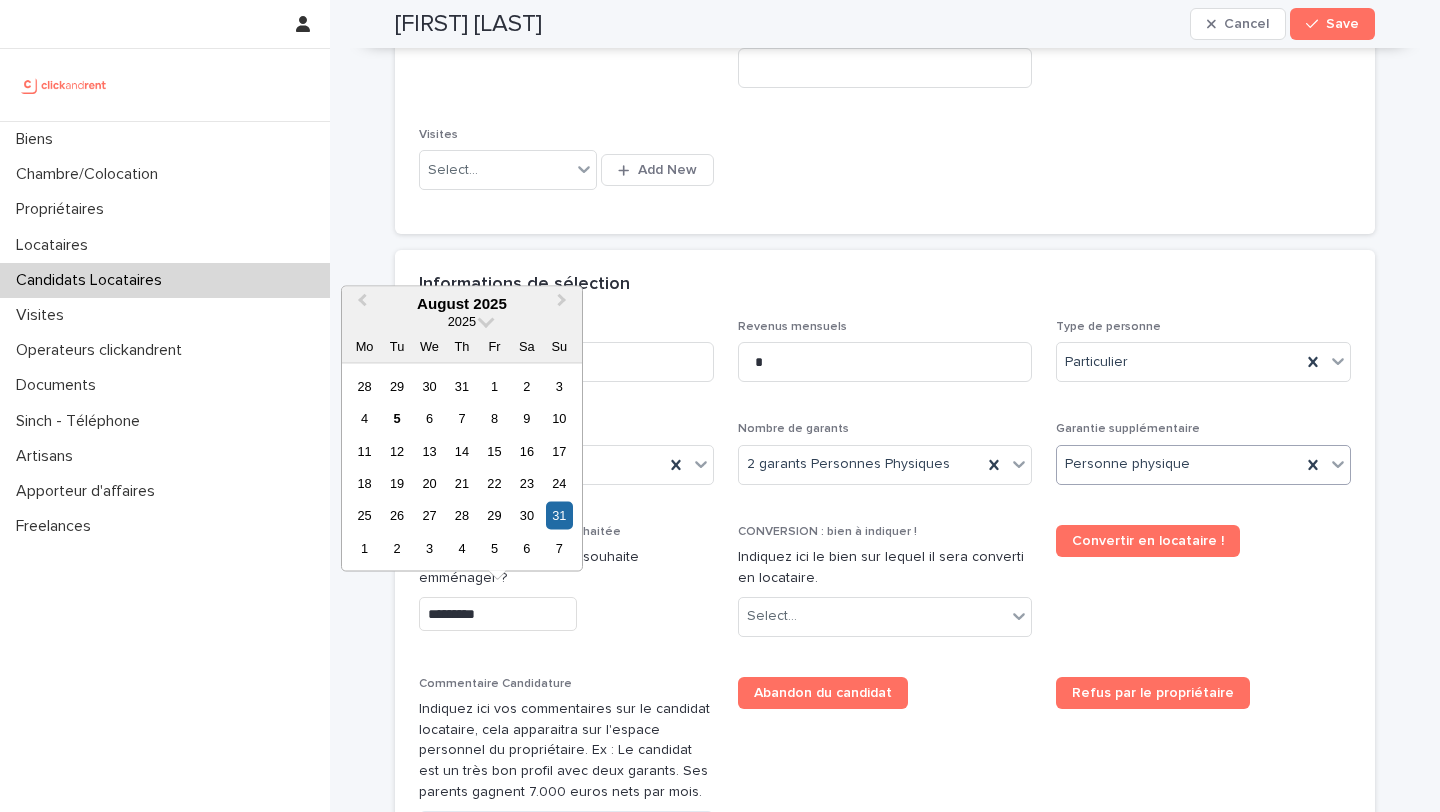 click on "25 26 27 28 29 30 31" at bounding box center (461, 515) 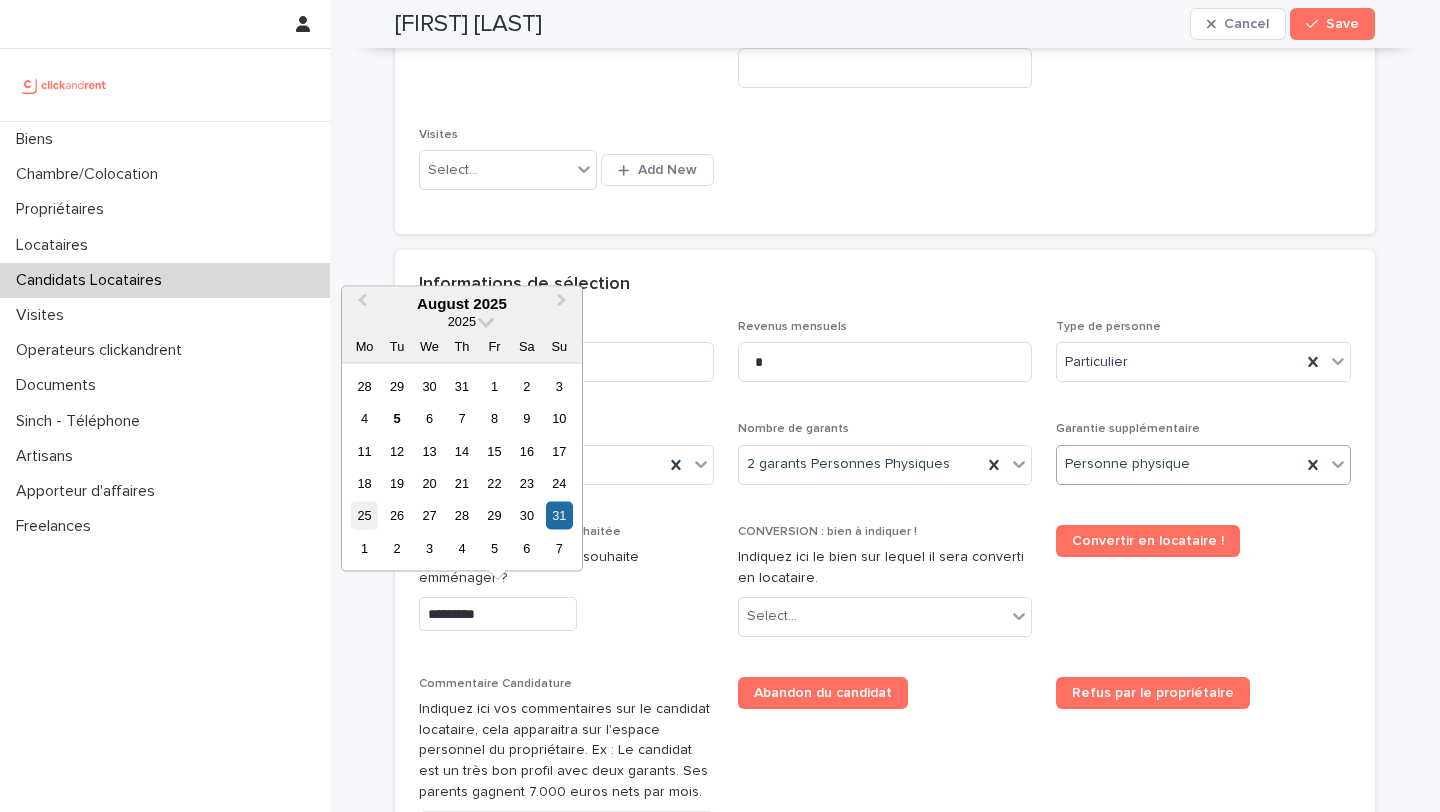 click on "25" at bounding box center [364, 515] 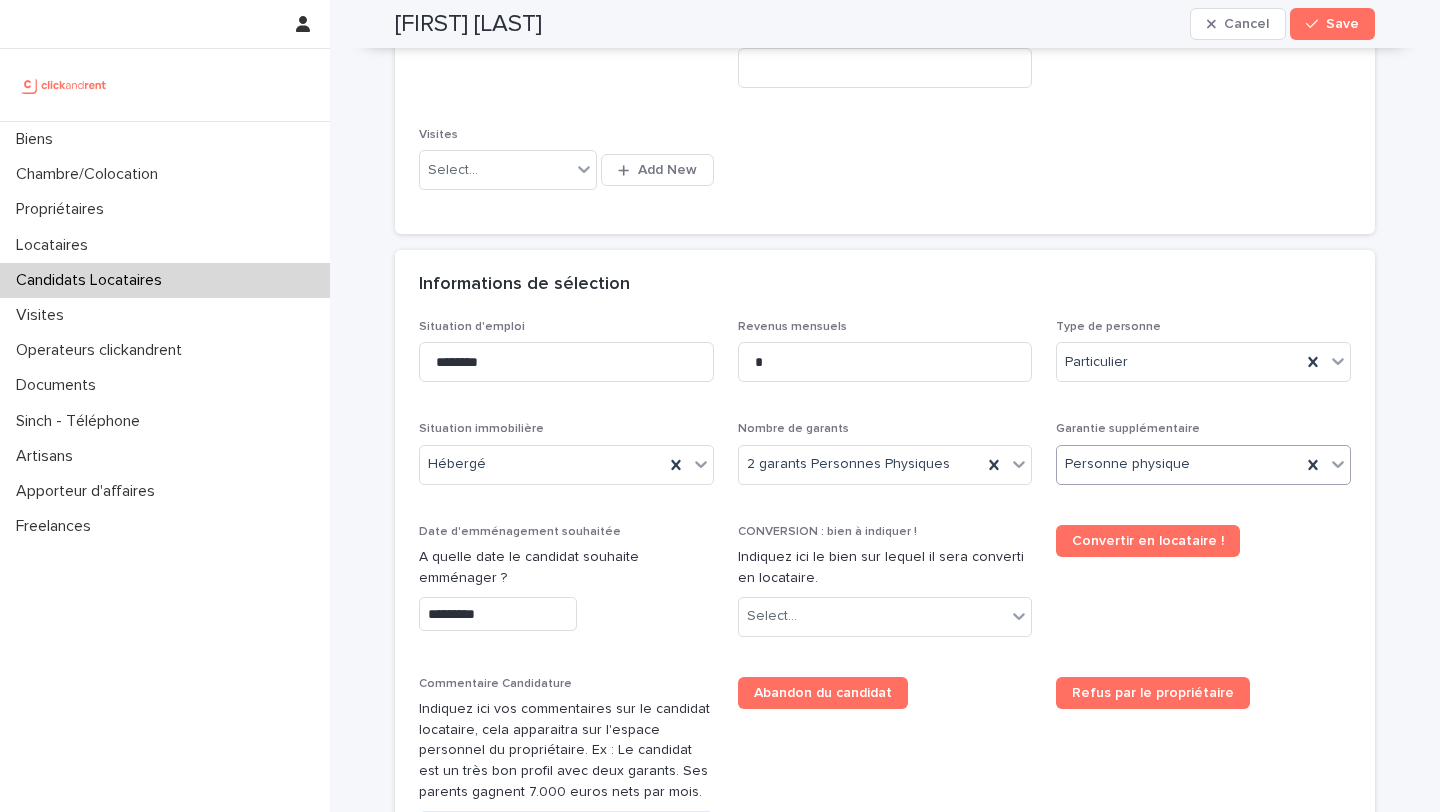 type on "*********" 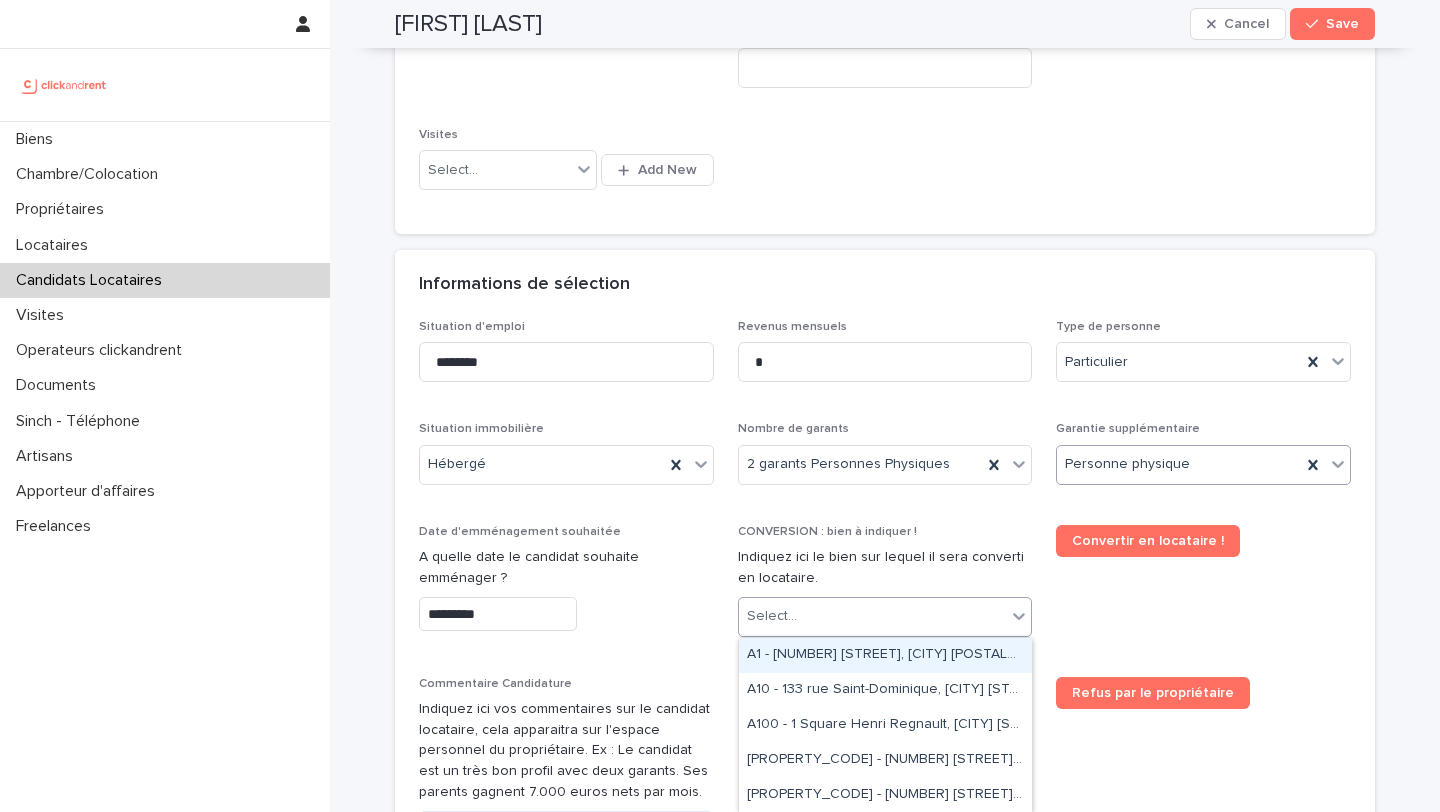 click on "Select..." at bounding box center [873, 616] 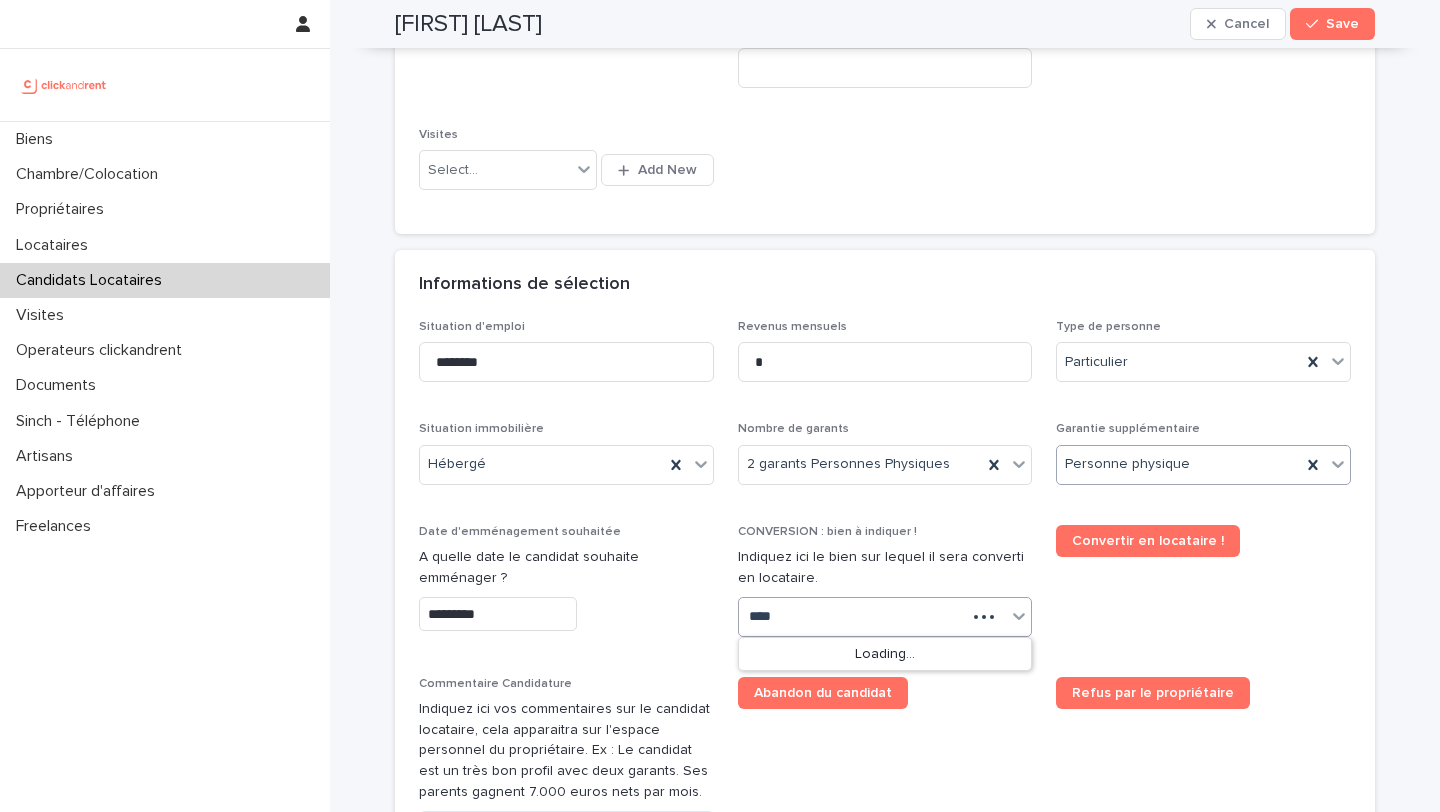 type on "*****" 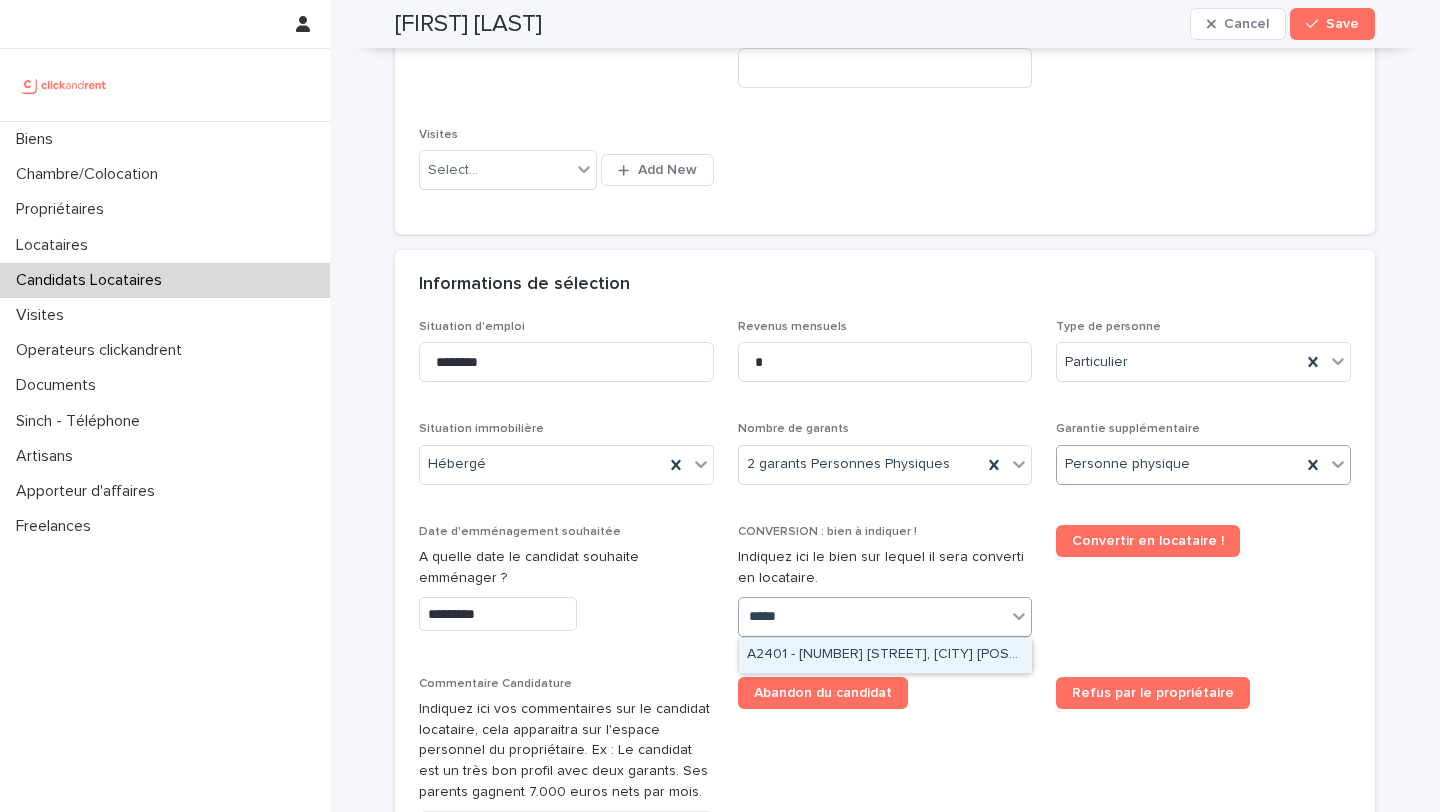 click on "A2401 - [NUMBER] [STREET], [CITY] [POSTAL_CODE]" at bounding box center (885, 655) 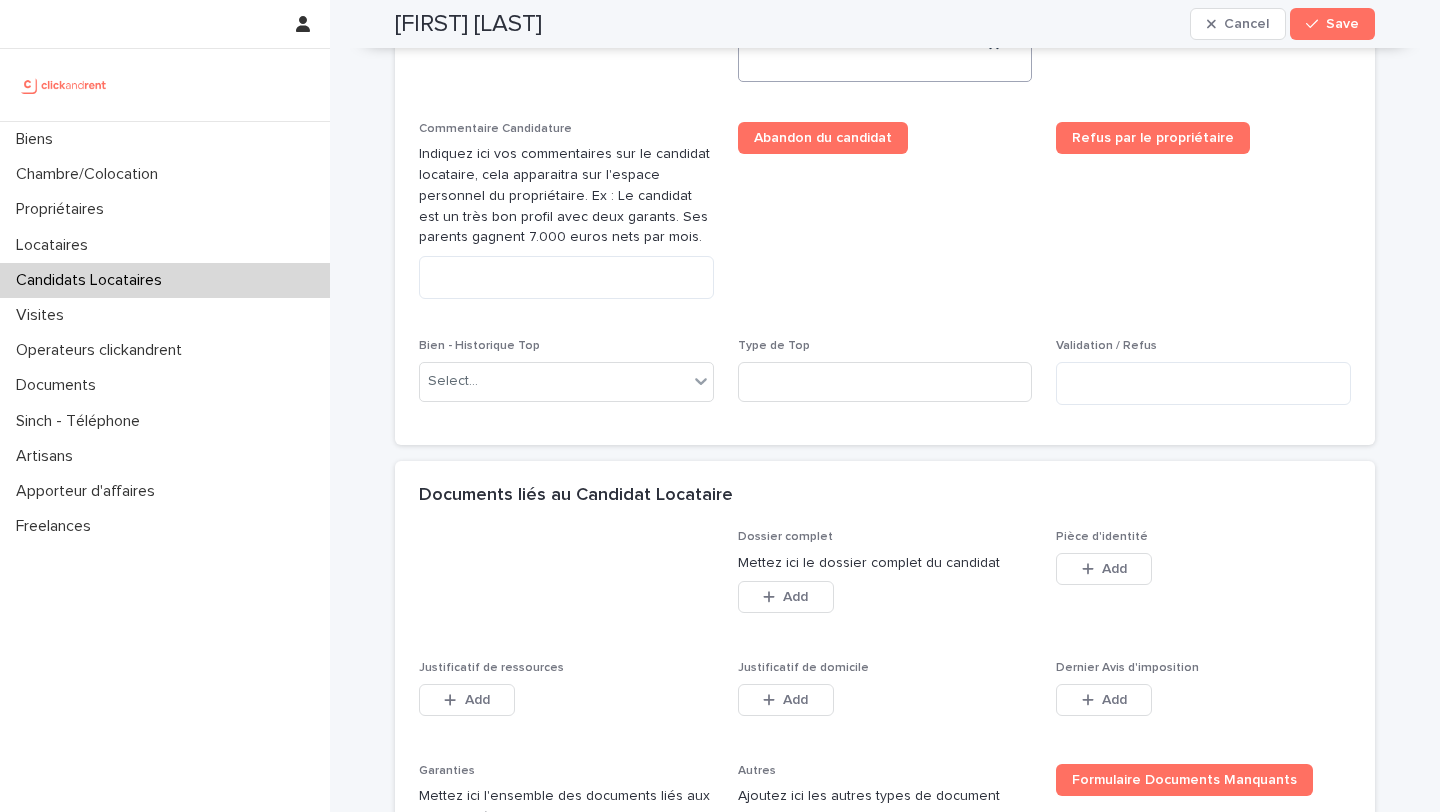 scroll, scrollTop: 1147, scrollLeft: 0, axis: vertical 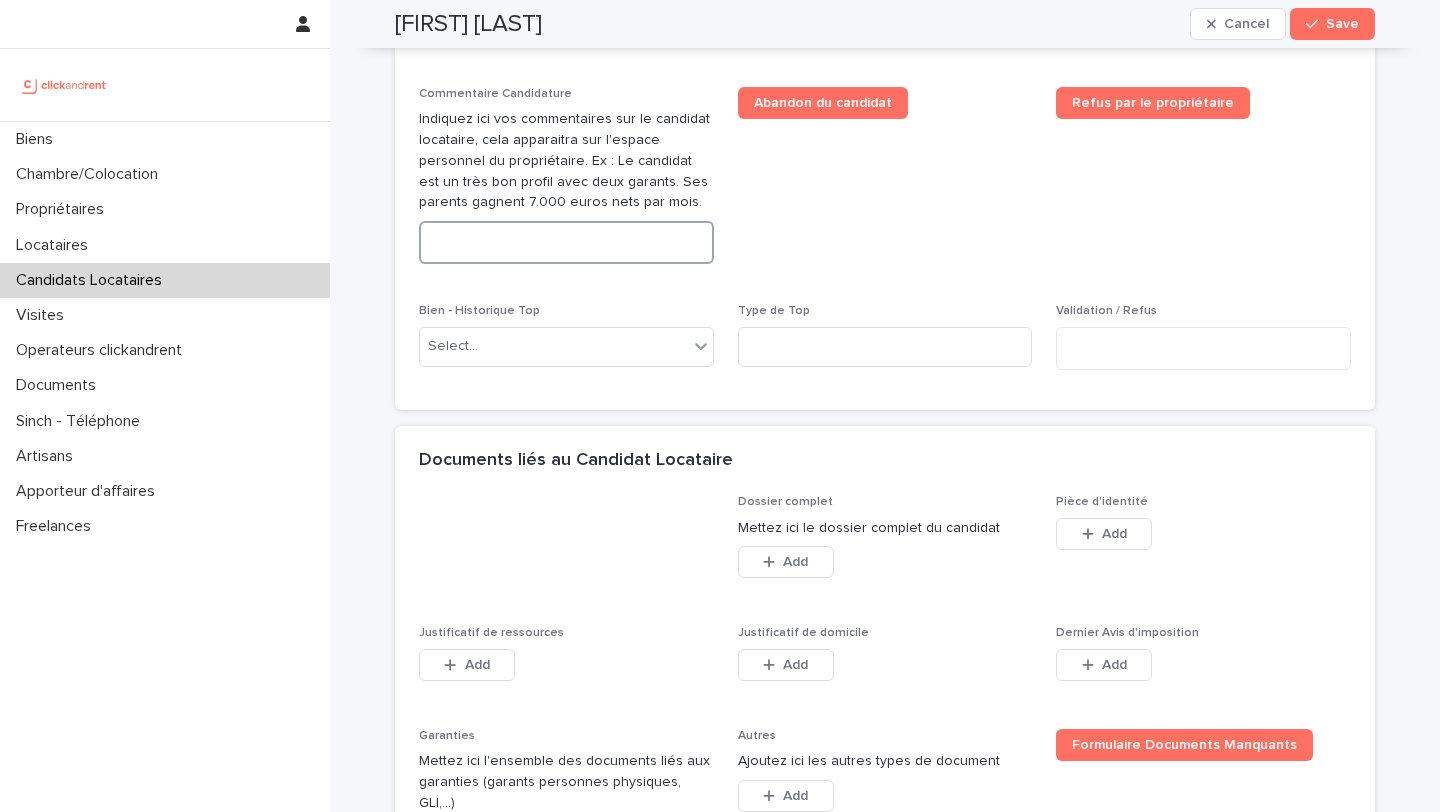 click at bounding box center [566, 242] 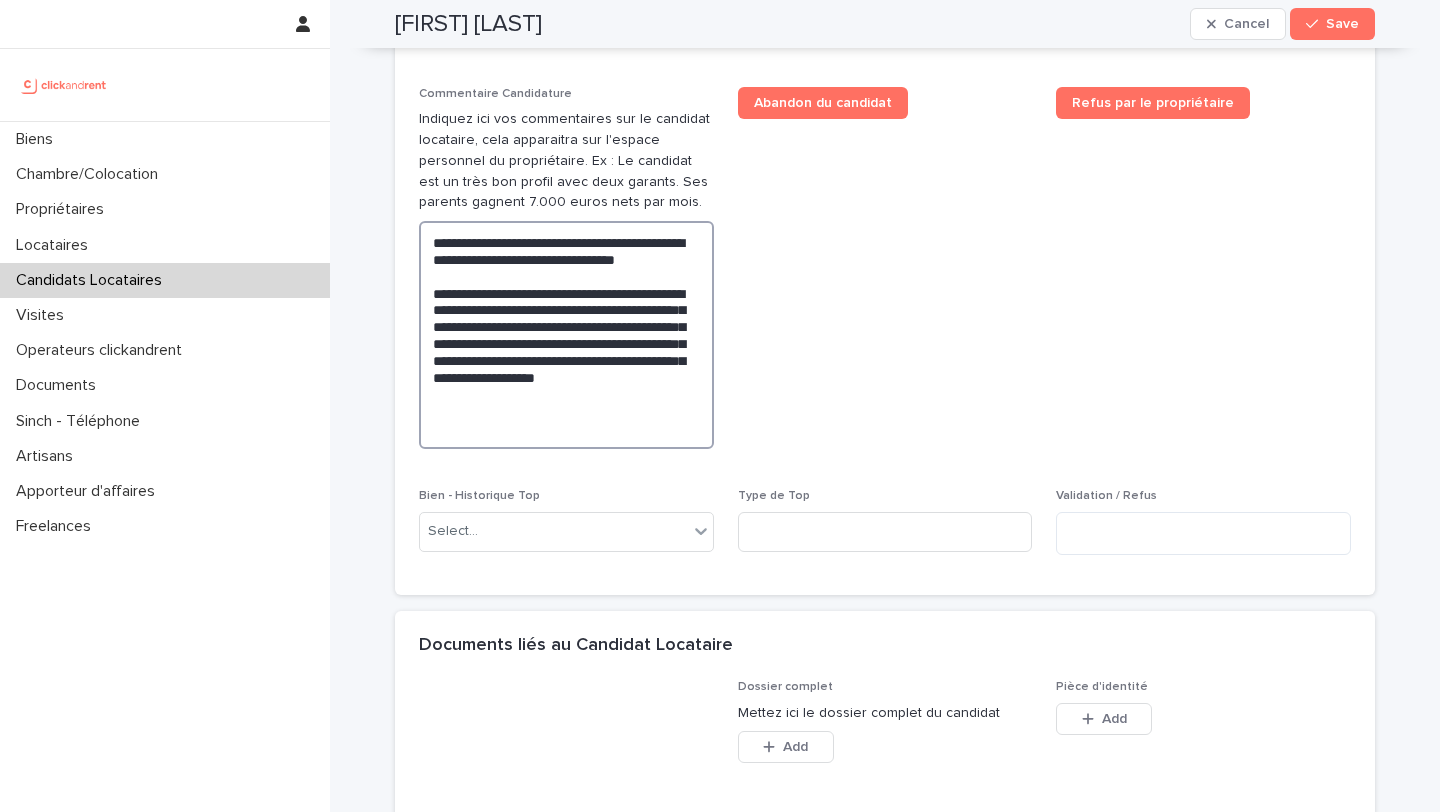 click on "**********" at bounding box center (566, 335) 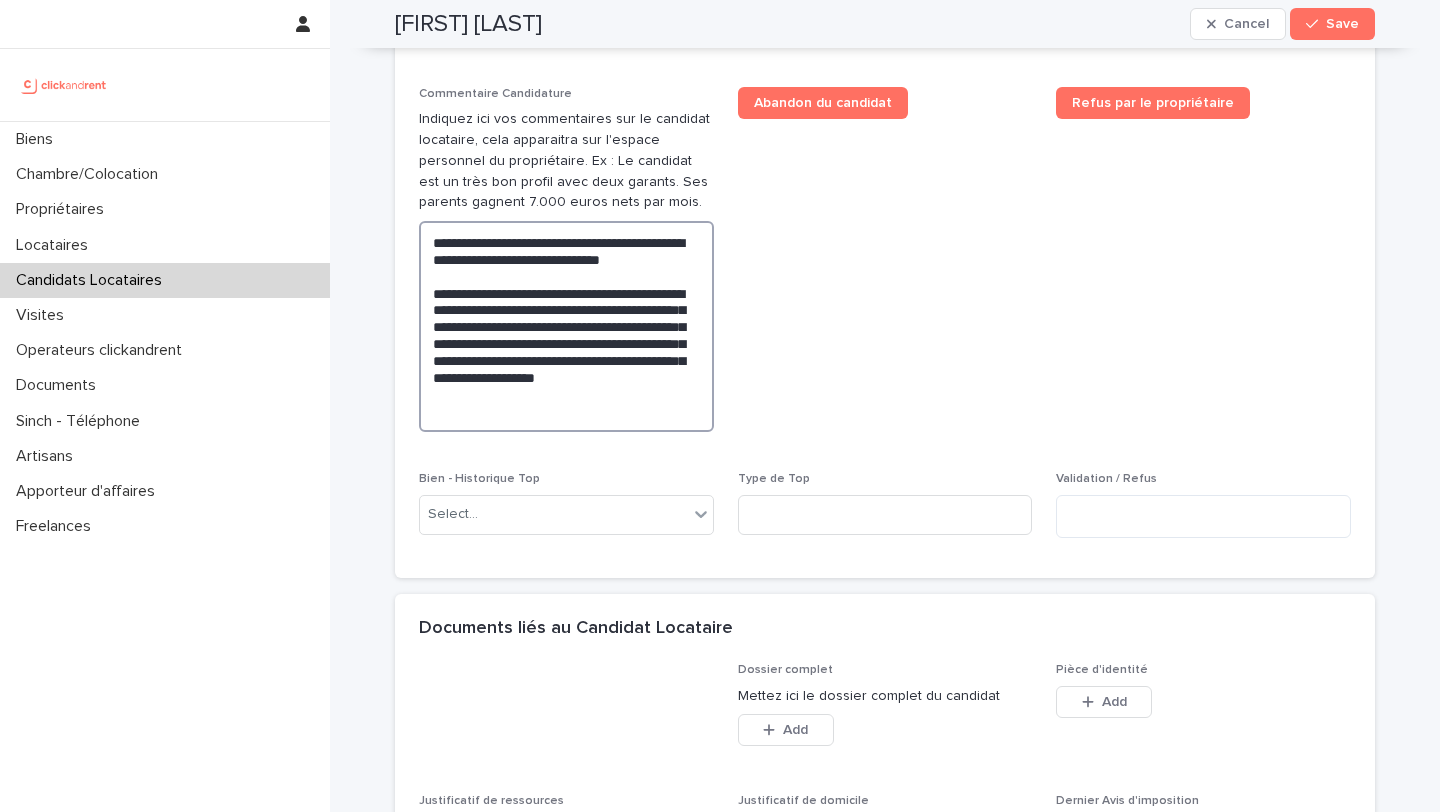 click on "**********" at bounding box center (566, 326) 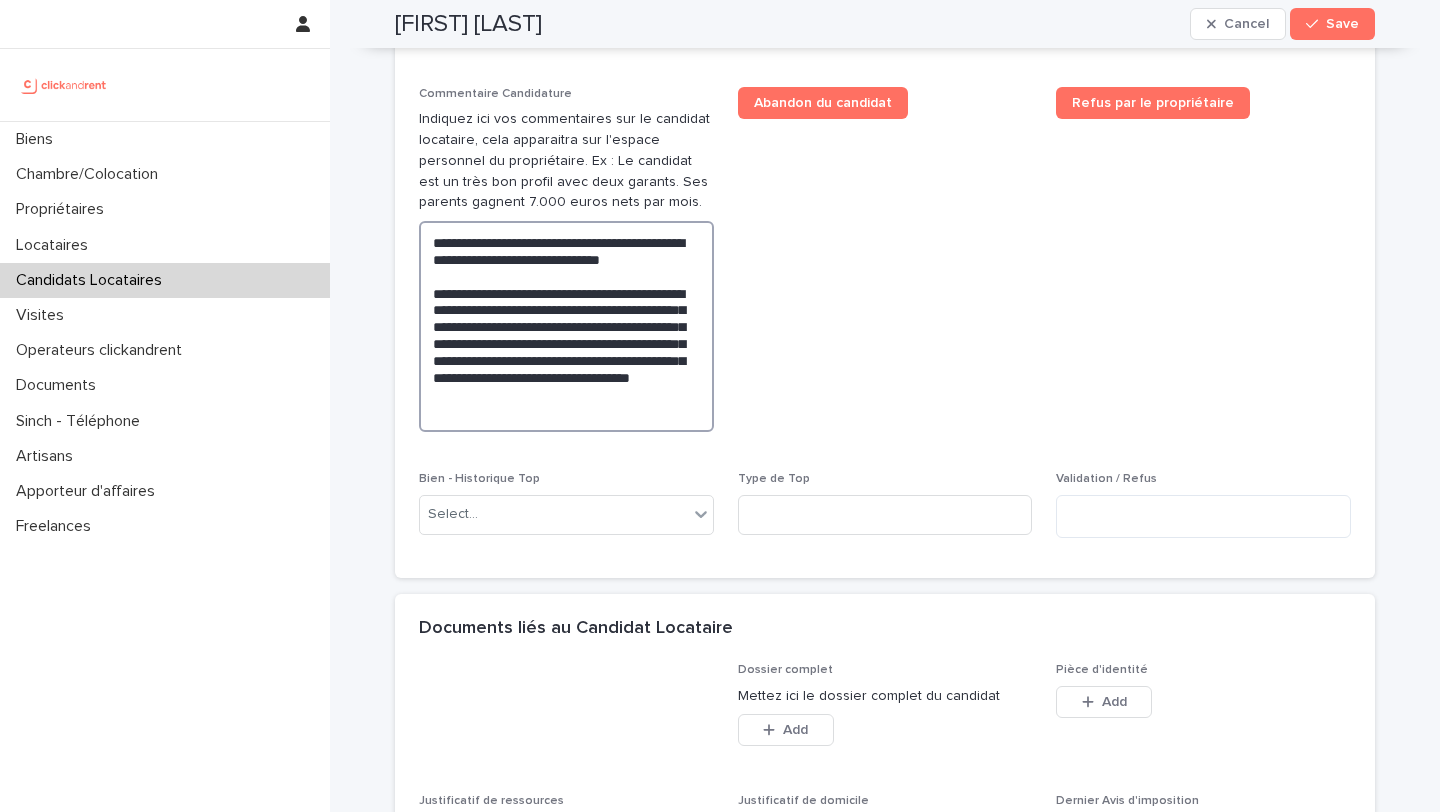 click on "**********" at bounding box center [566, 326] 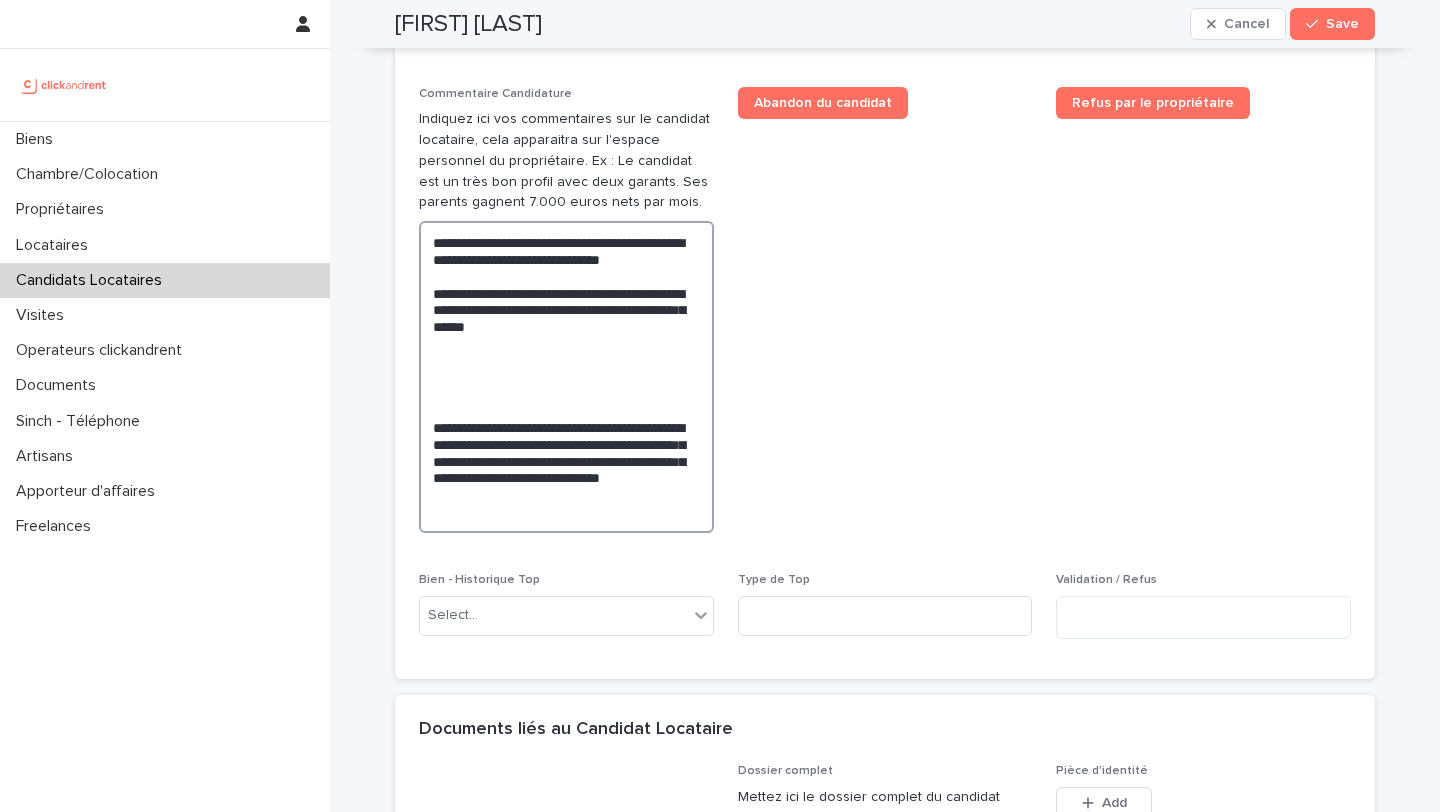 click on "**********" at bounding box center (566, 377) 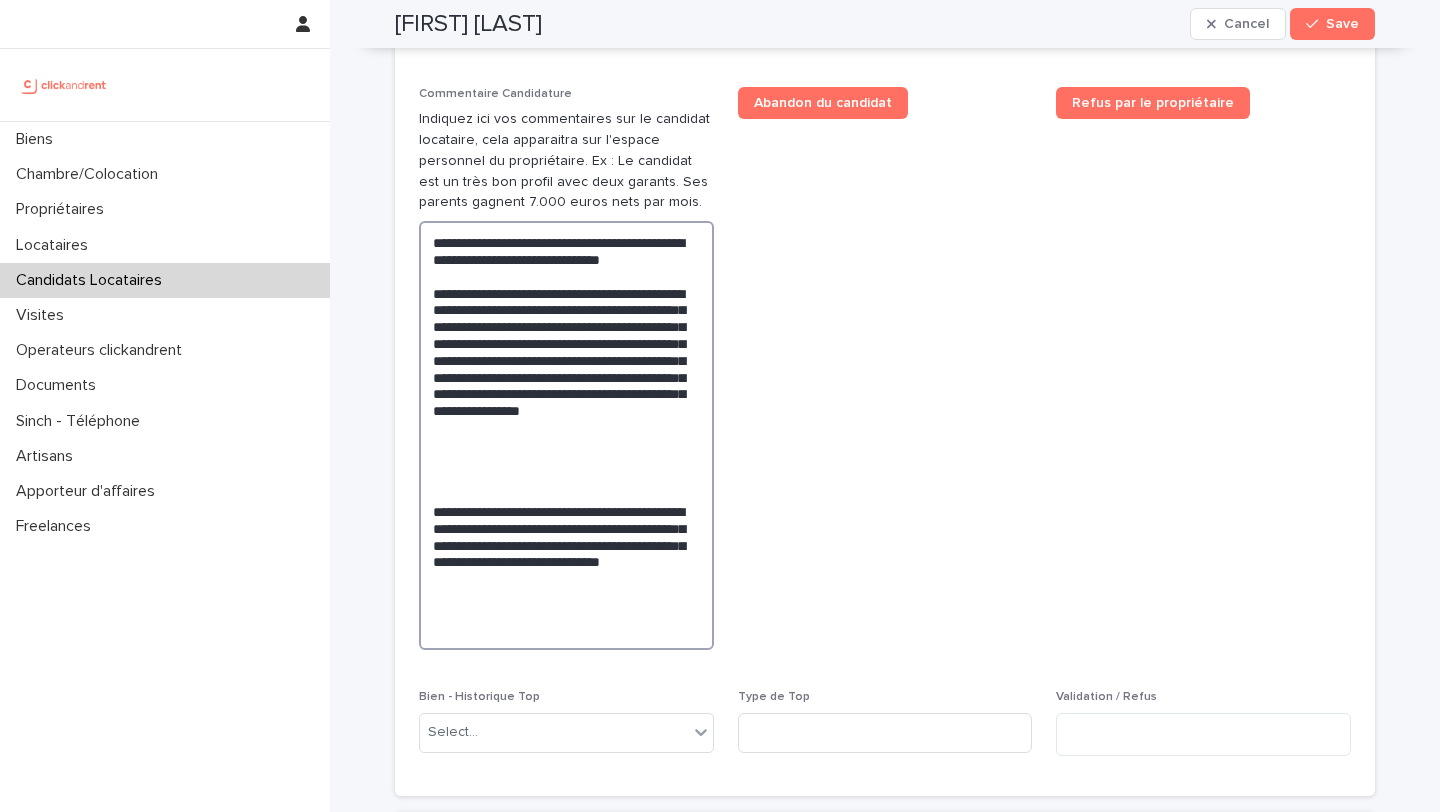 type on "**********" 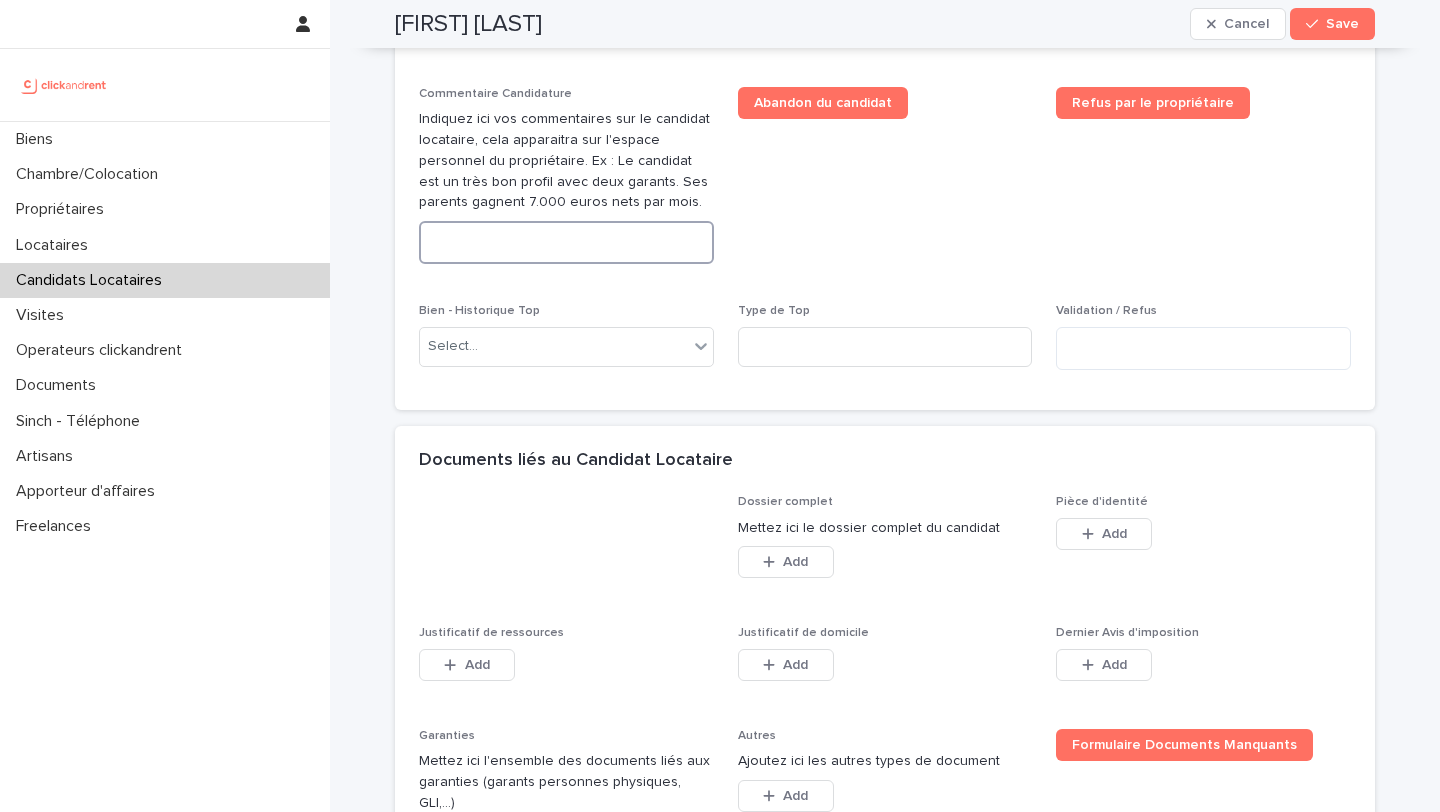 paste on "**********" 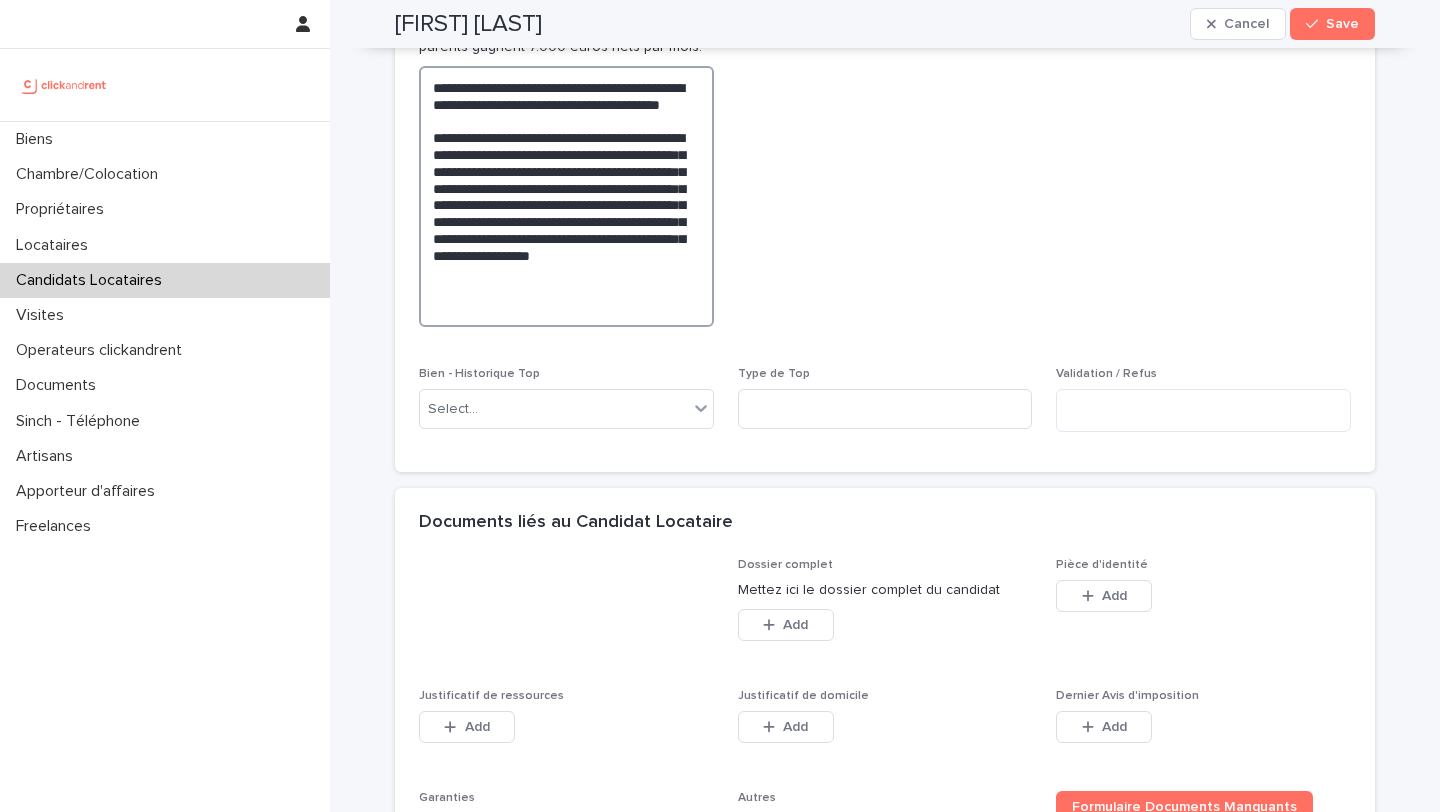 scroll, scrollTop: 1570, scrollLeft: 0, axis: vertical 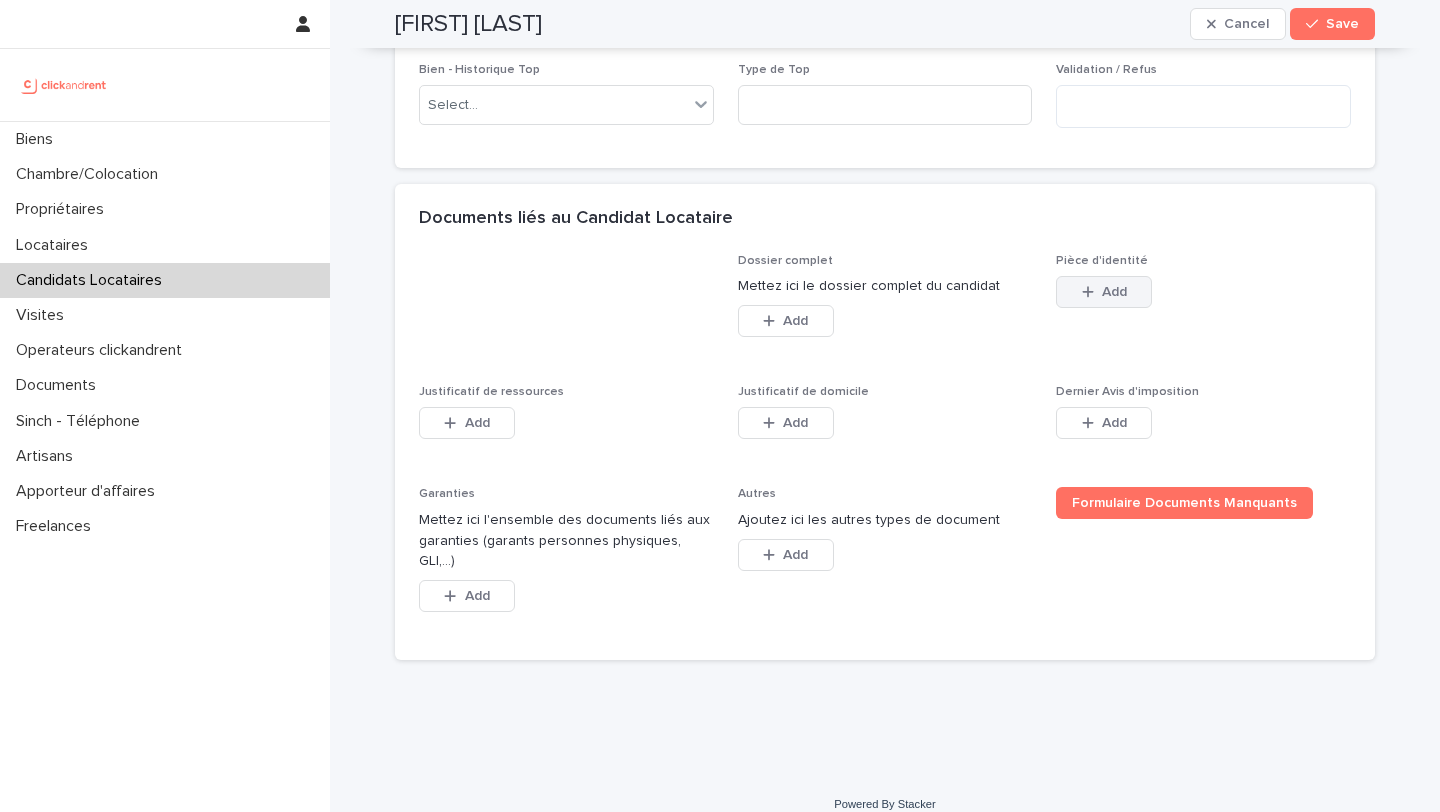 type on "**********" 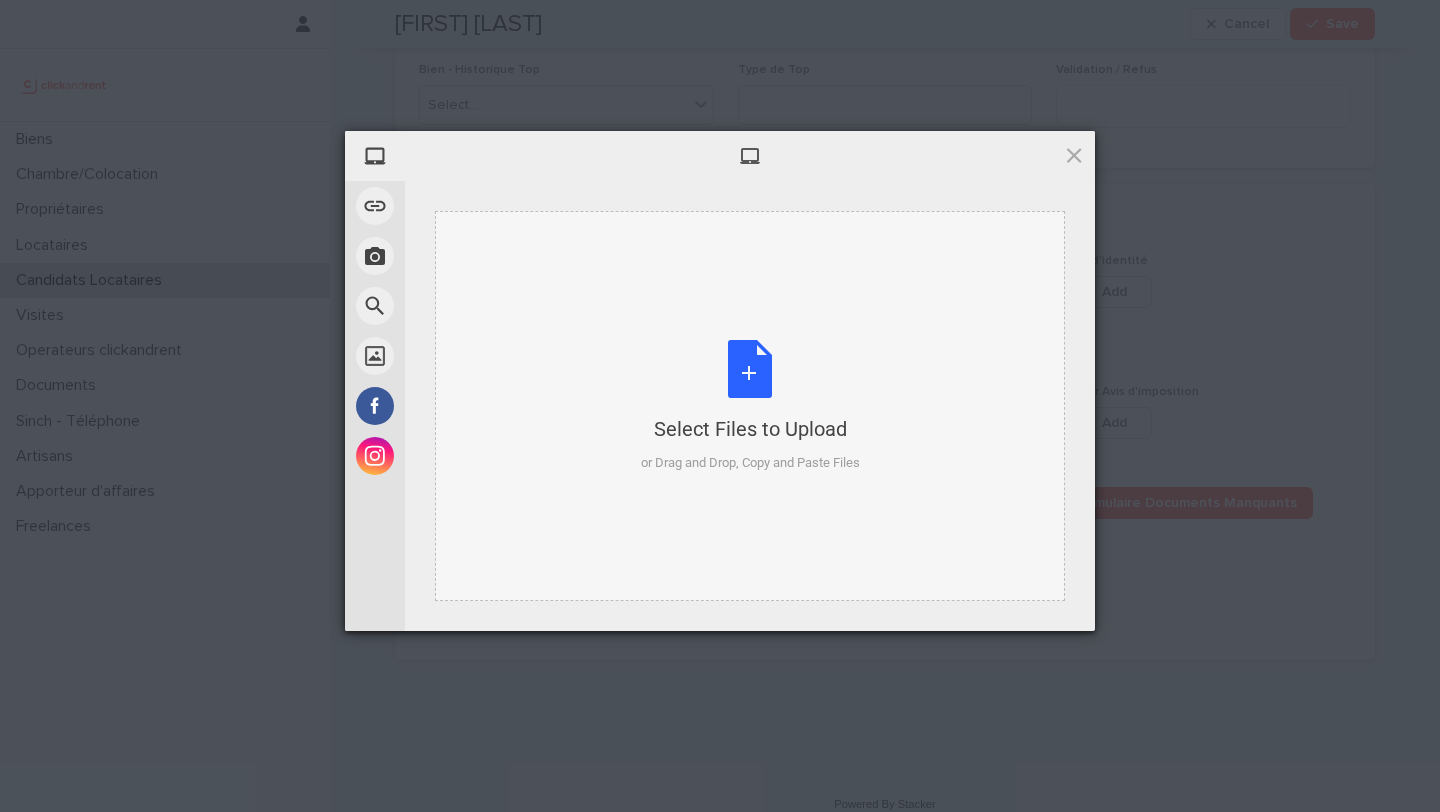 click on "Select Files to Upload
or Drag and Drop, Copy and Paste Files" at bounding box center (750, 406) 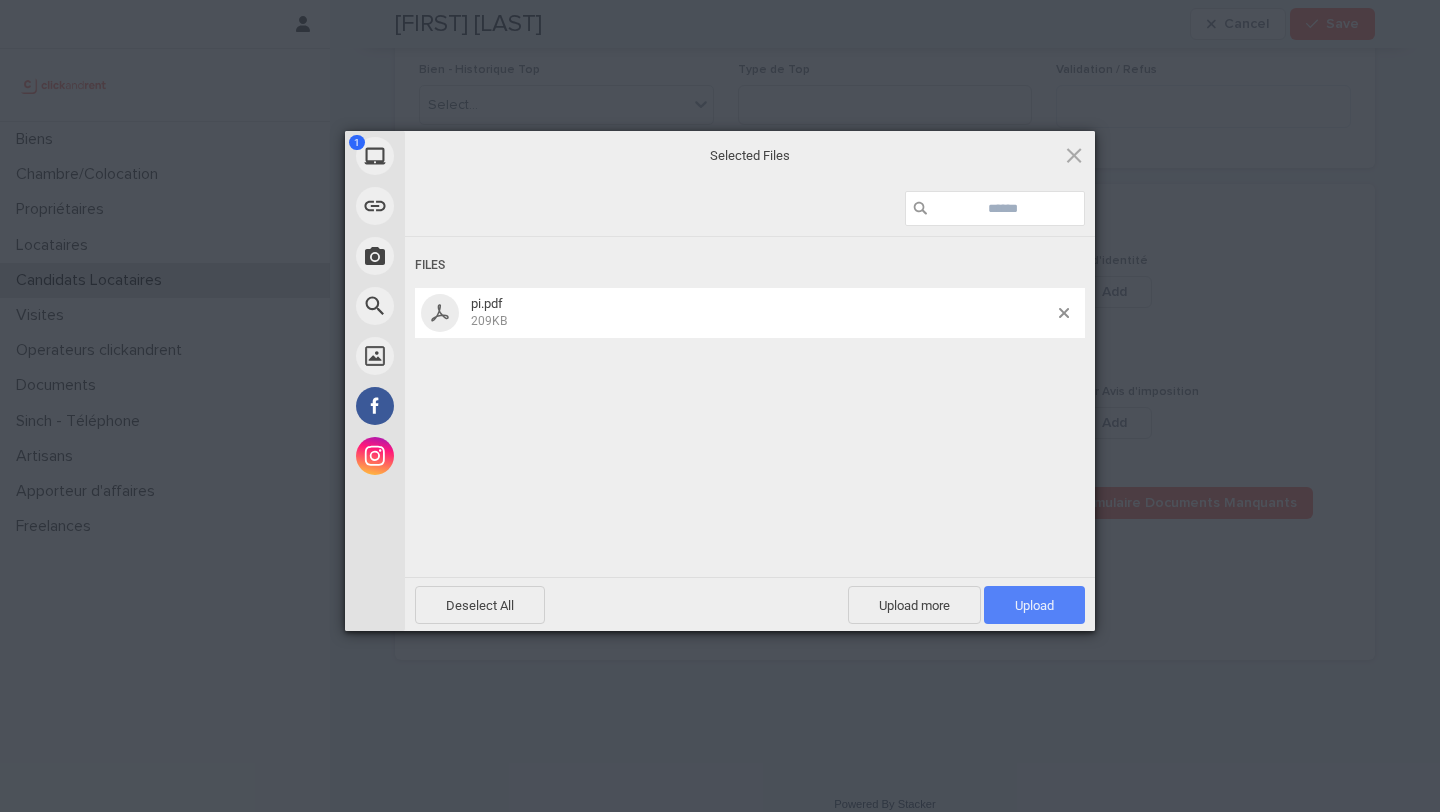 click on "Upload
1" at bounding box center [1034, 605] 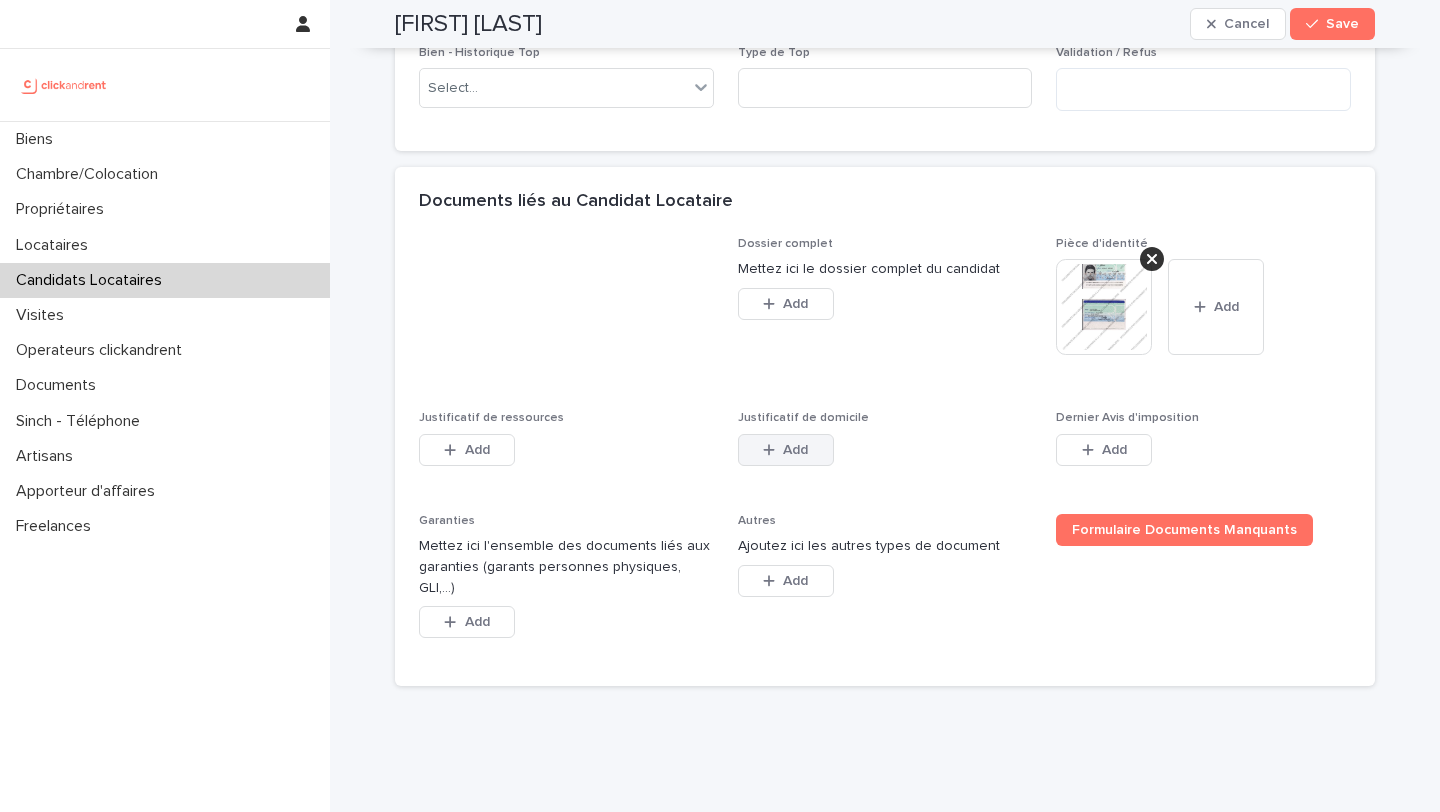 click on "Add" at bounding box center (786, 450) 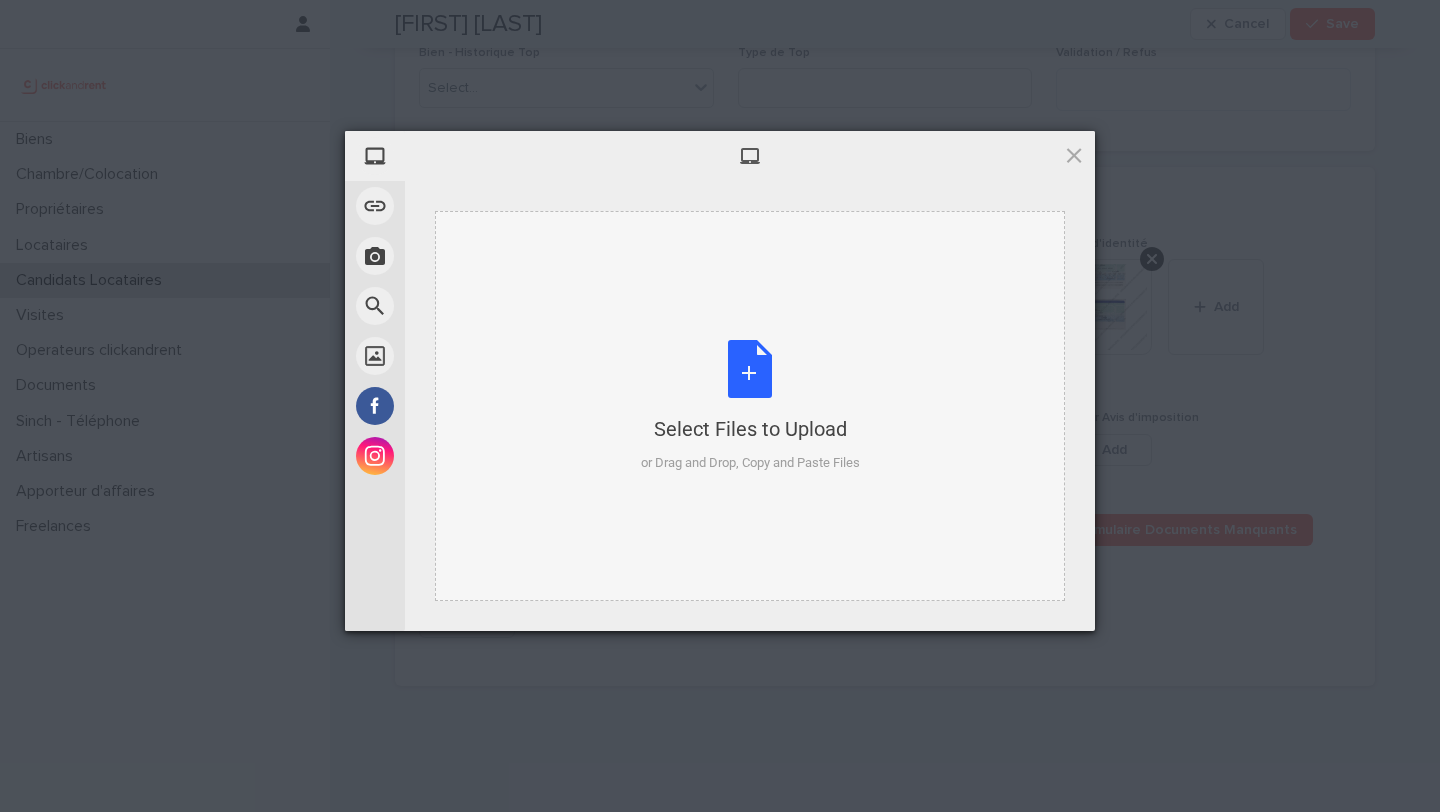 click on "Select Files to Upload
or Drag and Drop, Copy and Paste Files" at bounding box center (750, 406) 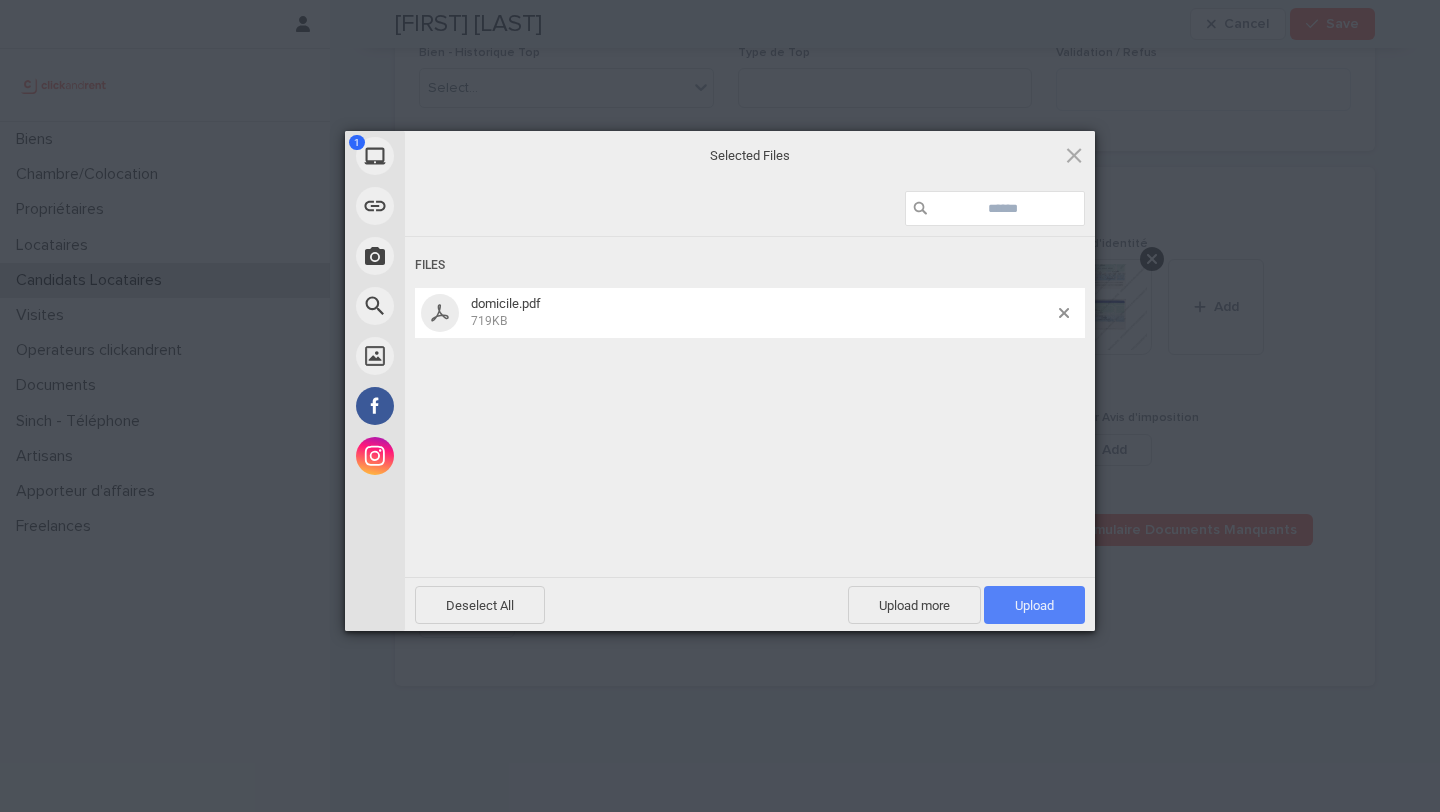 click on "Upload
1" at bounding box center [1034, 605] 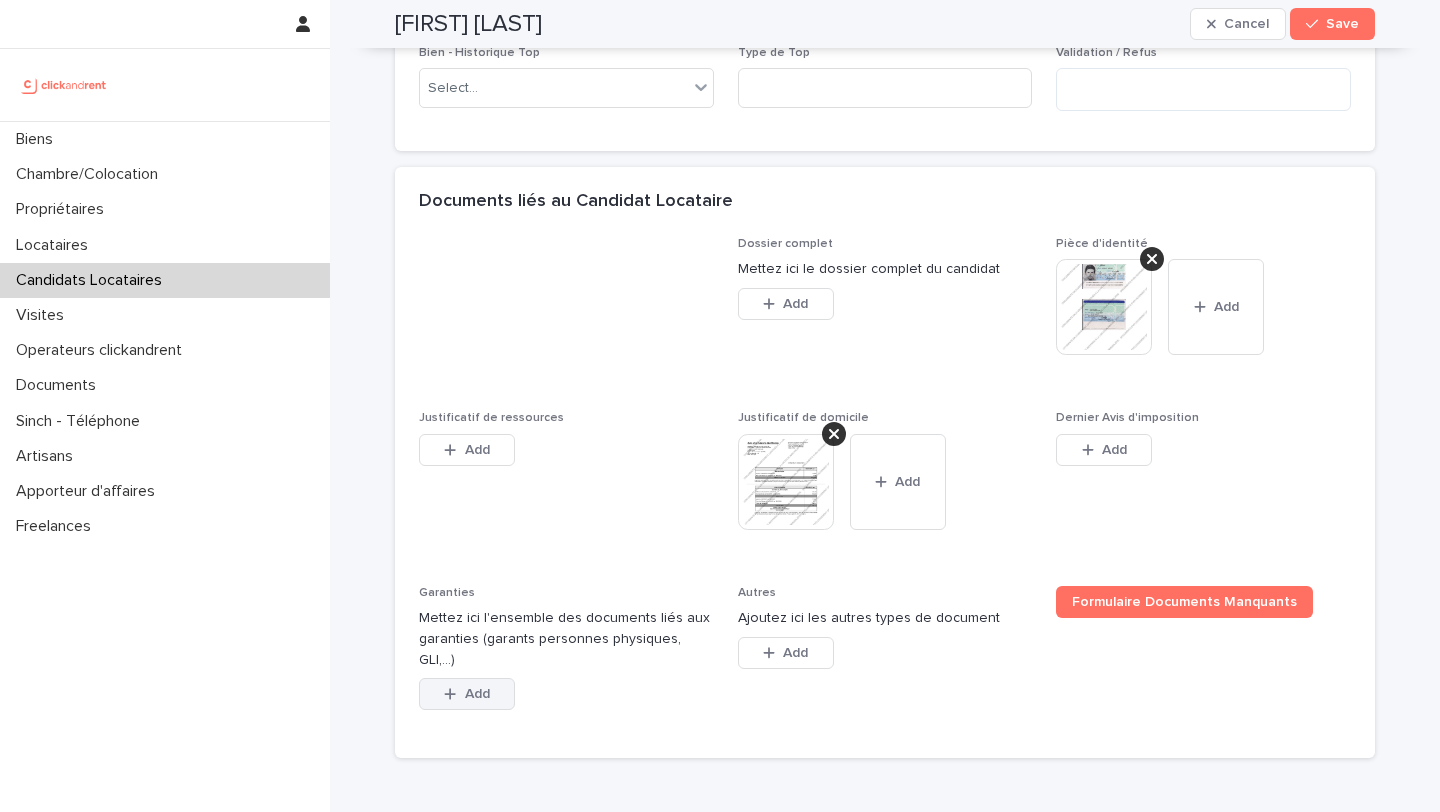 click on "Add" at bounding box center [477, 694] 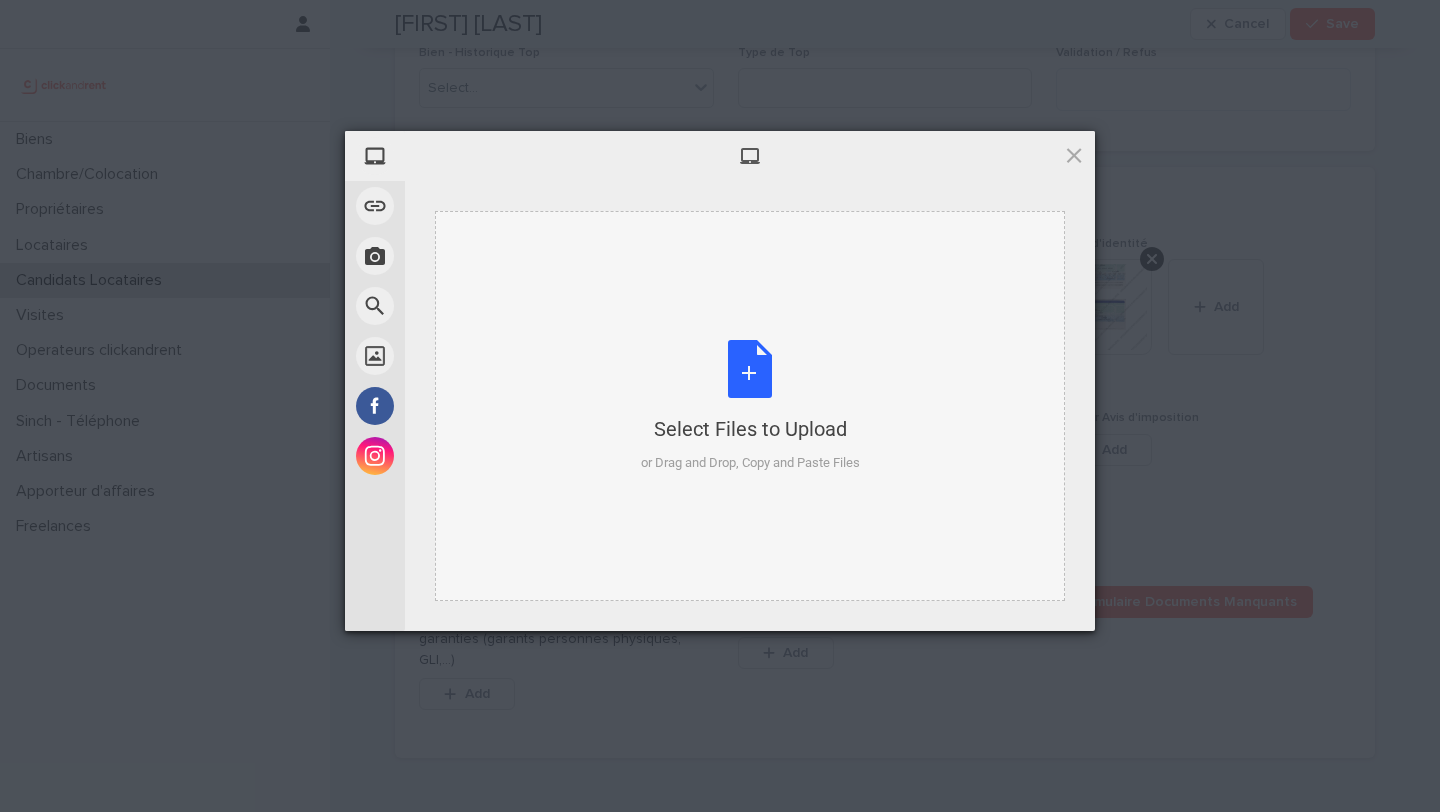 click on "Select Files to Upload
or Drag and Drop, Copy and Paste Files" at bounding box center [750, 406] 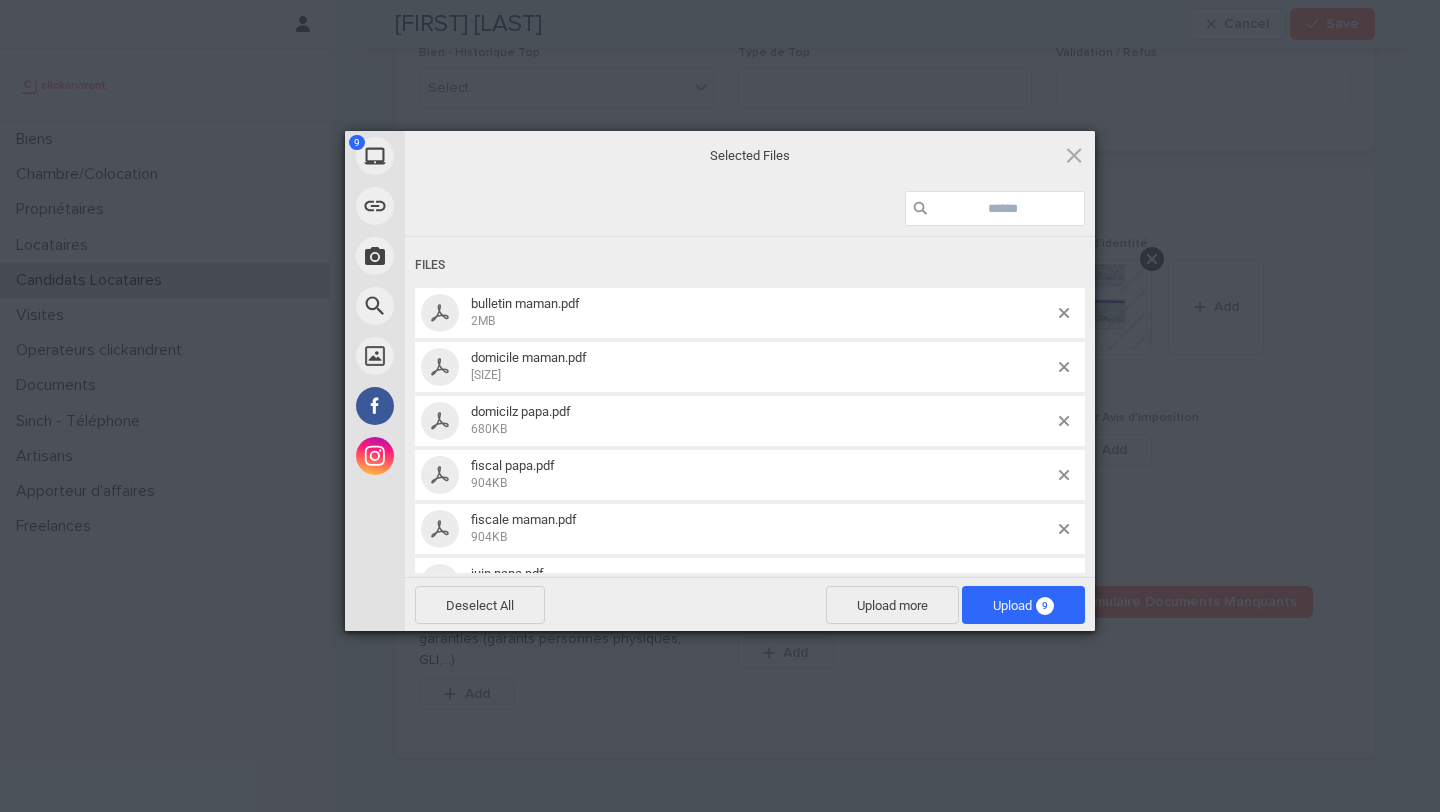 click on "Upload
9" at bounding box center (1023, 605) 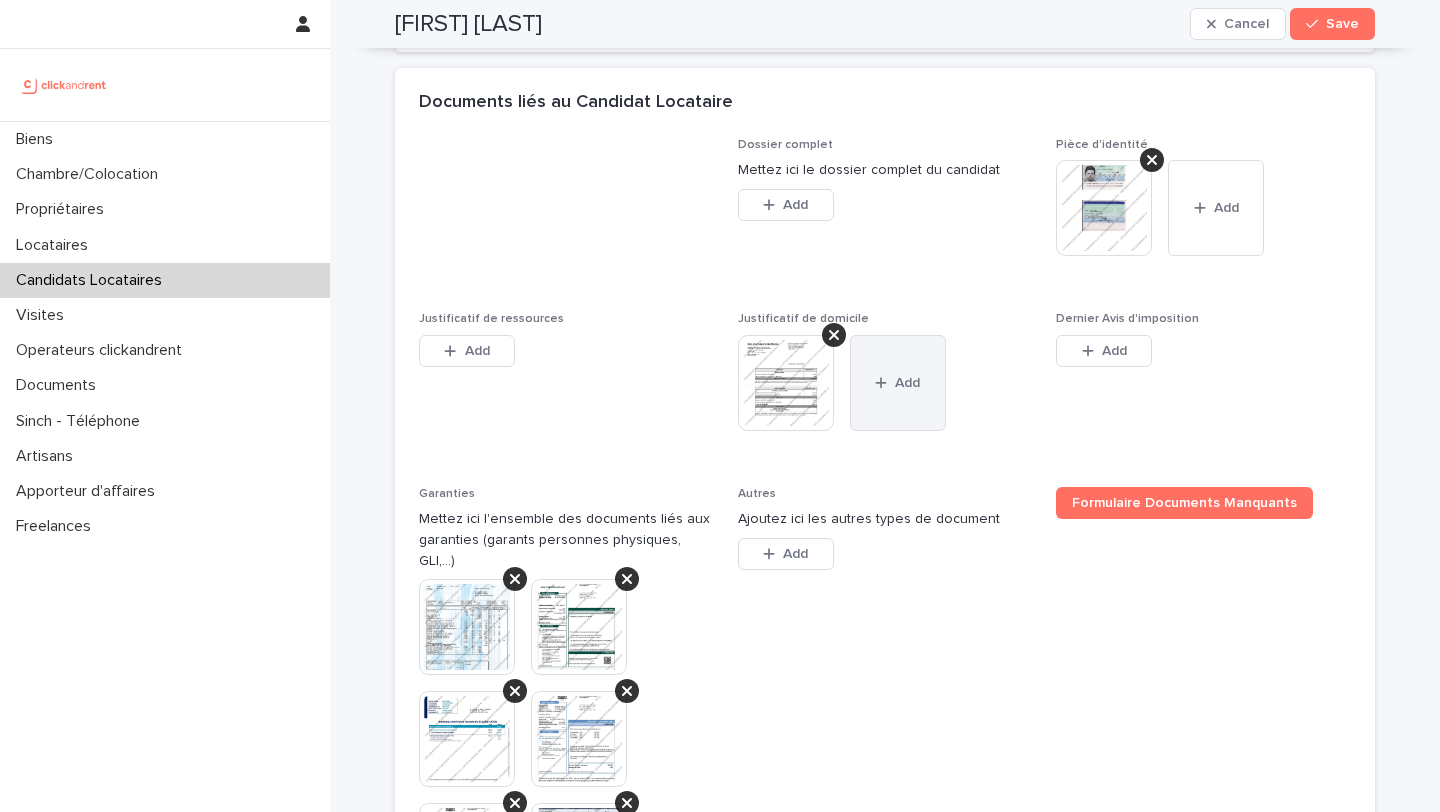 scroll, scrollTop: 1718, scrollLeft: 0, axis: vertical 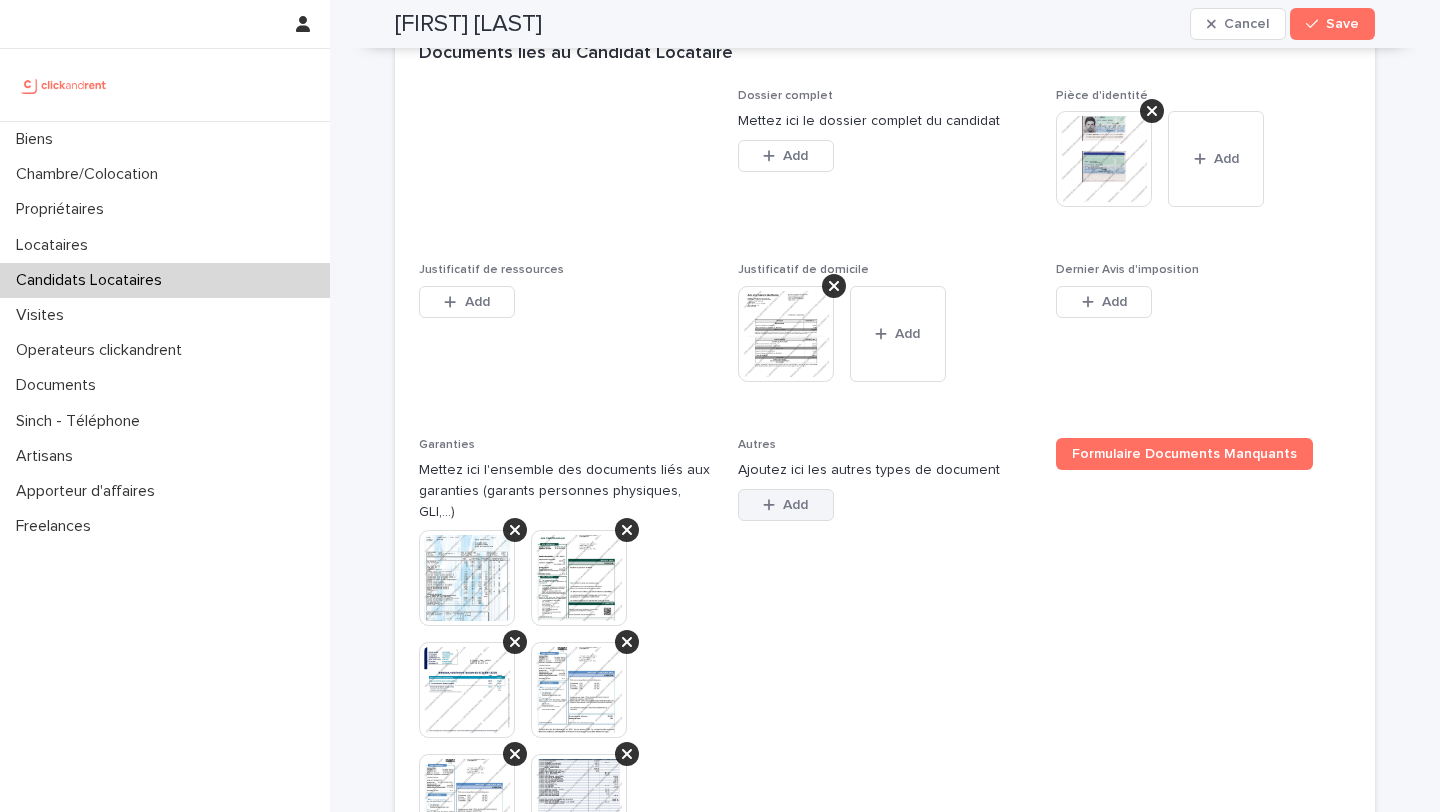 click 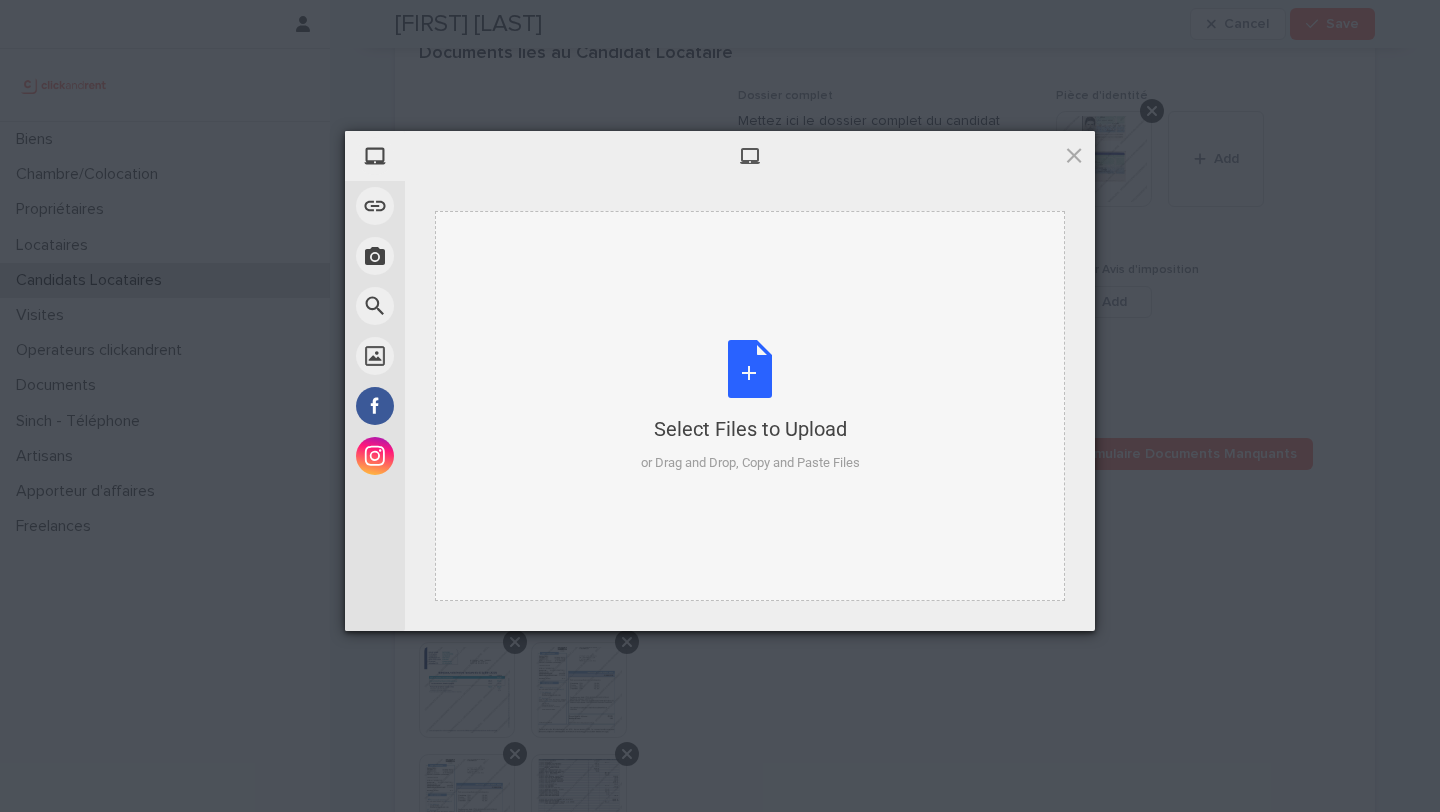 click on "Select Files to Upload
or Drag and Drop, Copy and Paste Files" at bounding box center [750, 406] 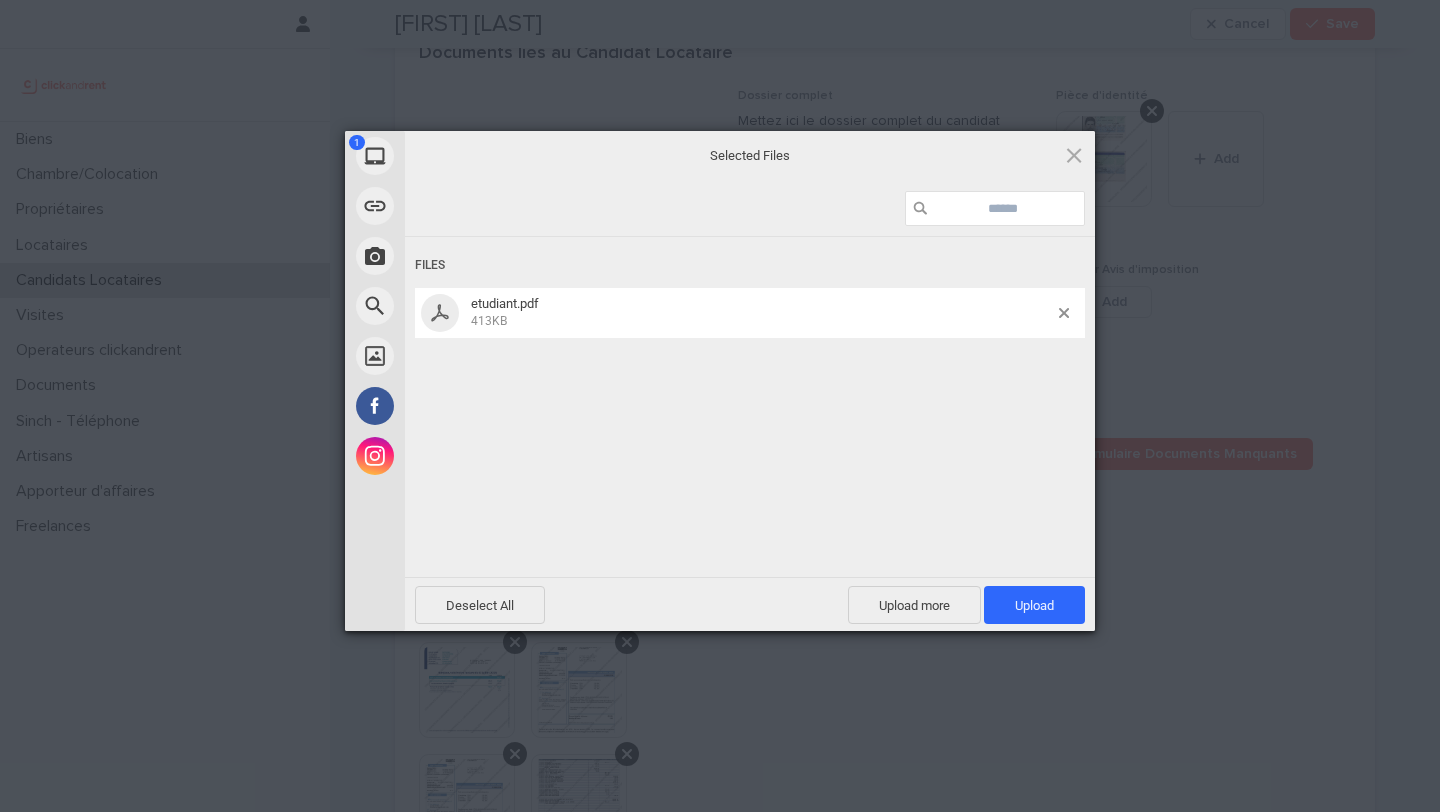 click on "Upload
1" at bounding box center [1034, 605] 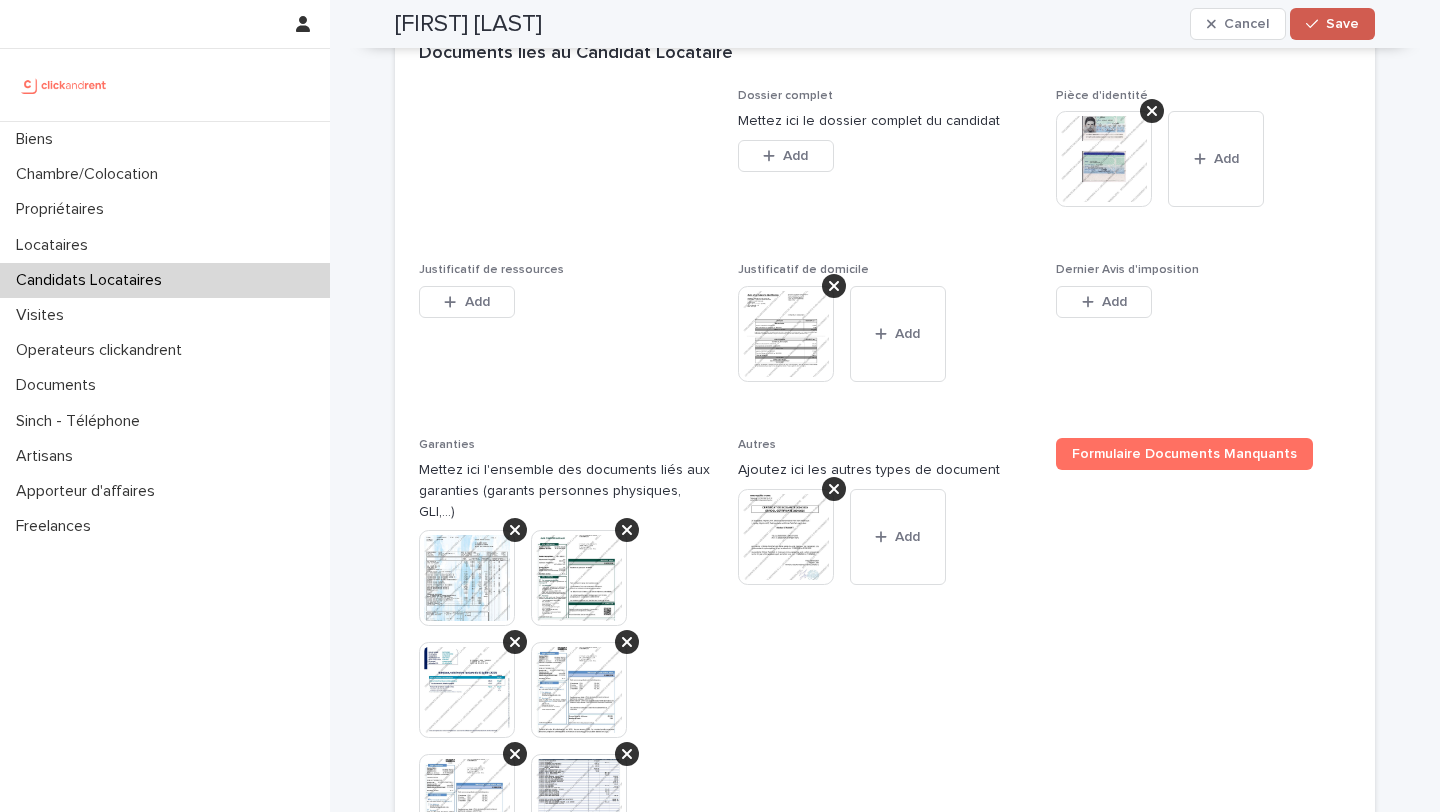 click on "Save" at bounding box center (1342, 24) 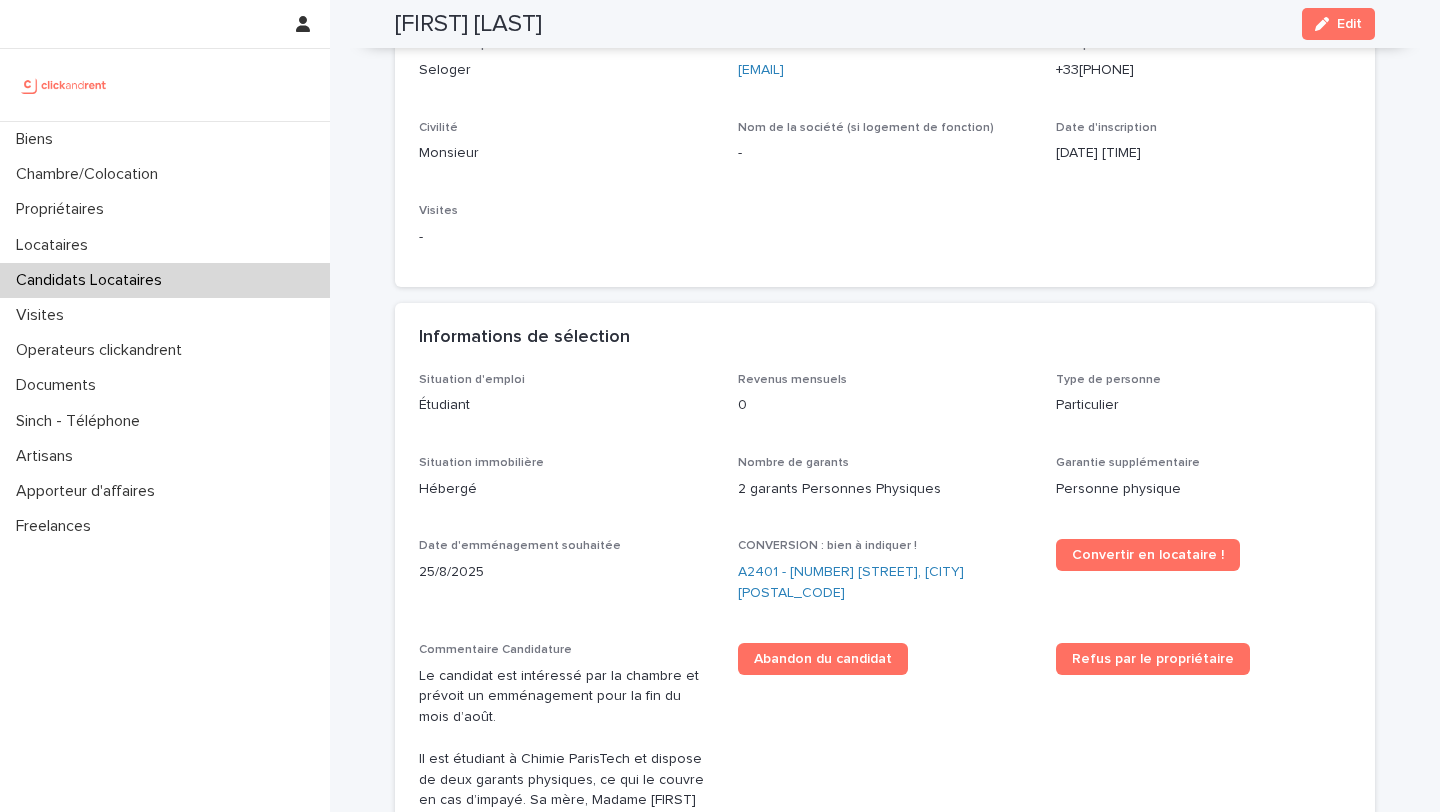 scroll, scrollTop: 0, scrollLeft: 0, axis: both 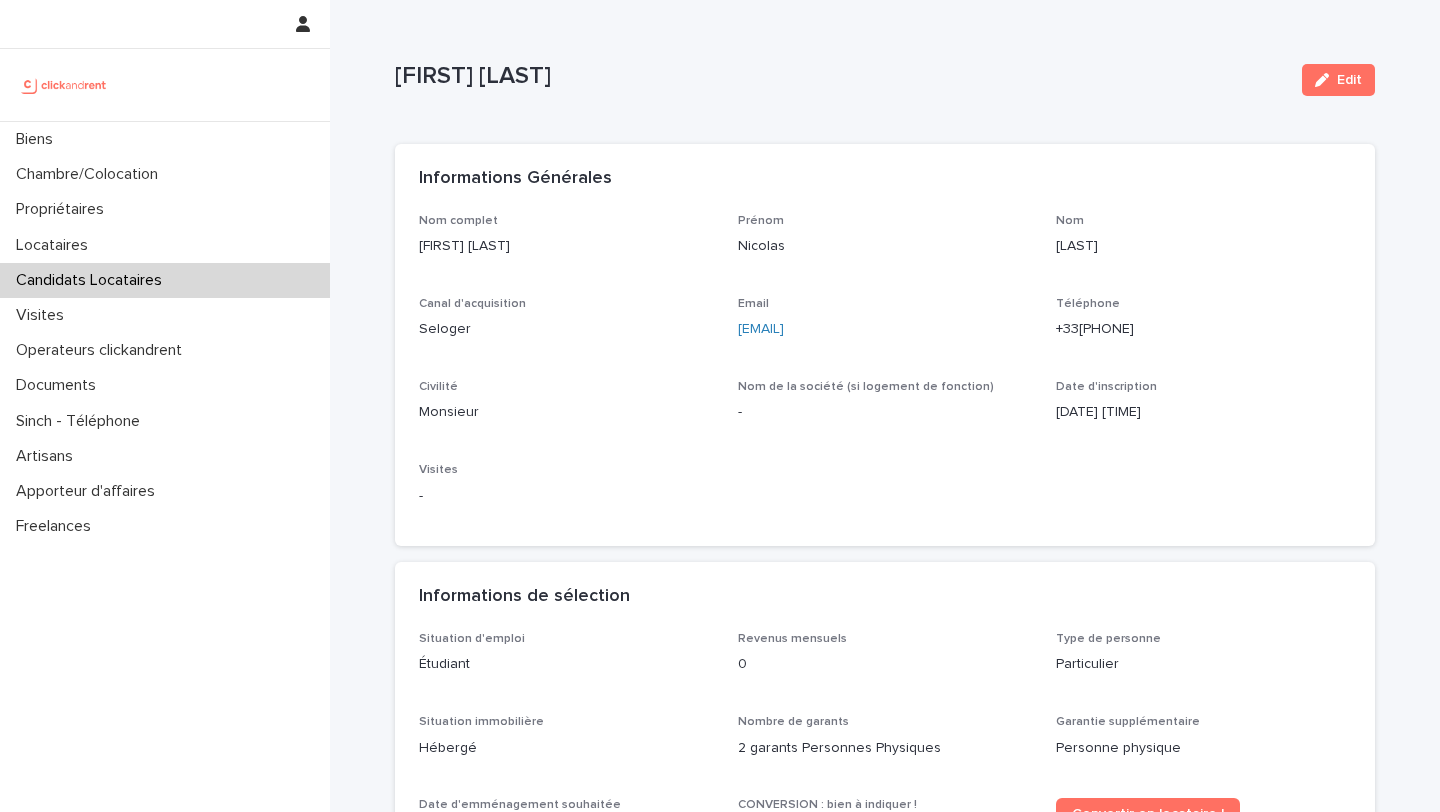 drag, startPoint x: 575, startPoint y: 77, endPoint x: 394, endPoint y: 75, distance: 181.01105 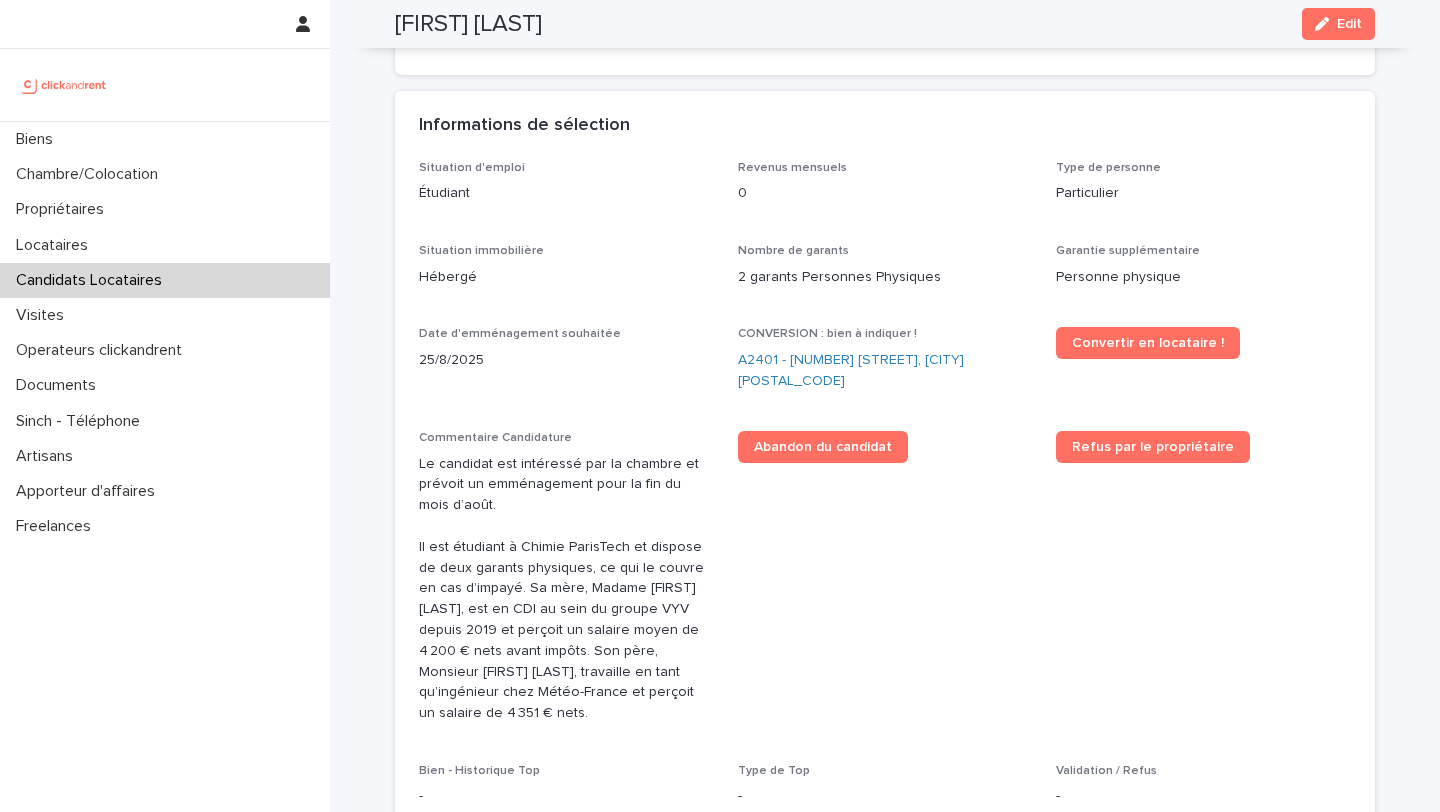 scroll, scrollTop: 475, scrollLeft: 0, axis: vertical 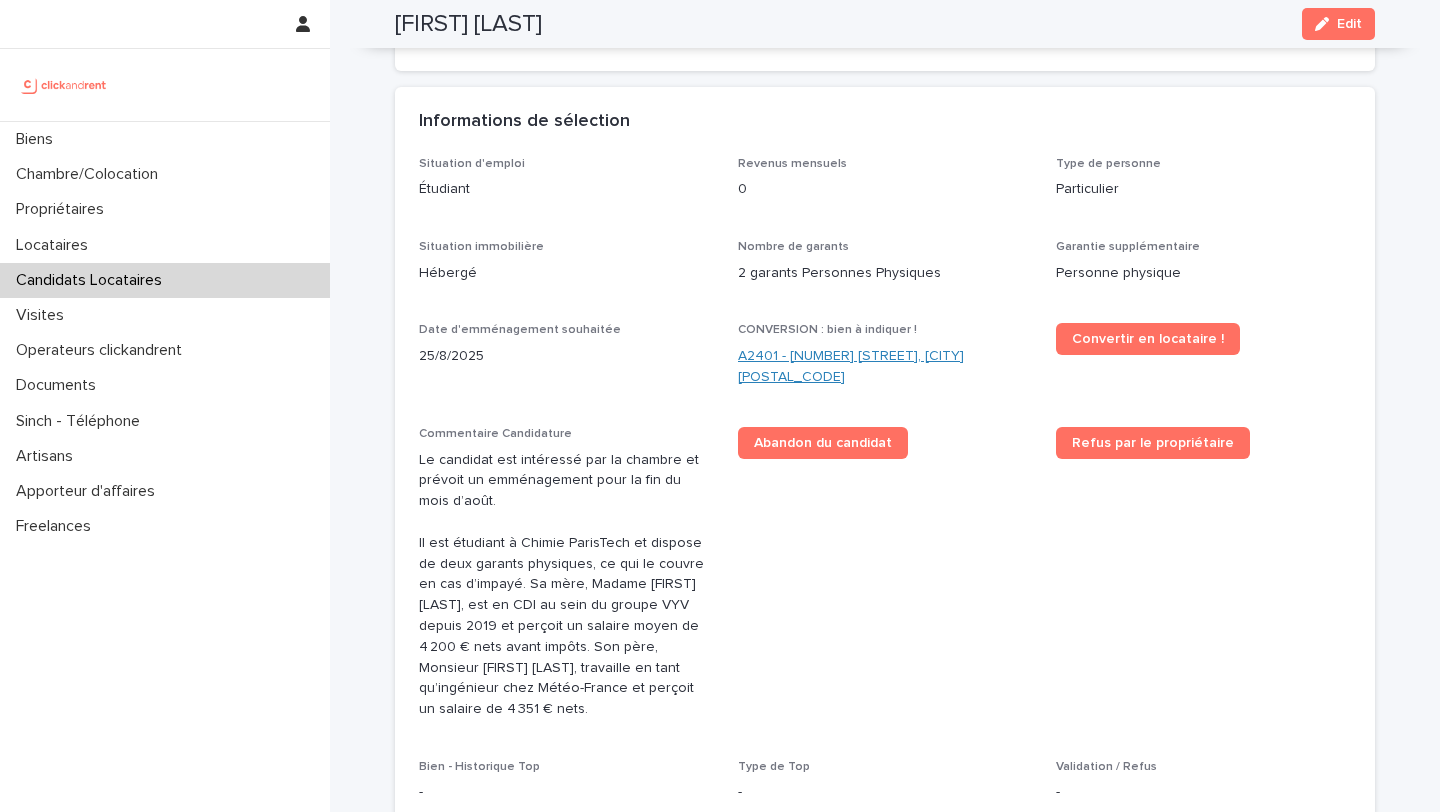 click on "A2401 - [NUMBER] [STREET], [CITY] [POSTAL_CODE]" at bounding box center [885, 367] 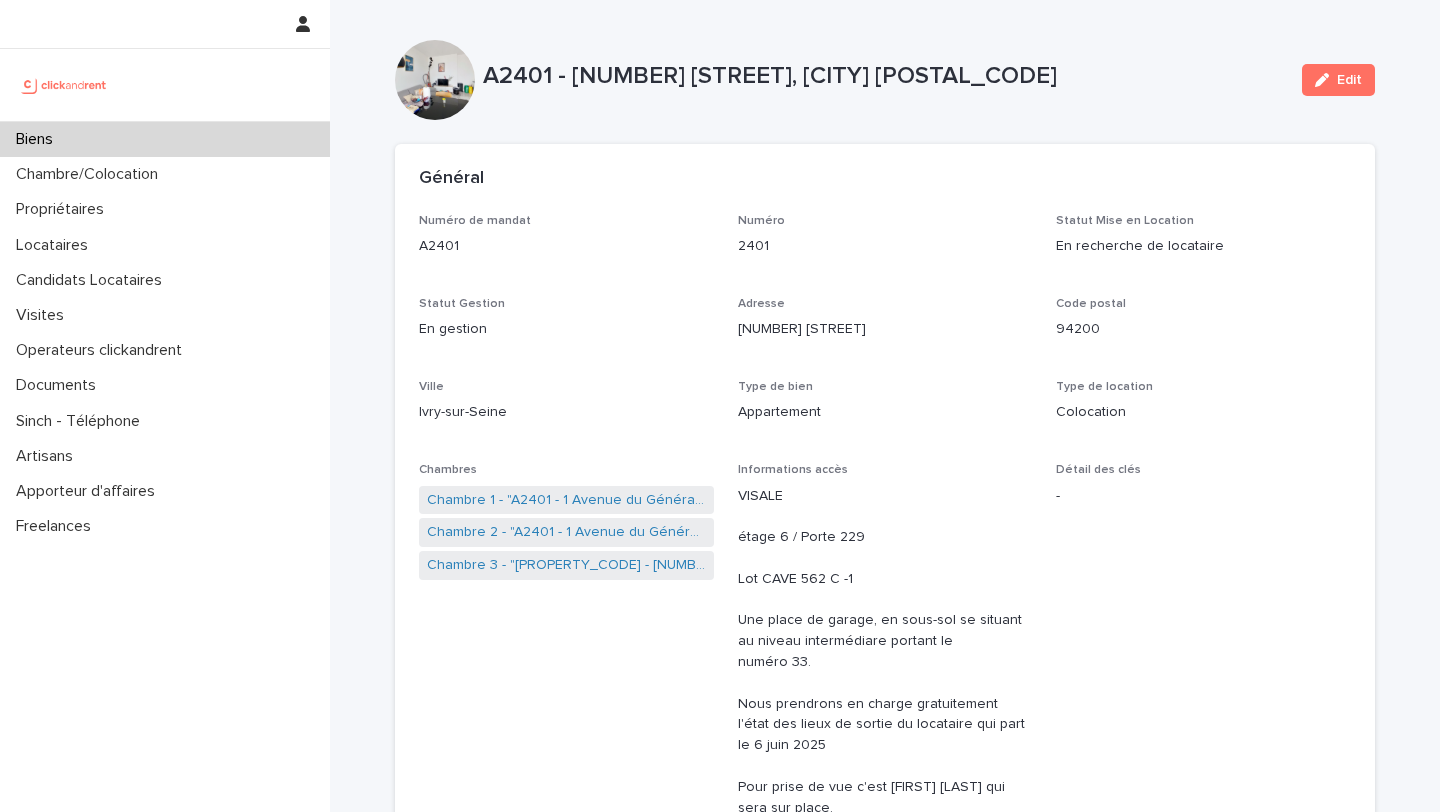 click at bounding box center [1326, 80] 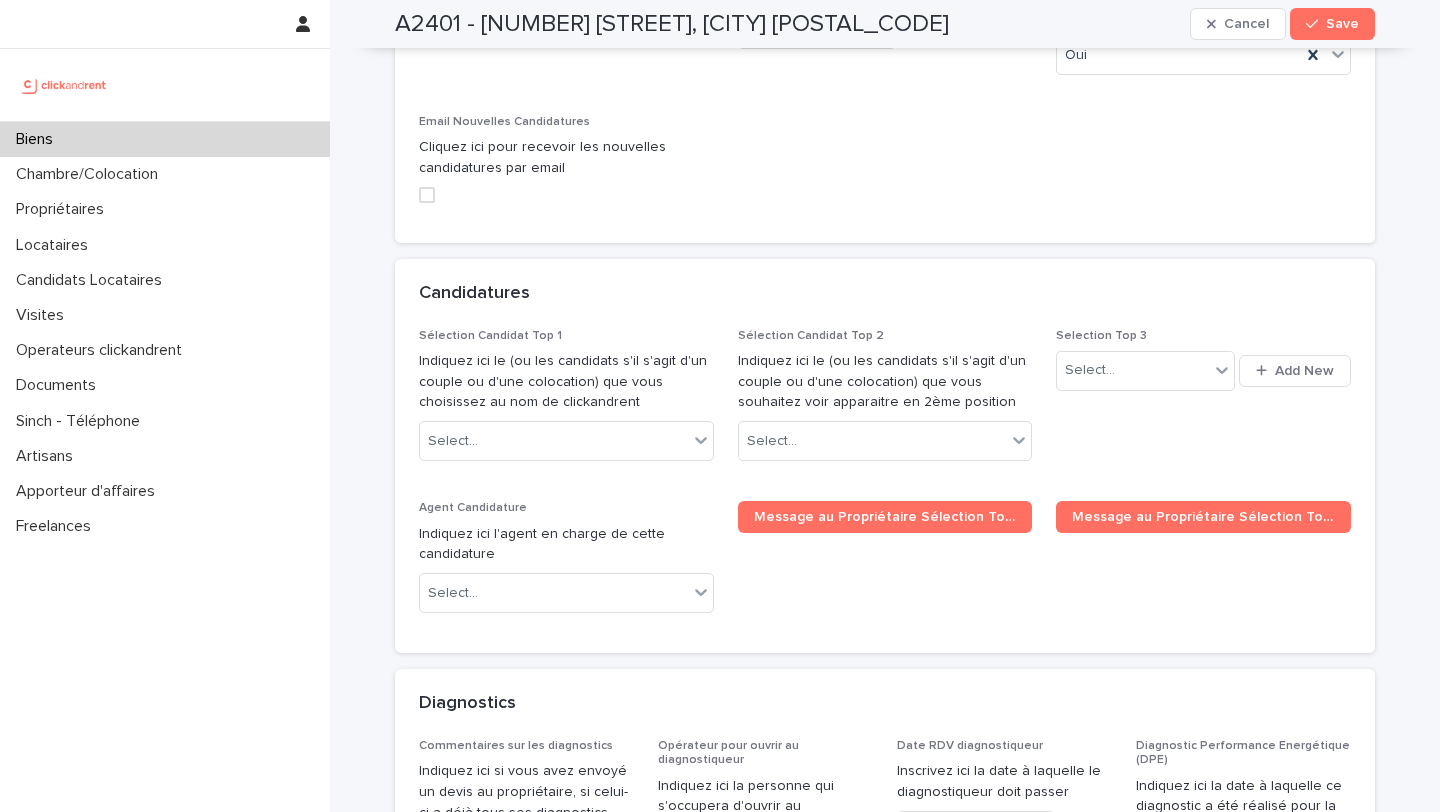 scroll, scrollTop: 10562, scrollLeft: 0, axis: vertical 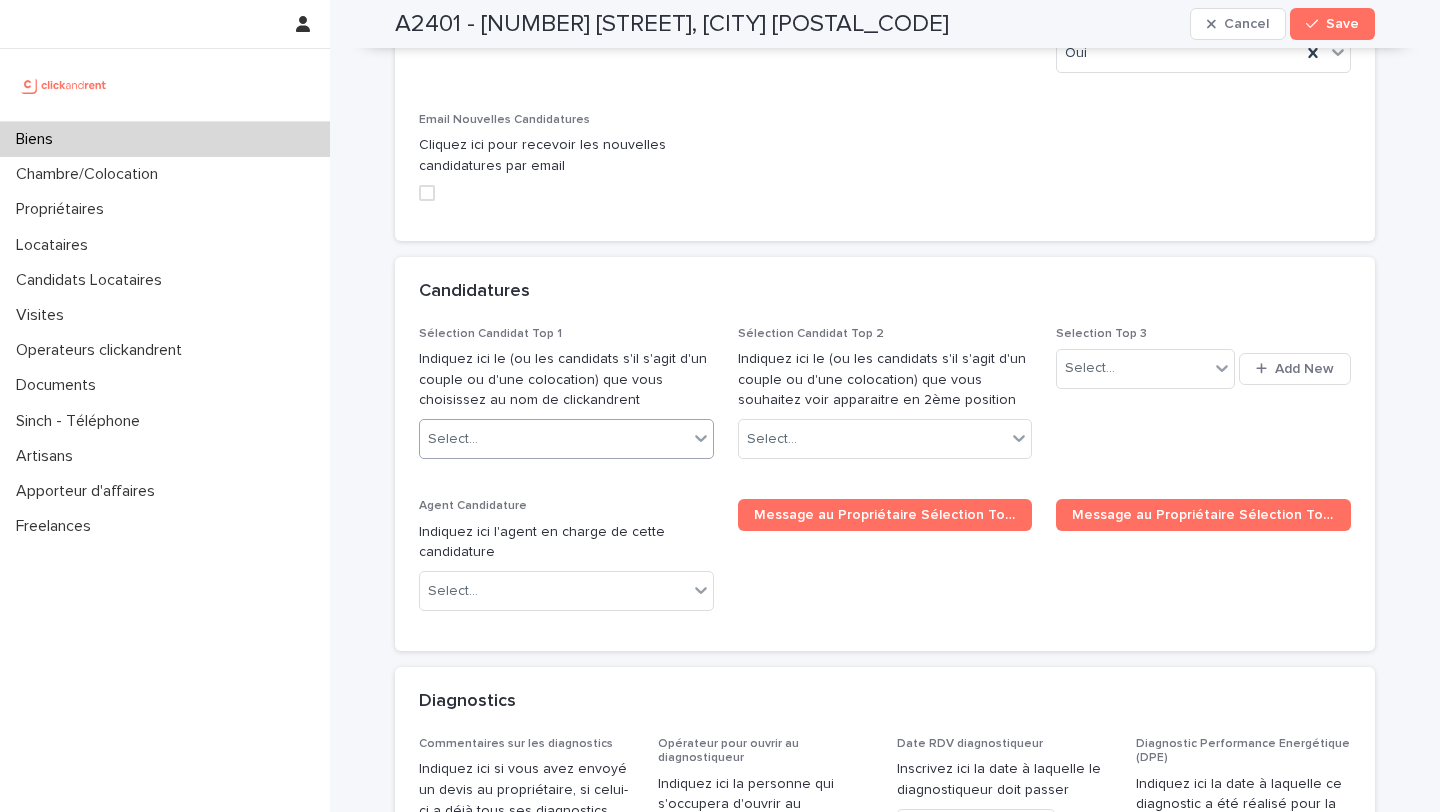 click on "Select..." at bounding box center [554, 439] 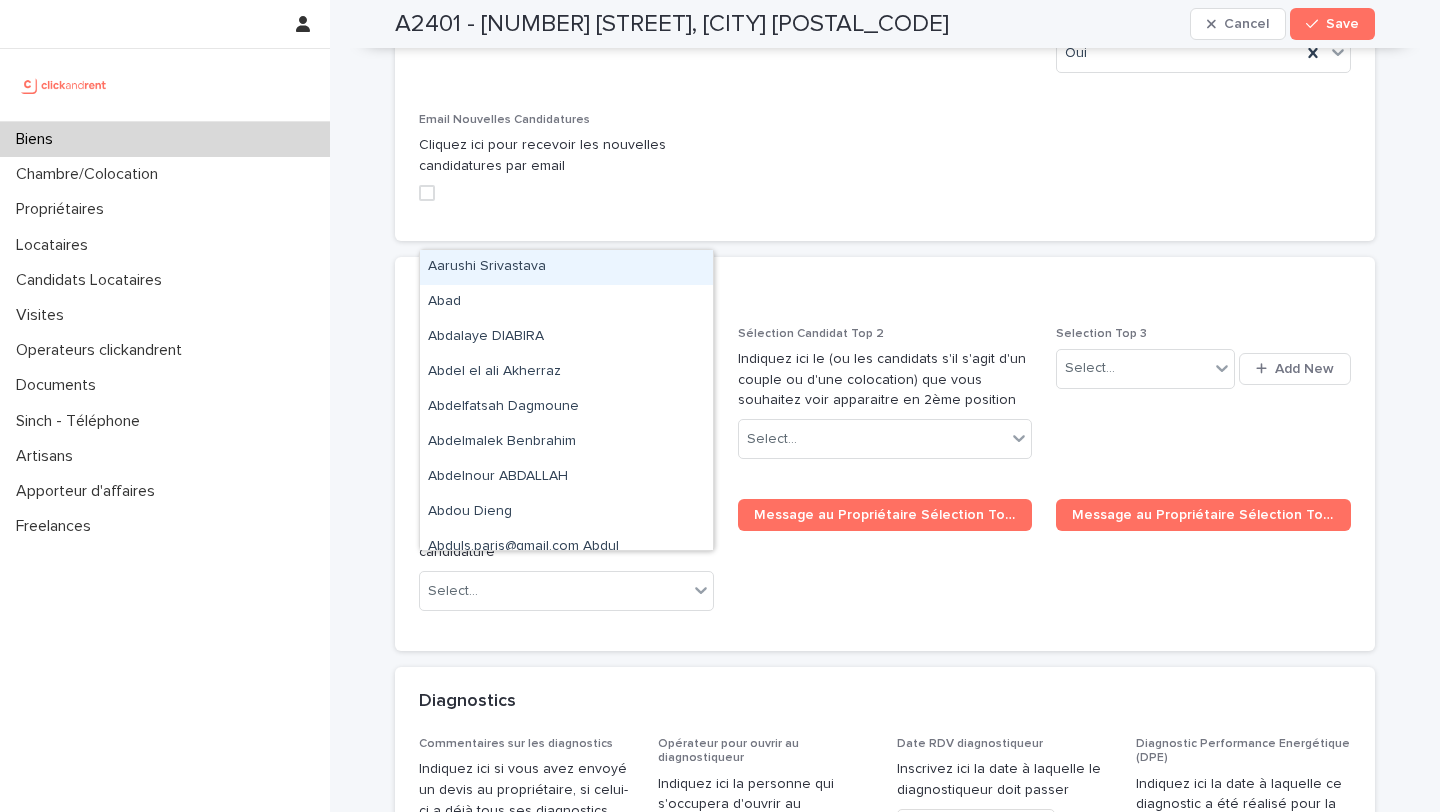 paste on "**********" 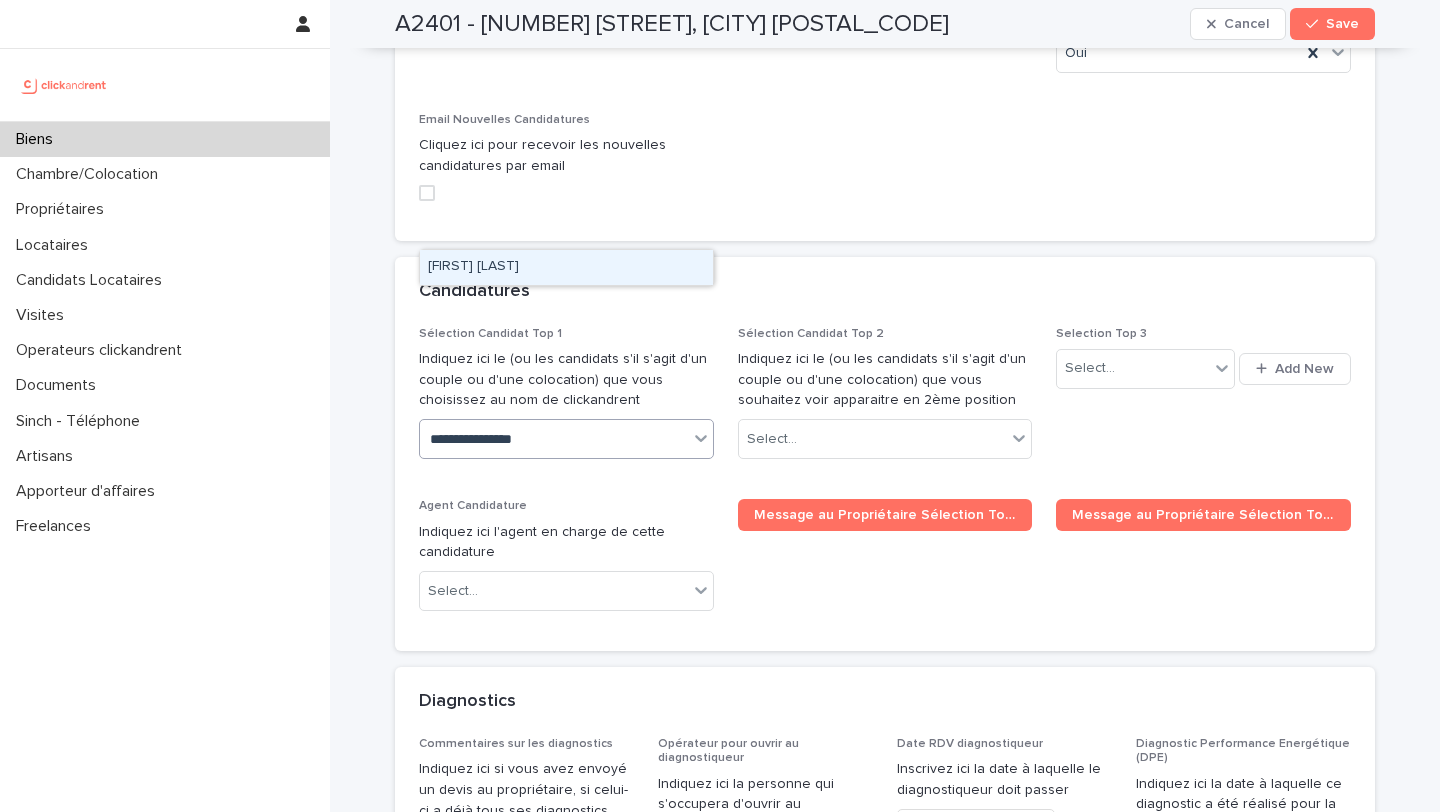 click on "[FIRST] [LAST]" at bounding box center [566, 267] 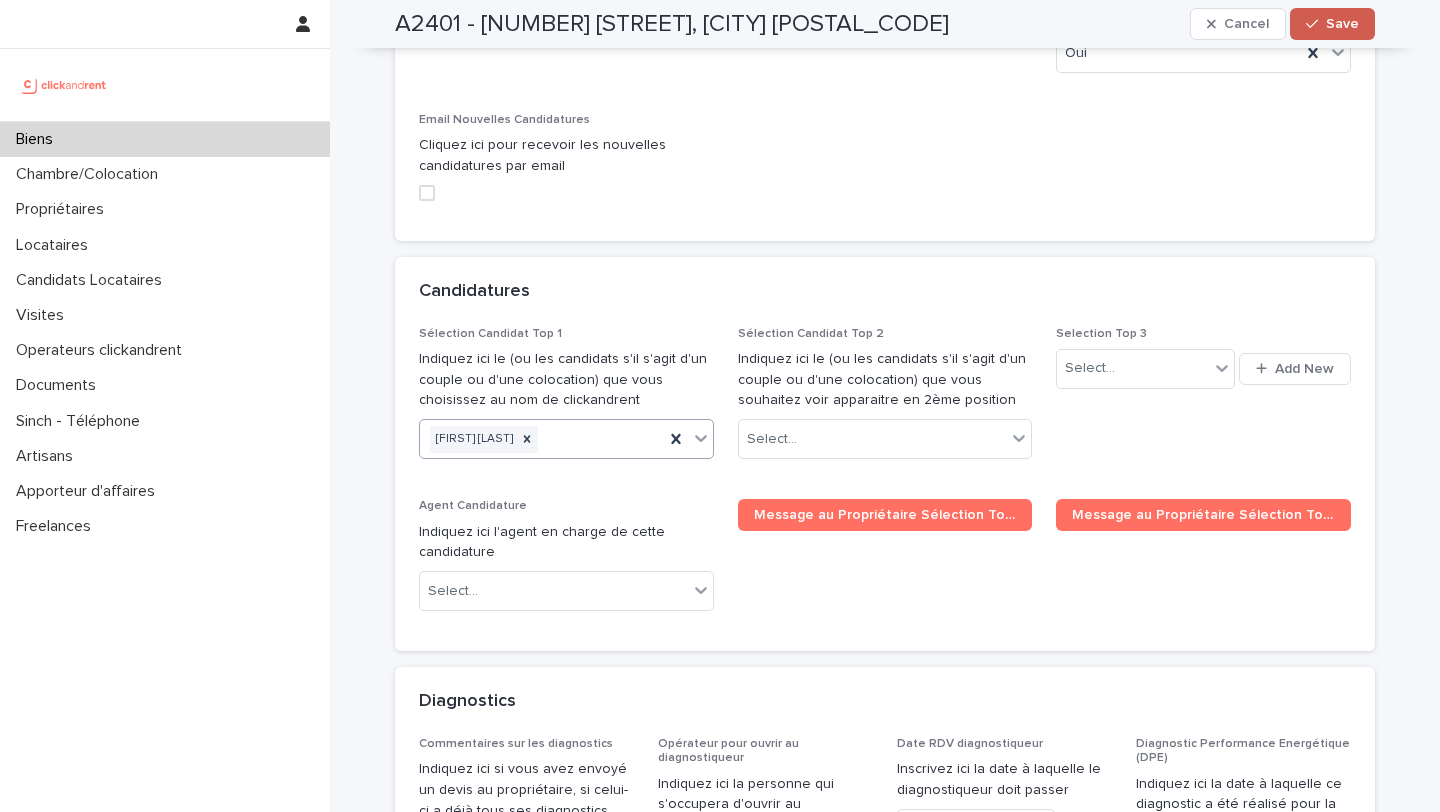 click on "Save" at bounding box center [1332, 24] 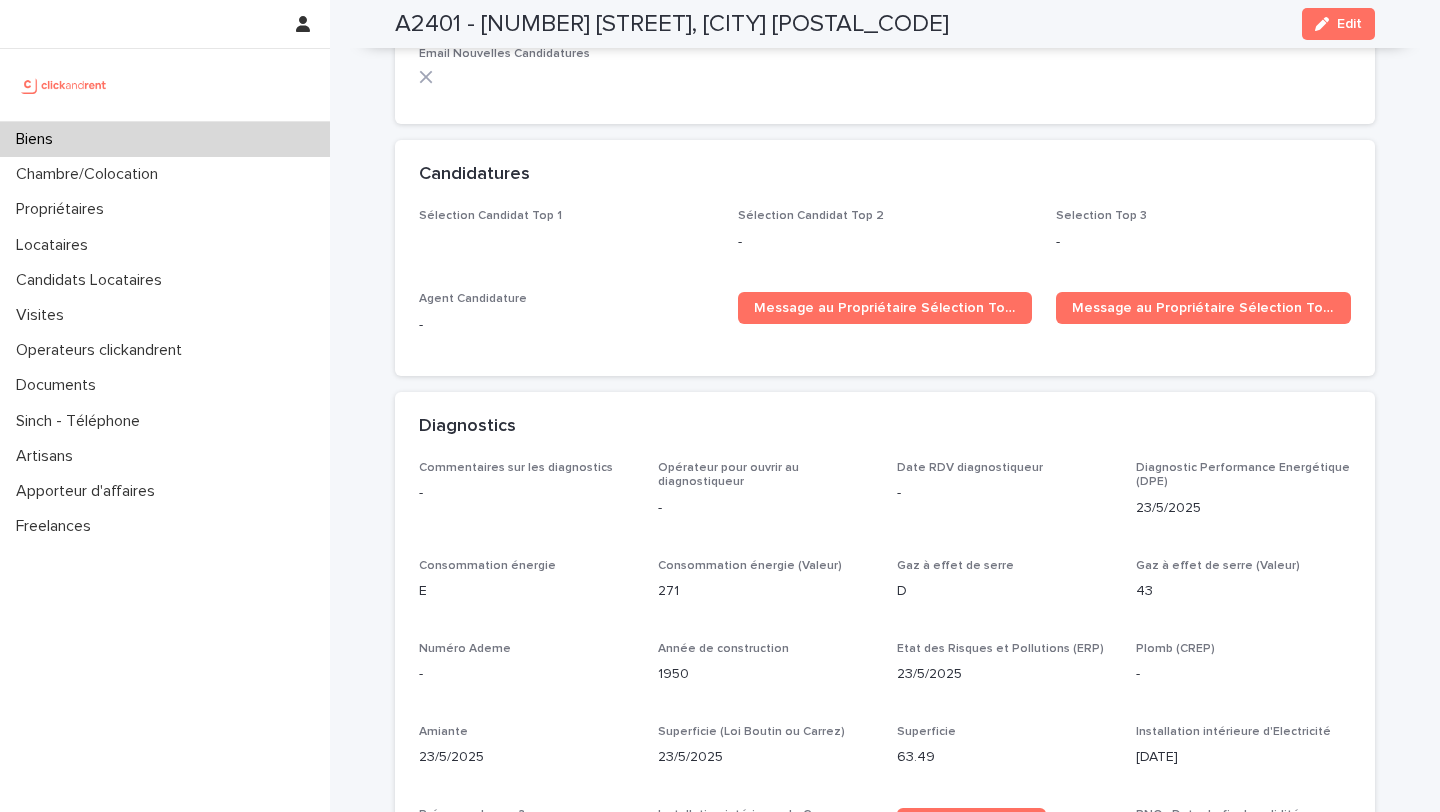 scroll, scrollTop: 7141, scrollLeft: 0, axis: vertical 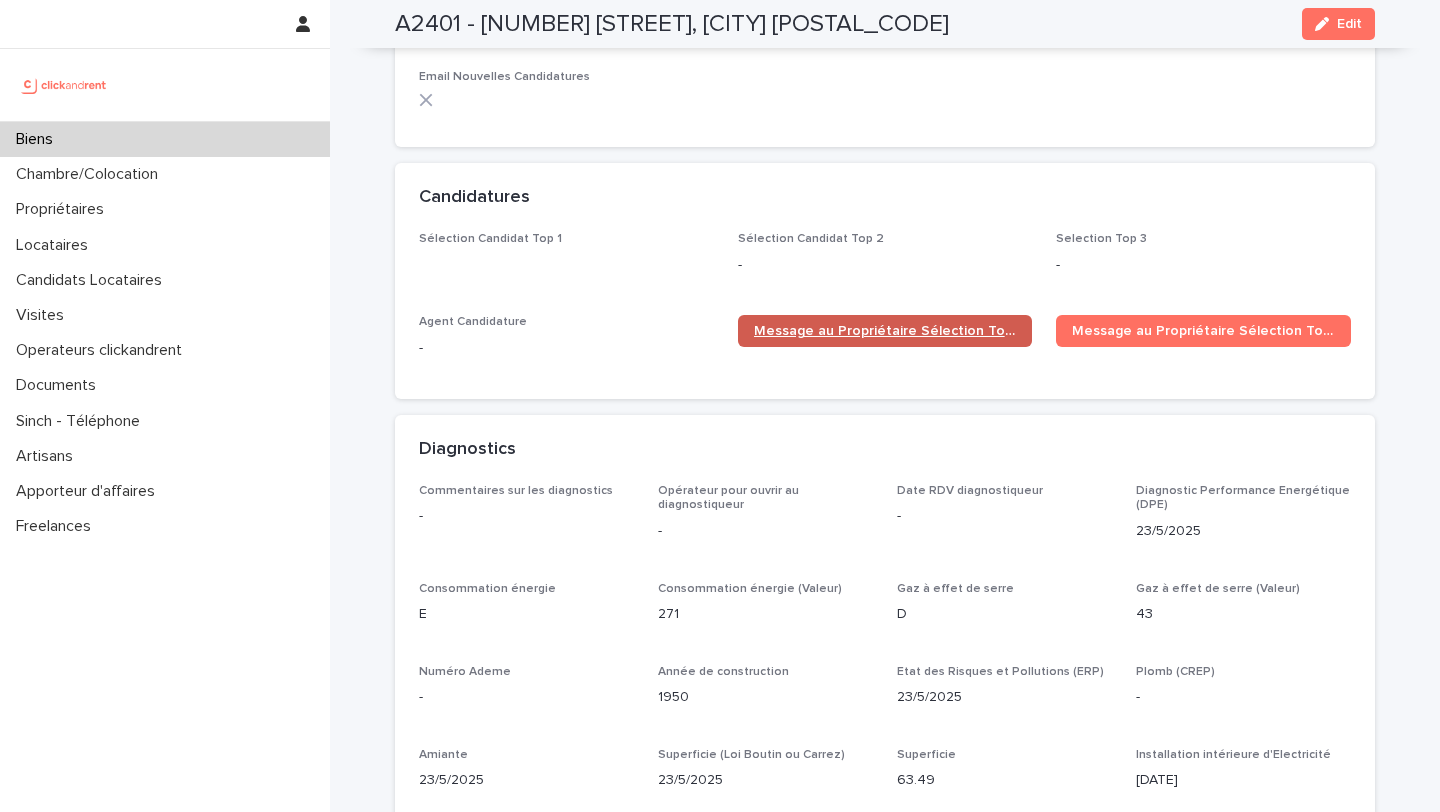 click on "Message au Propriétaire Sélection Top 1" at bounding box center [885, 331] 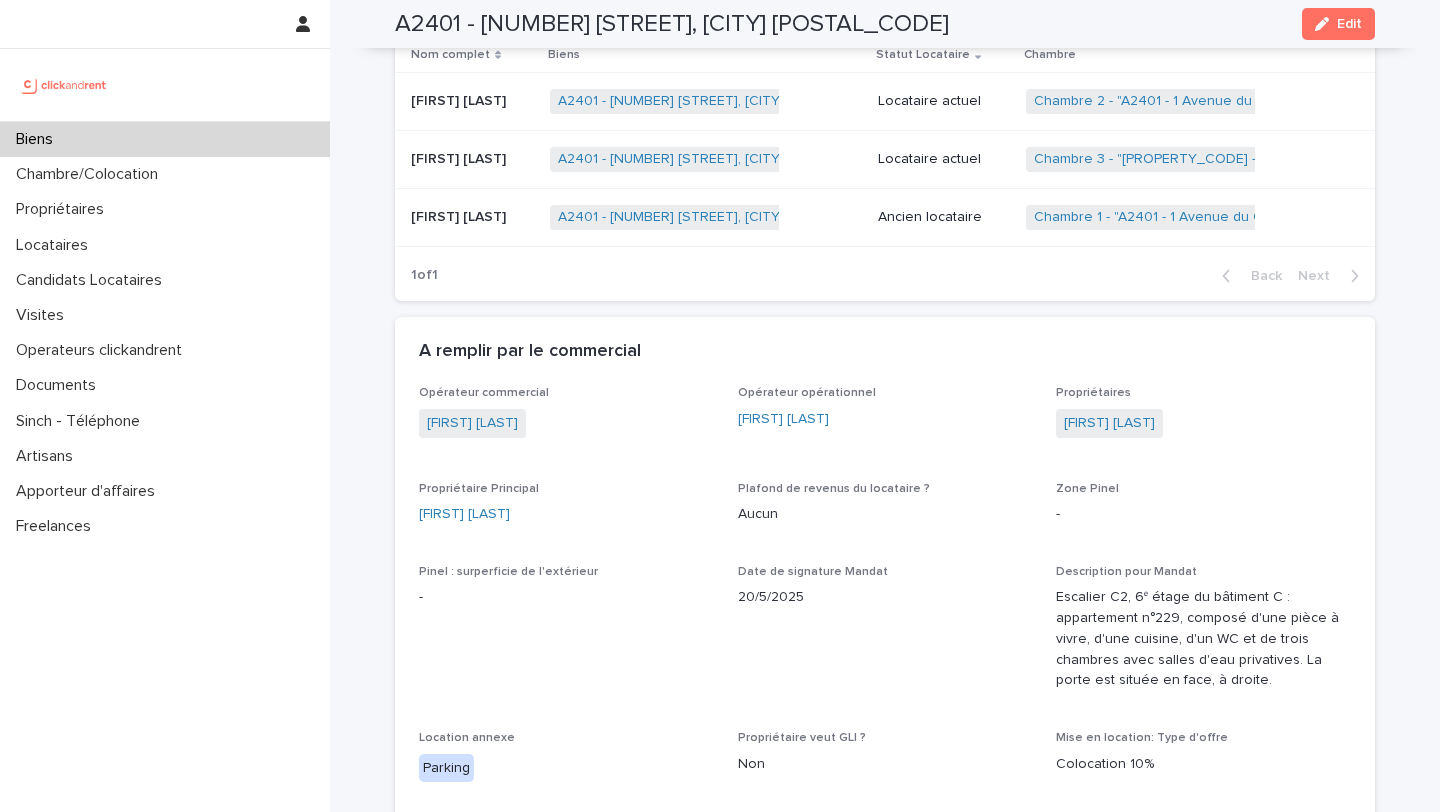 scroll, scrollTop: 1331, scrollLeft: 0, axis: vertical 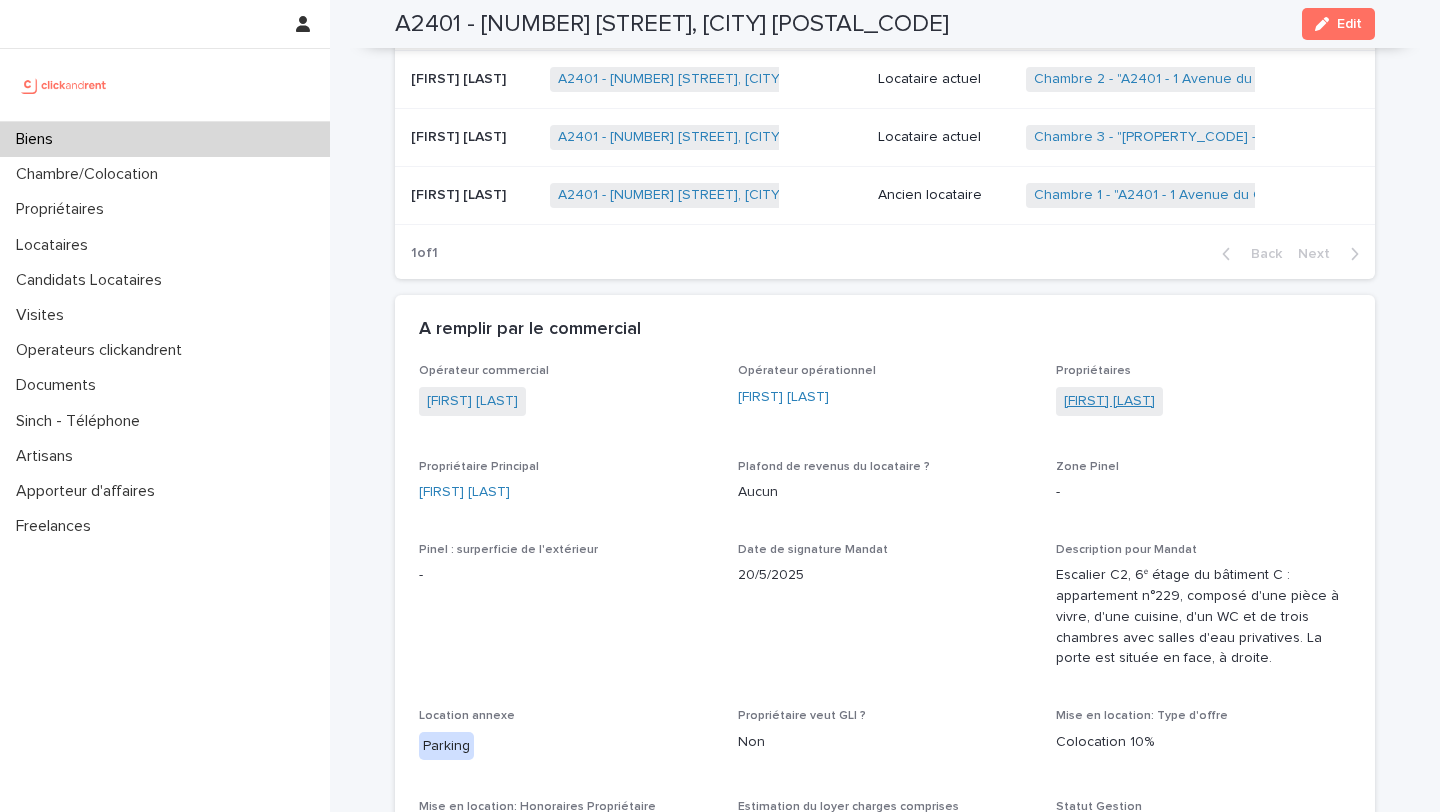 click on "[FIRST] [LAST]" at bounding box center (1109, 401) 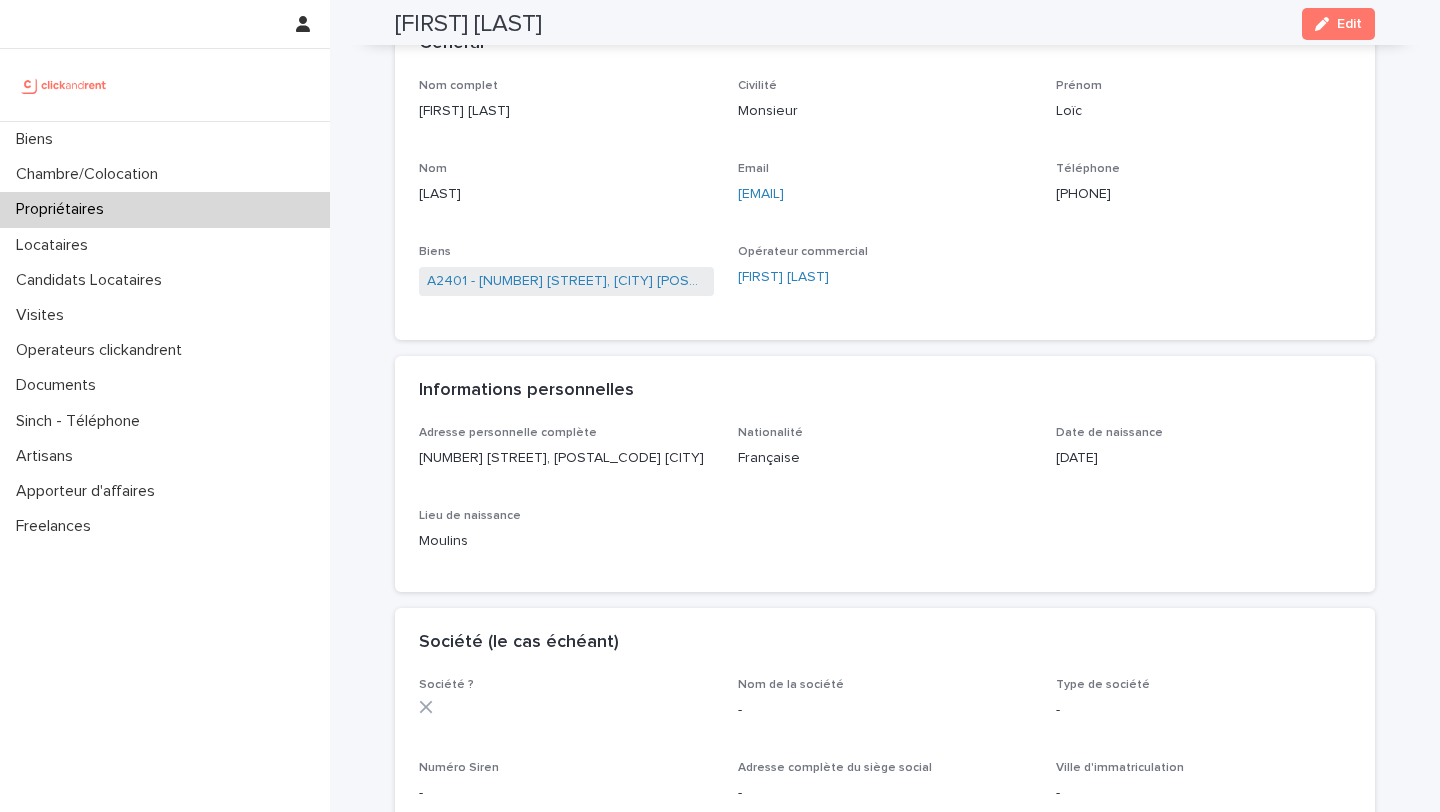 scroll, scrollTop: 0, scrollLeft: 0, axis: both 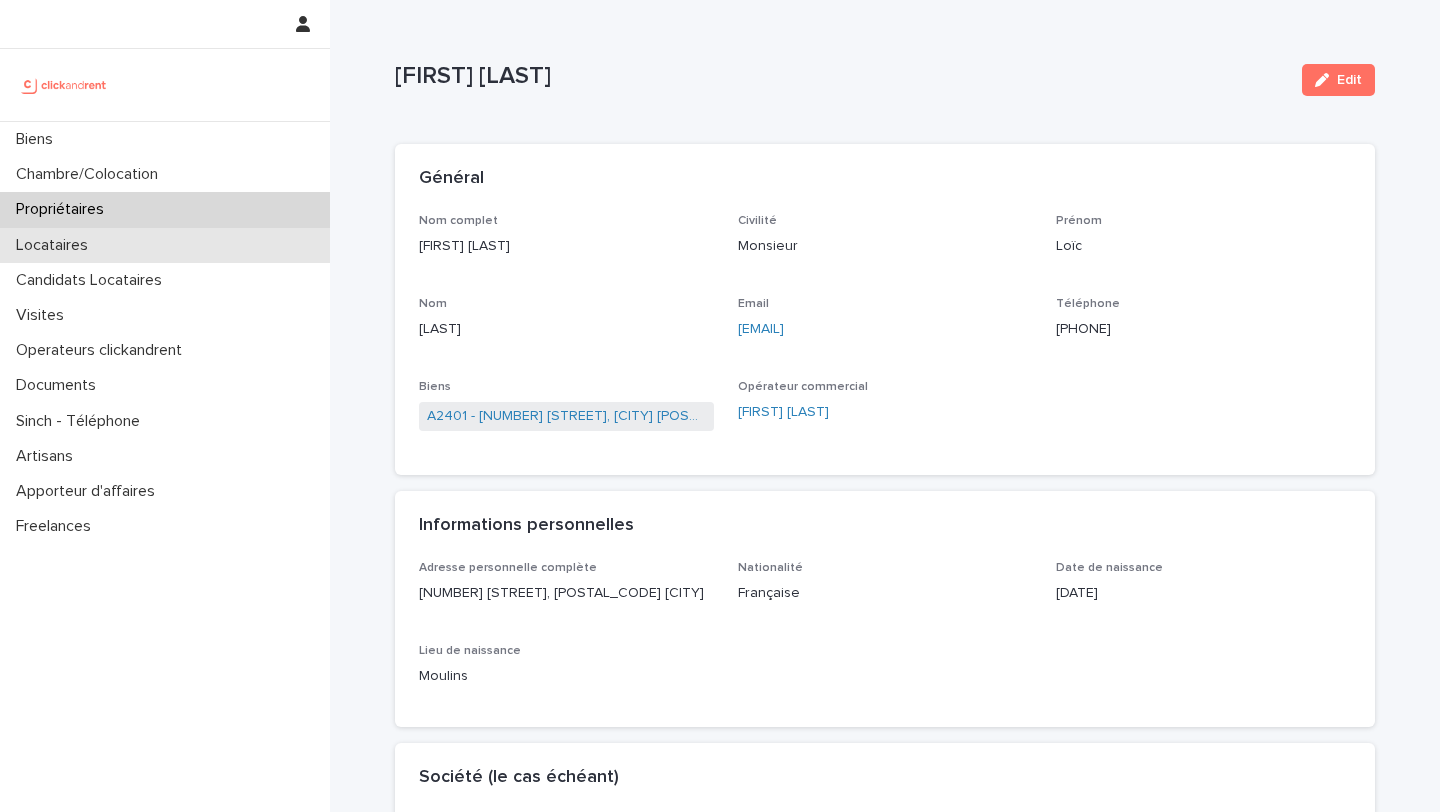 click on "Locataires" at bounding box center (56, 245) 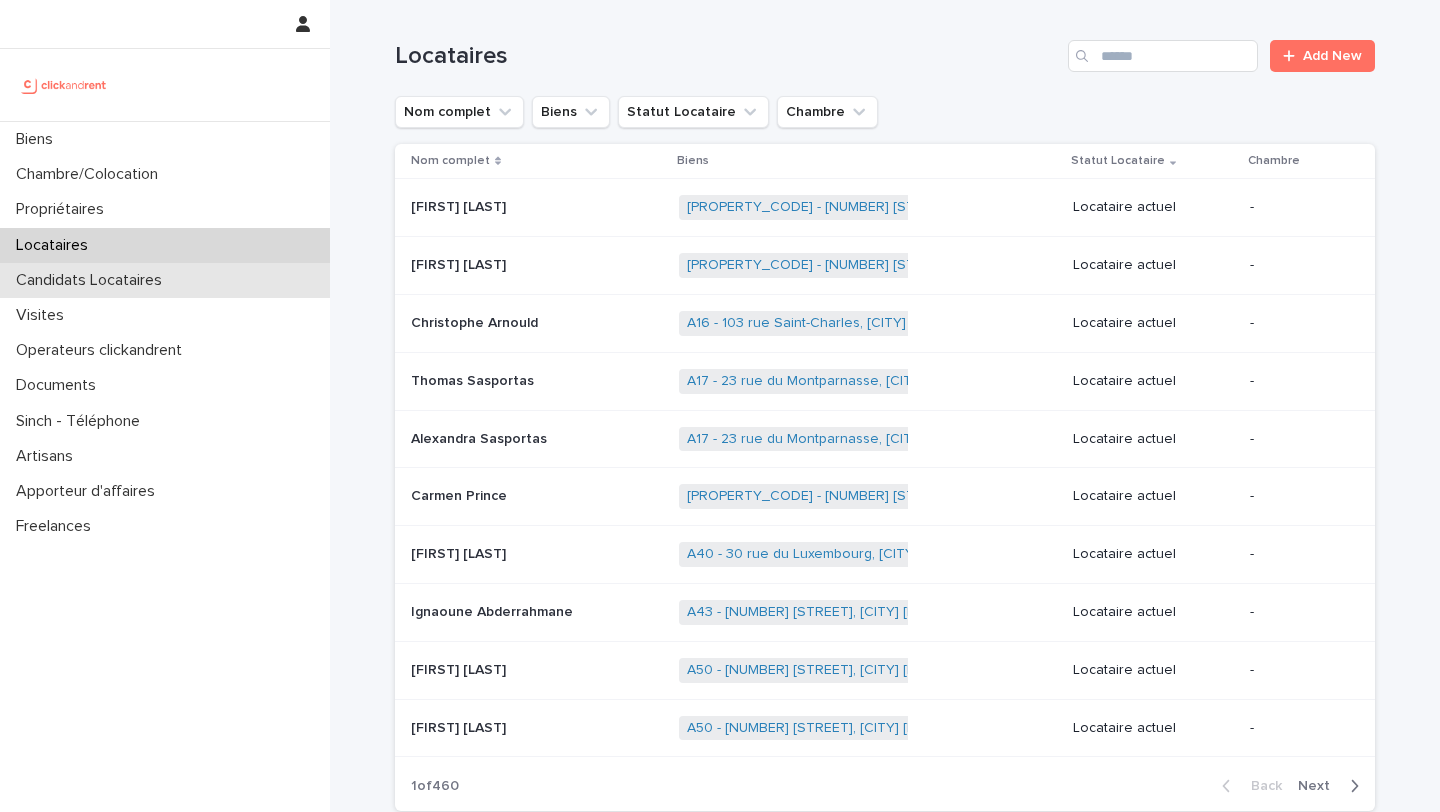 click on "Candidats Locataires" at bounding box center (165, 280) 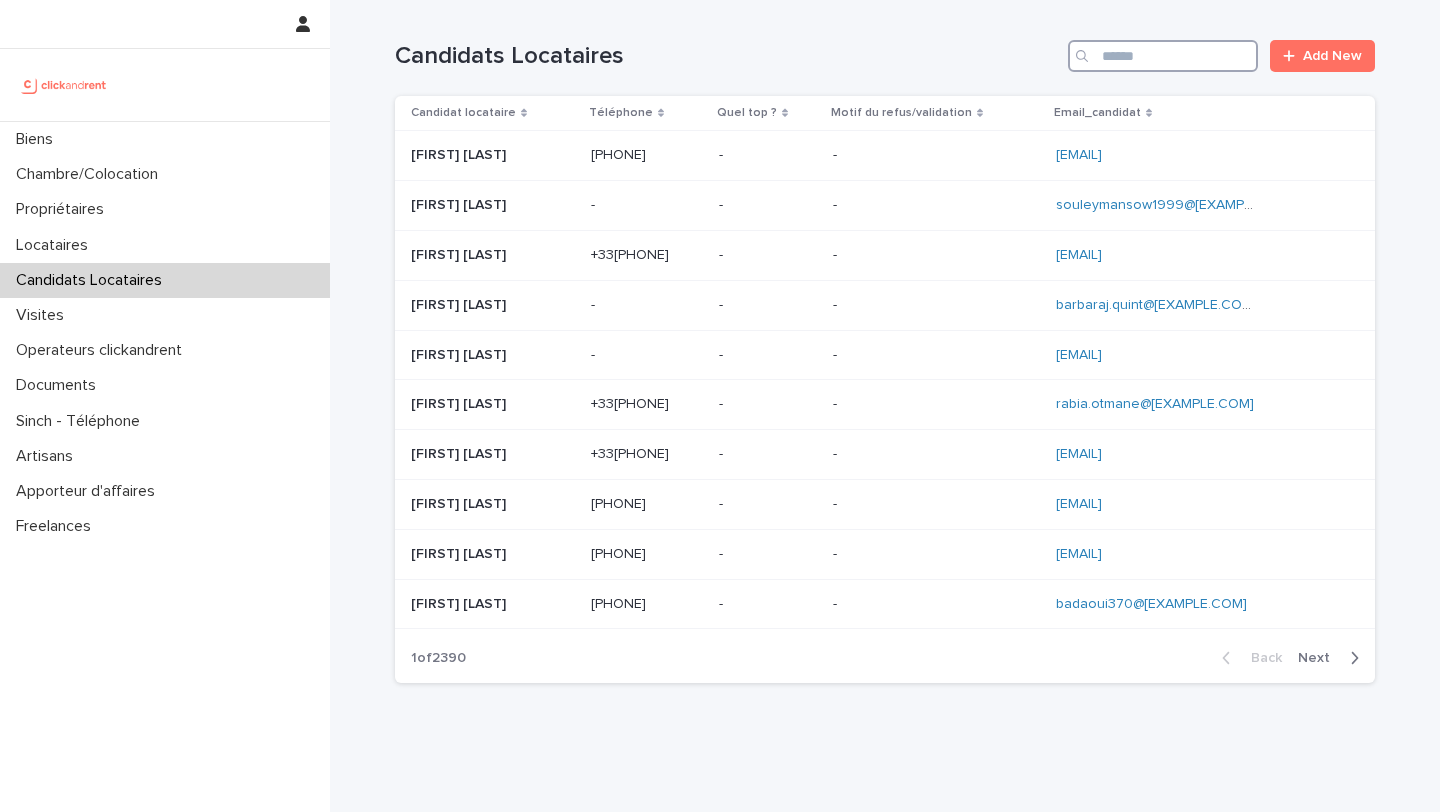 click at bounding box center (1163, 56) 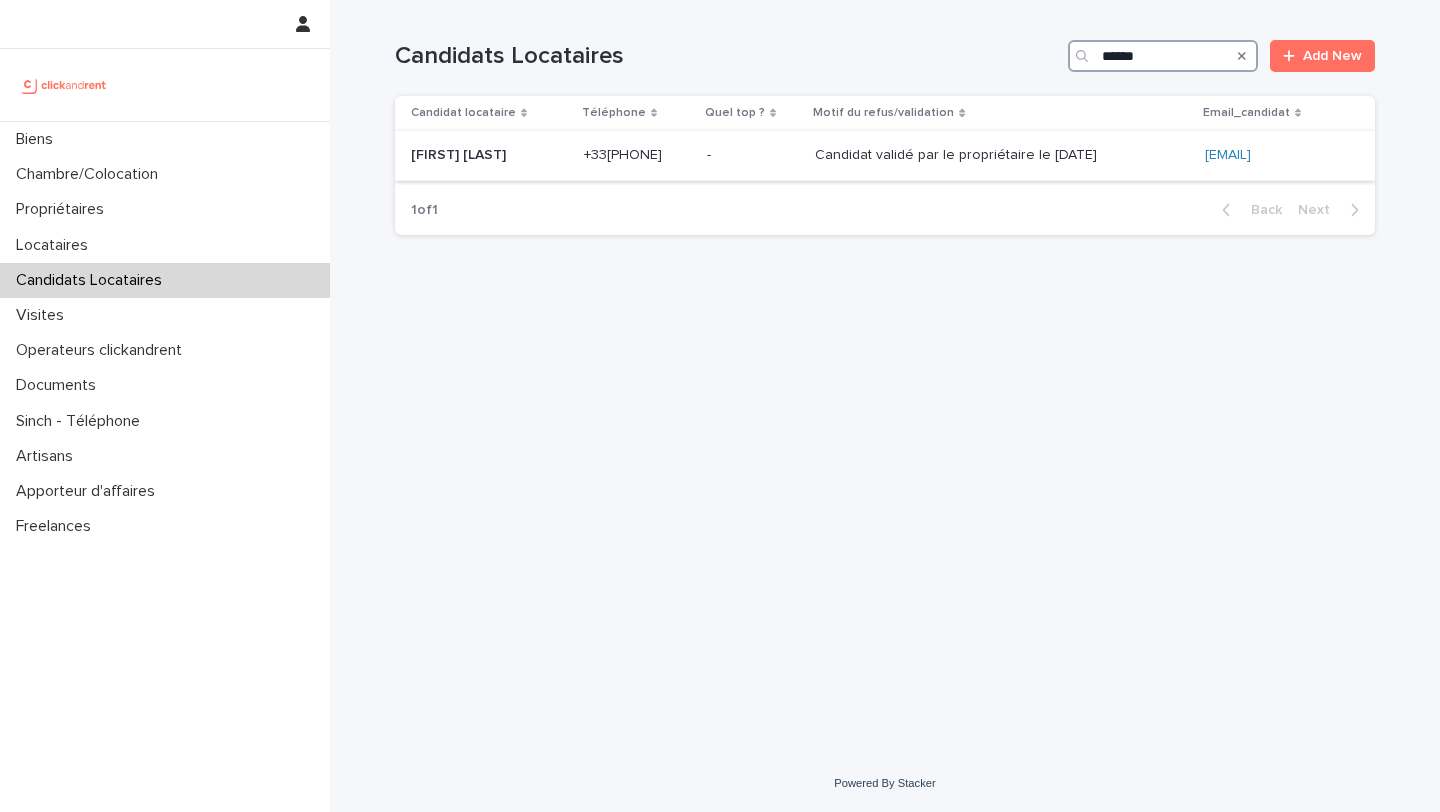 type on "******" 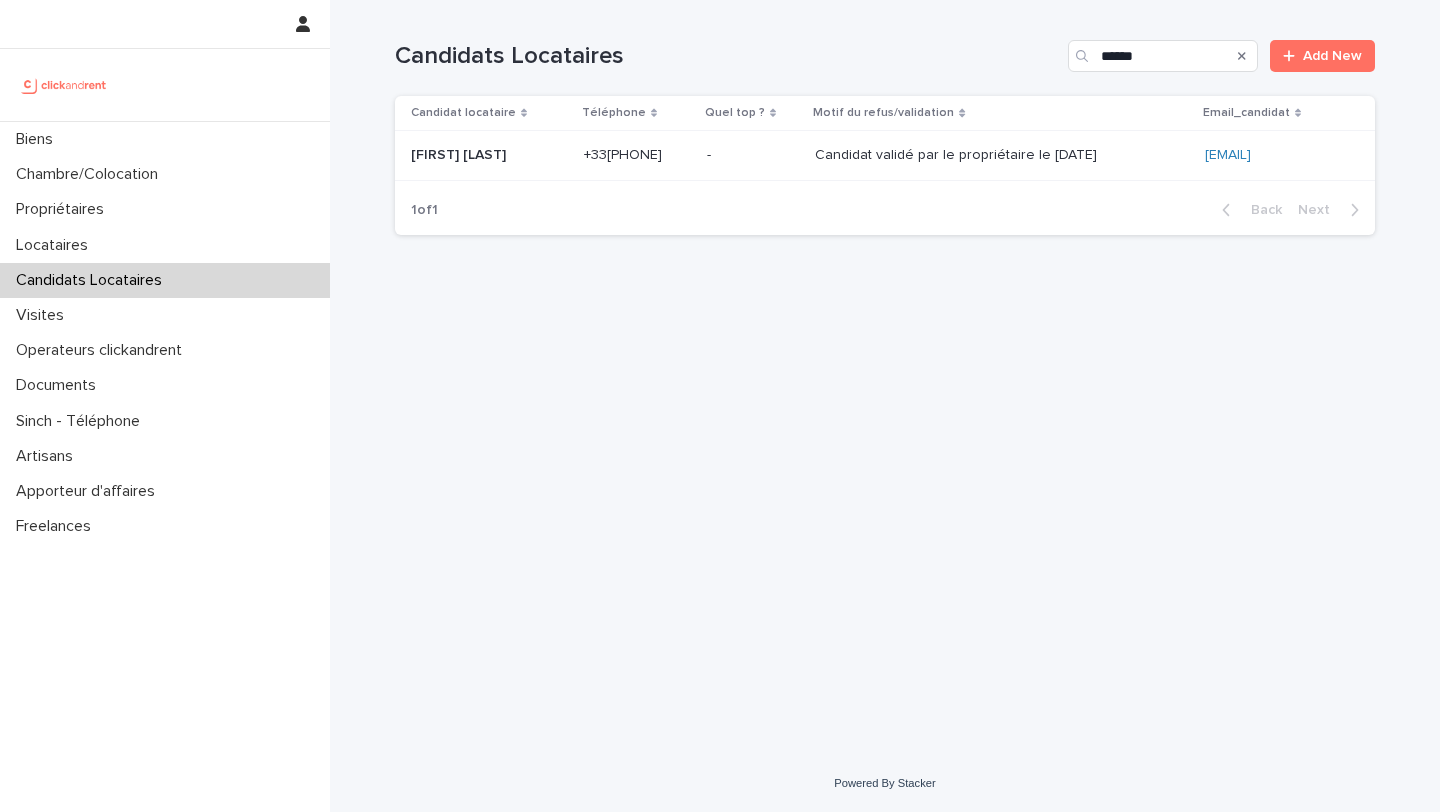 click on "+33[PHONE]" 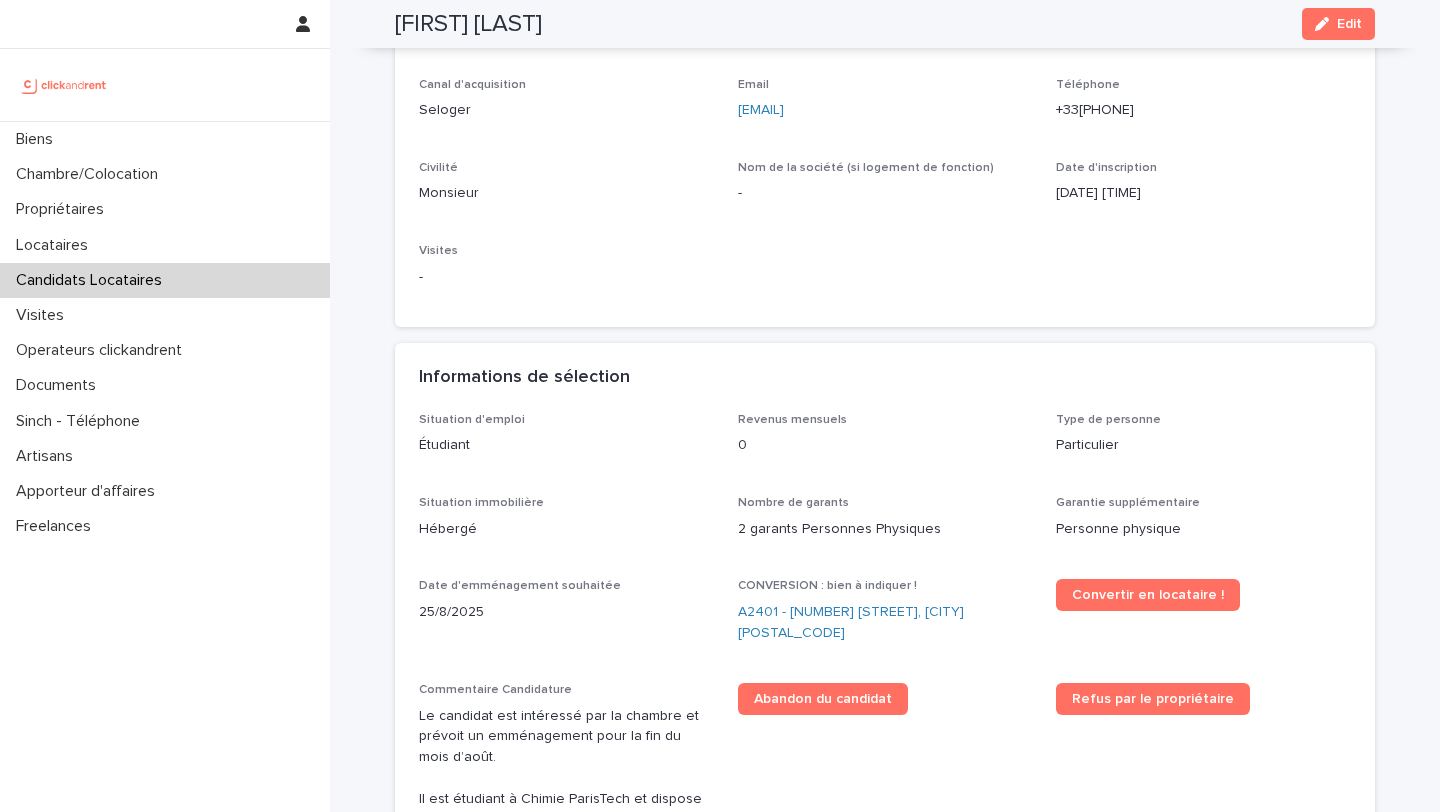 scroll, scrollTop: 196, scrollLeft: 0, axis: vertical 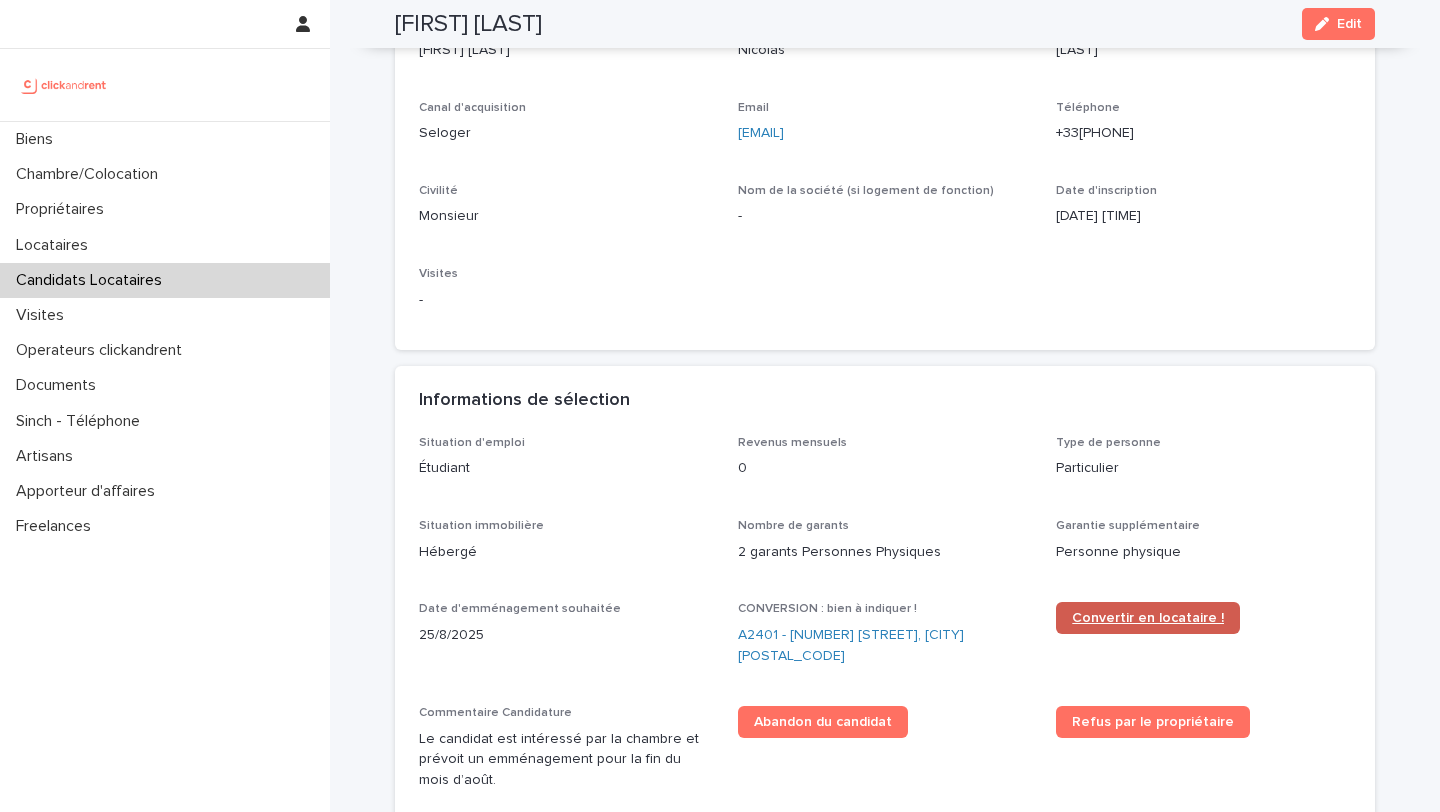 click on "Convertir en locataire !" at bounding box center [1148, 618] 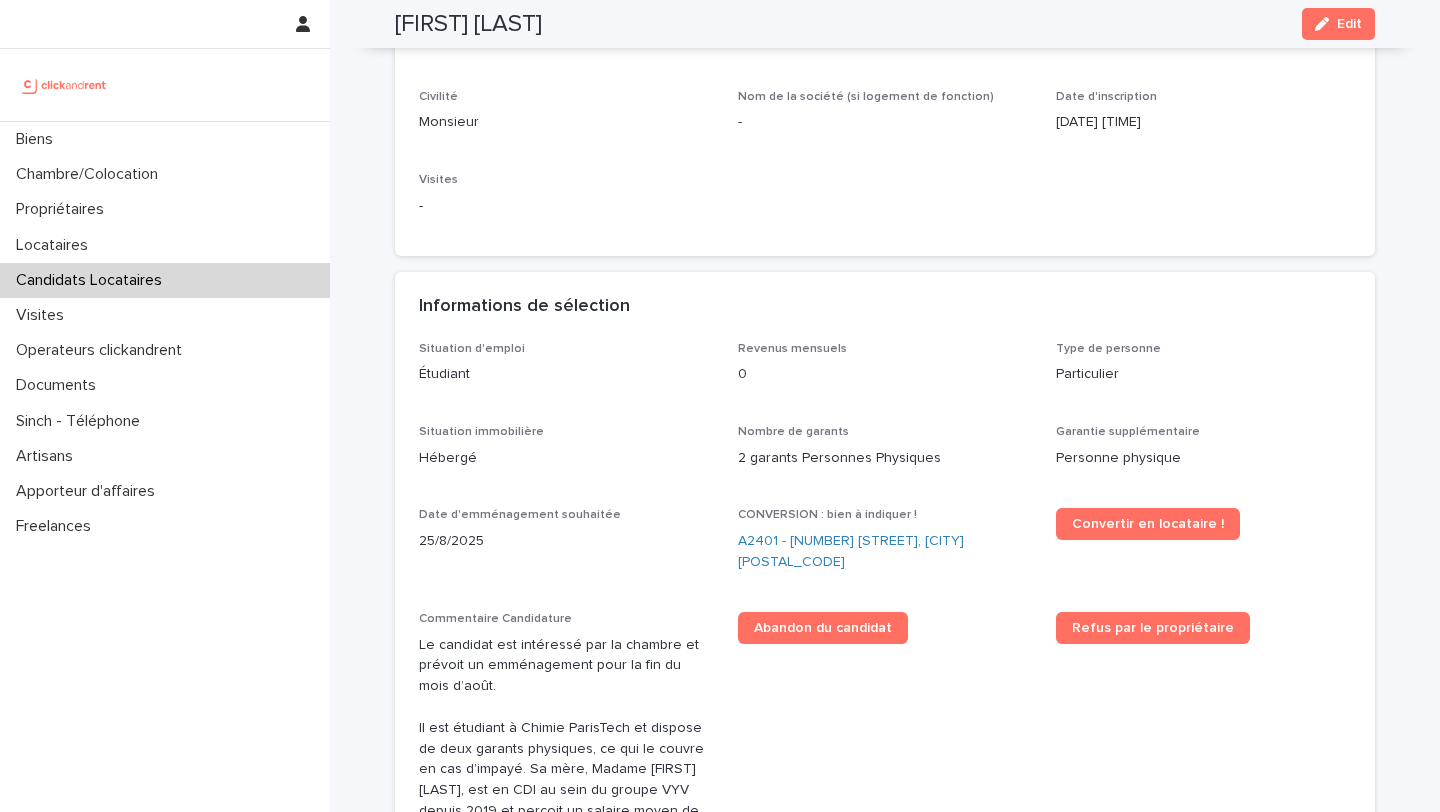 scroll, scrollTop: 314, scrollLeft: 0, axis: vertical 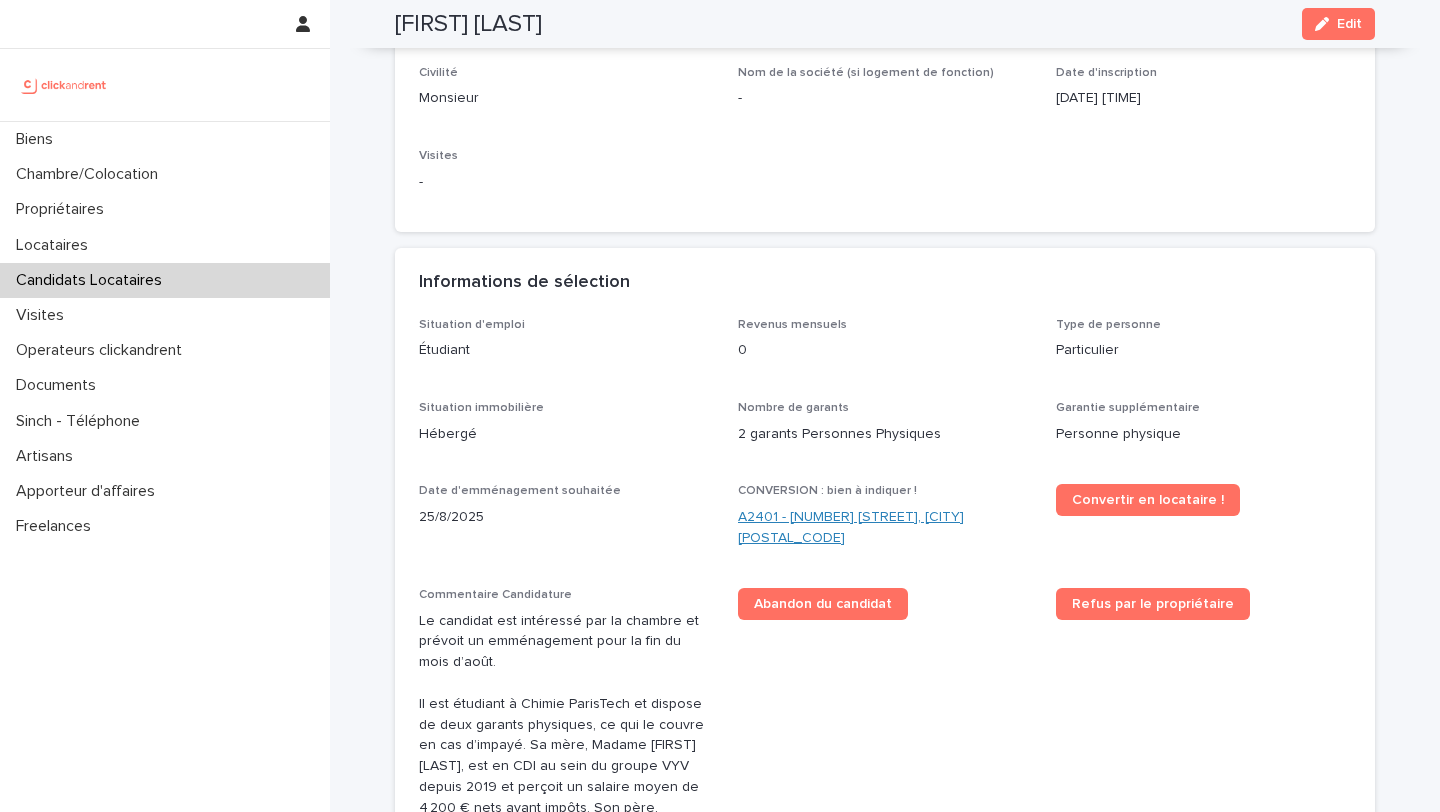 click on "A2401 - [NUMBER] [STREET], [CITY] [POSTAL_CODE]" at bounding box center (885, 528) 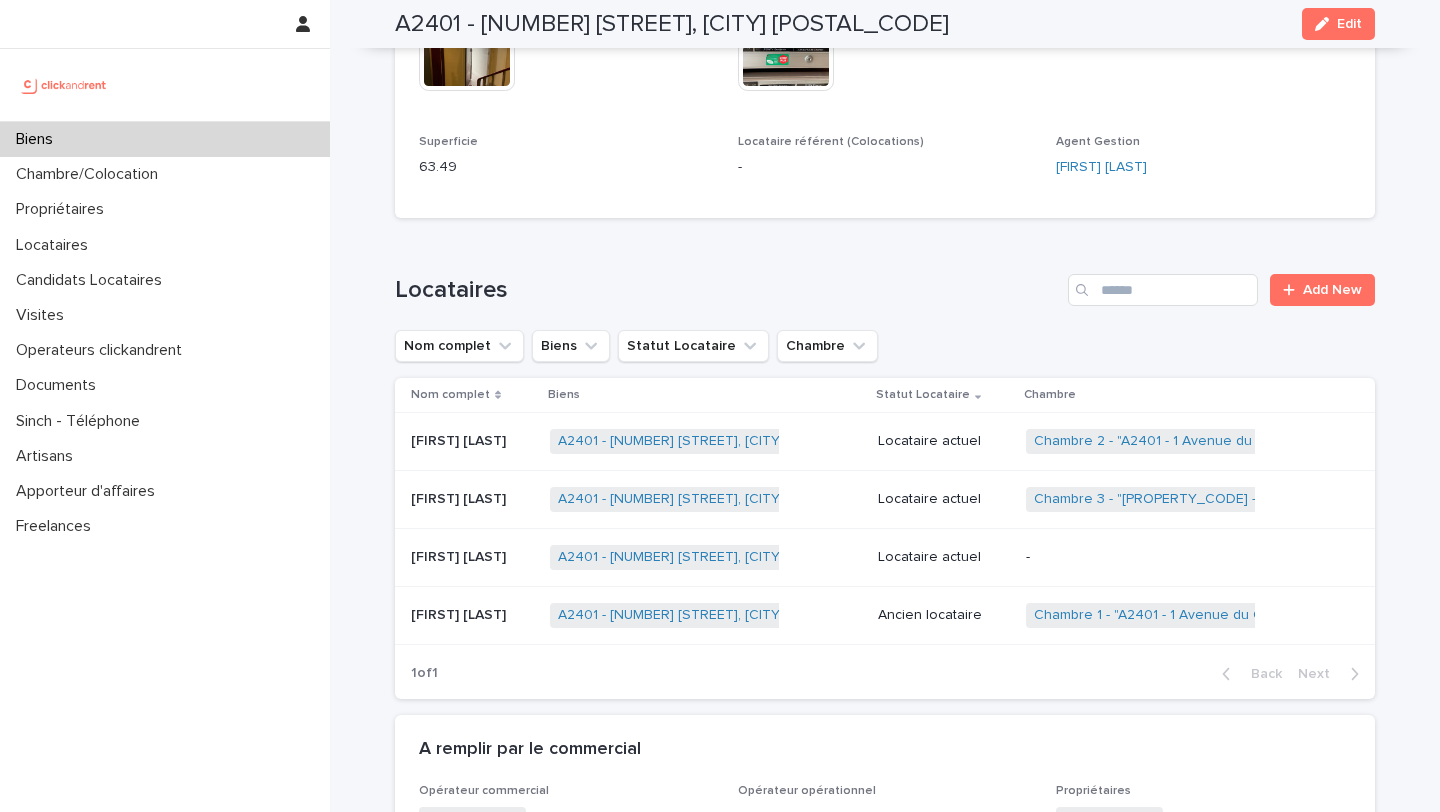 scroll, scrollTop: 974, scrollLeft: 0, axis: vertical 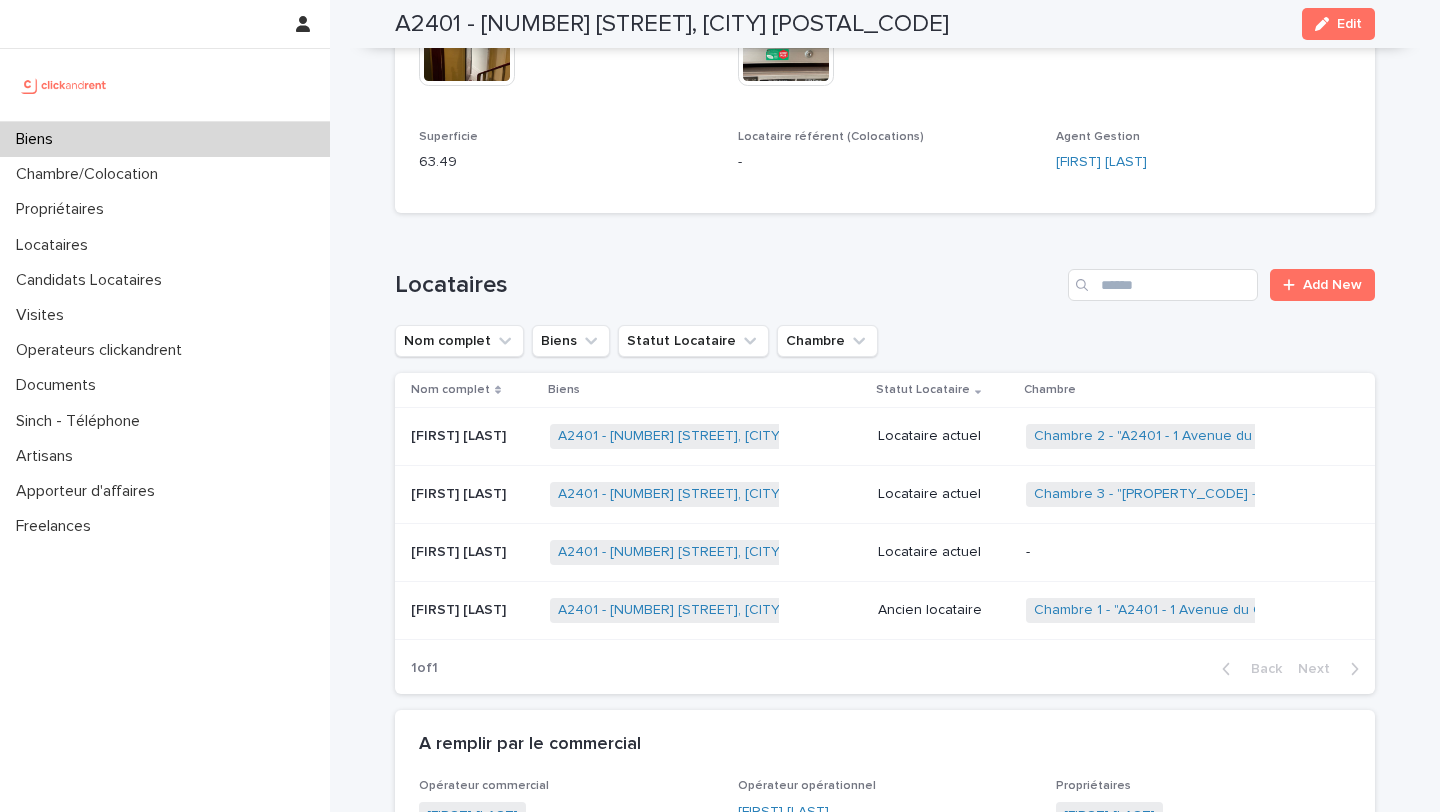 click on "[FIRST] [LAST]" at bounding box center (460, 550) 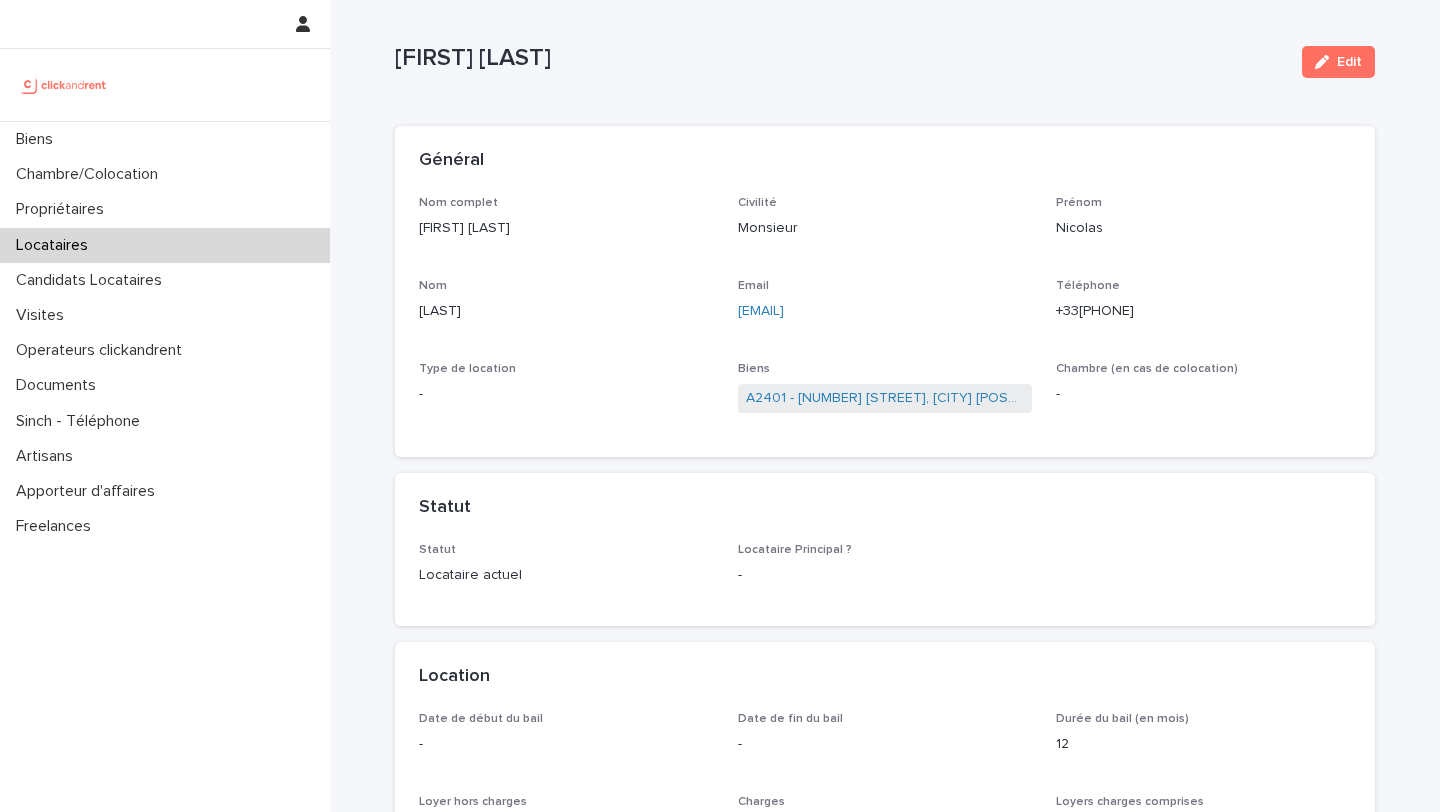 scroll, scrollTop: 20, scrollLeft: 0, axis: vertical 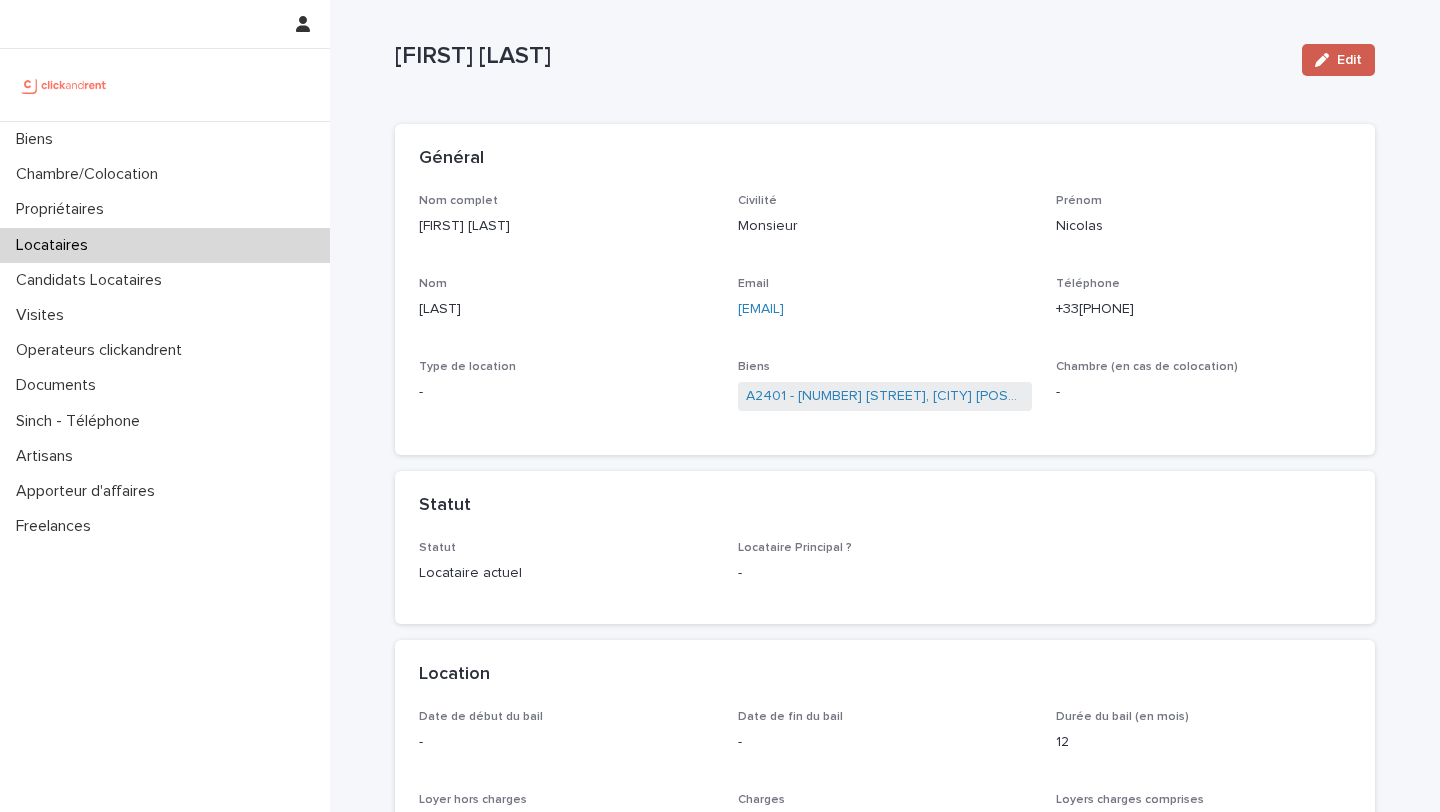 click on "Edit" at bounding box center (1338, 60) 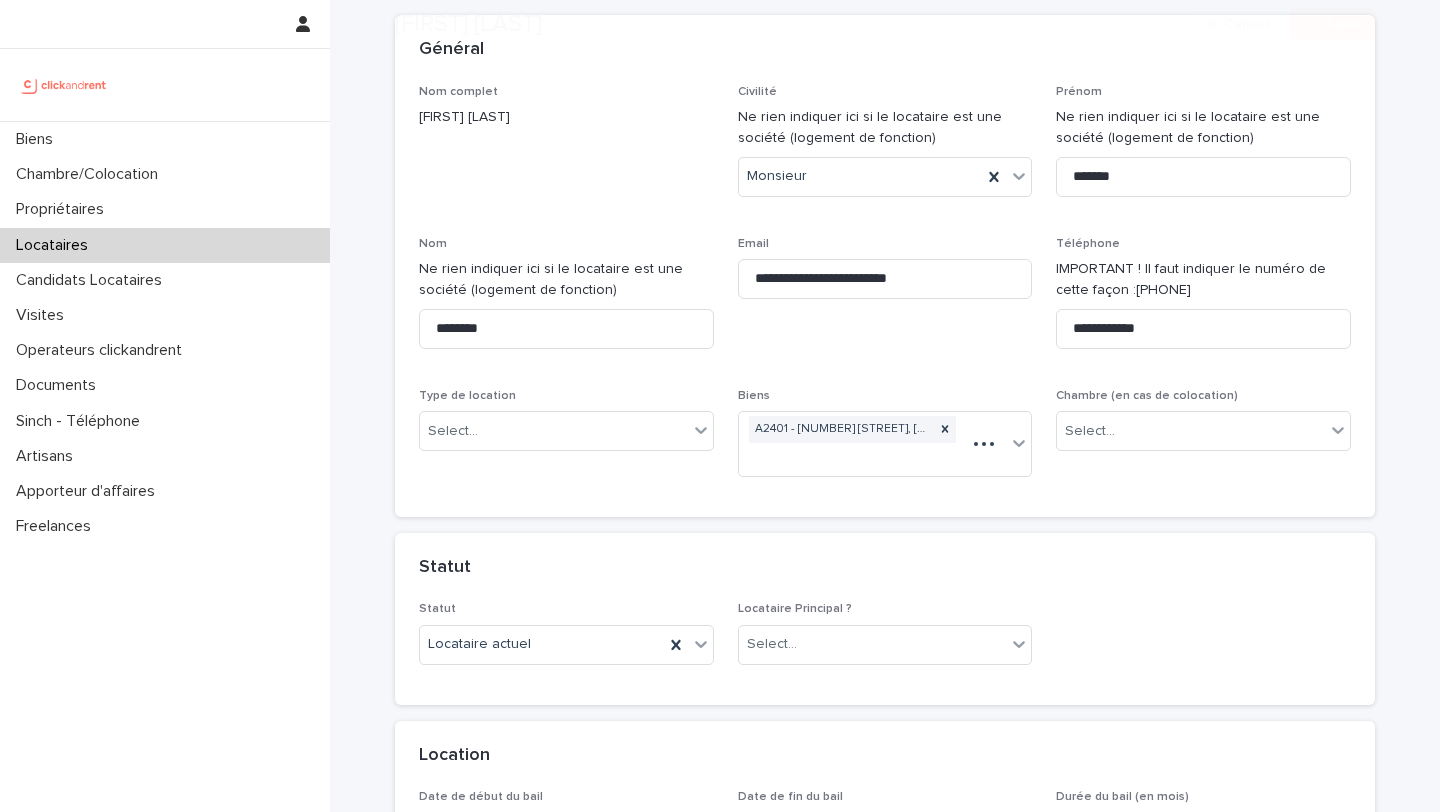 scroll, scrollTop: 178, scrollLeft: 0, axis: vertical 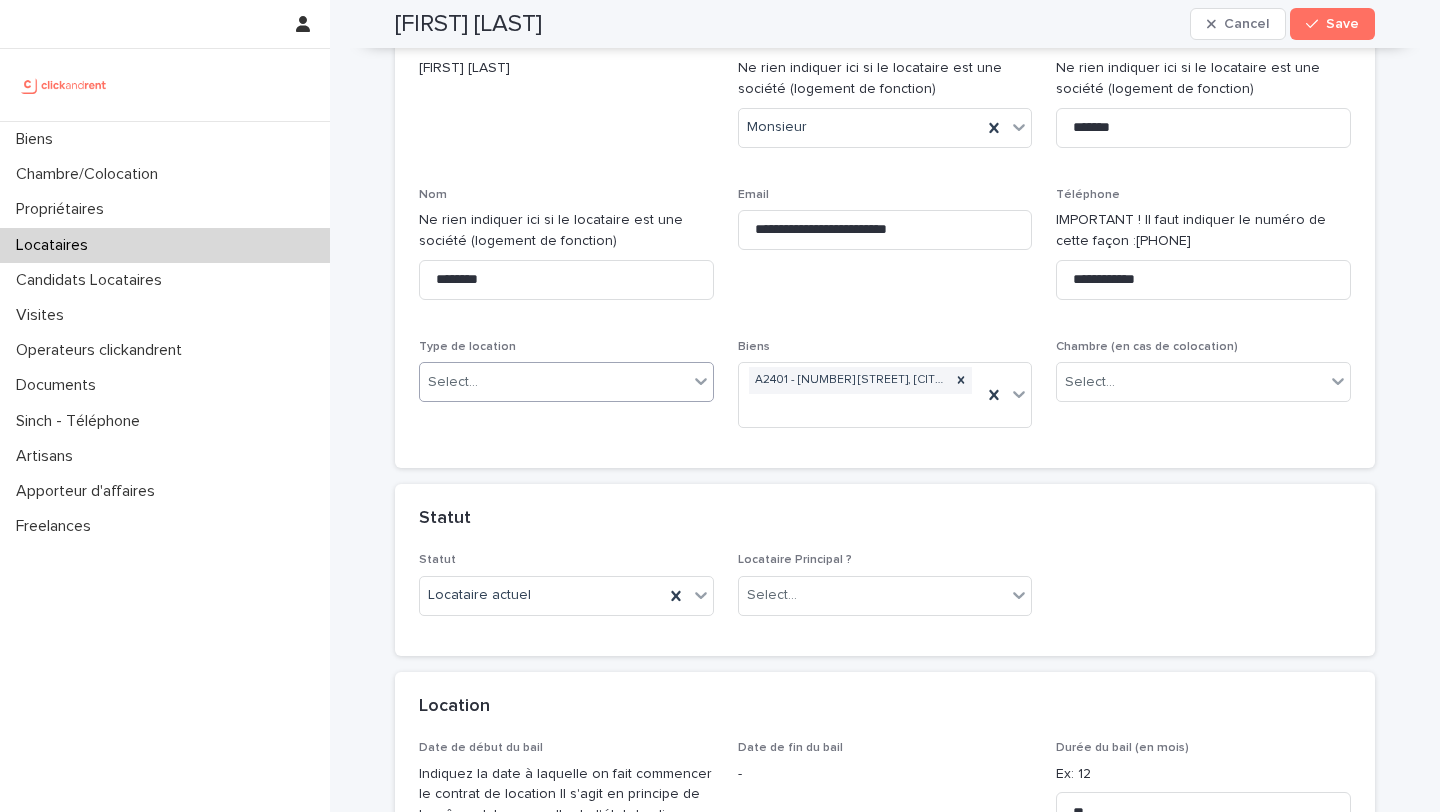 click on "Select..." at bounding box center [554, 382] 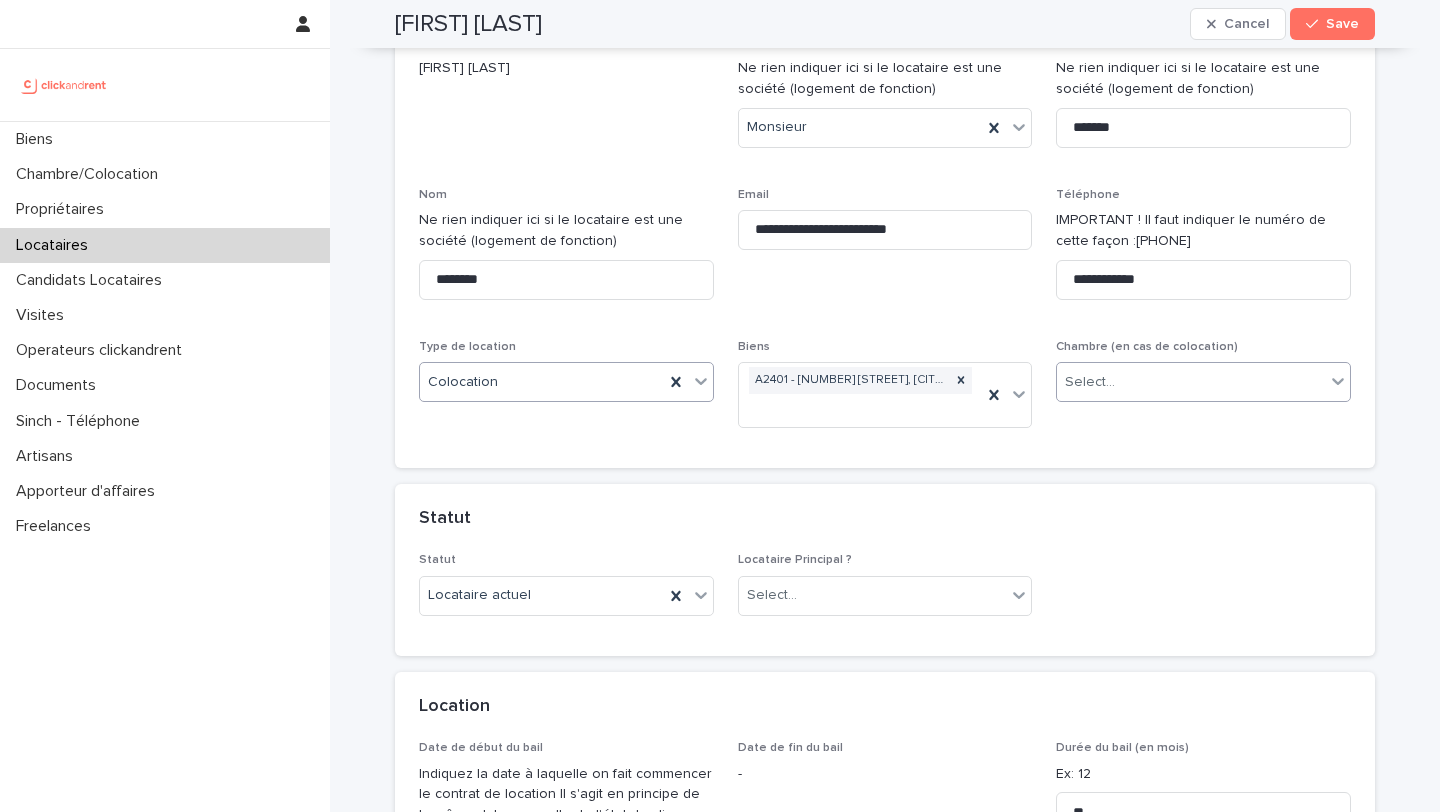 click on "Select..." at bounding box center (1191, 382) 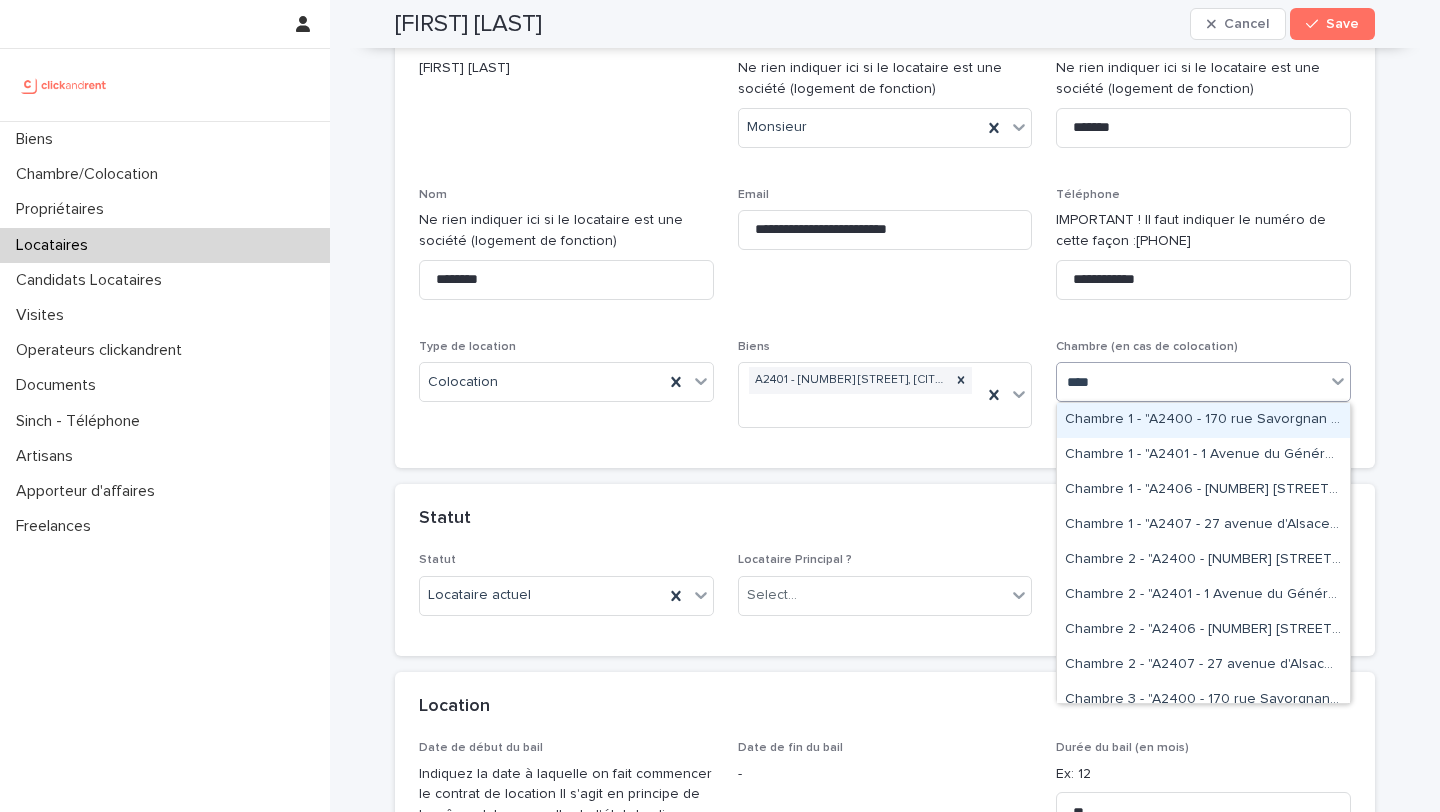 type on "*****" 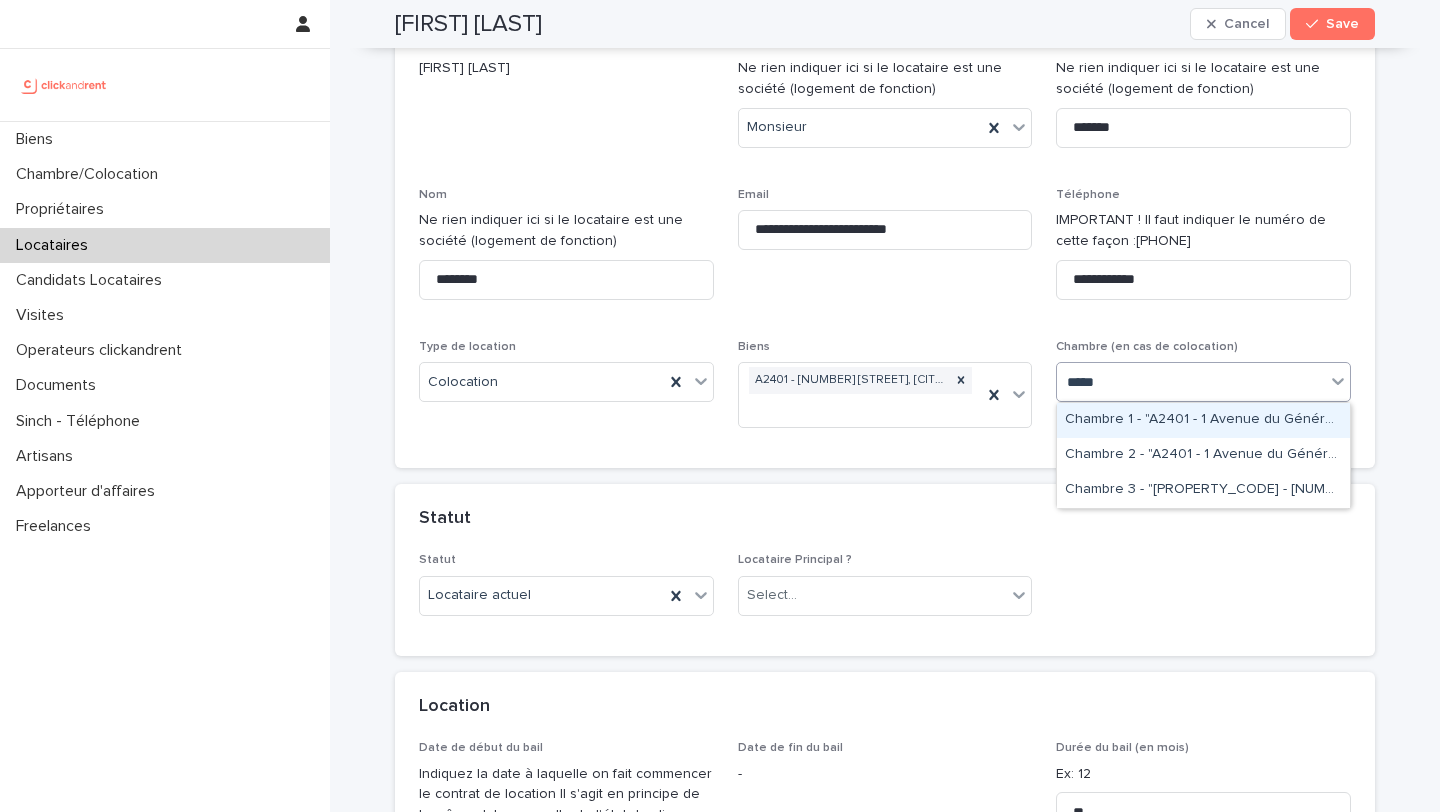 click on "Chambre 1 - "A2401 - 1 Avenue du Général Leclerc,  [CITY] [STATE]"" at bounding box center [1203, 420] 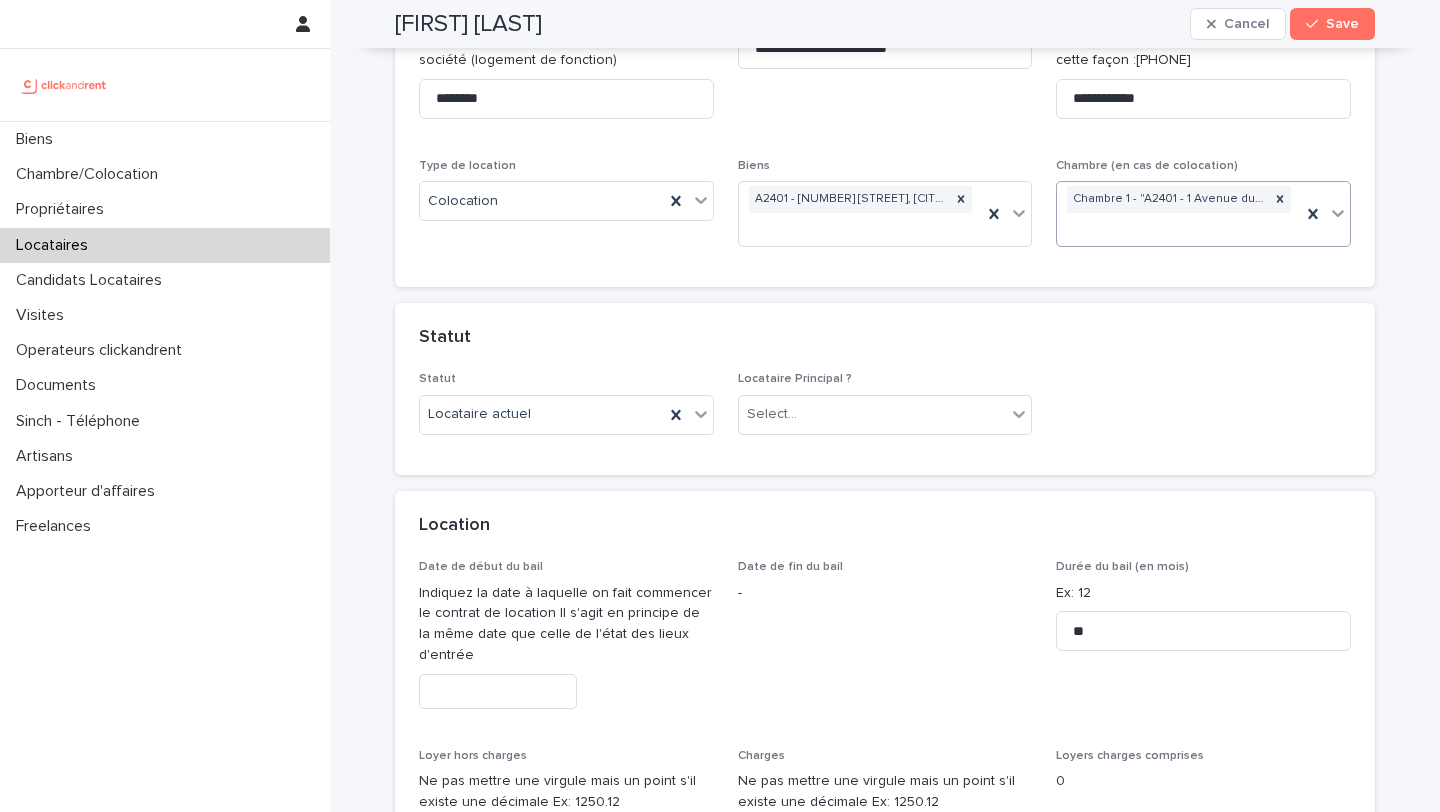 scroll, scrollTop: 409, scrollLeft: 0, axis: vertical 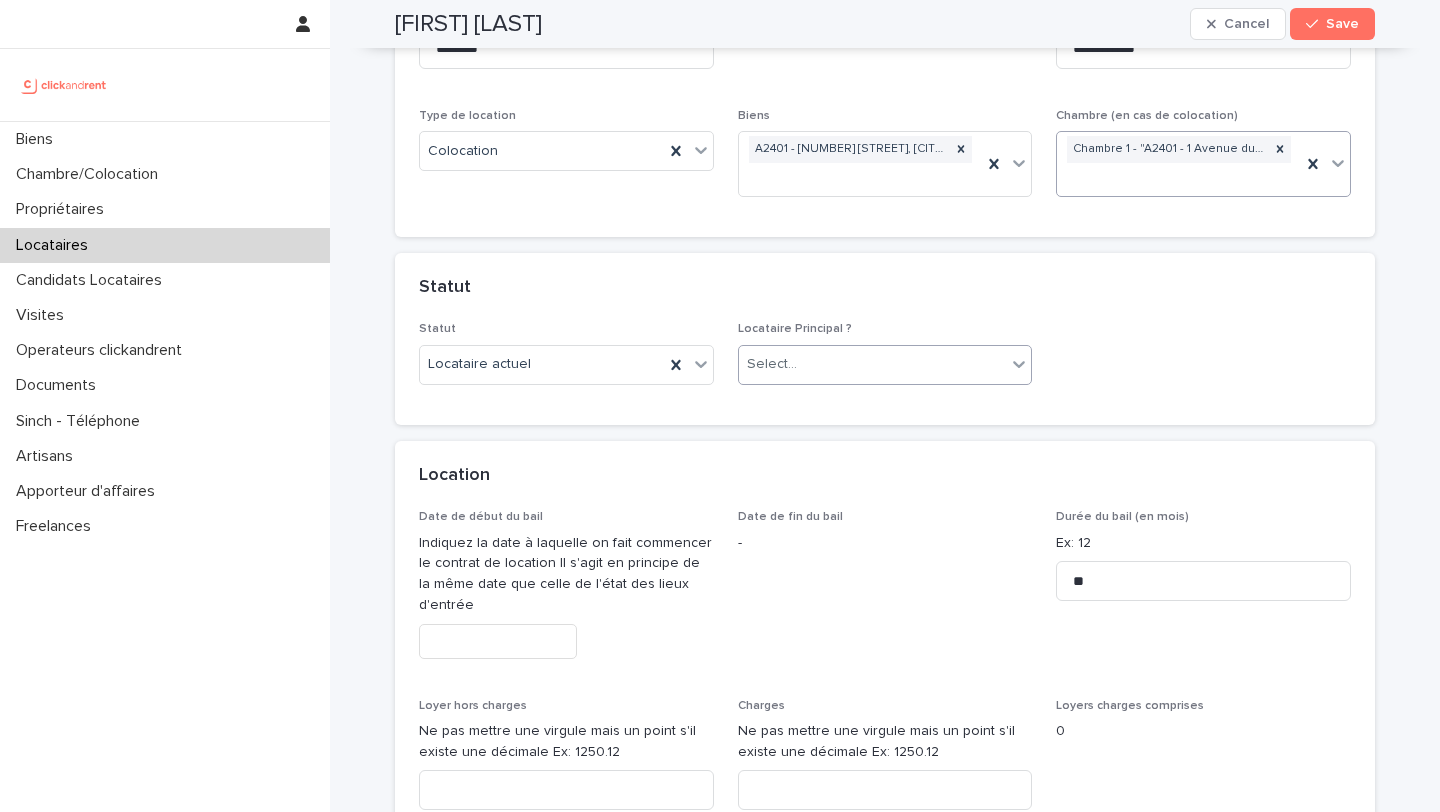 click on "Select..." at bounding box center [873, 364] 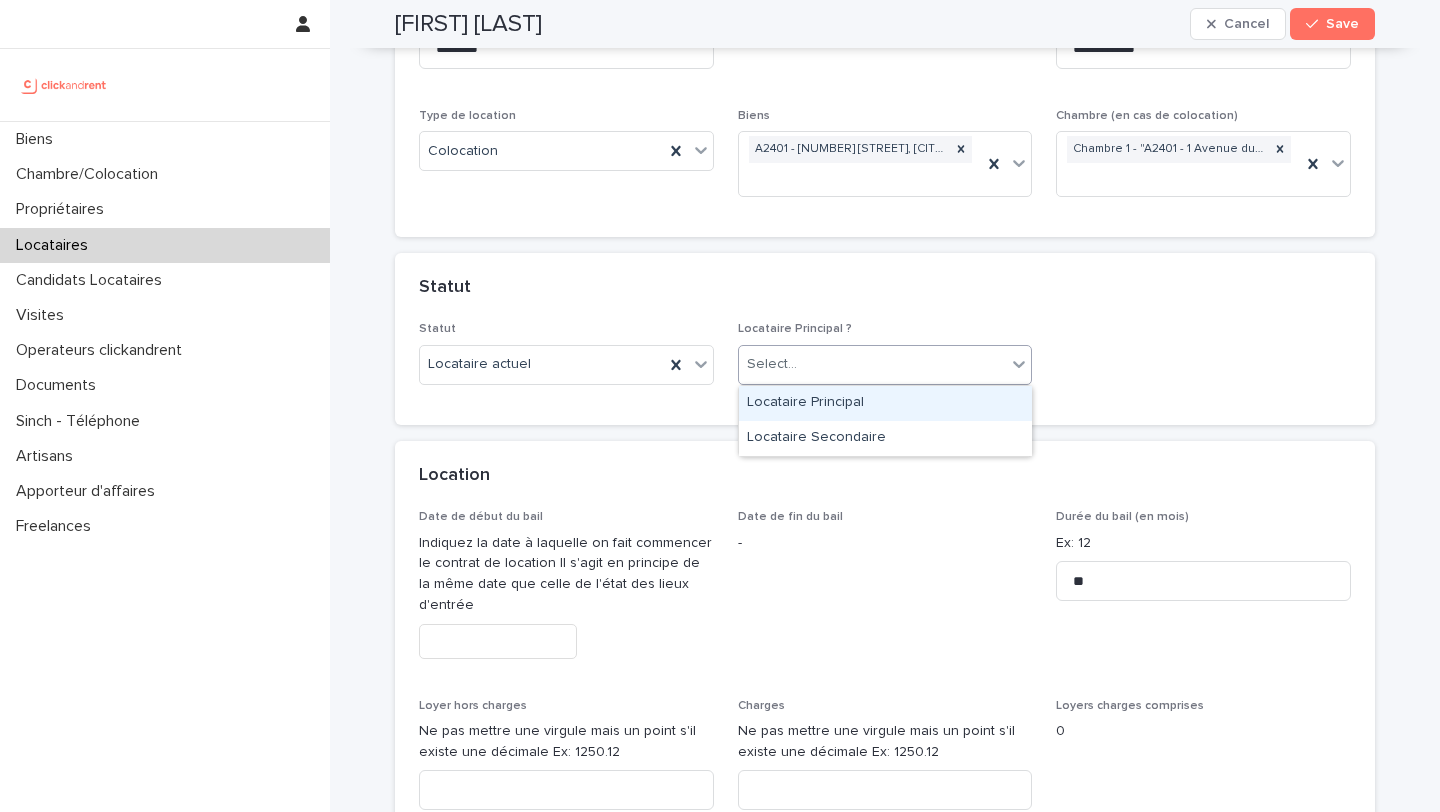 click on "Locataire Principal" at bounding box center [885, 403] 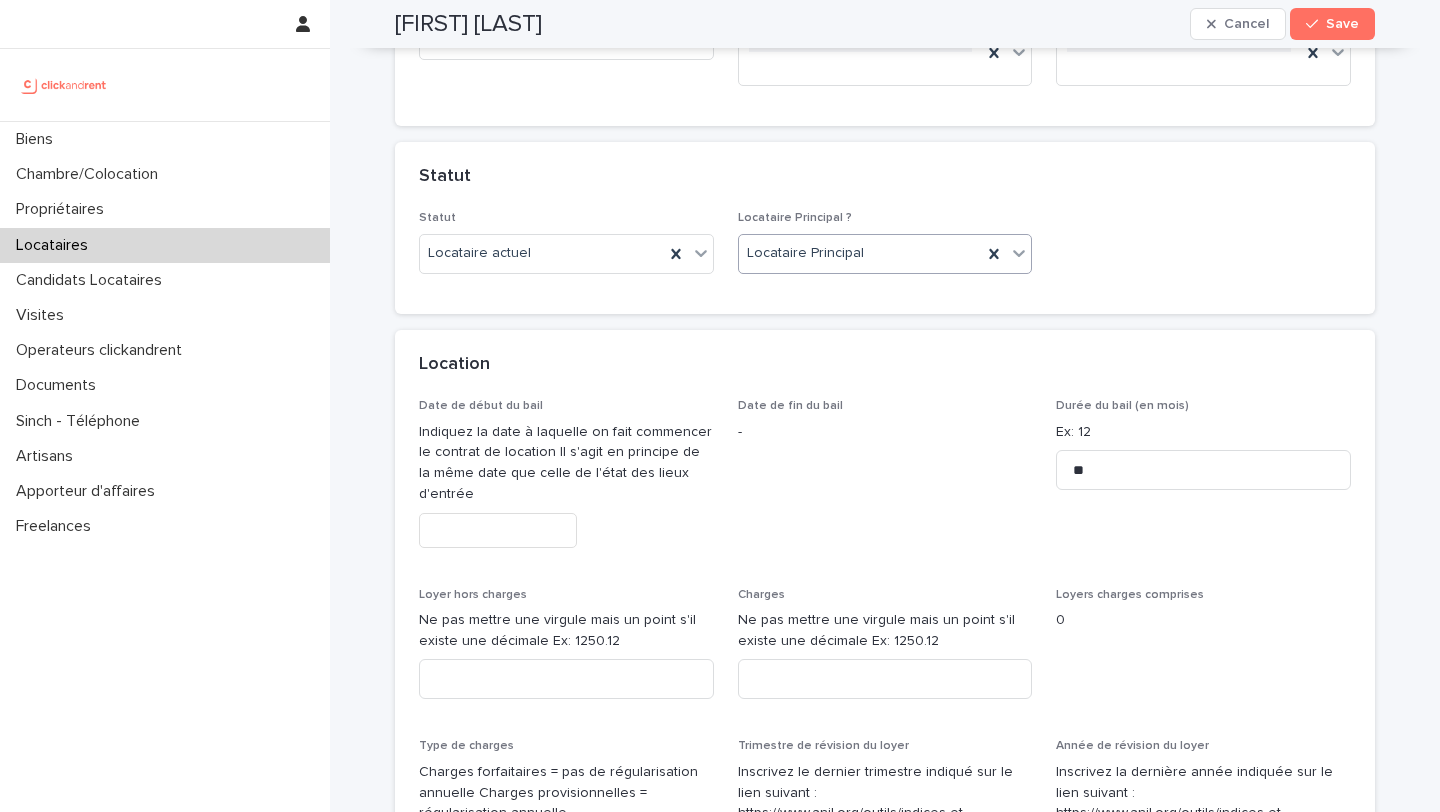 scroll, scrollTop: 567, scrollLeft: 0, axis: vertical 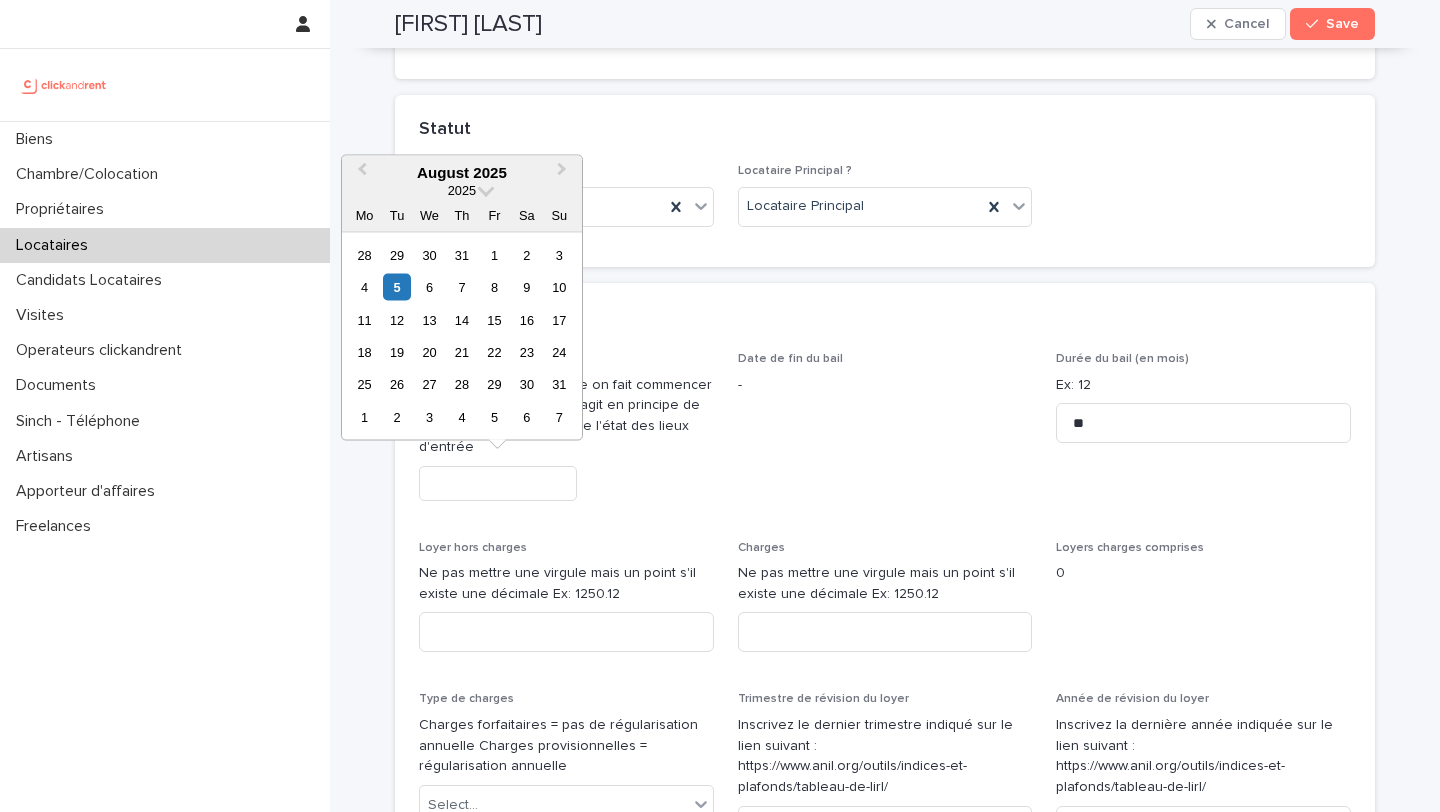 click at bounding box center [498, 483] 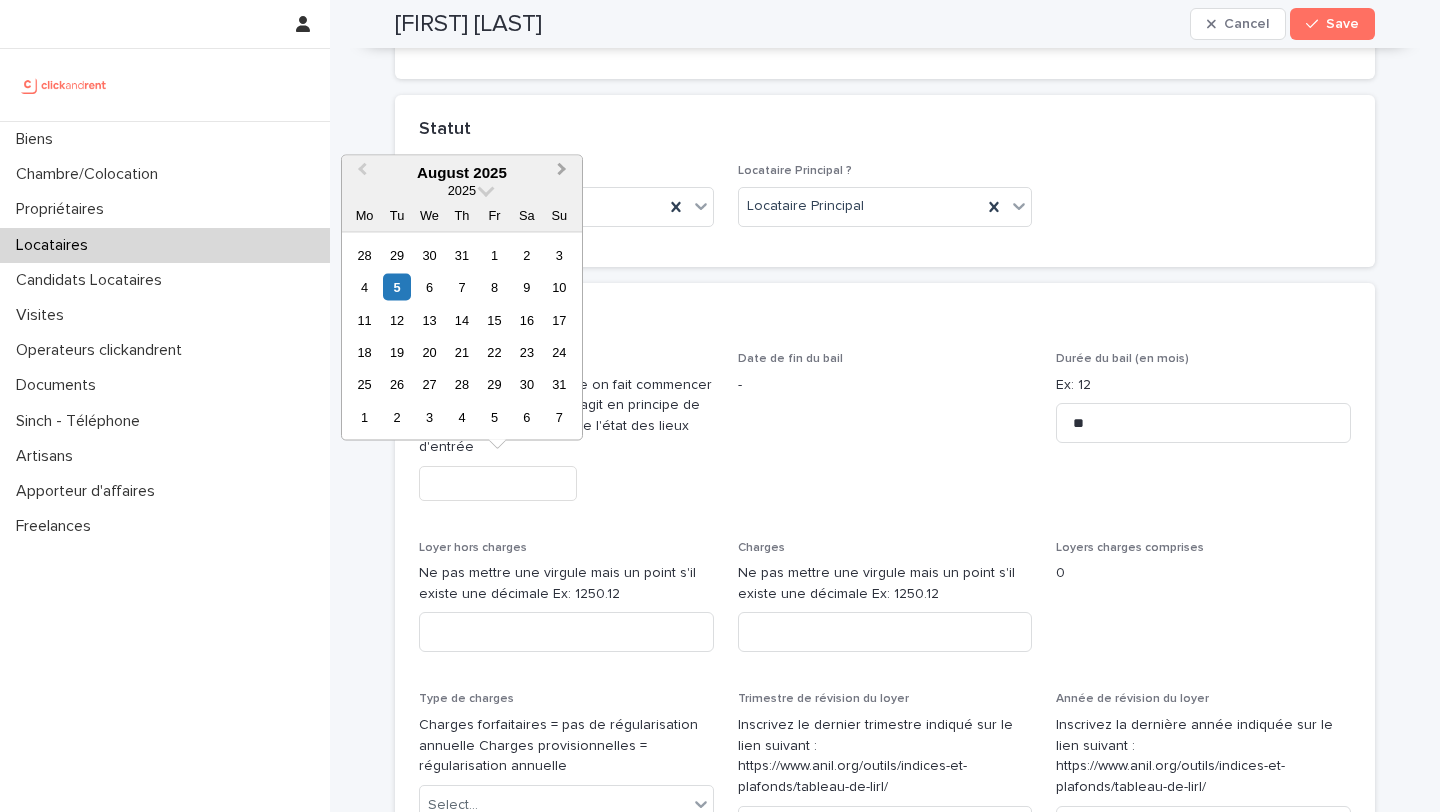 click on "Next Month" at bounding box center (564, 173) 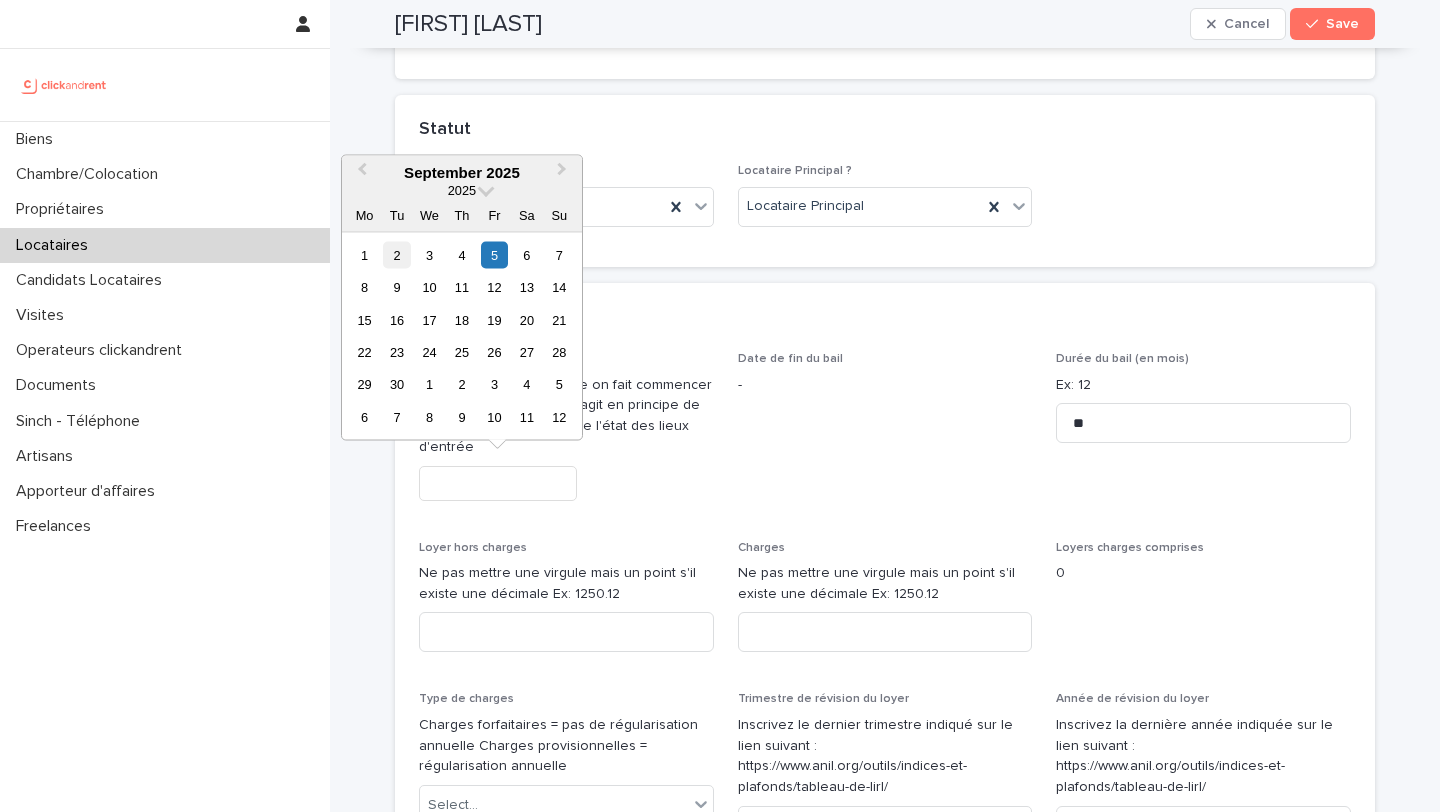 click on "2" at bounding box center [396, 254] 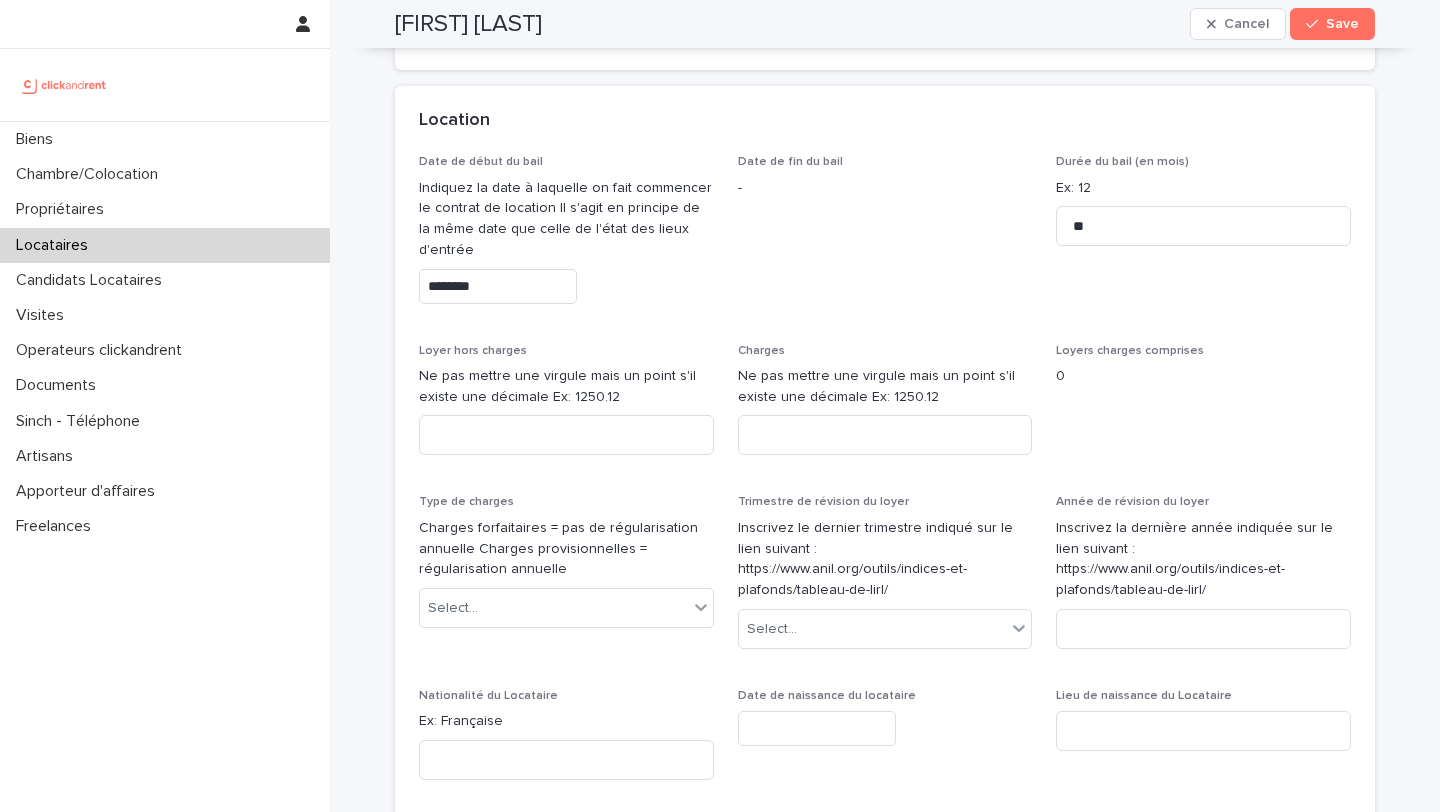 scroll, scrollTop: 798, scrollLeft: 0, axis: vertical 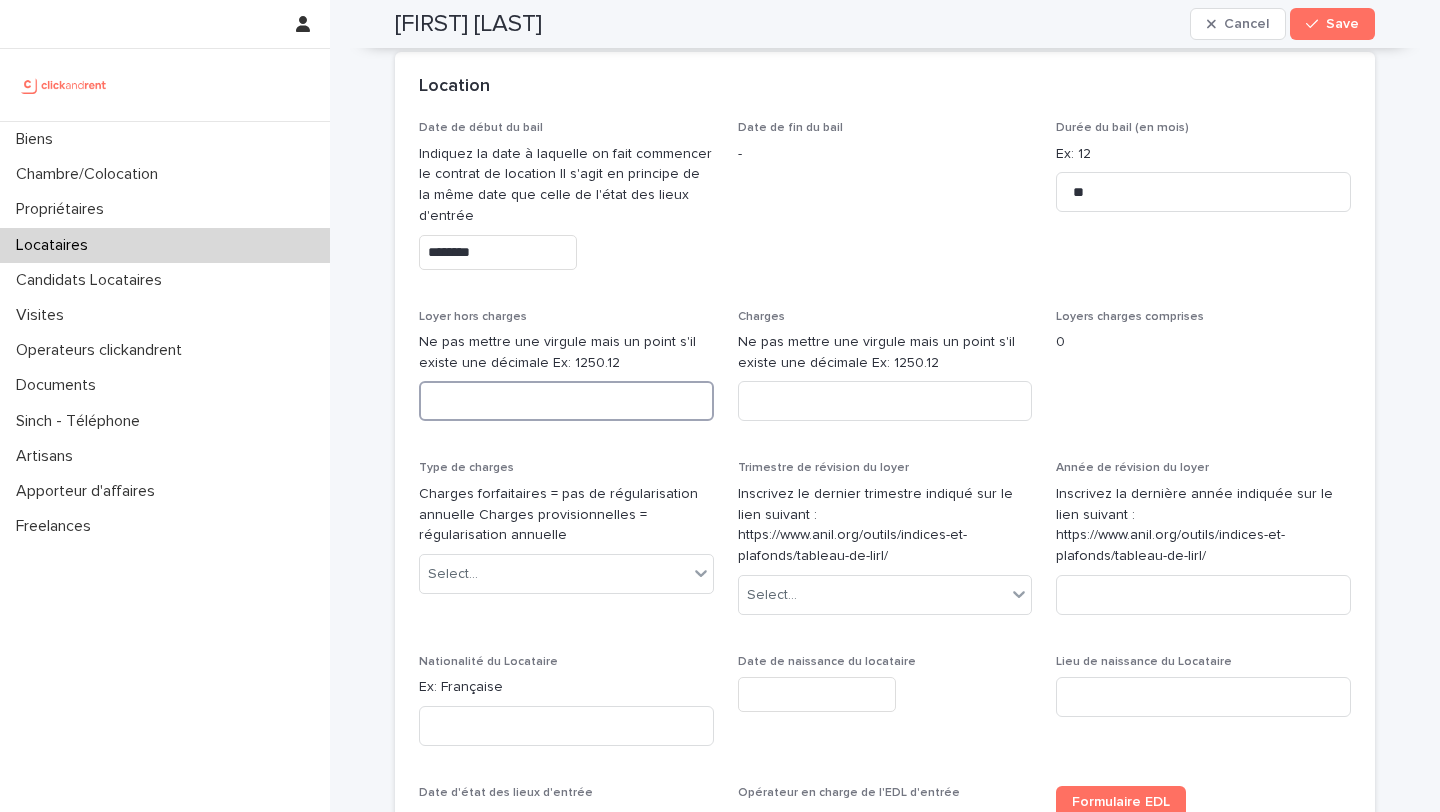 click at bounding box center (566, 401) 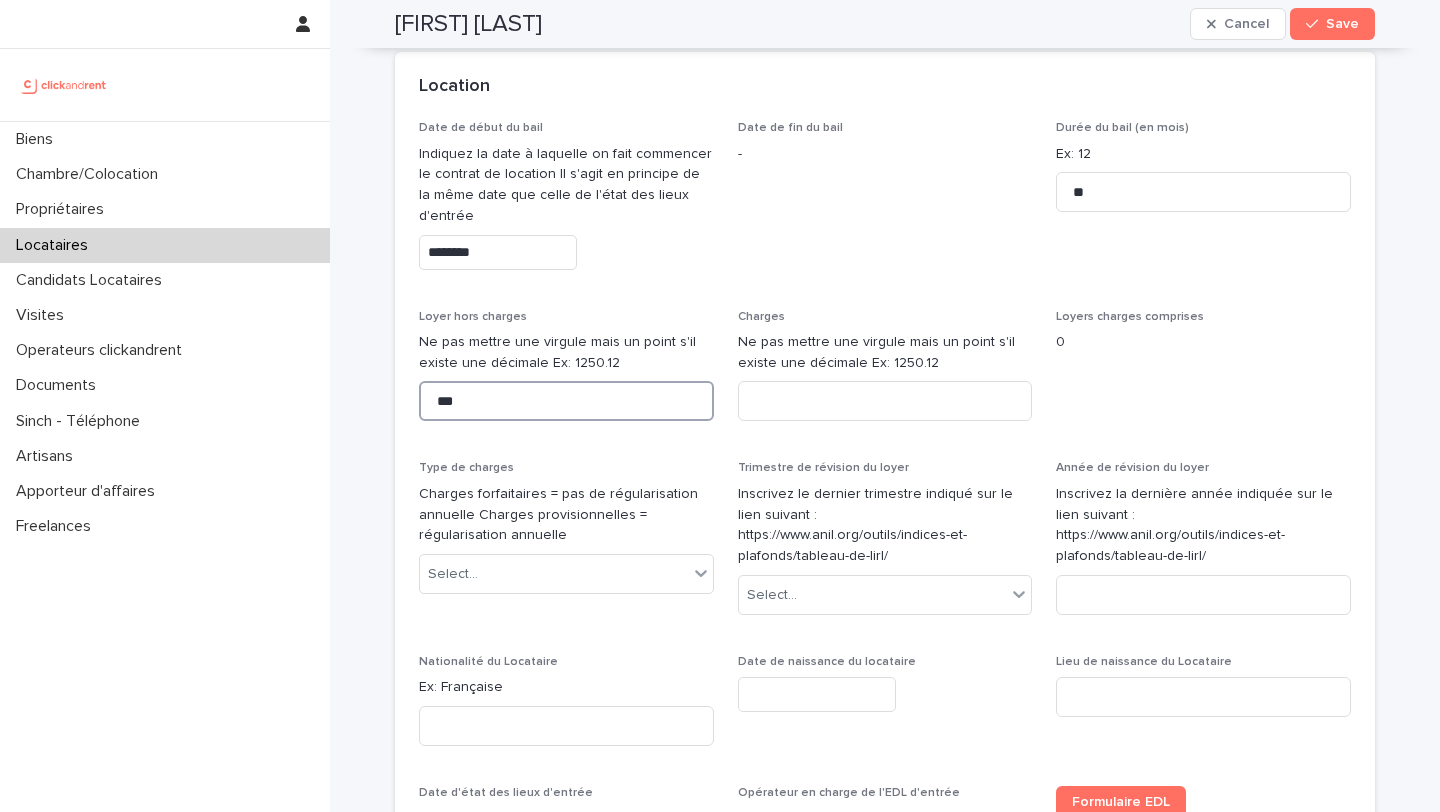 type on "***" 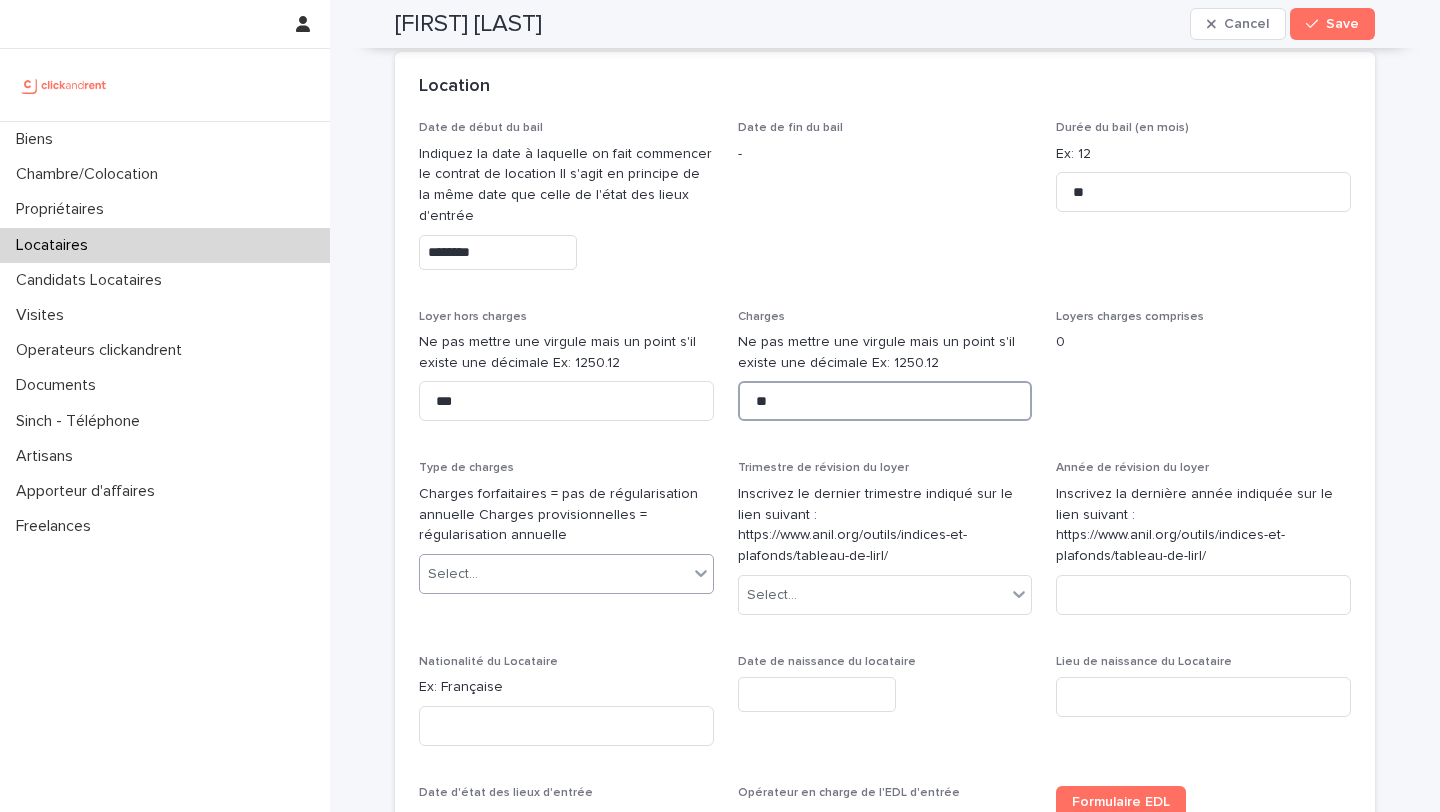 type on "**" 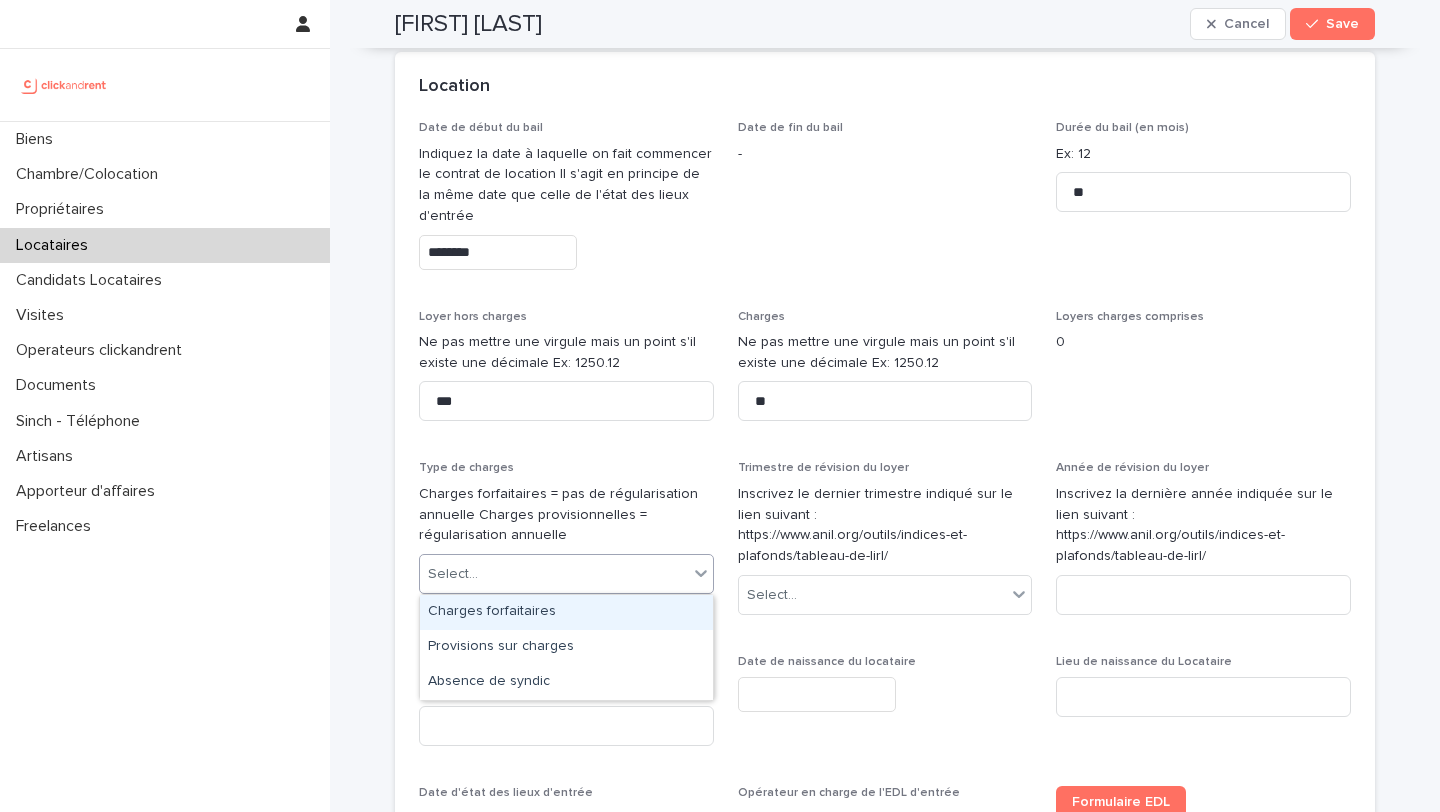 click on "Select..." at bounding box center [554, 574] 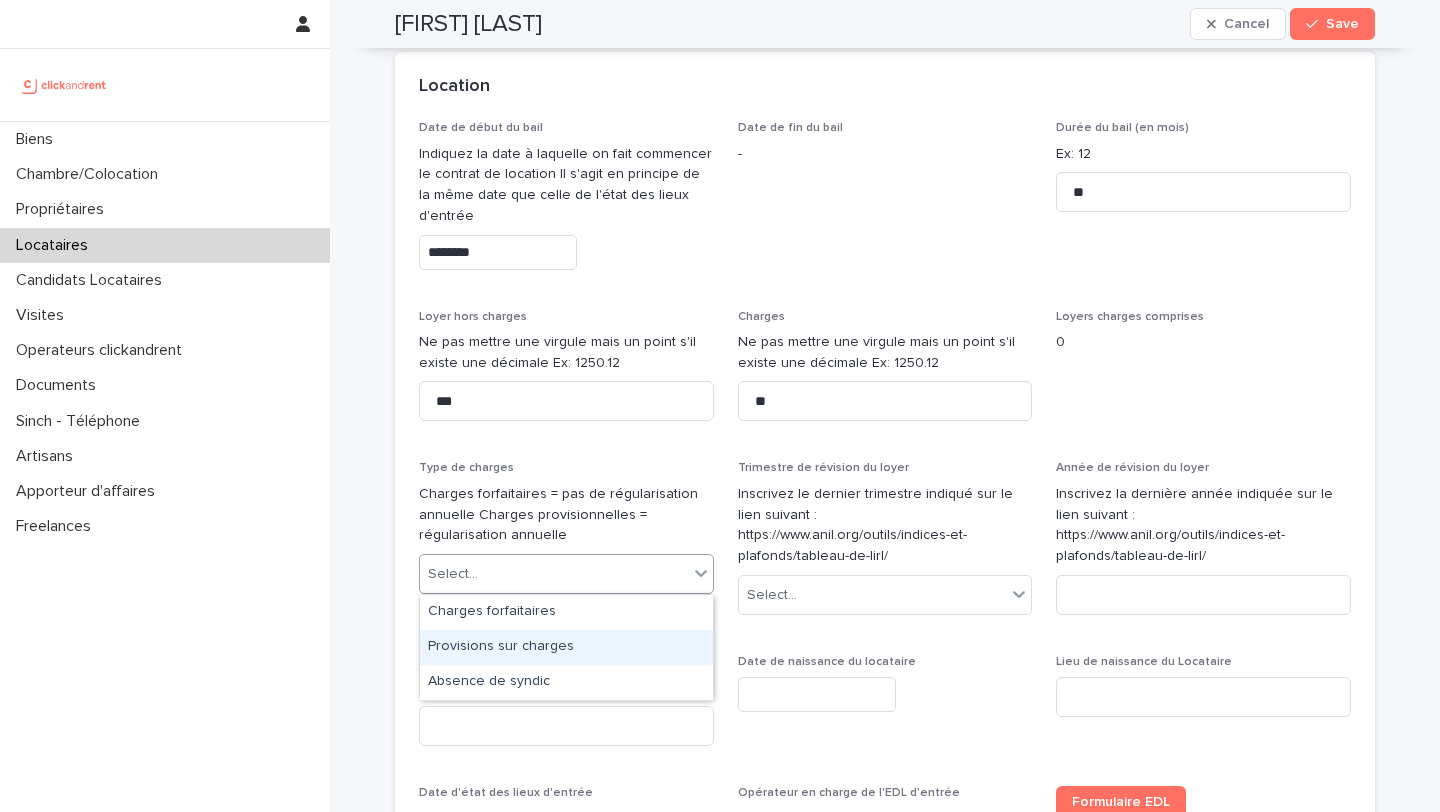 click on "Provisions sur charges" at bounding box center [566, 647] 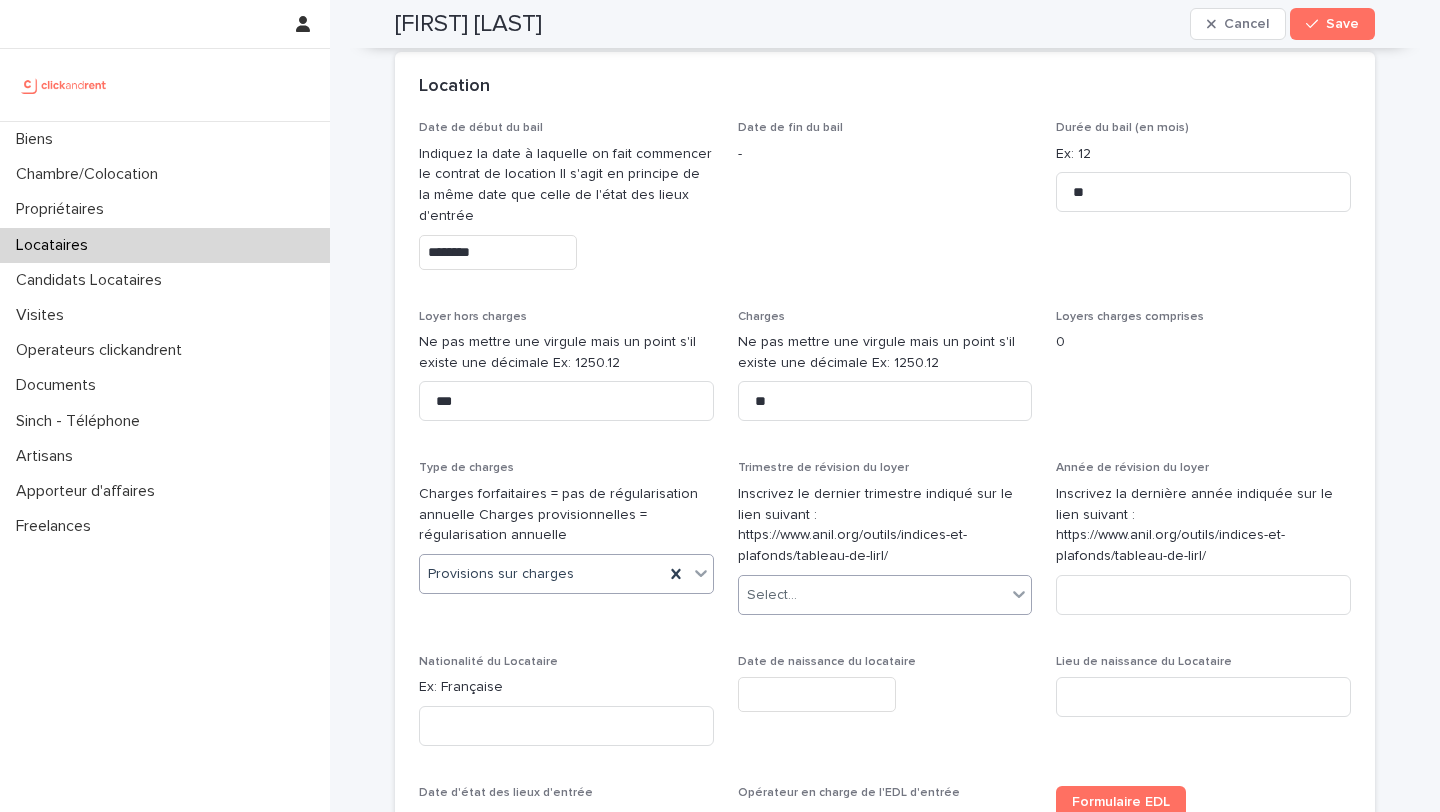 click on "Select..." at bounding box center (873, 595) 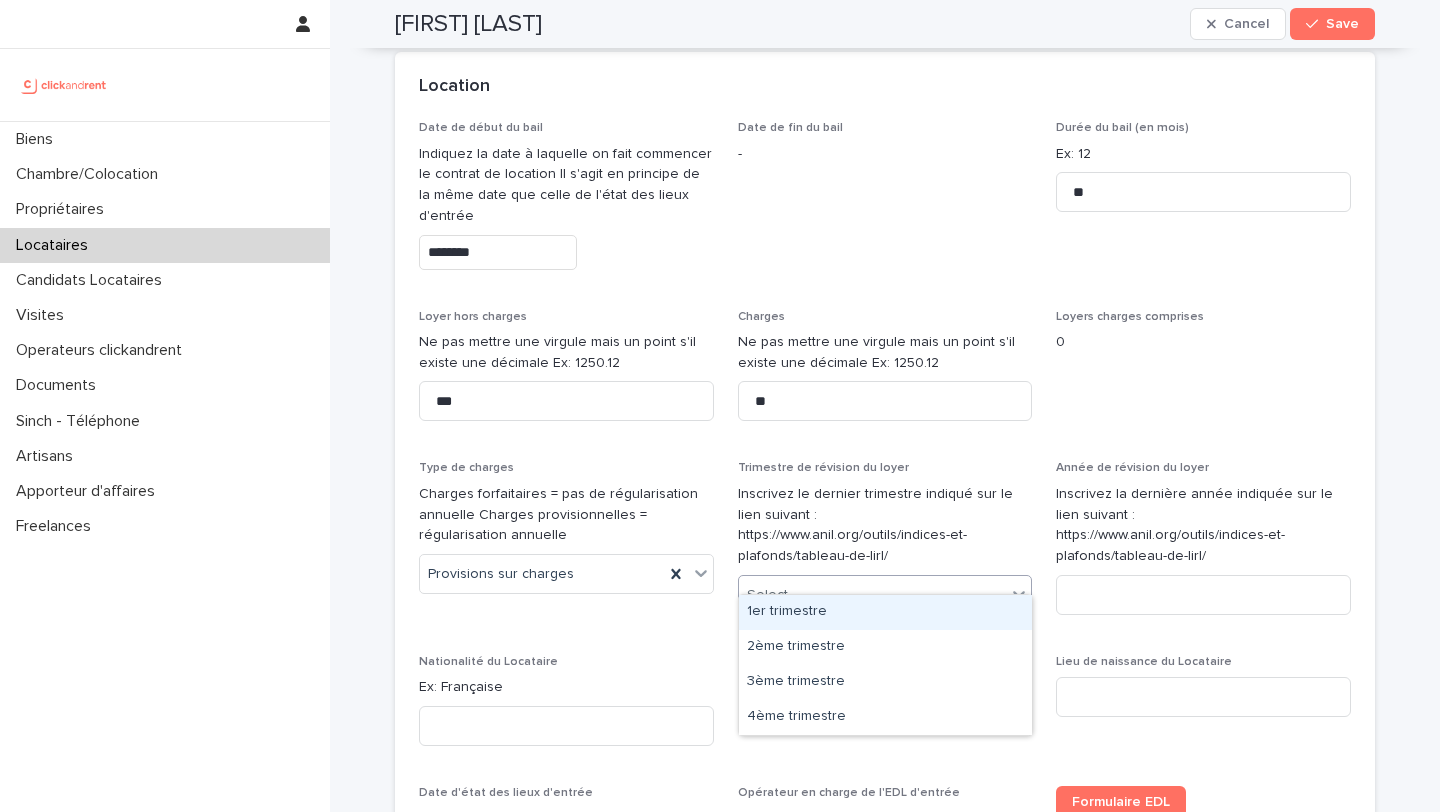 click on "1er trimestre" at bounding box center (885, 612) 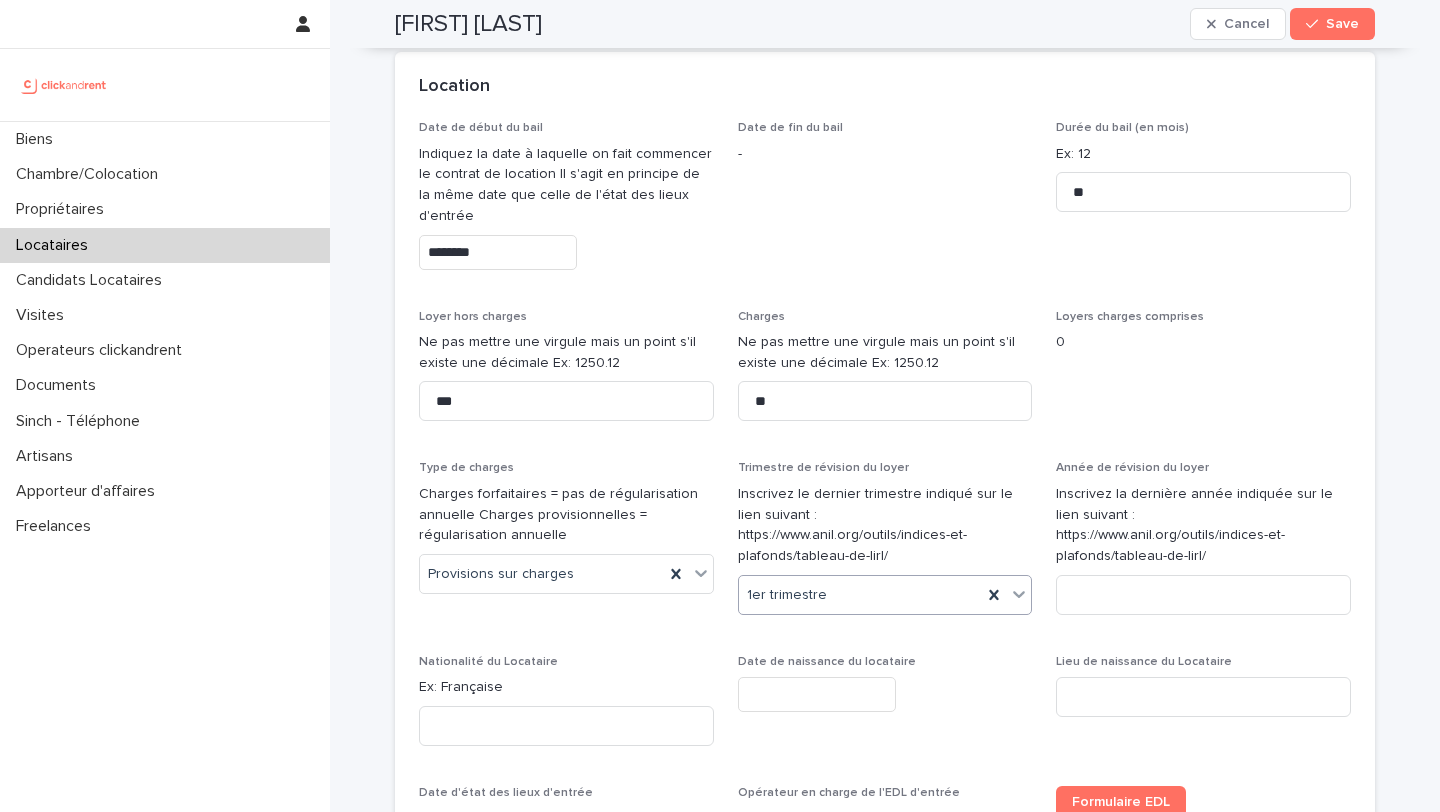 click on "1er trimestre" at bounding box center (787, 595) 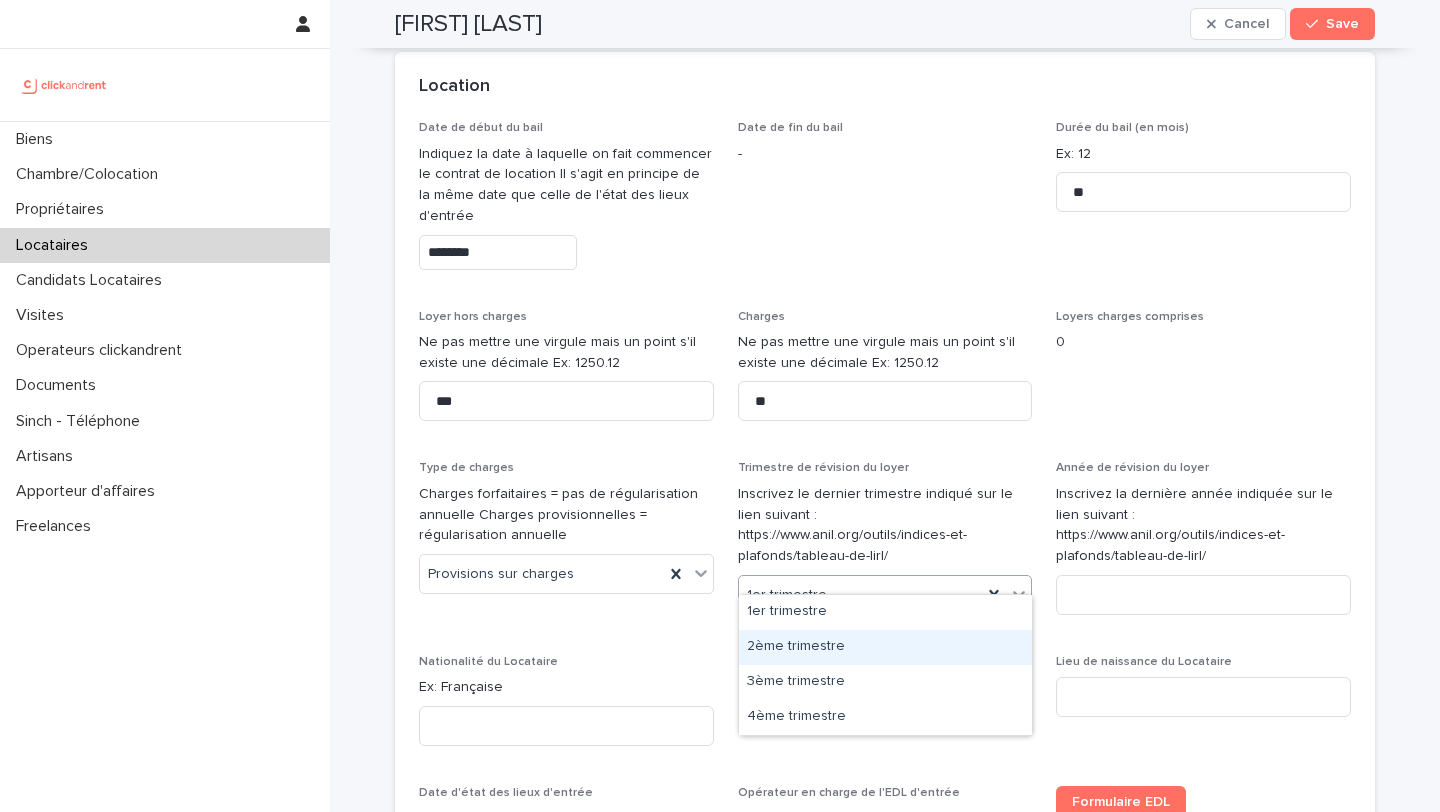click on "2ème trimestre" at bounding box center (885, 647) 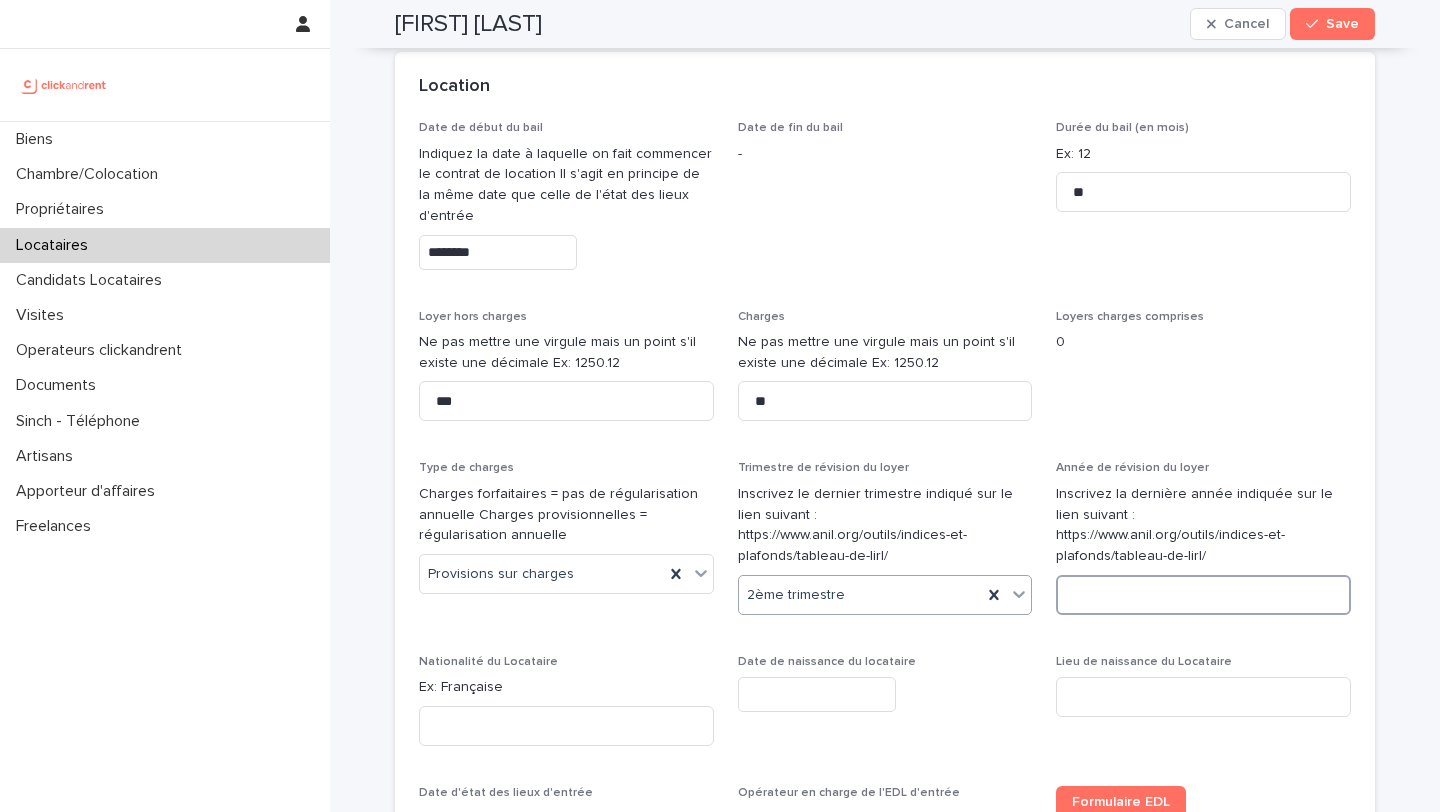 click at bounding box center [1203, 595] 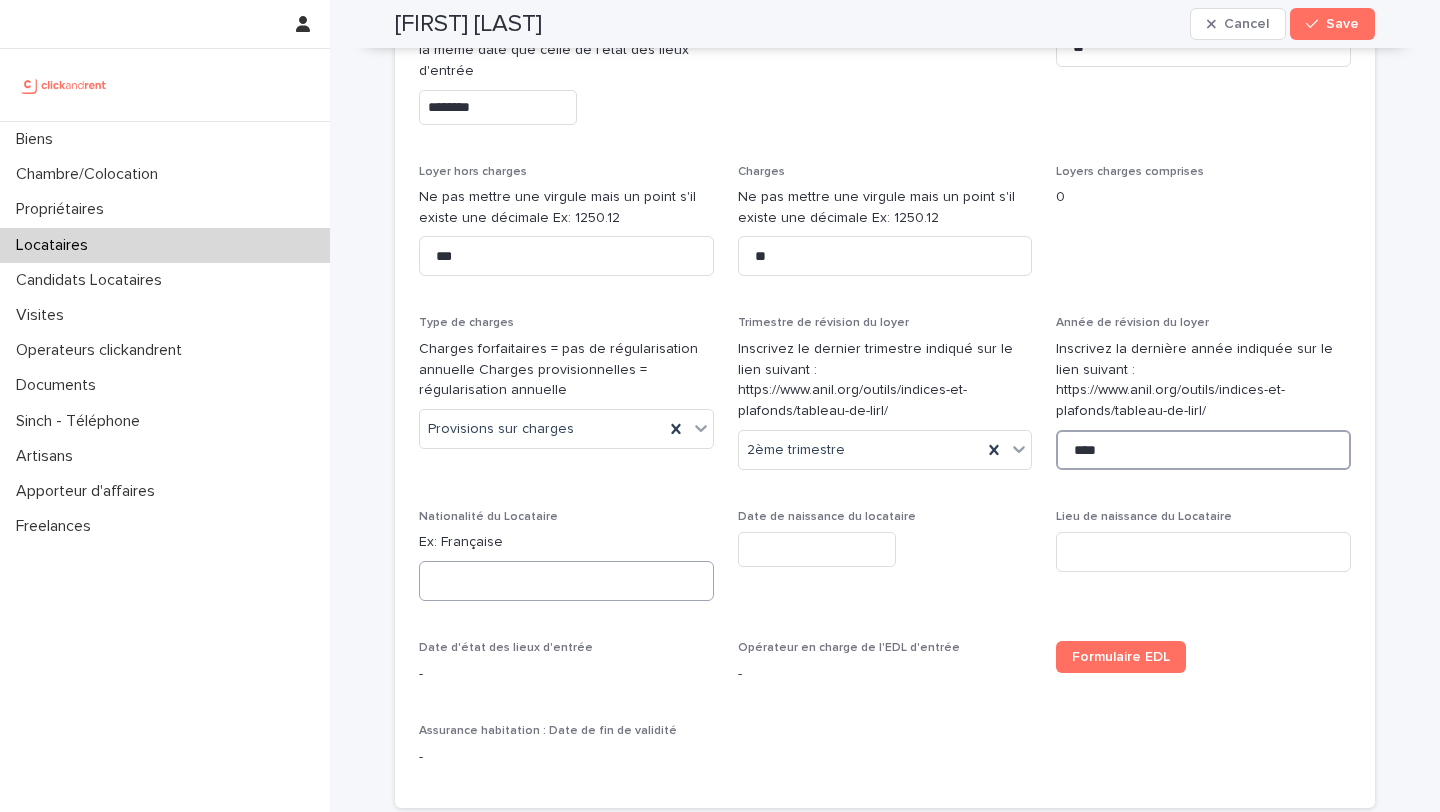 scroll, scrollTop: 966, scrollLeft: 0, axis: vertical 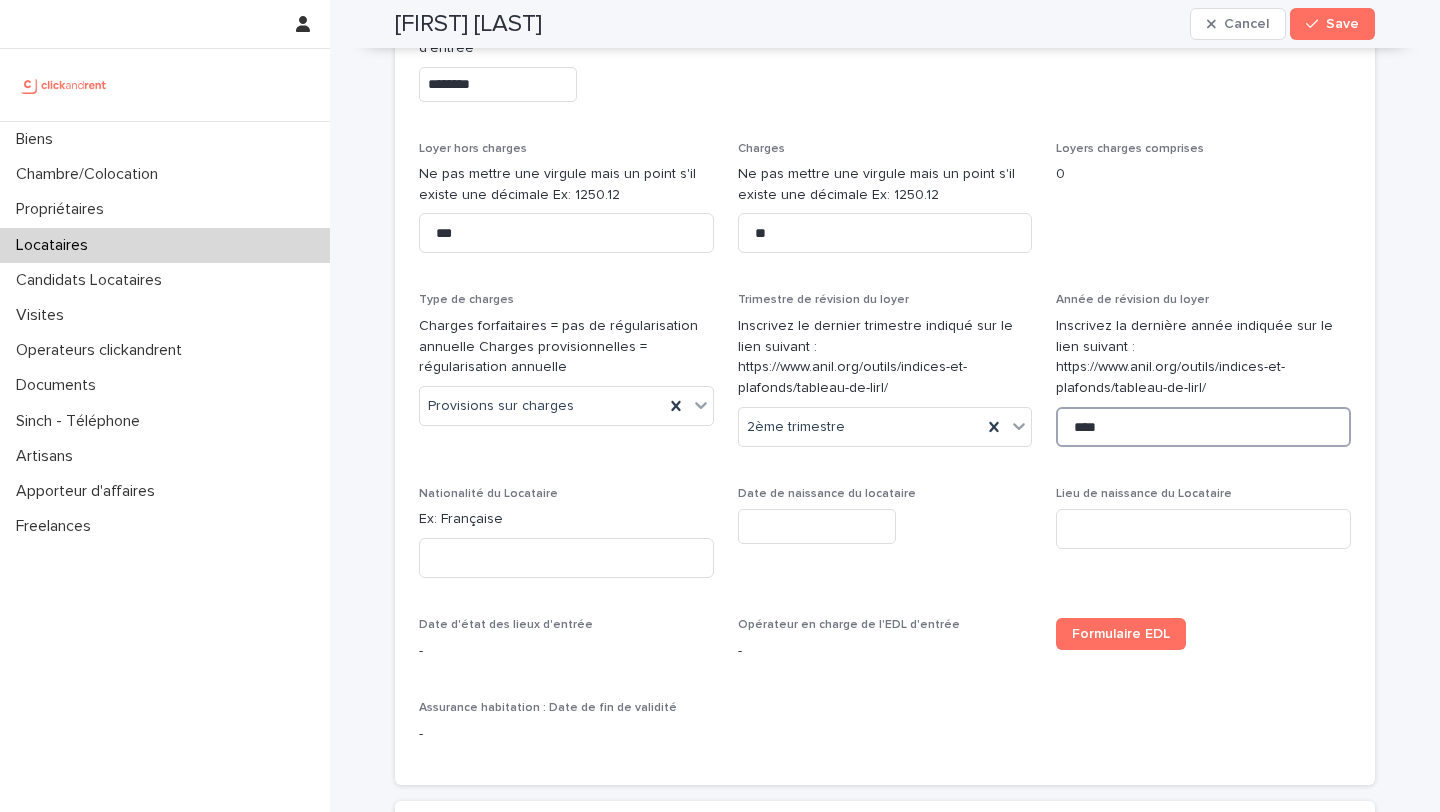 type on "****" 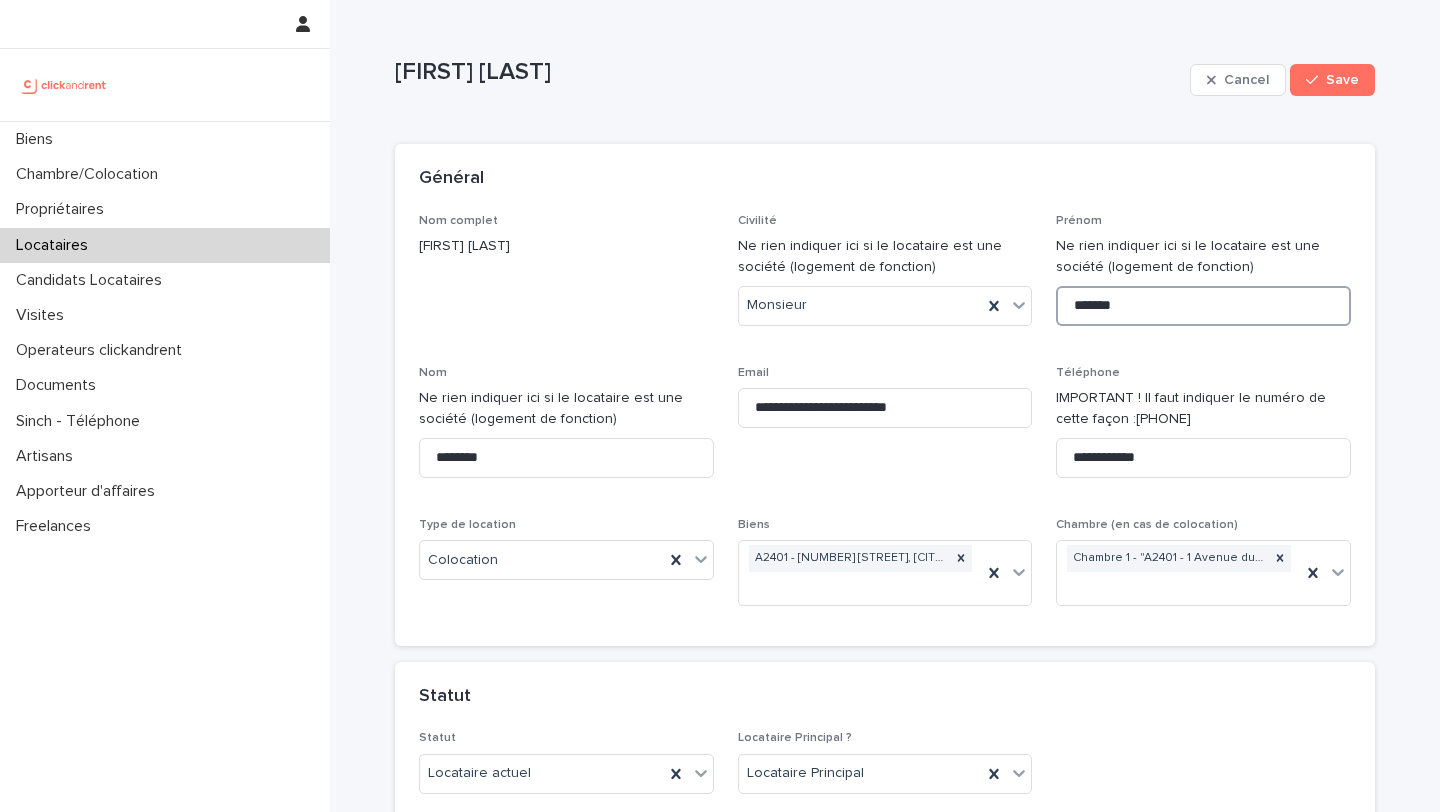click on "*******" at bounding box center [1203, 306] 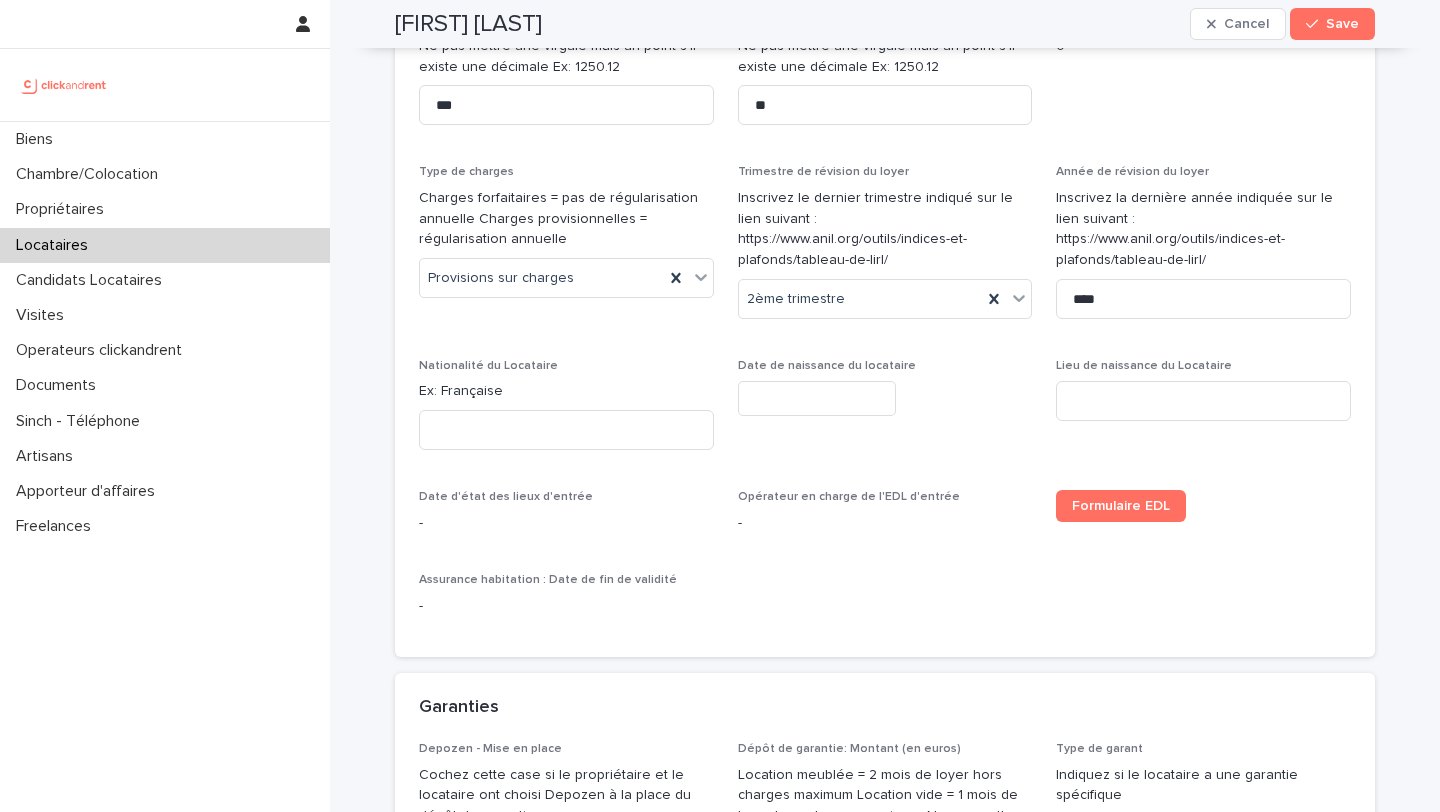 scroll, scrollTop: 1123, scrollLeft: 0, axis: vertical 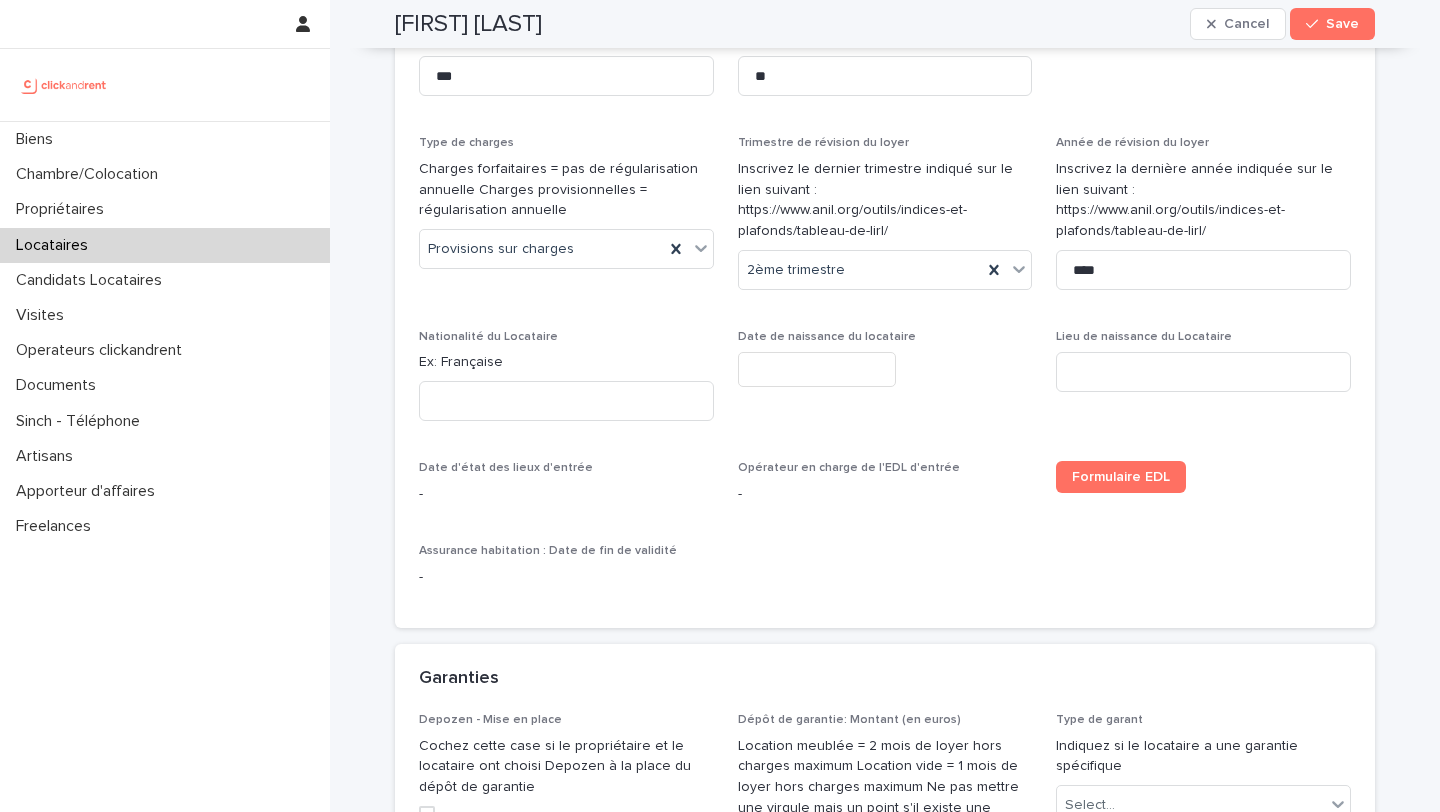 type on "**********" 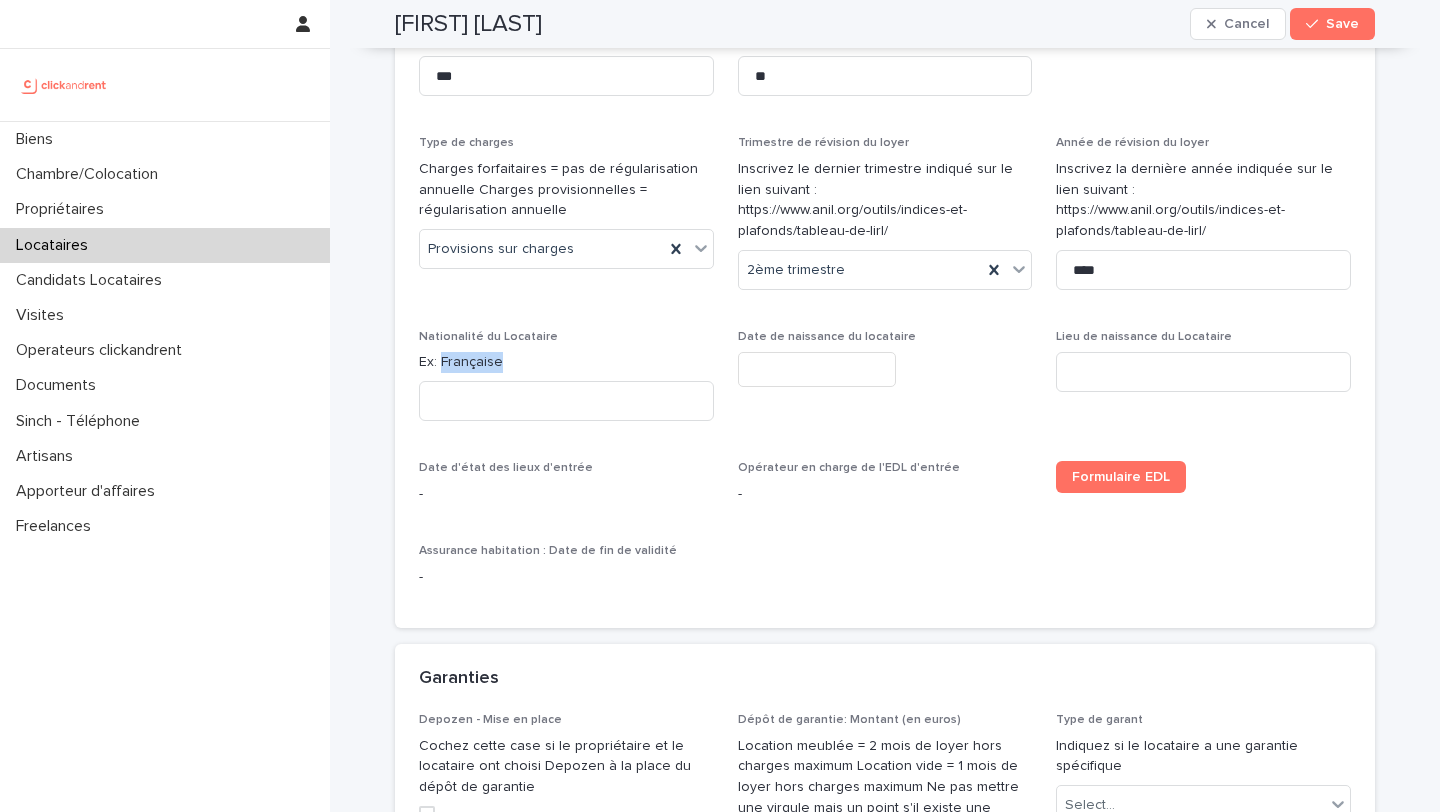 click on "Ex: Française" at bounding box center [566, 362] 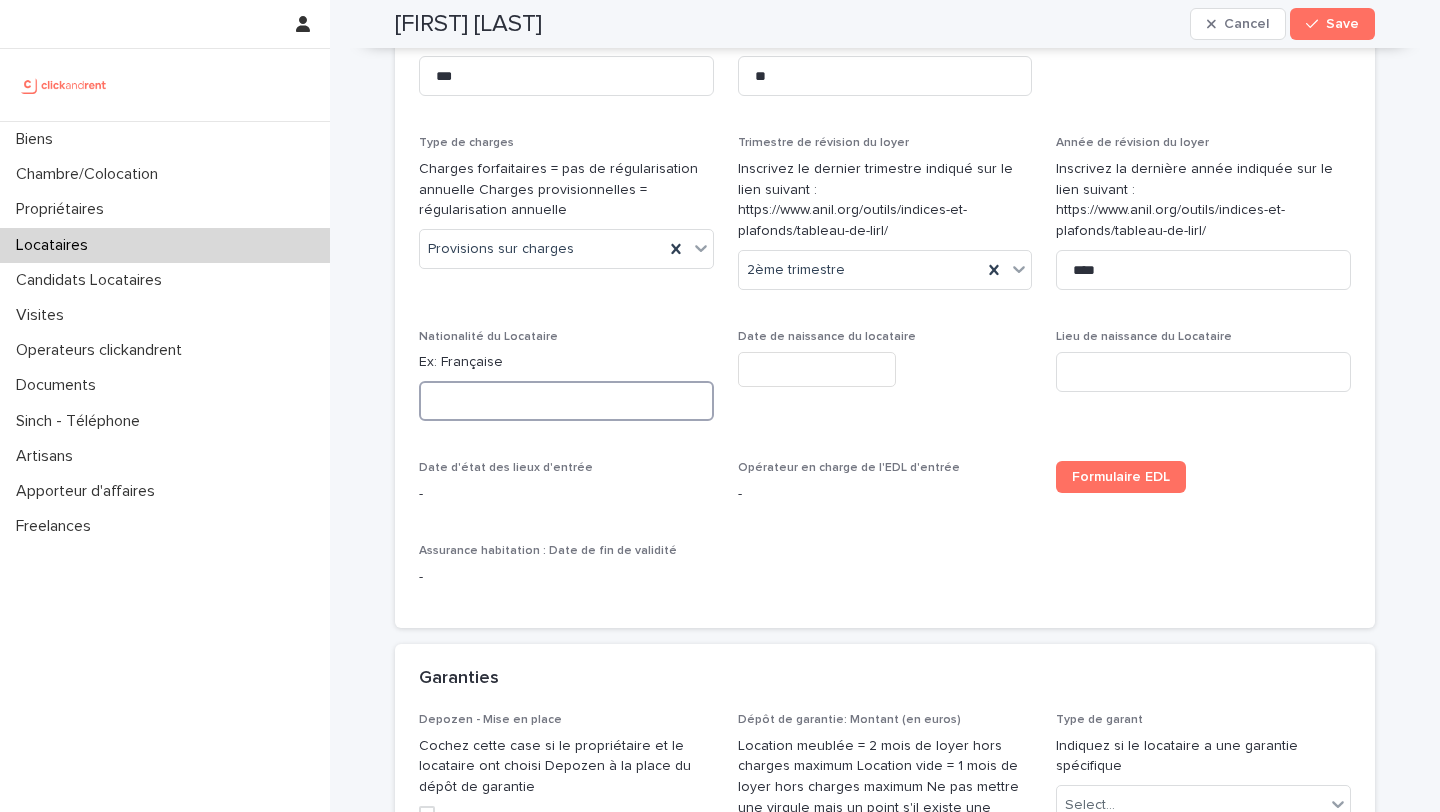 click at bounding box center (566, 401) 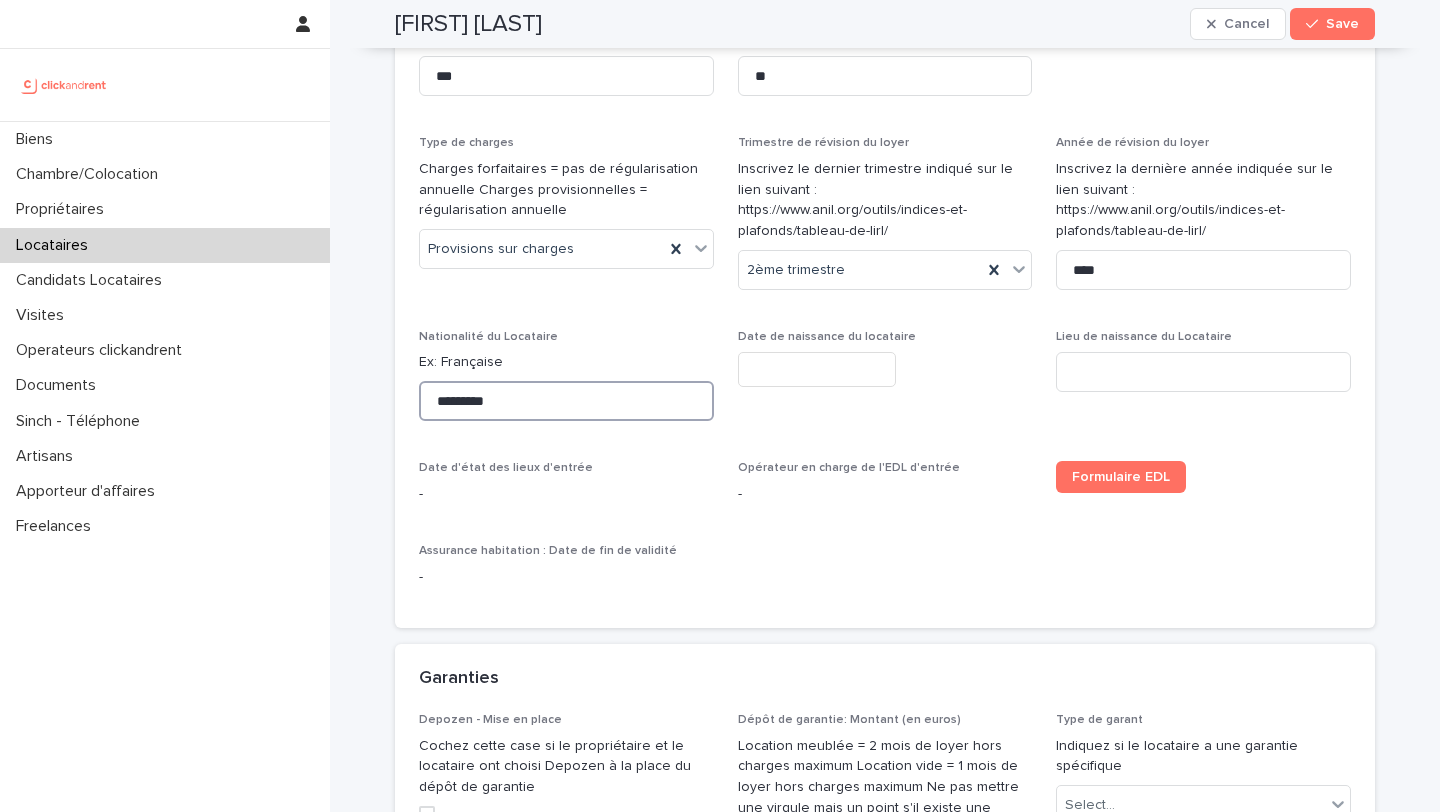 type on "*********" 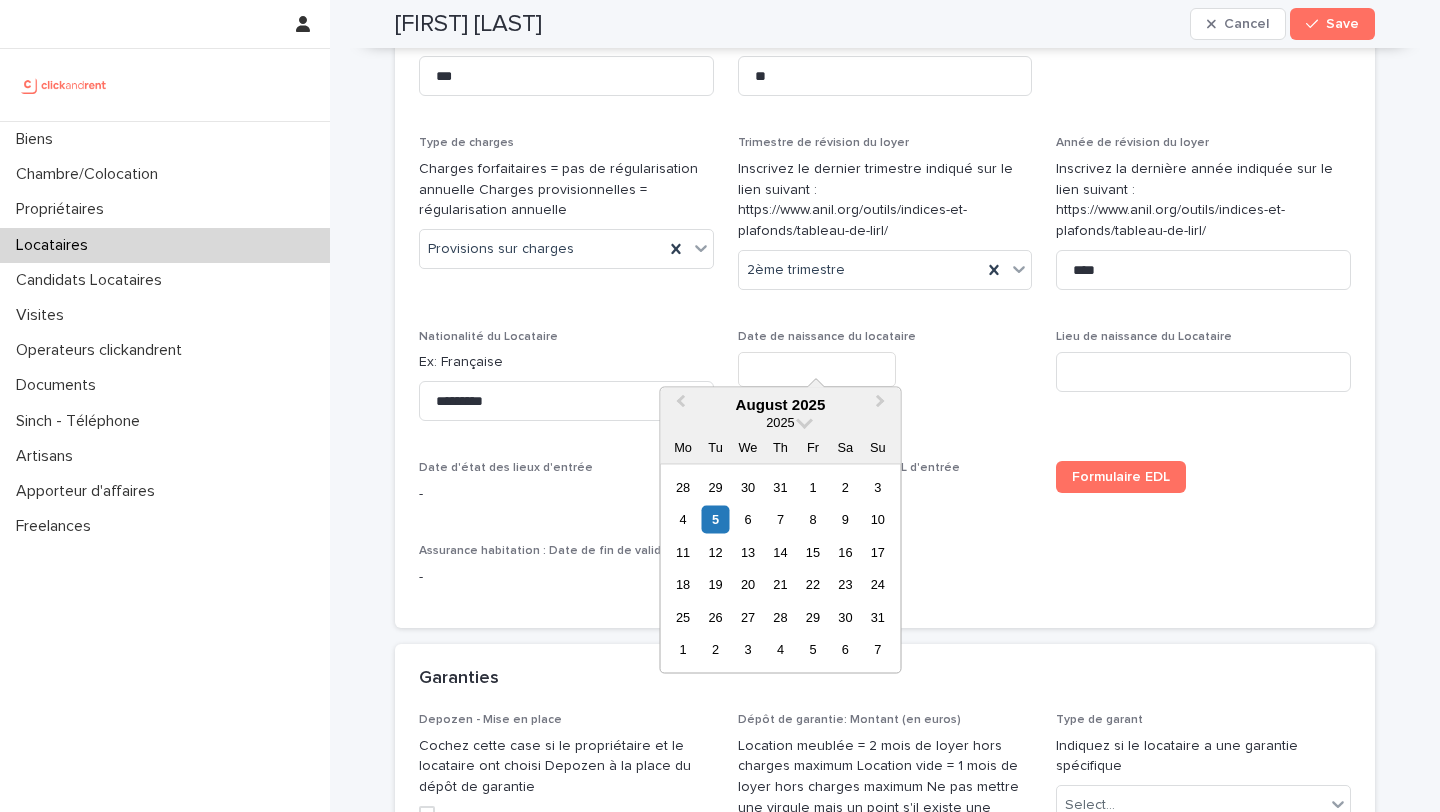 click at bounding box center (817, 369) 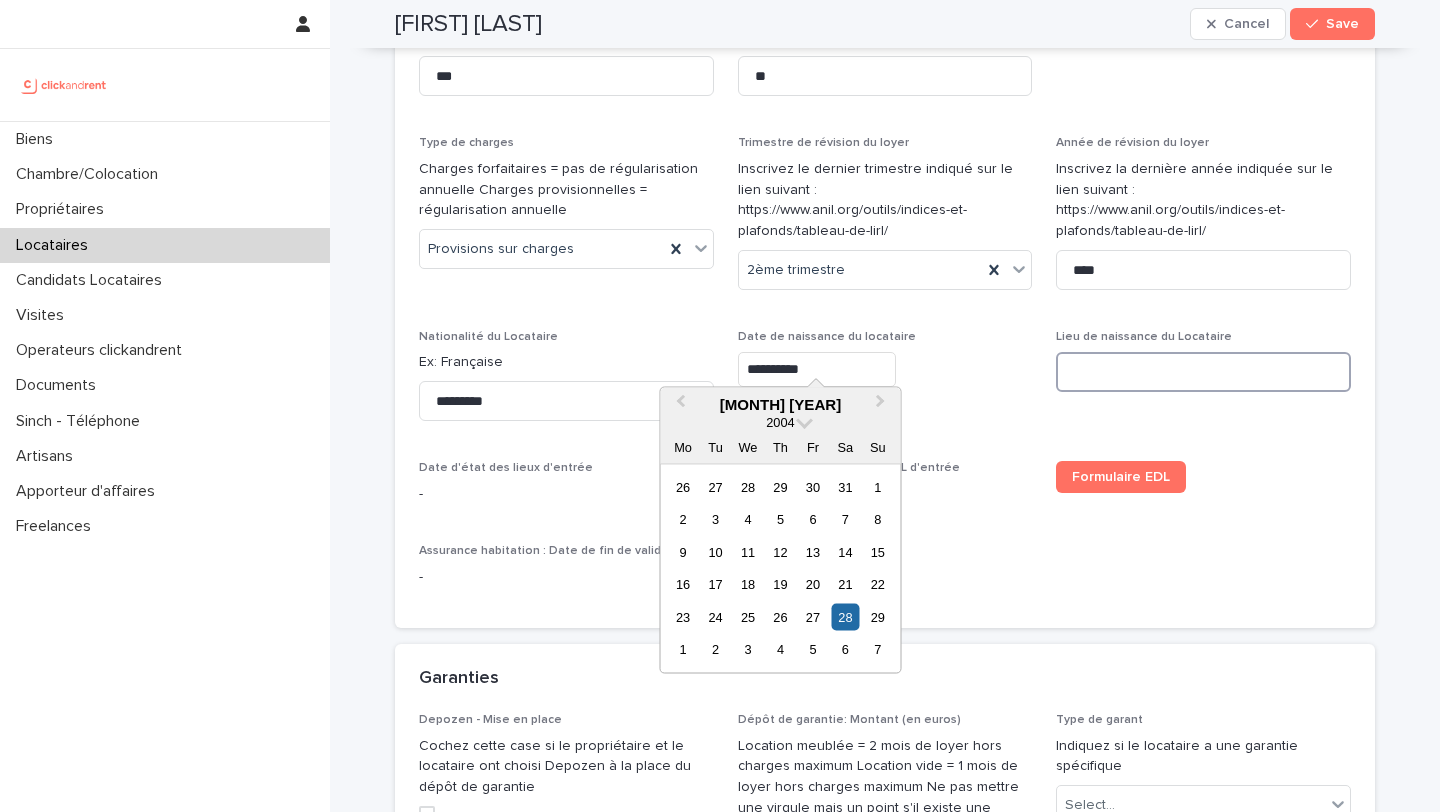 type on "*********" 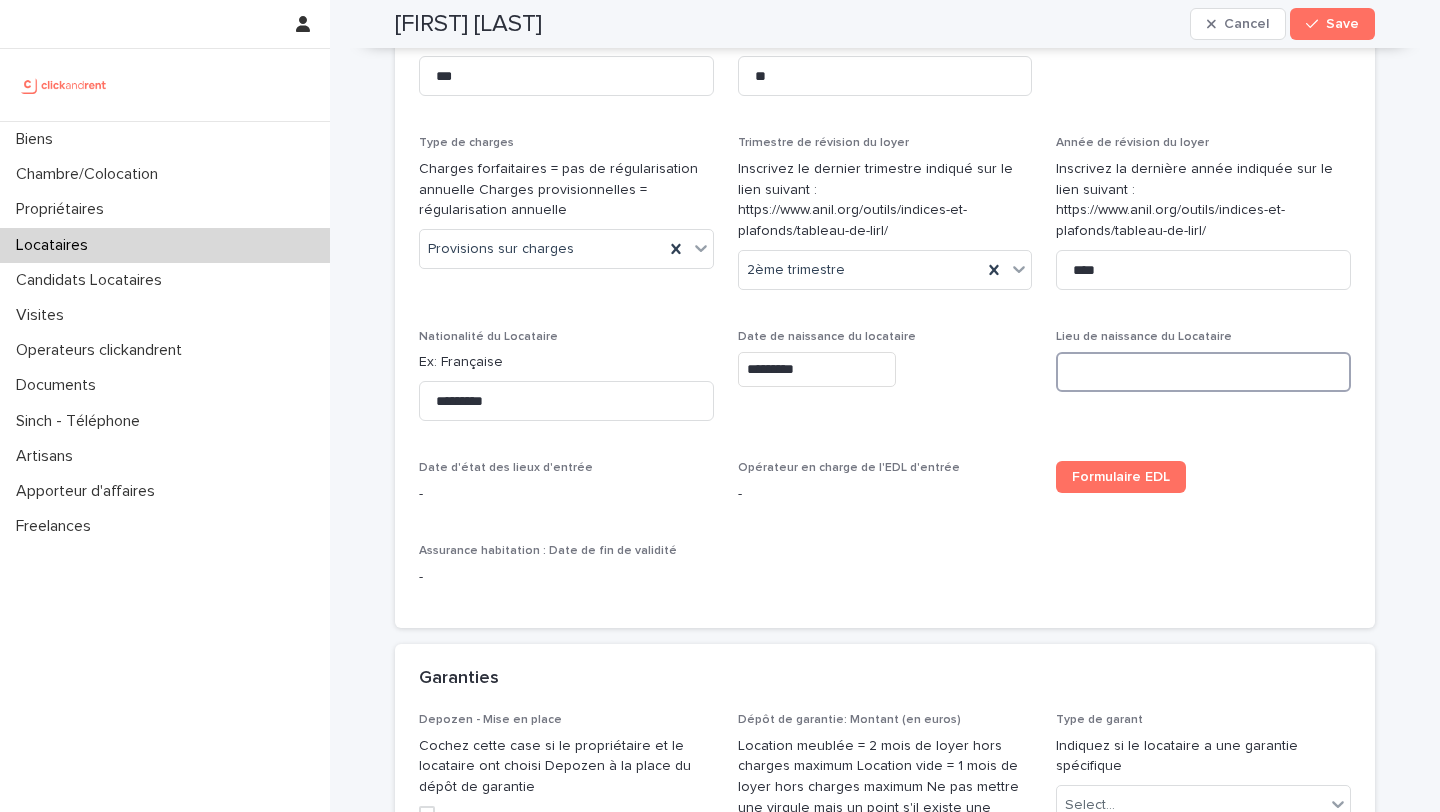 click at bounding box center [1203, 372] 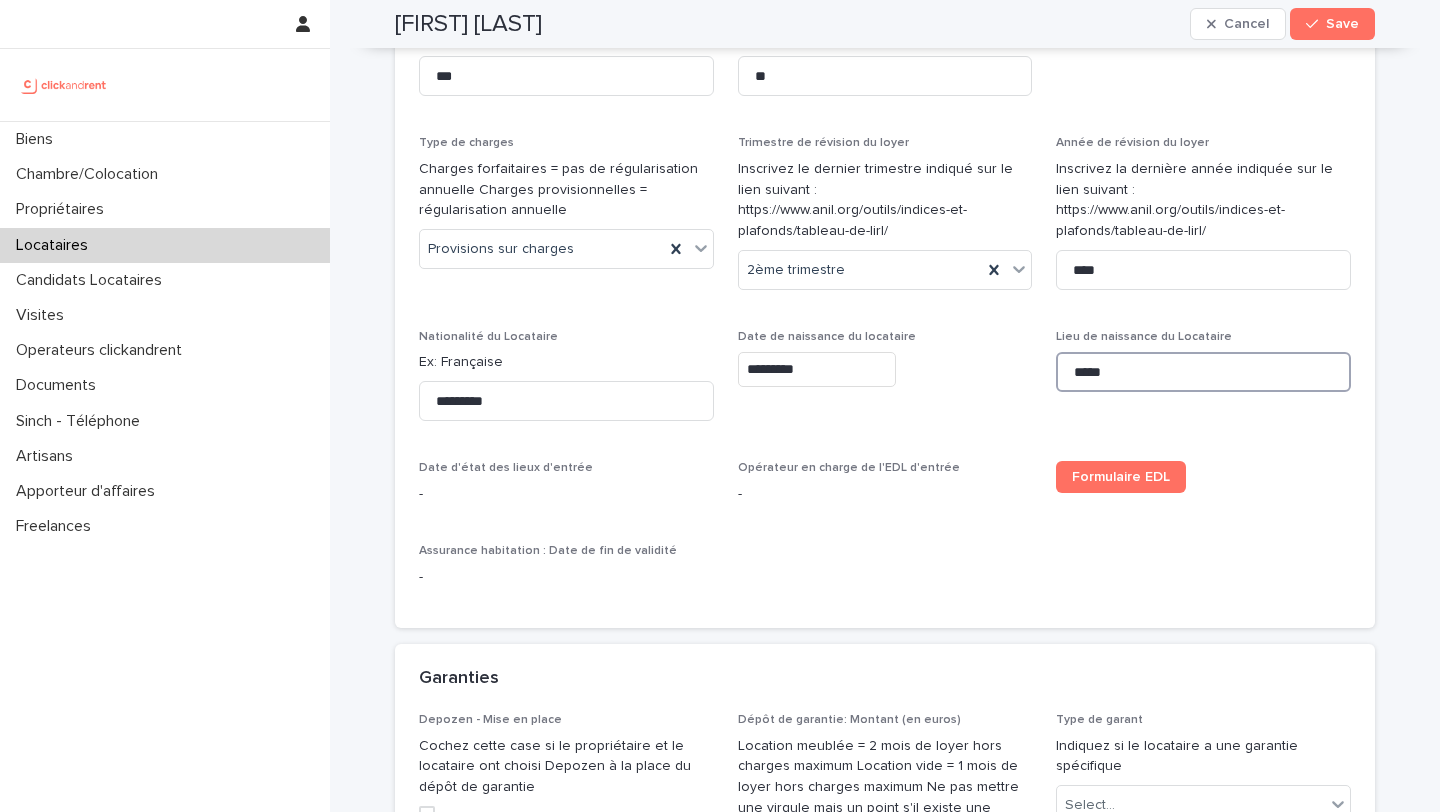 type on "*****" 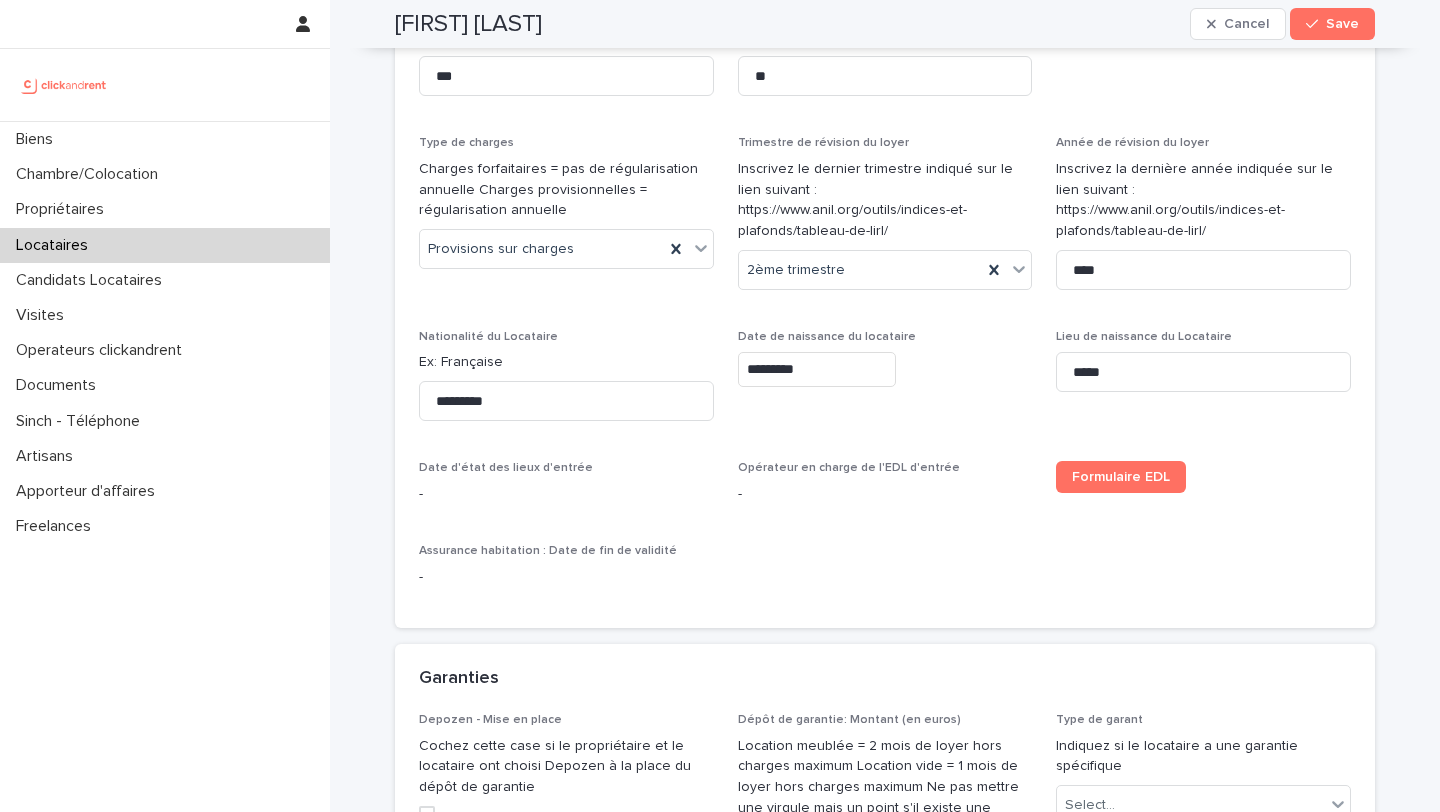 click on "Opérateur en charge de l'EDL d'entrée" at bounding box center [849, 468] 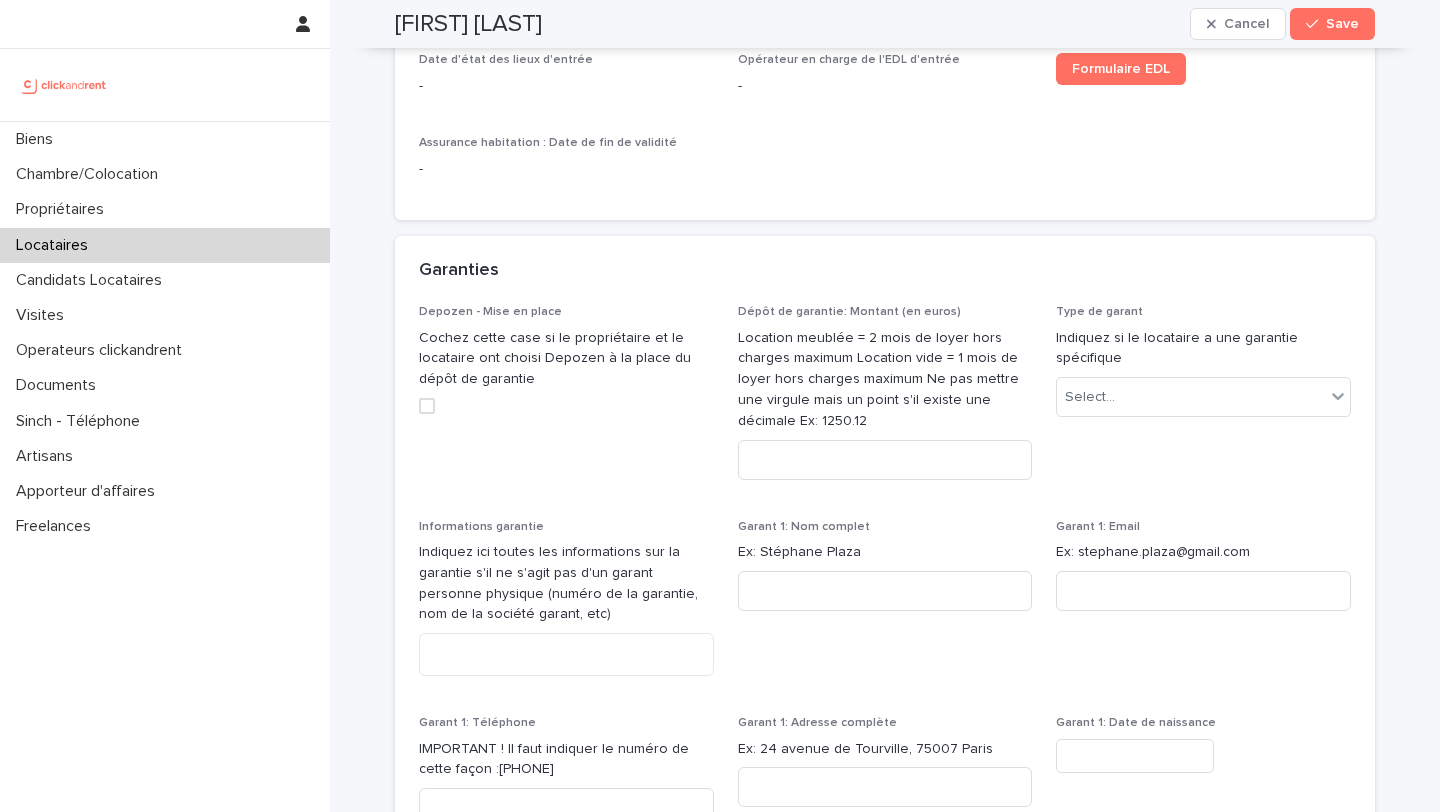 scroll, scrollTop: 1469, scrollLeft: 0, axis: vertical 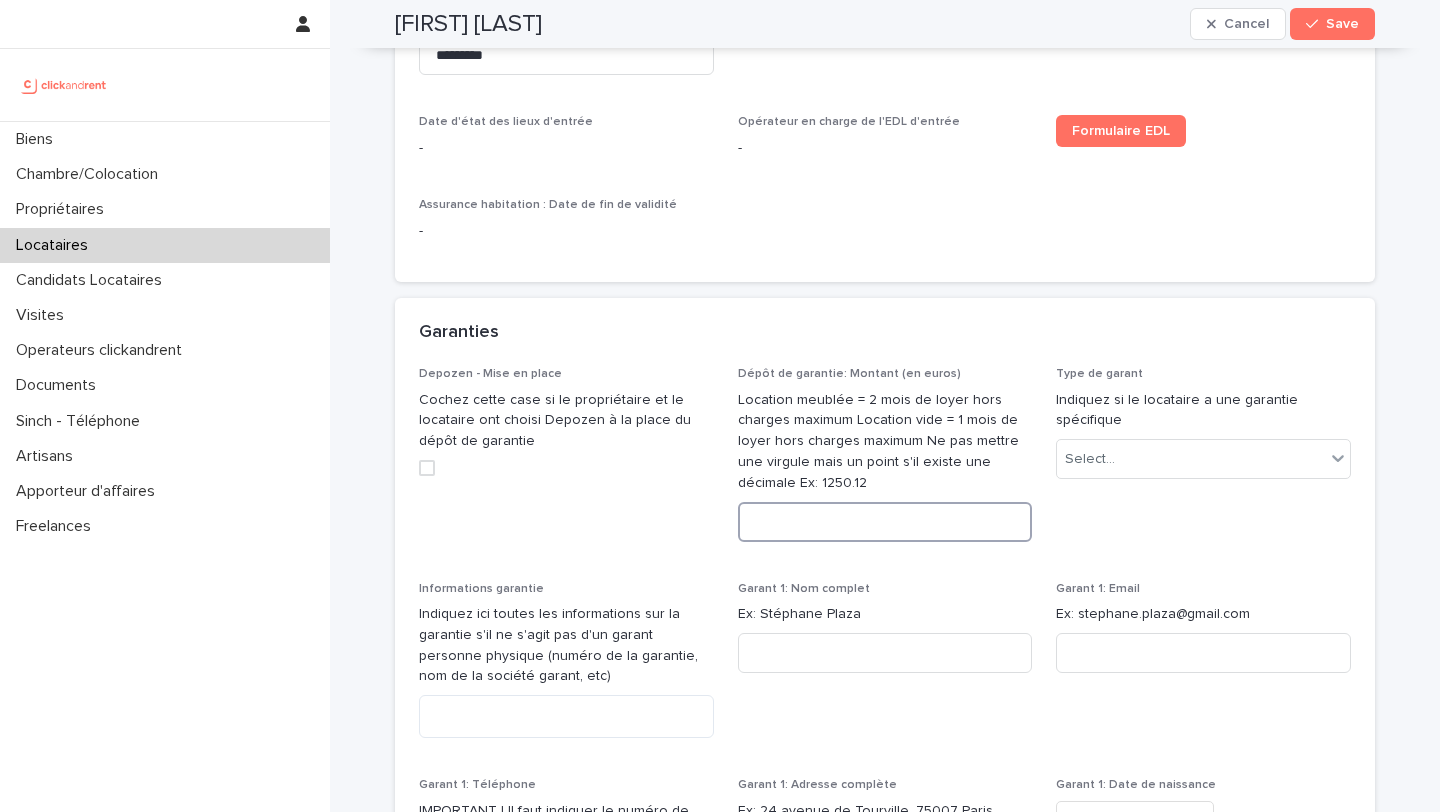 click at bounding box center [885, 522] 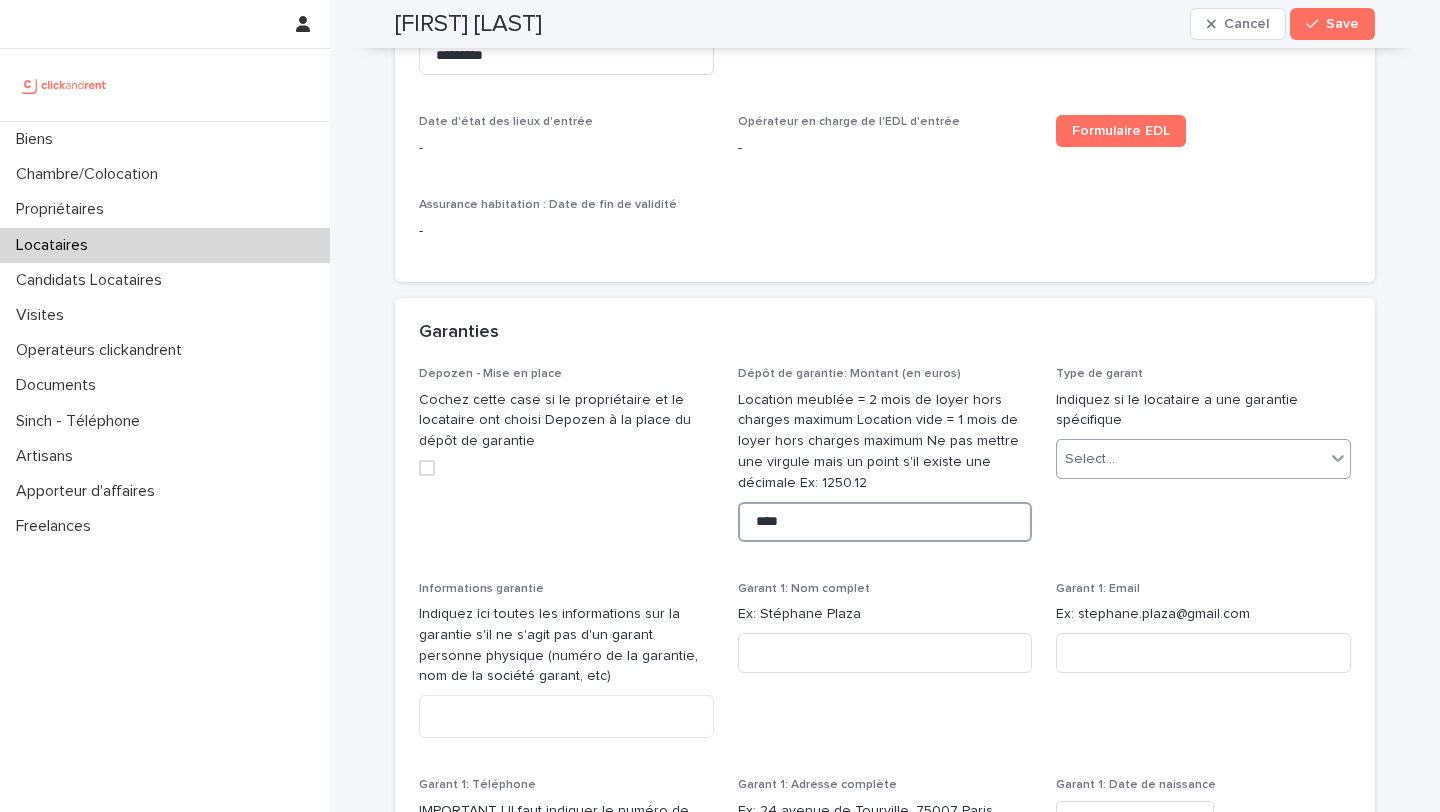 type on "****" 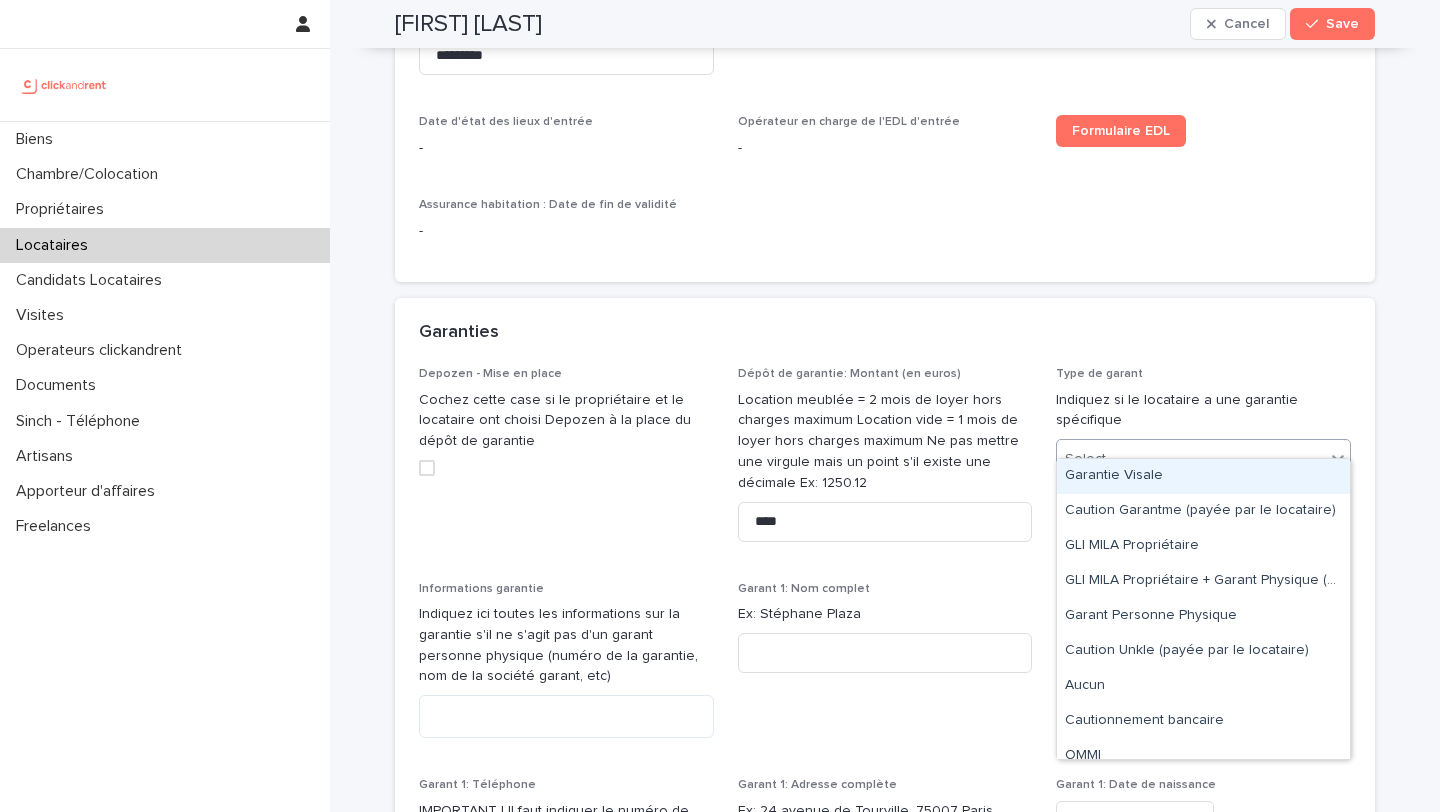 click on "Select..." at bounding box center [1191, 459] 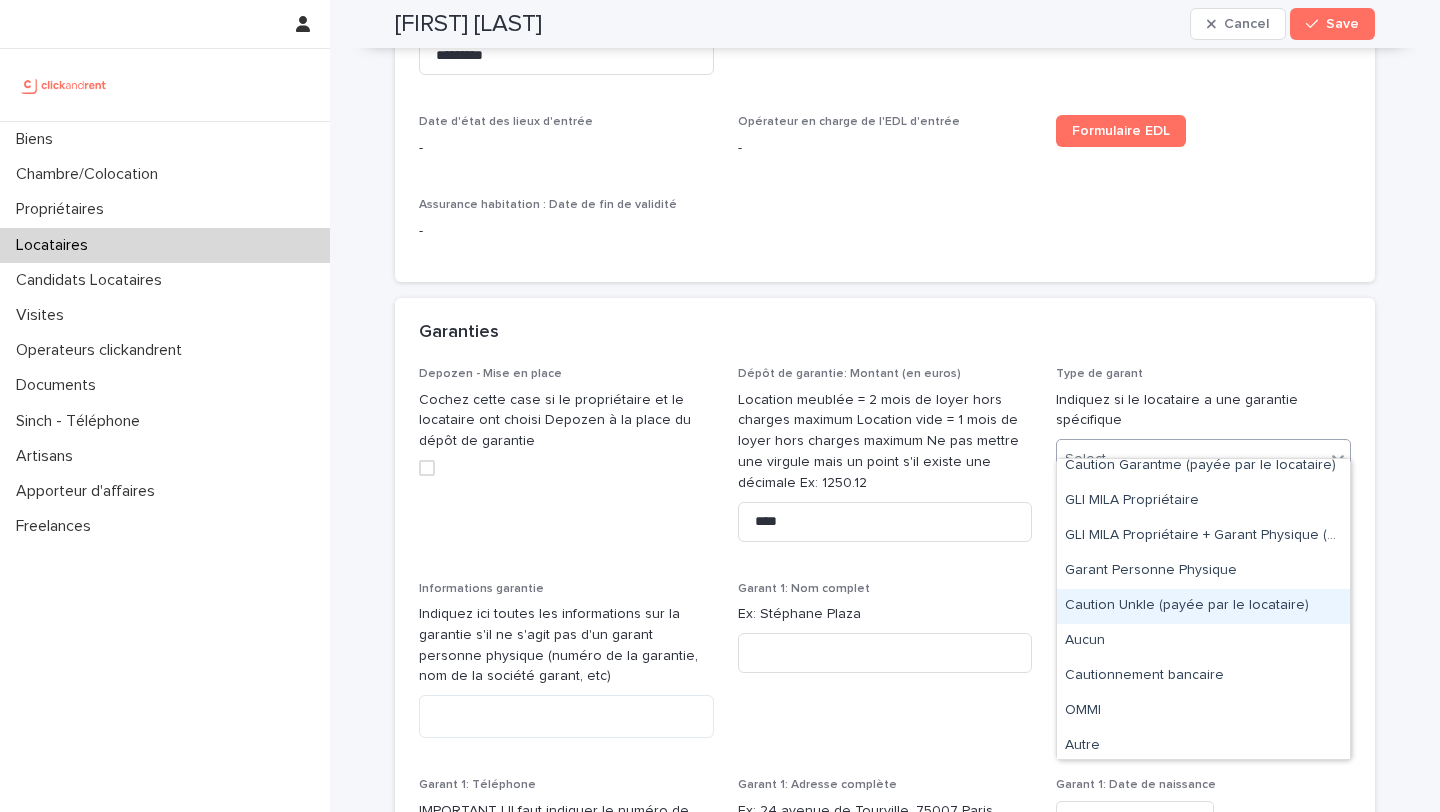 scroll, scrollTop: 0, scrollLeft: 0, axis: both 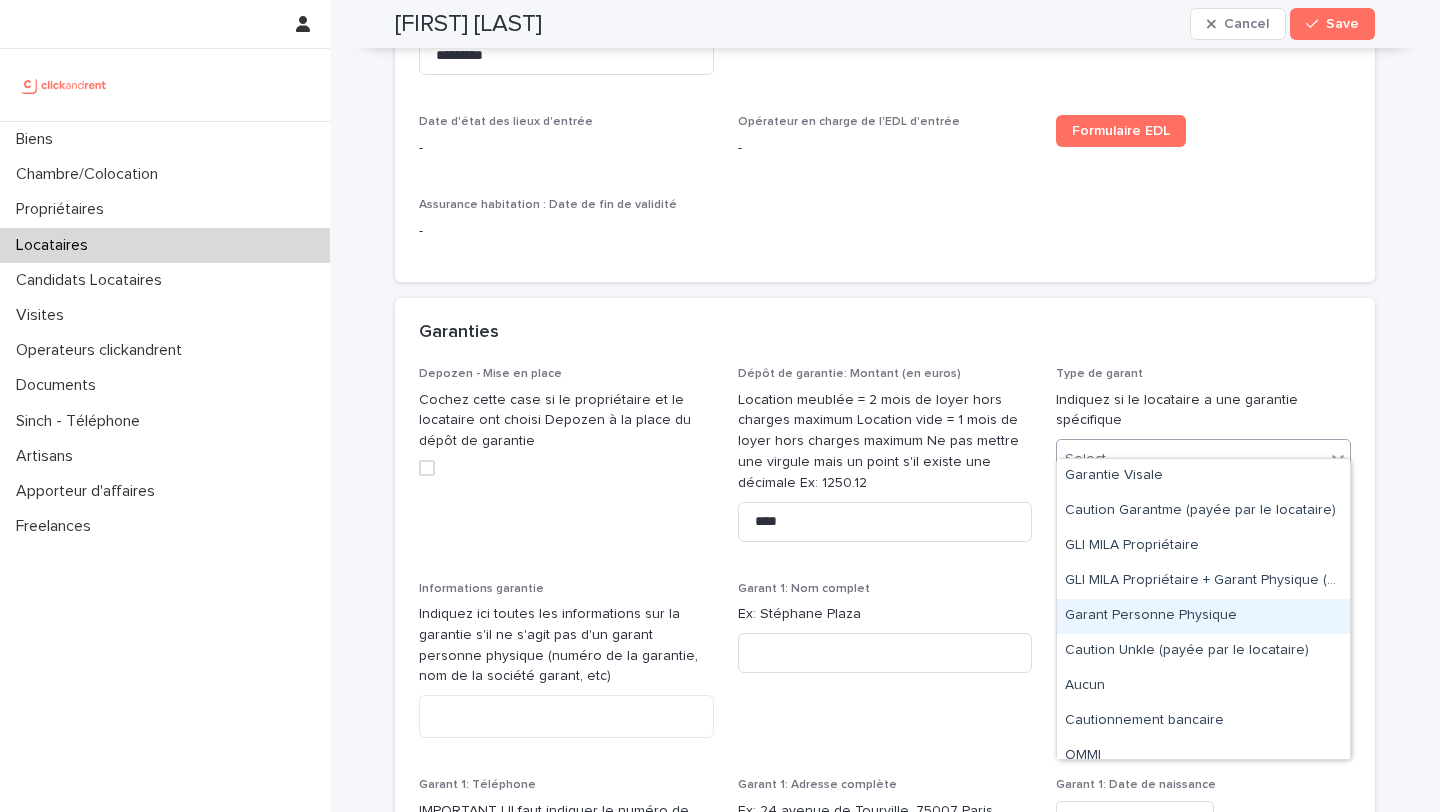 click on "Garant Personne Physique" at bounding box center (1203, 616) 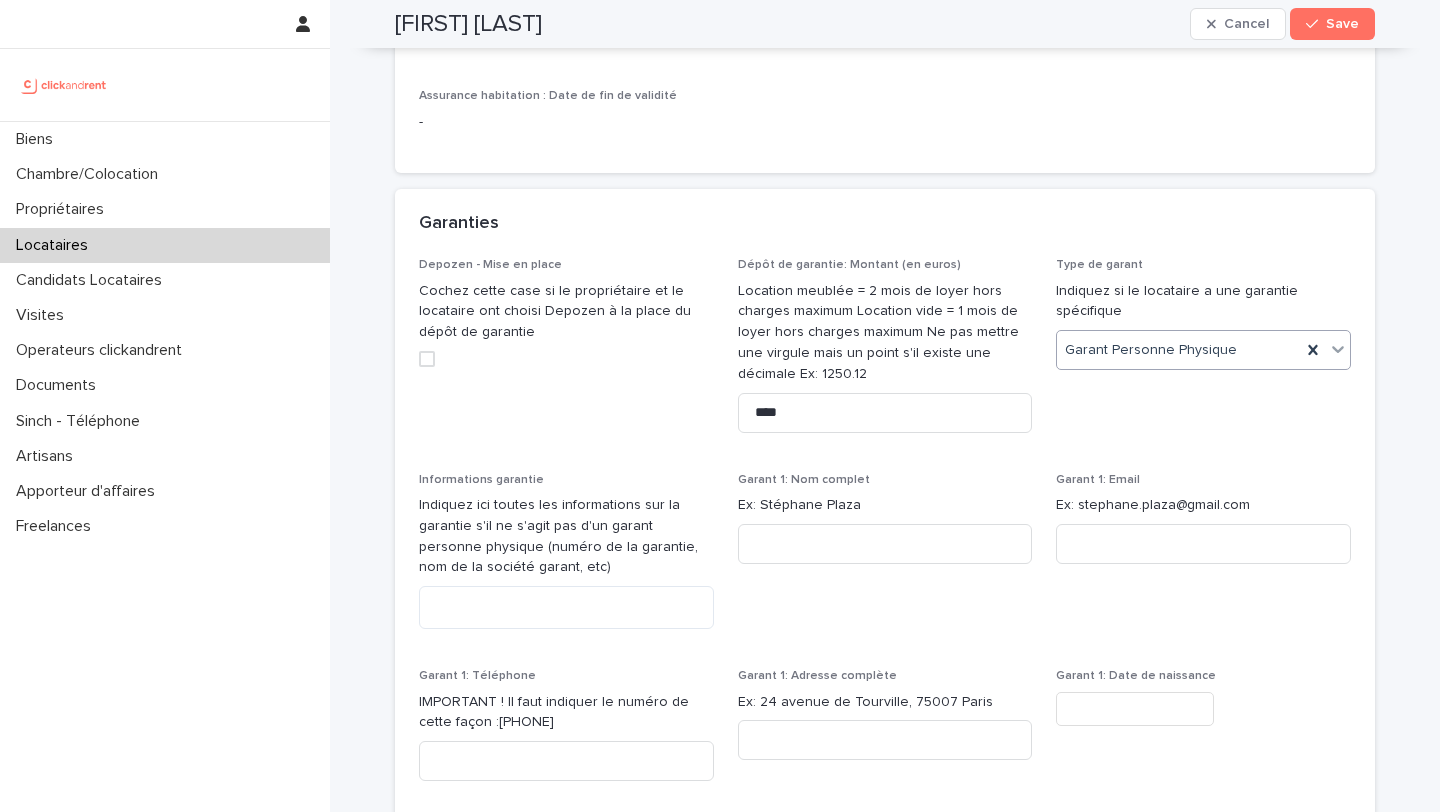 scroll, scrollTop: 1646, scrollLeft: 0, axis: vertical 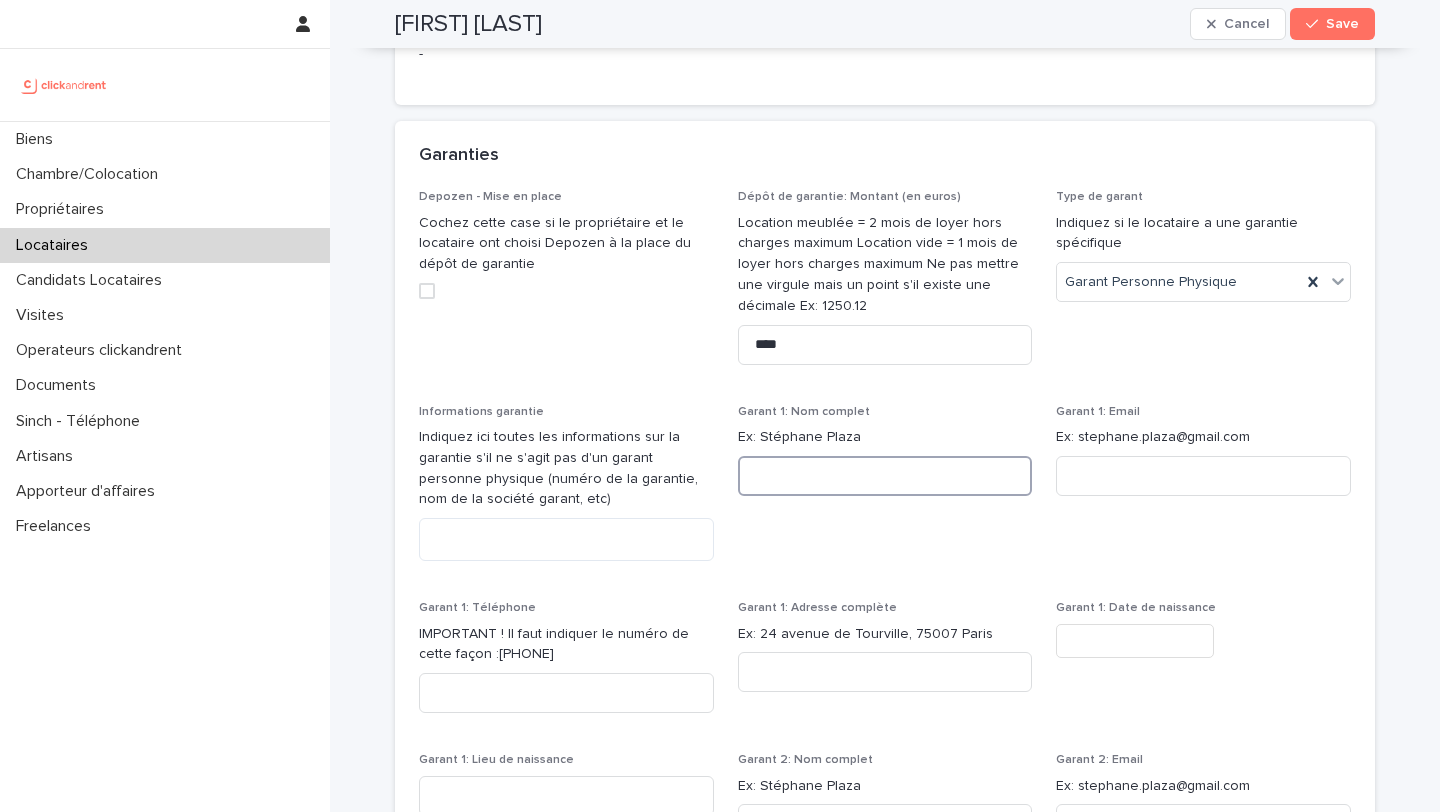 click at bounding box center (885, 476) 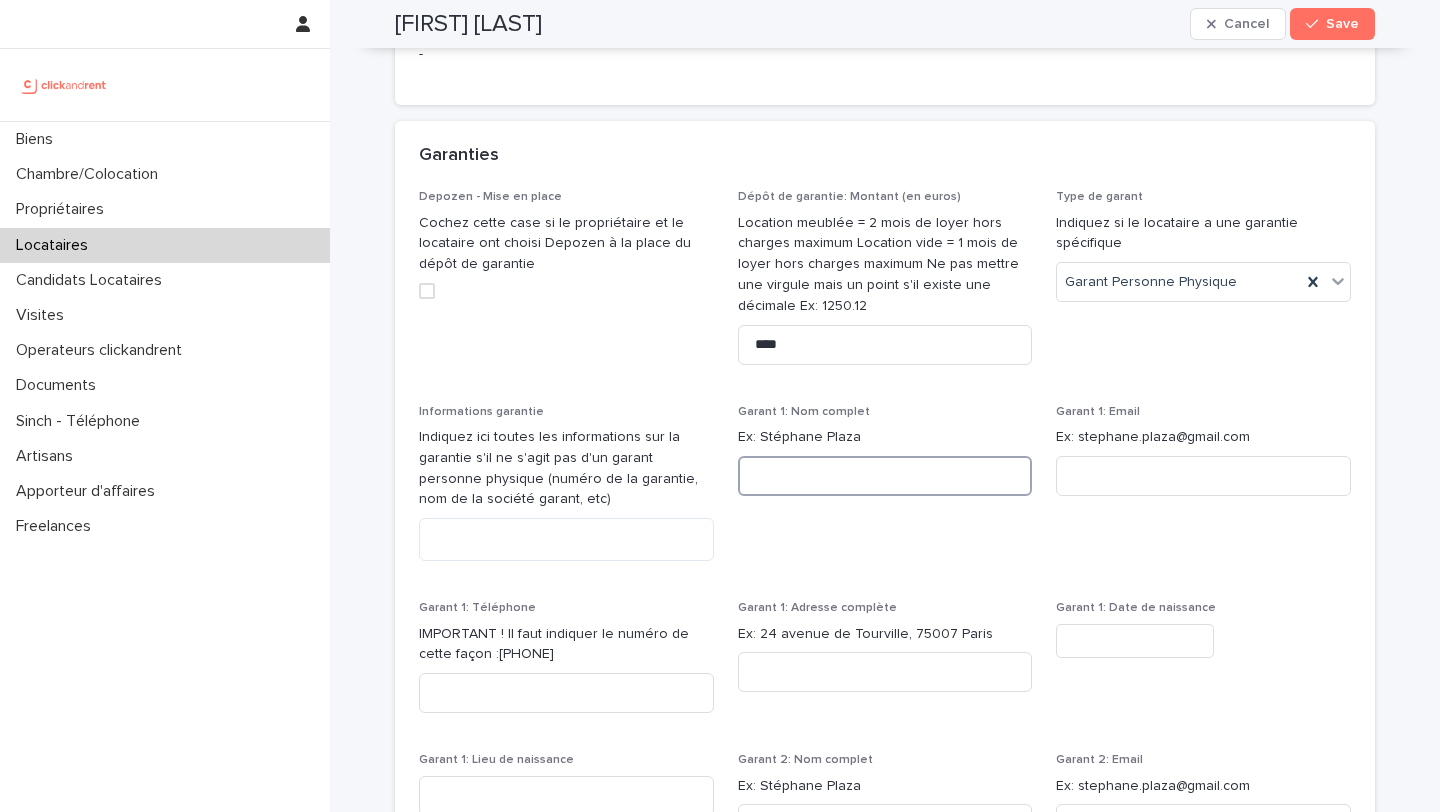 paste on "**********" 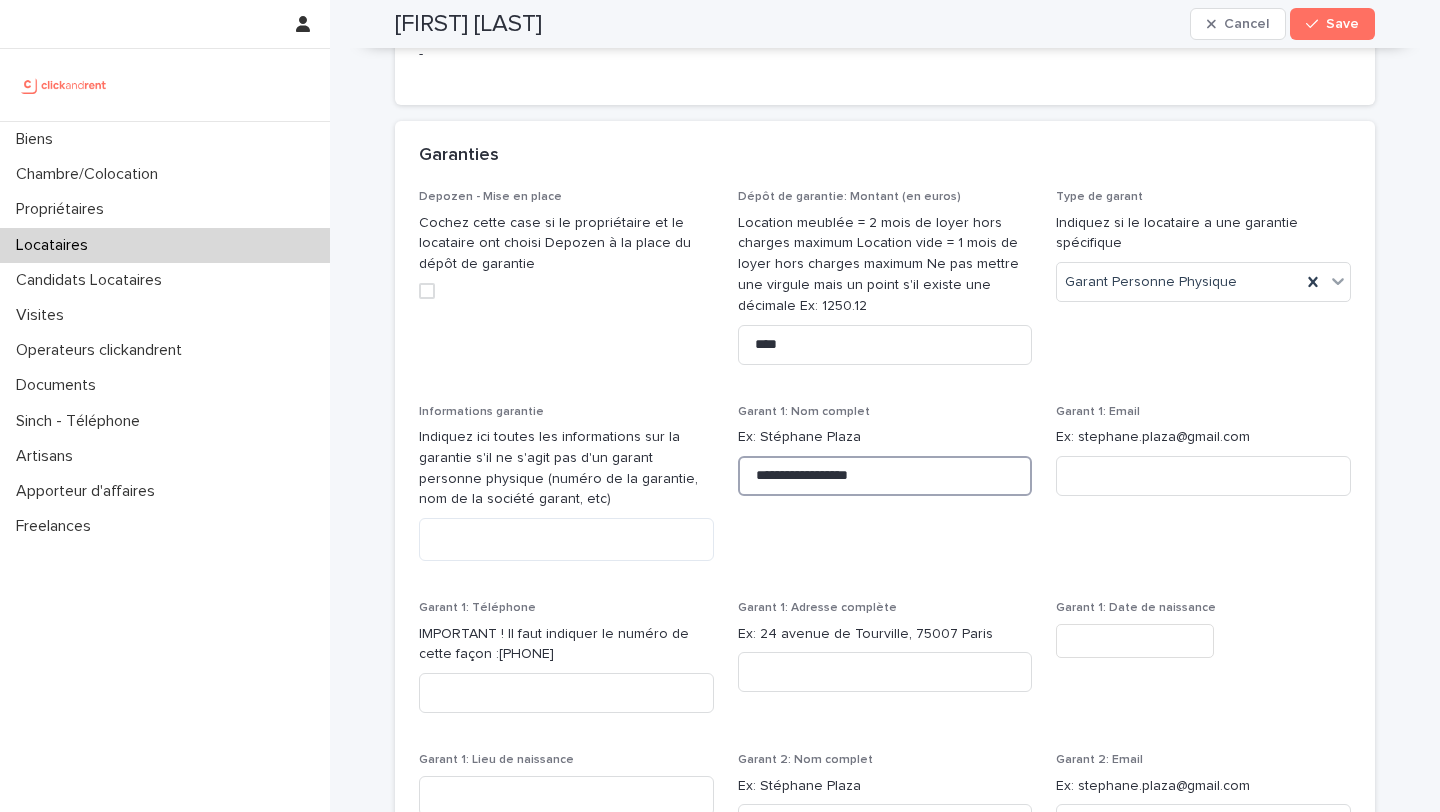 type on "**********" 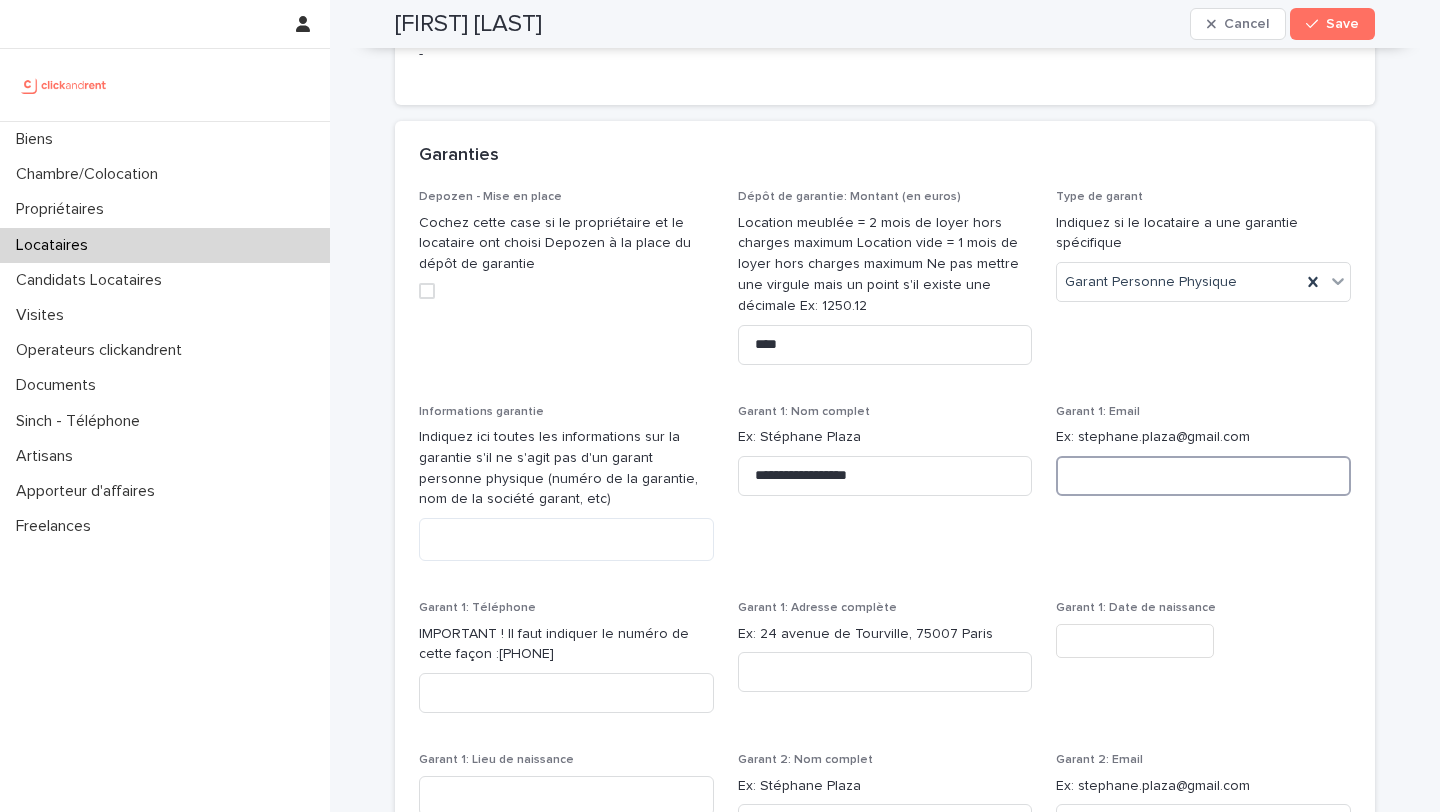 click at bounding box center [1203, 476] 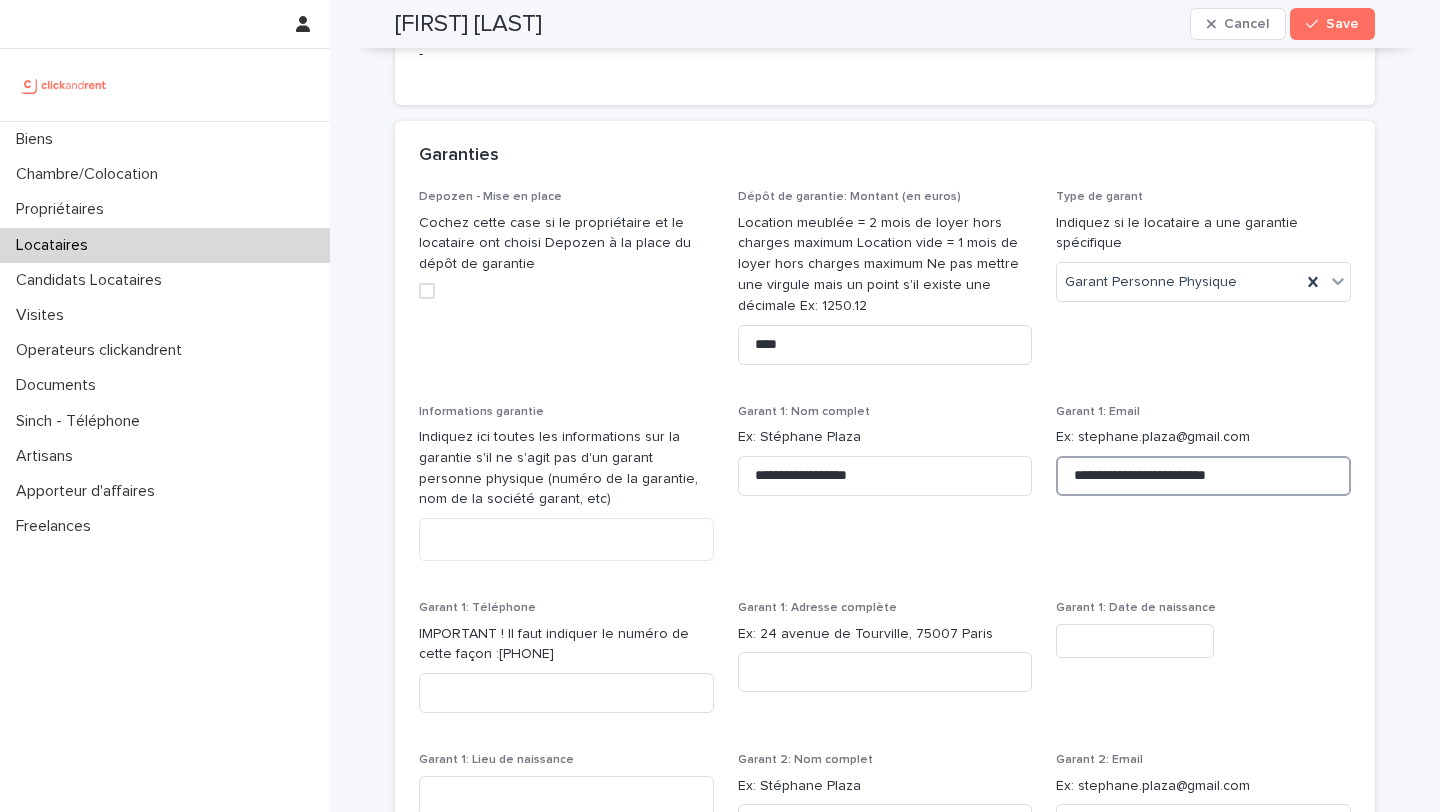 type on "**********" 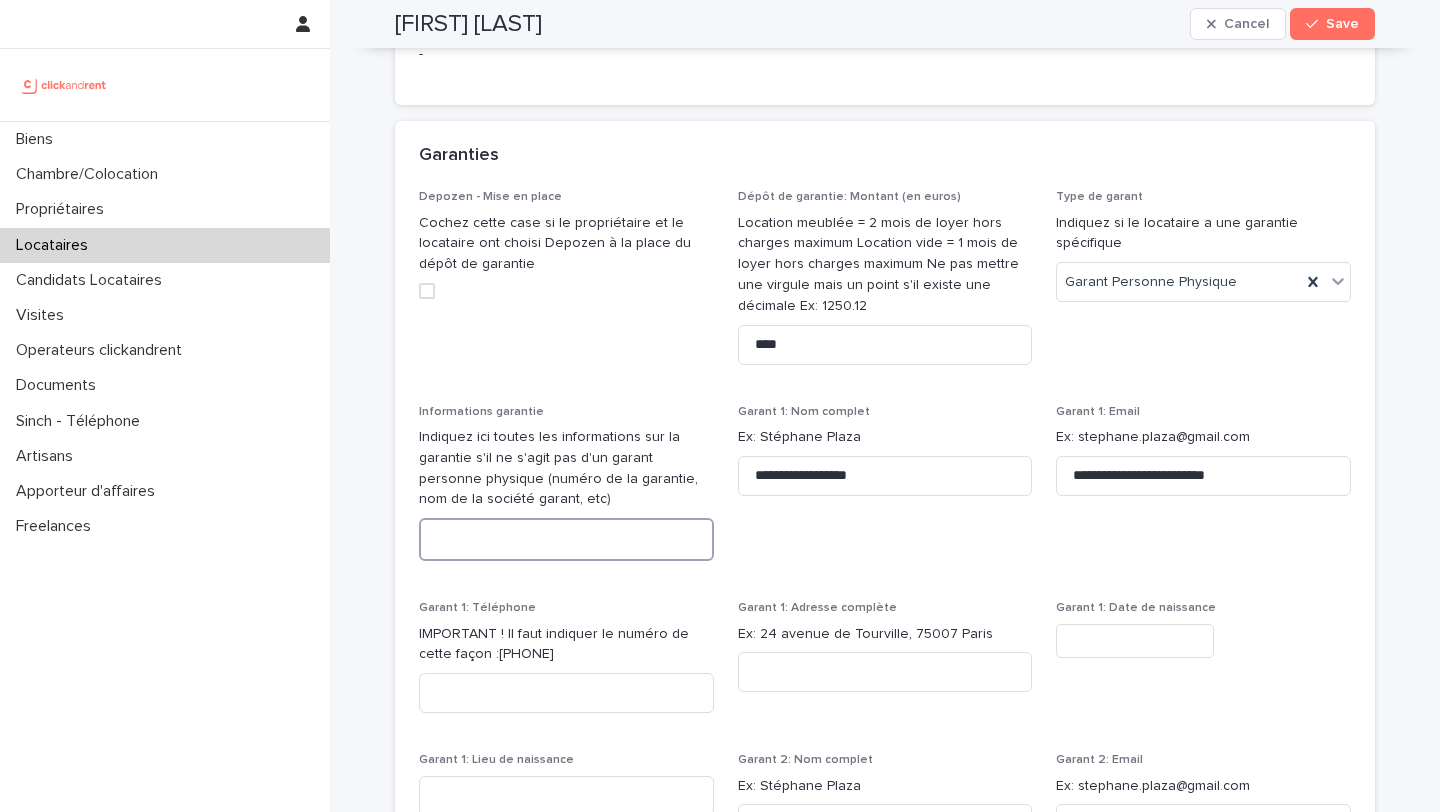 click at bounding box center (566, 539) 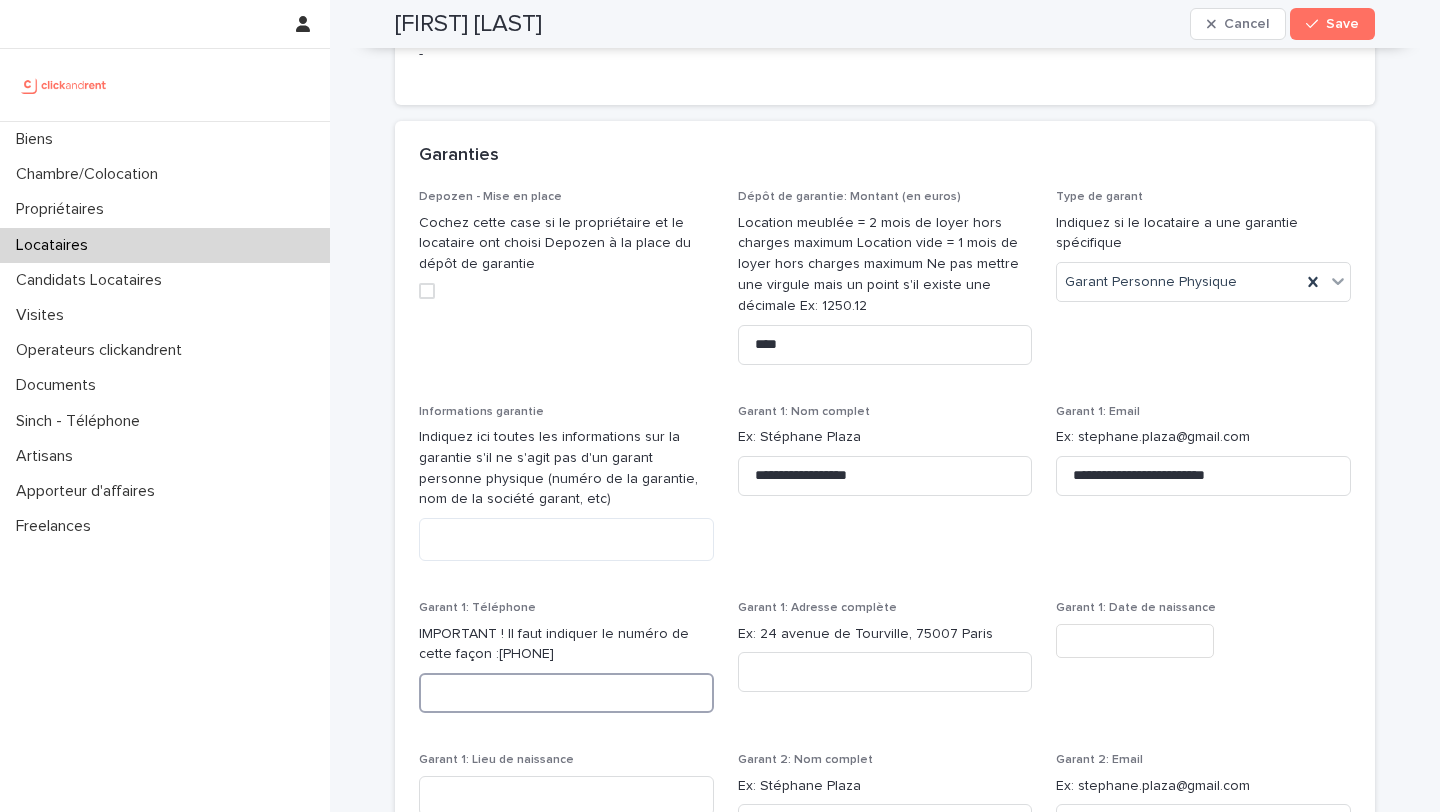 click at bounding box center [566, 693] 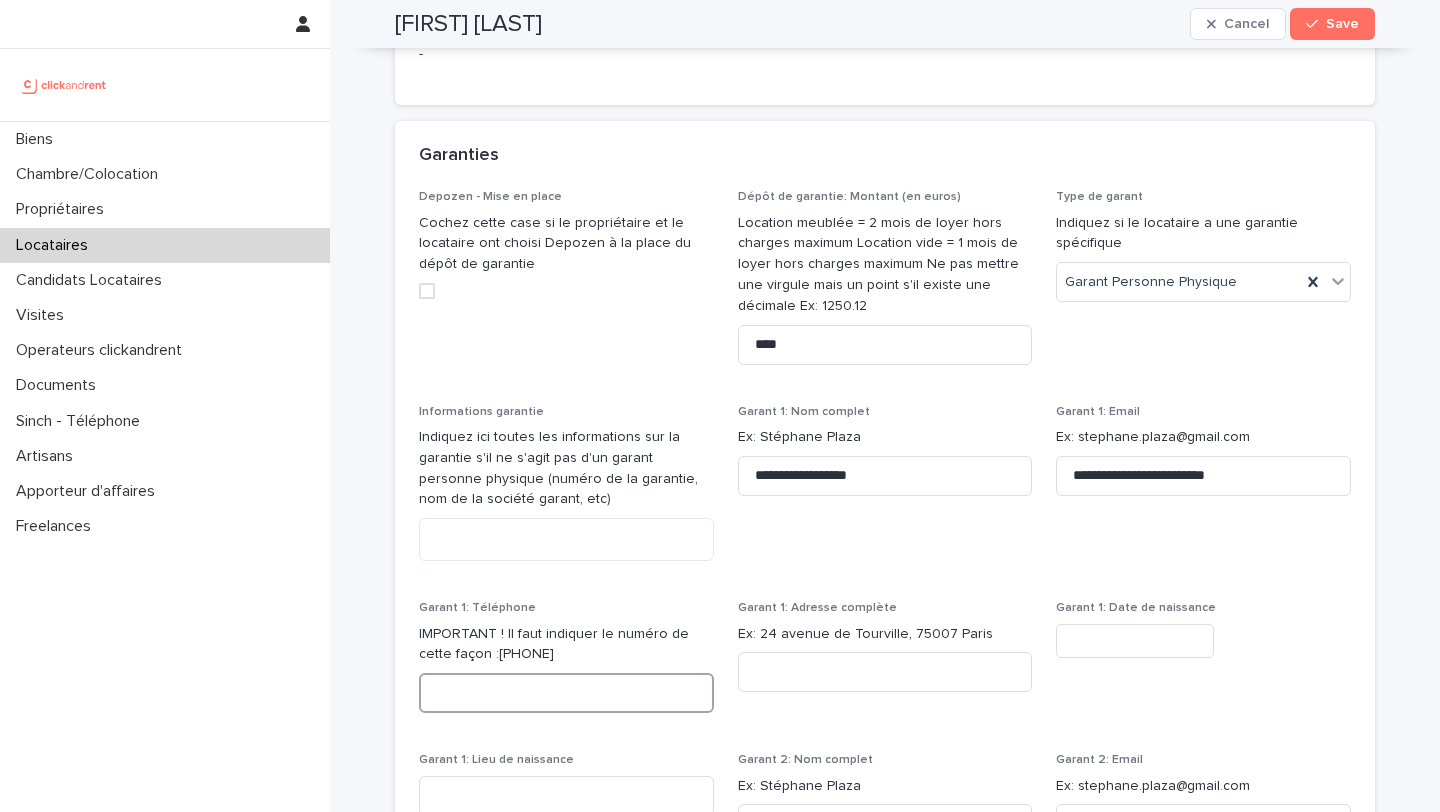 paste on "**********" 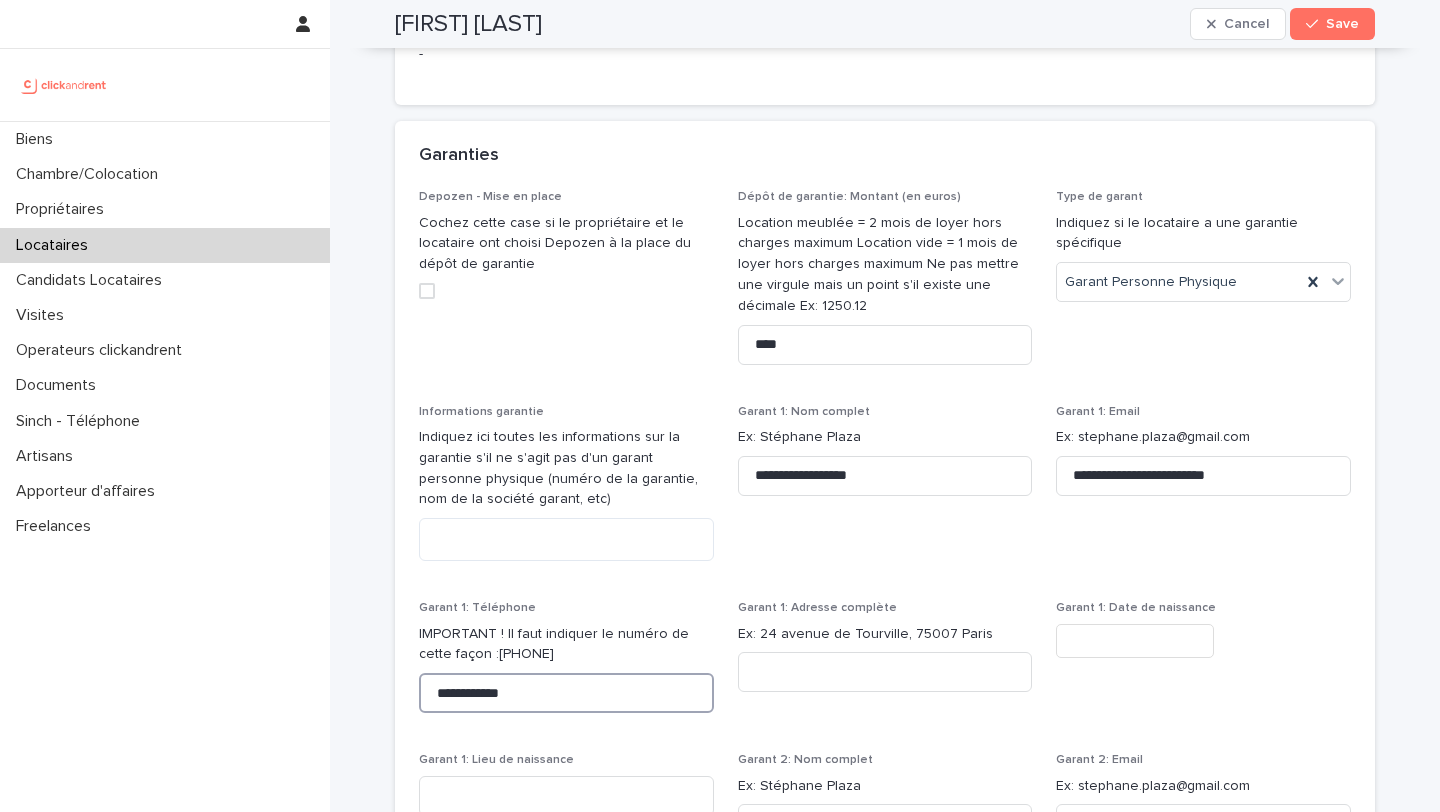 type on "**********" 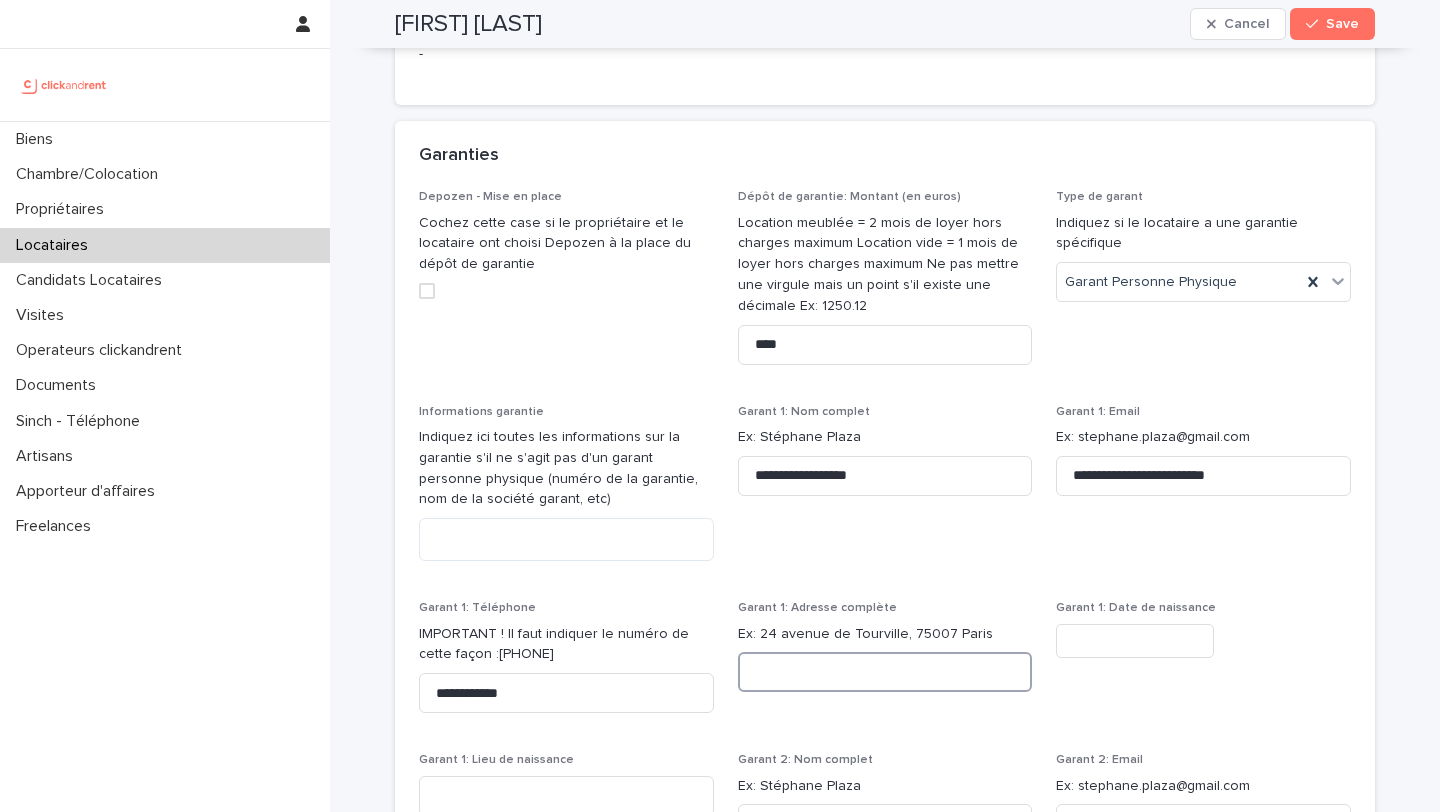 click at bounding box center [885, 672] 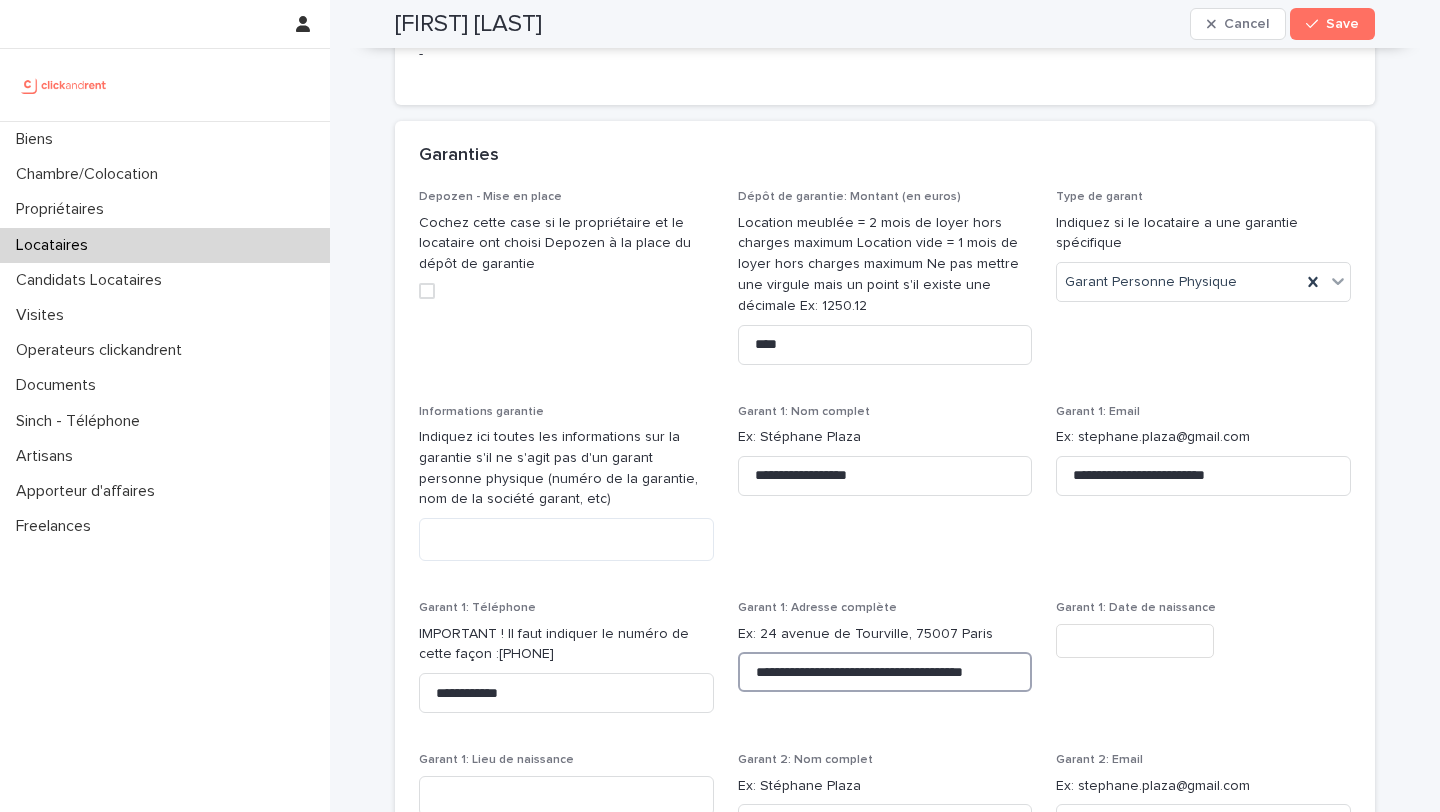 click on "**********" at bounding box center (885, 672) 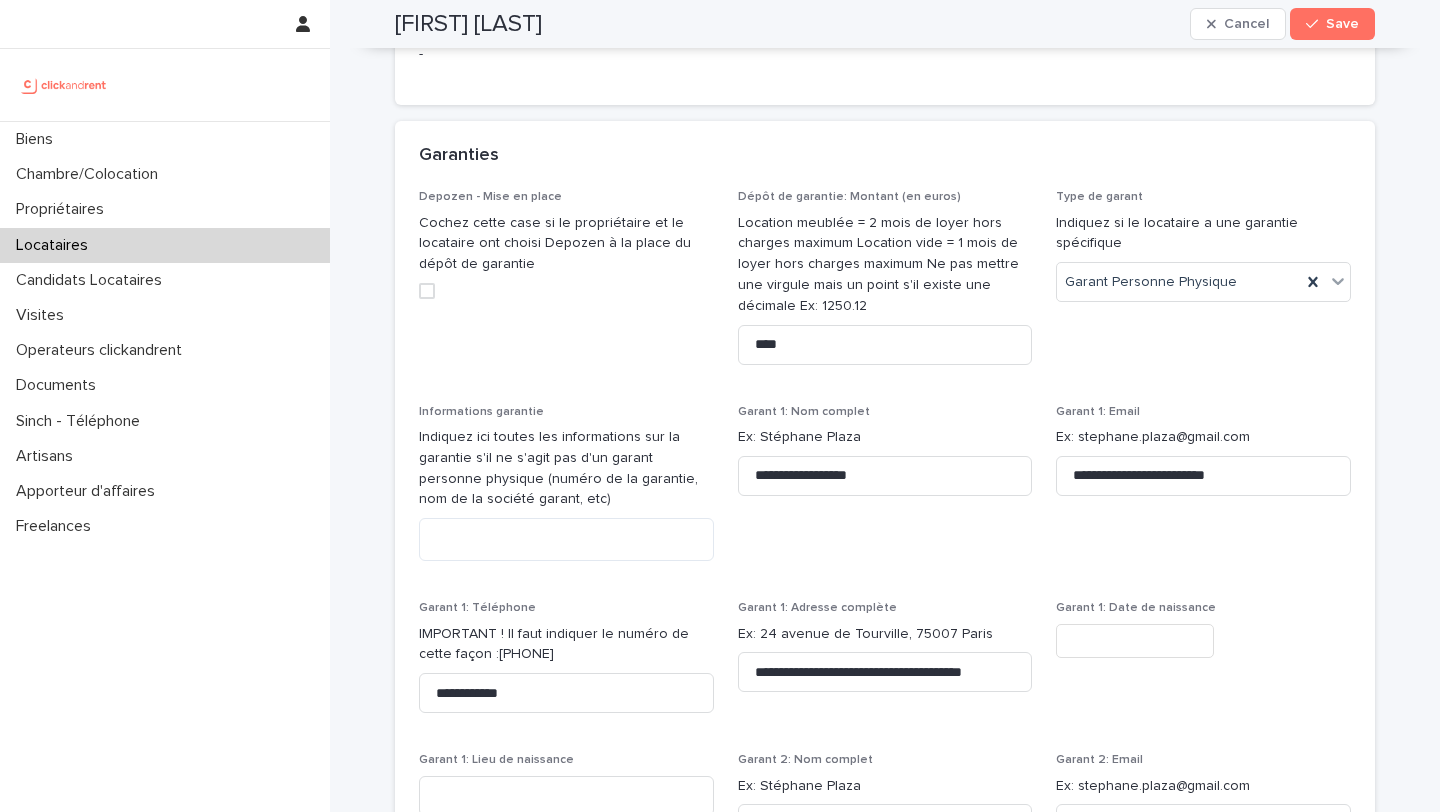 click at bounding box center (1135, 641) 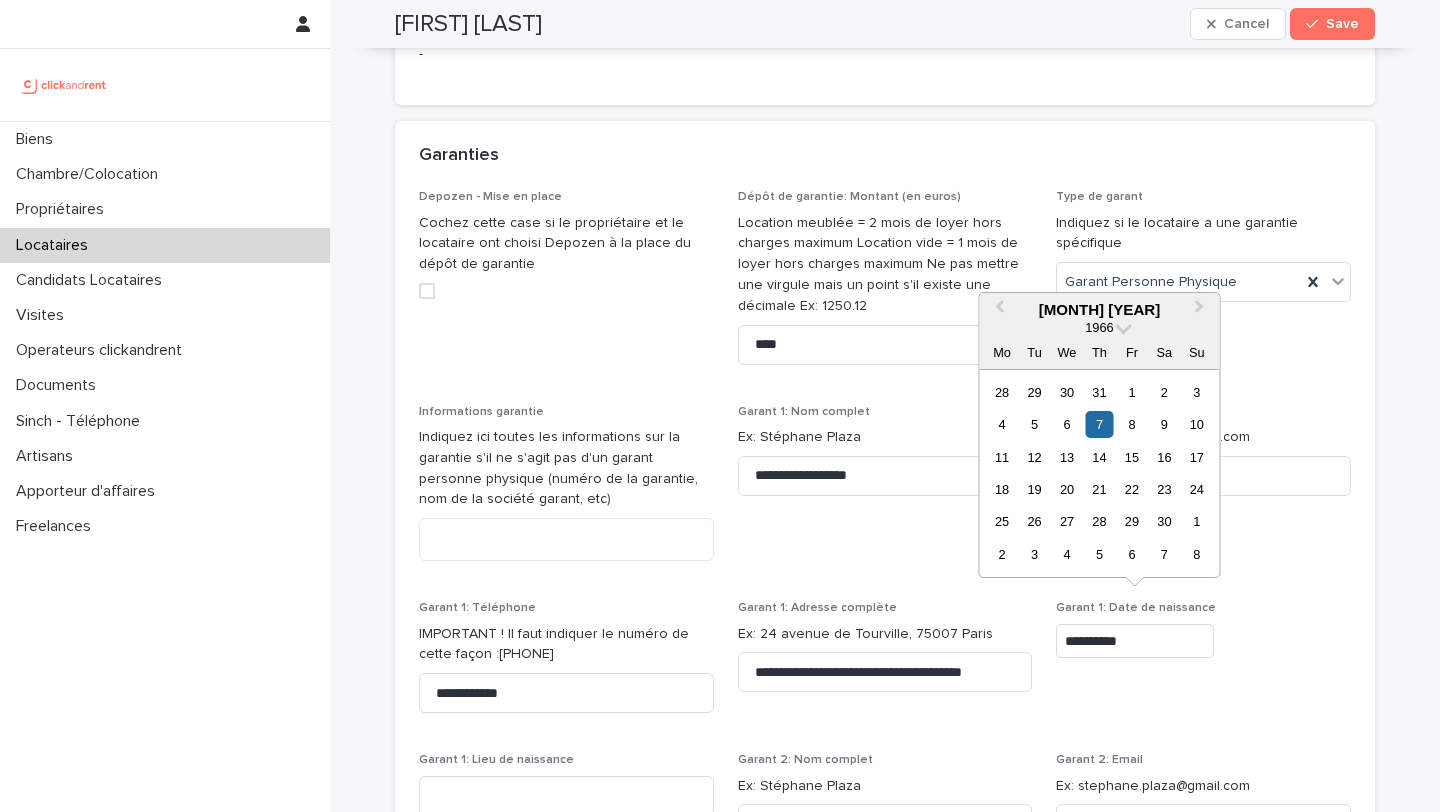 type on "********" 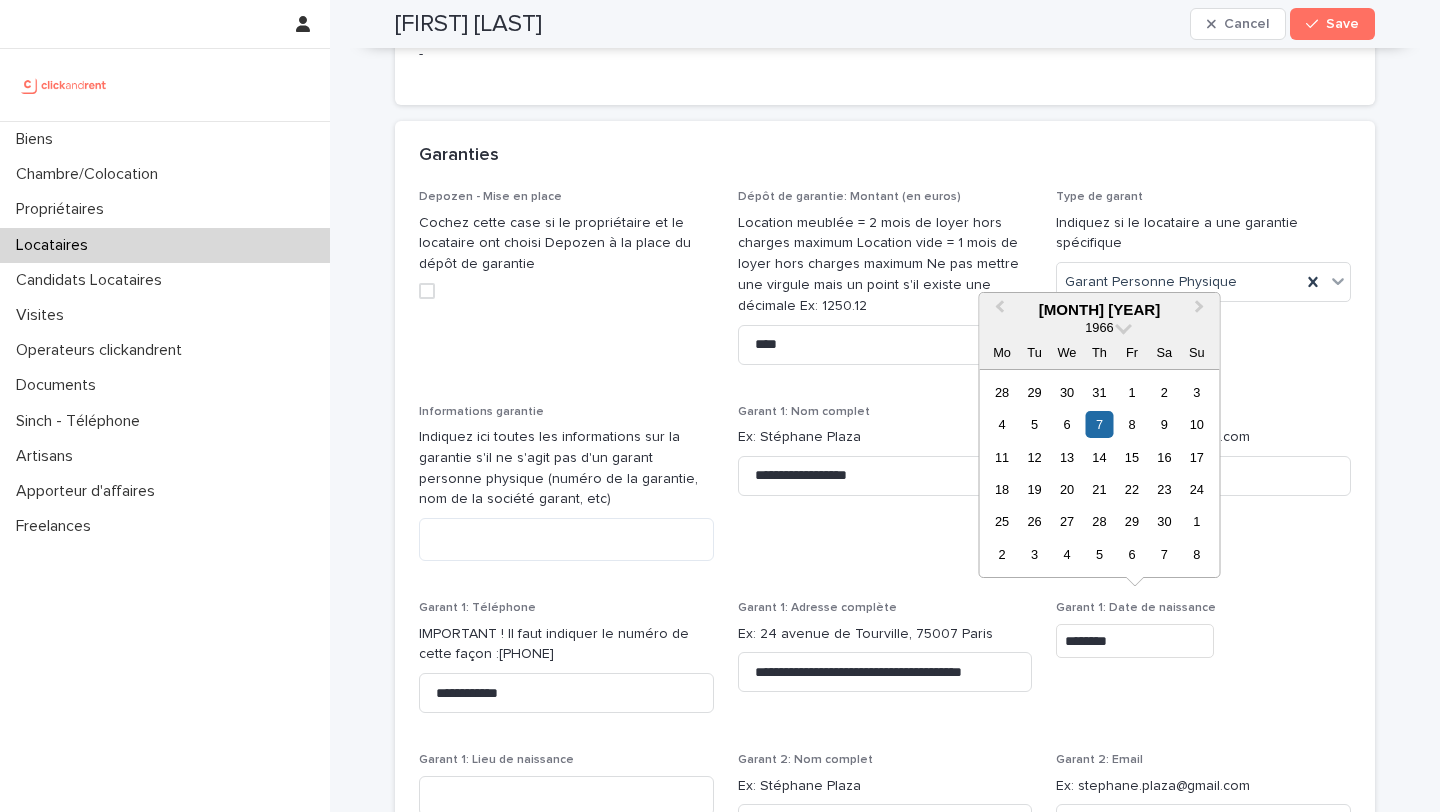 click on "**********" at bounding box center (885, 666) 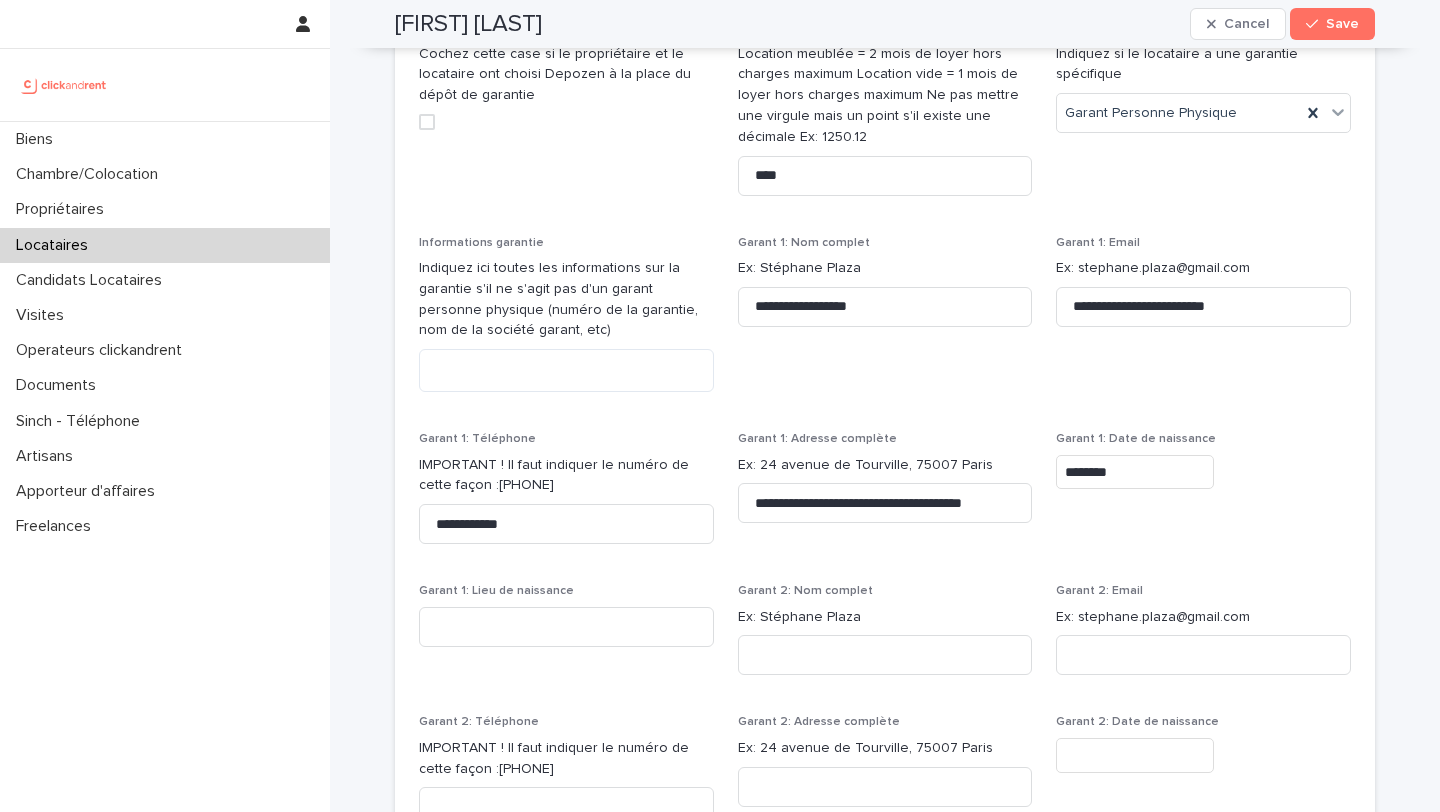 scroll, scrollTop: 1828, scrollLeft: 0, axis: vertical 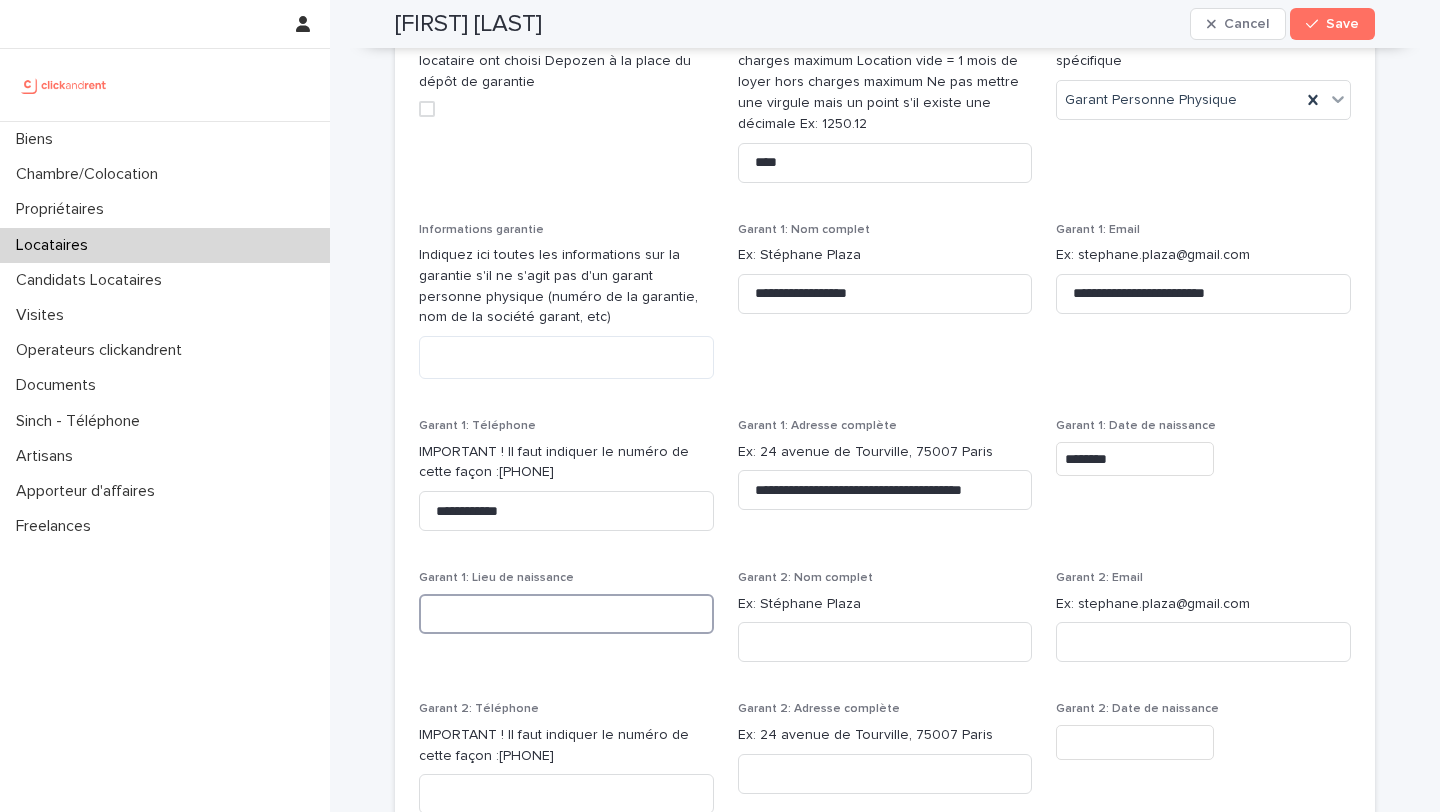 click at bounding box center [566, 614] 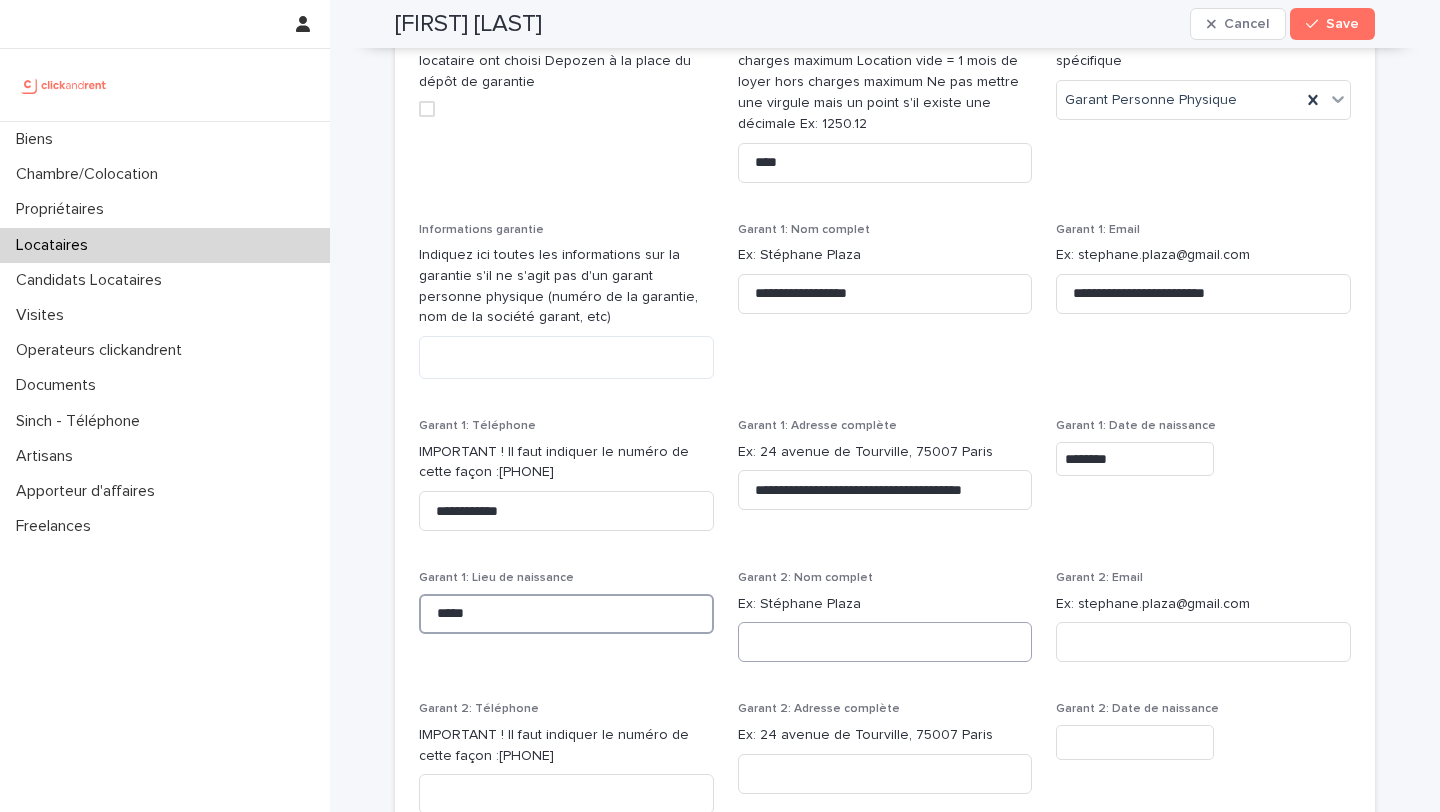 type on "*****" 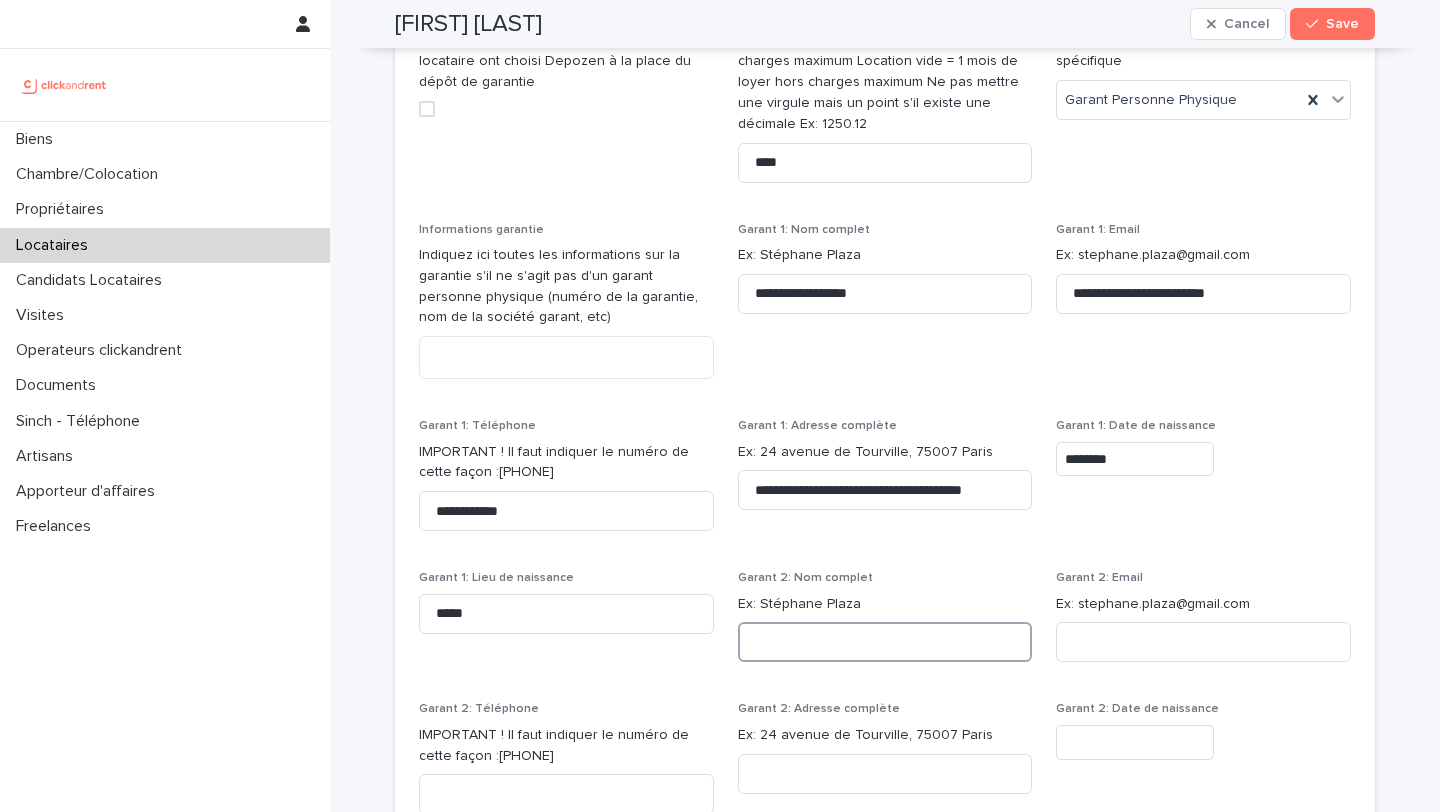 click at bounding box center [885, 642] 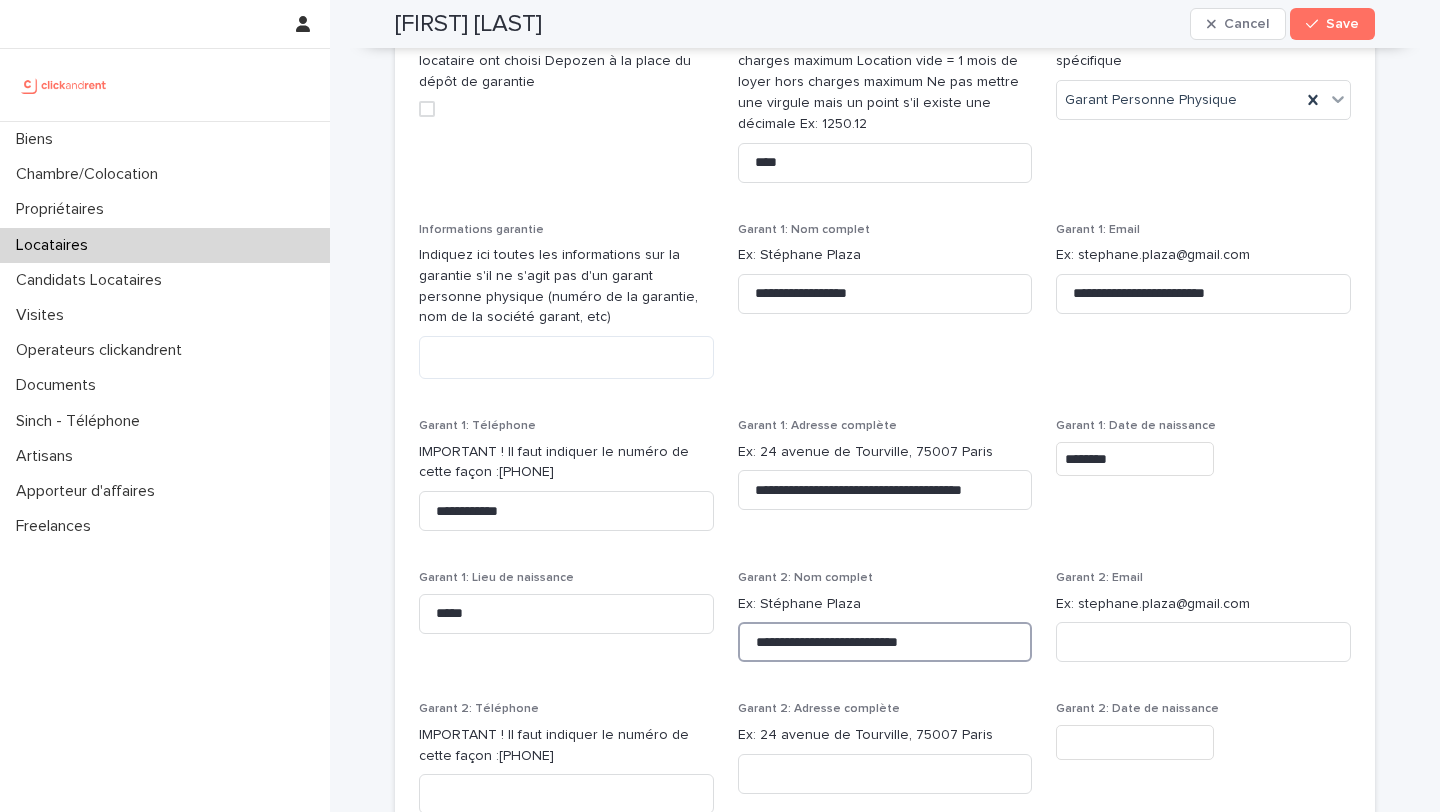 type on "**********" 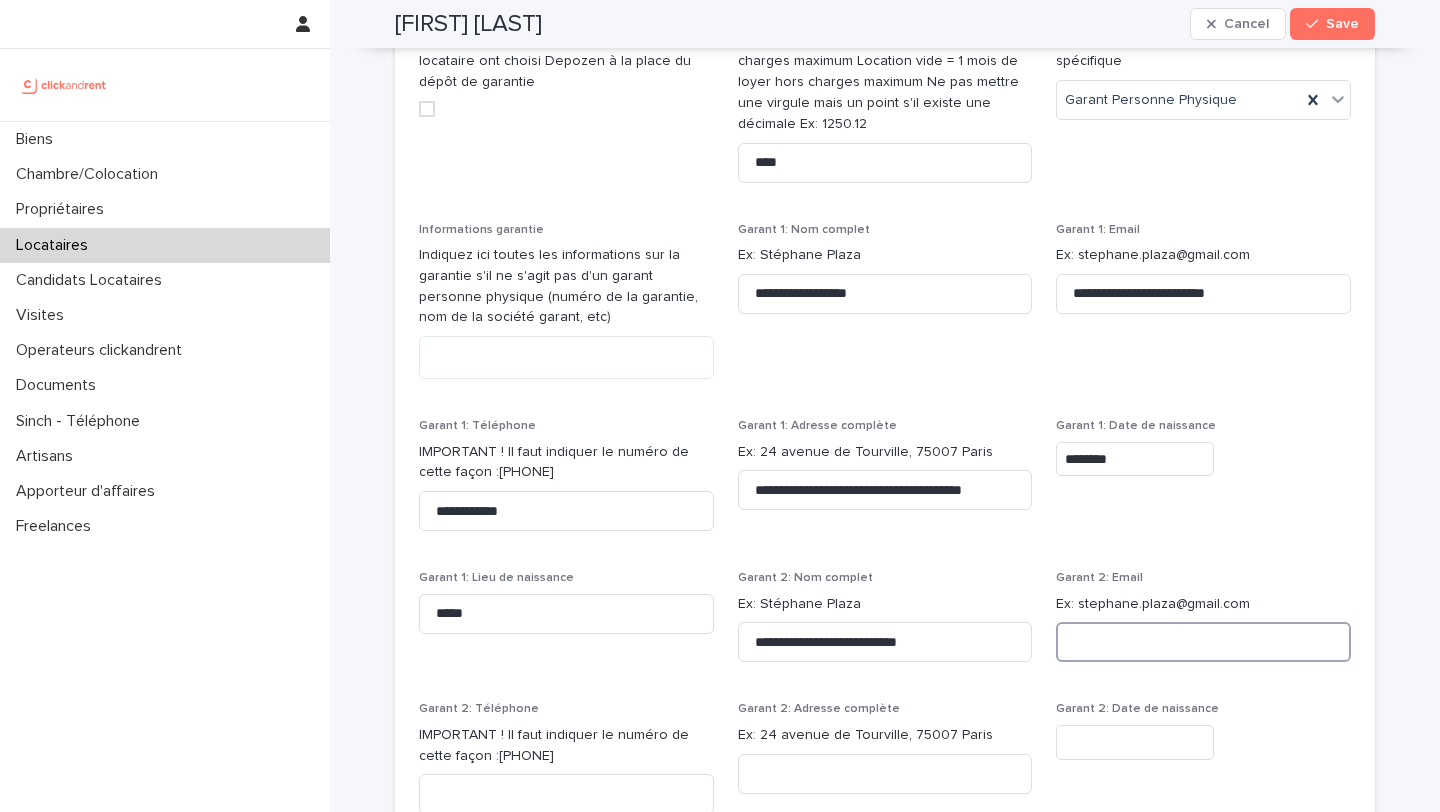 click at bounding box center [1203, 642] 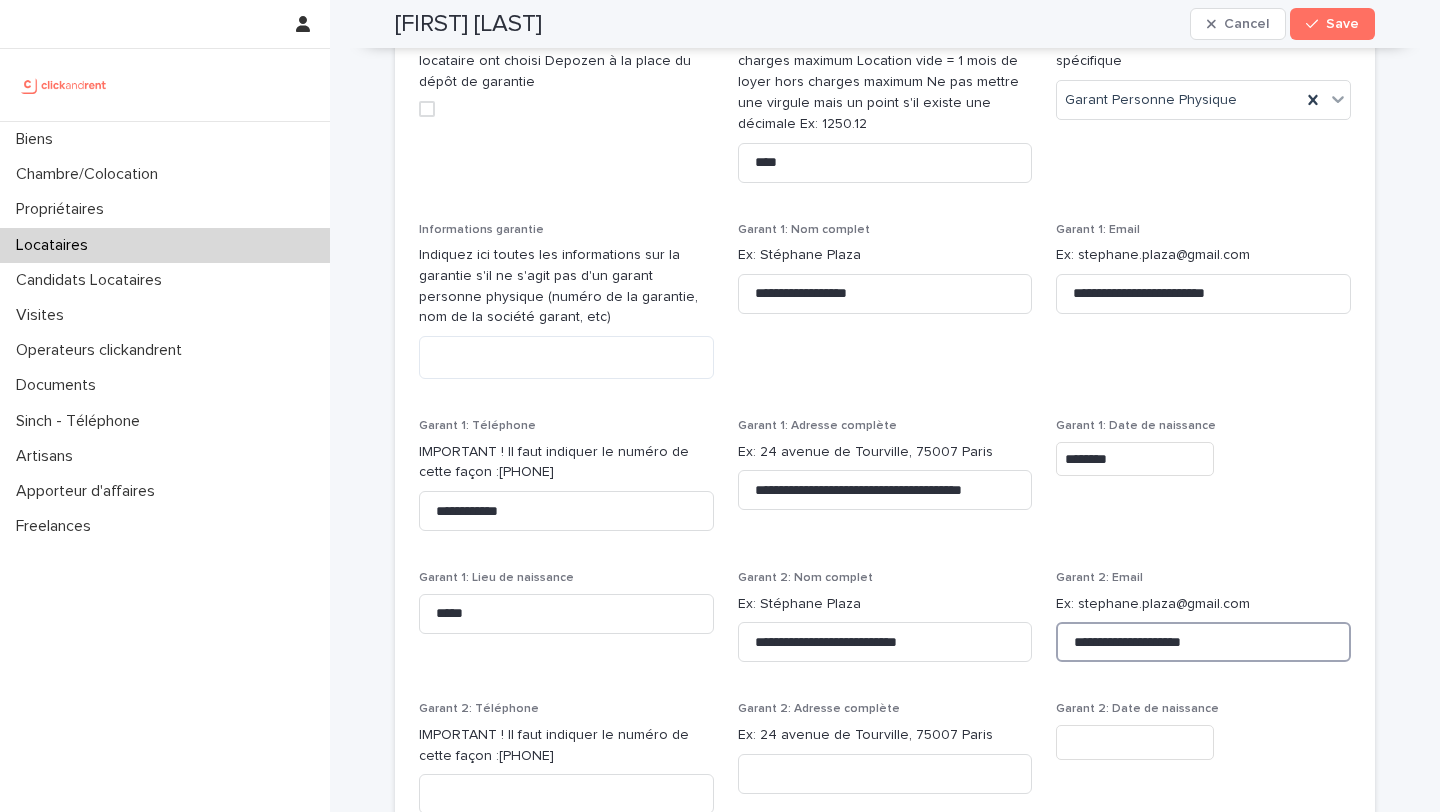 type on "**********" 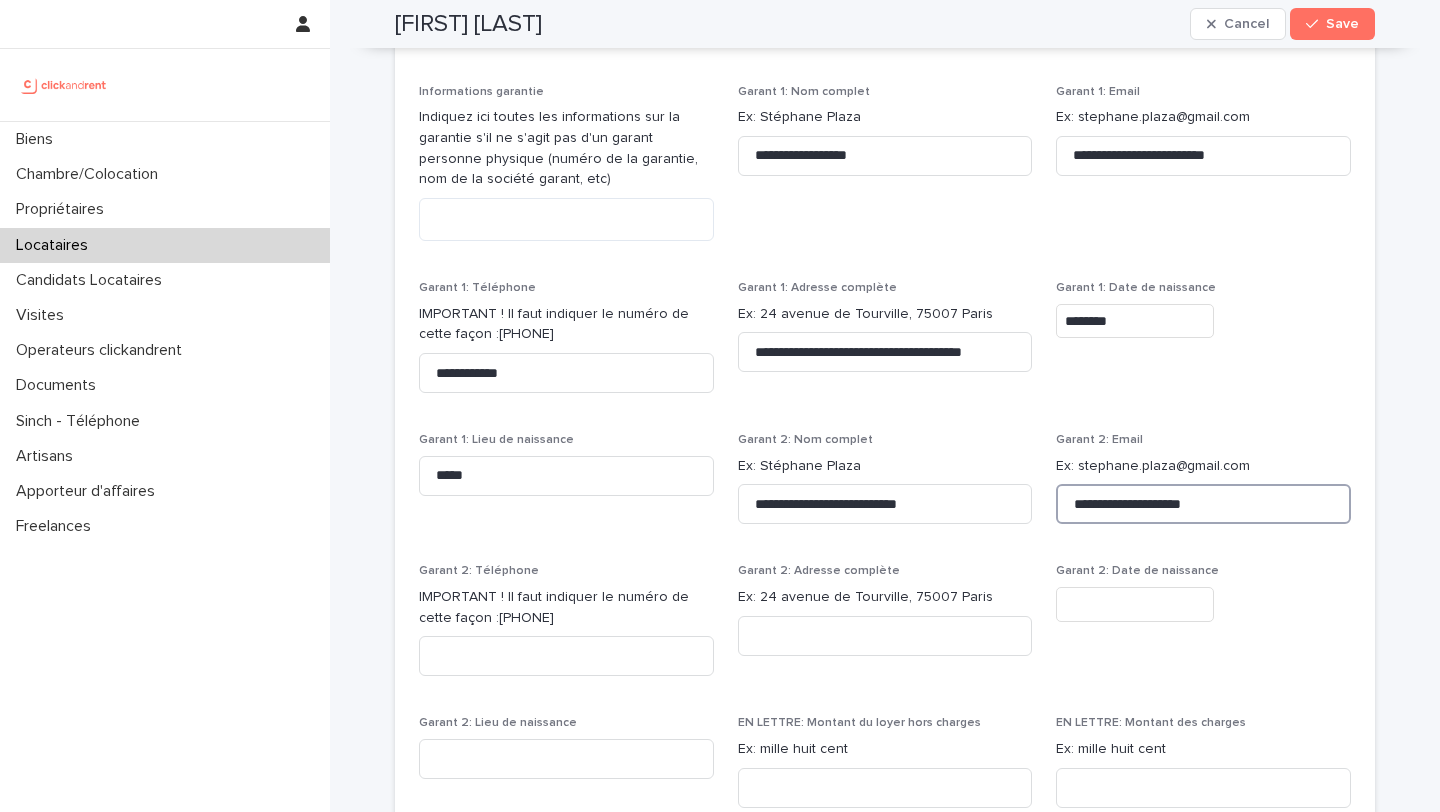 scroll, scrollTop: 2005, scrollLeft: 0, axis: vertical 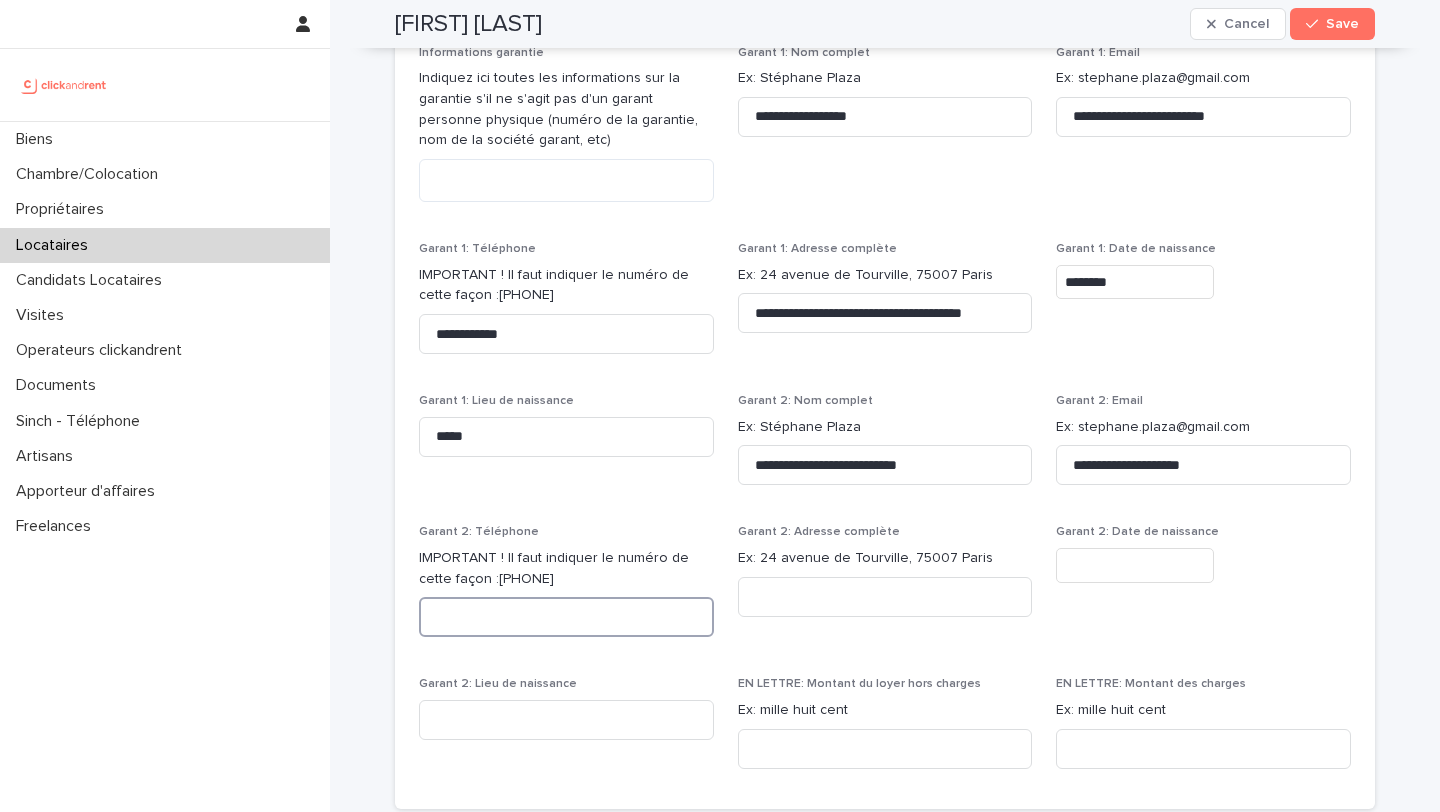 click at bounding box center [566, 617] 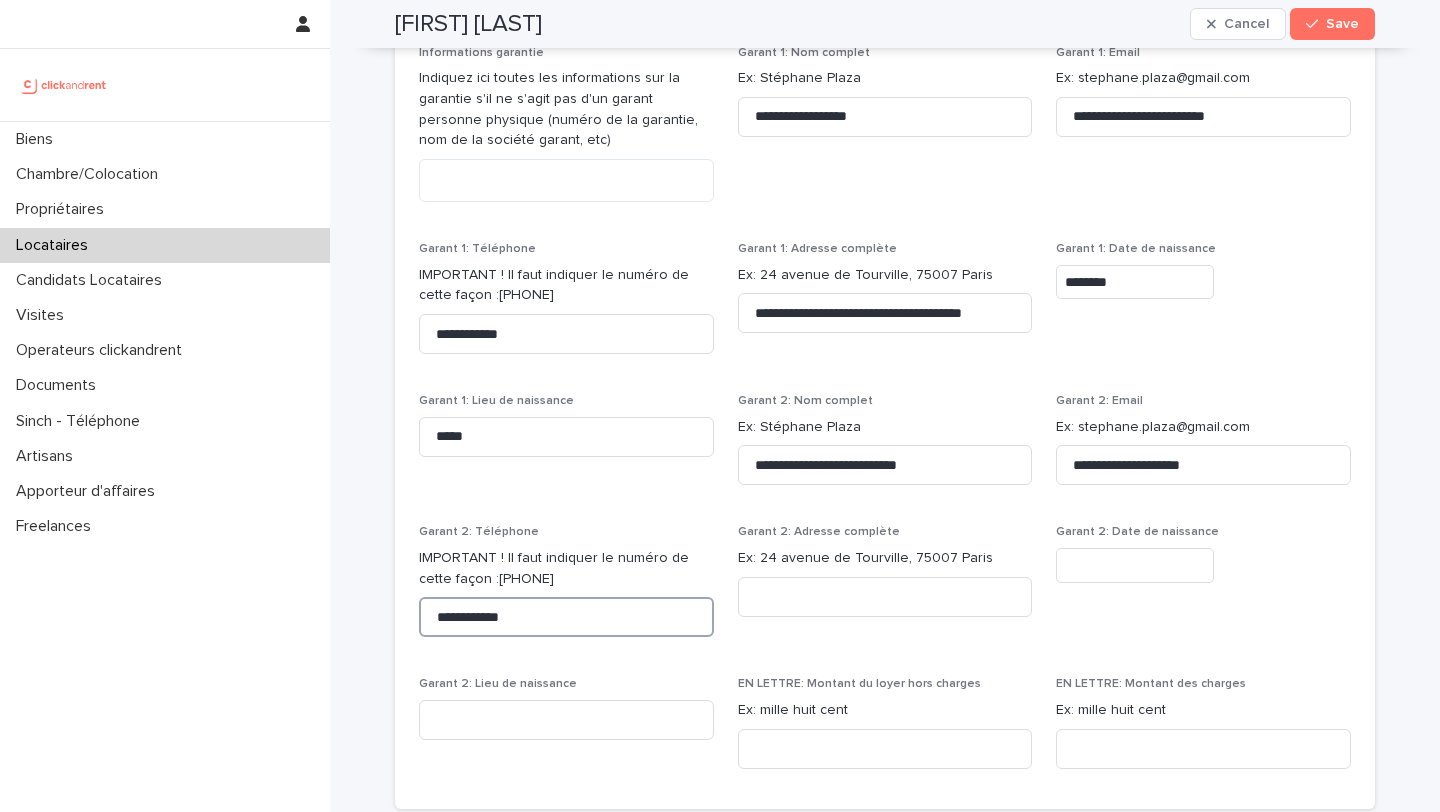 type on "**********" 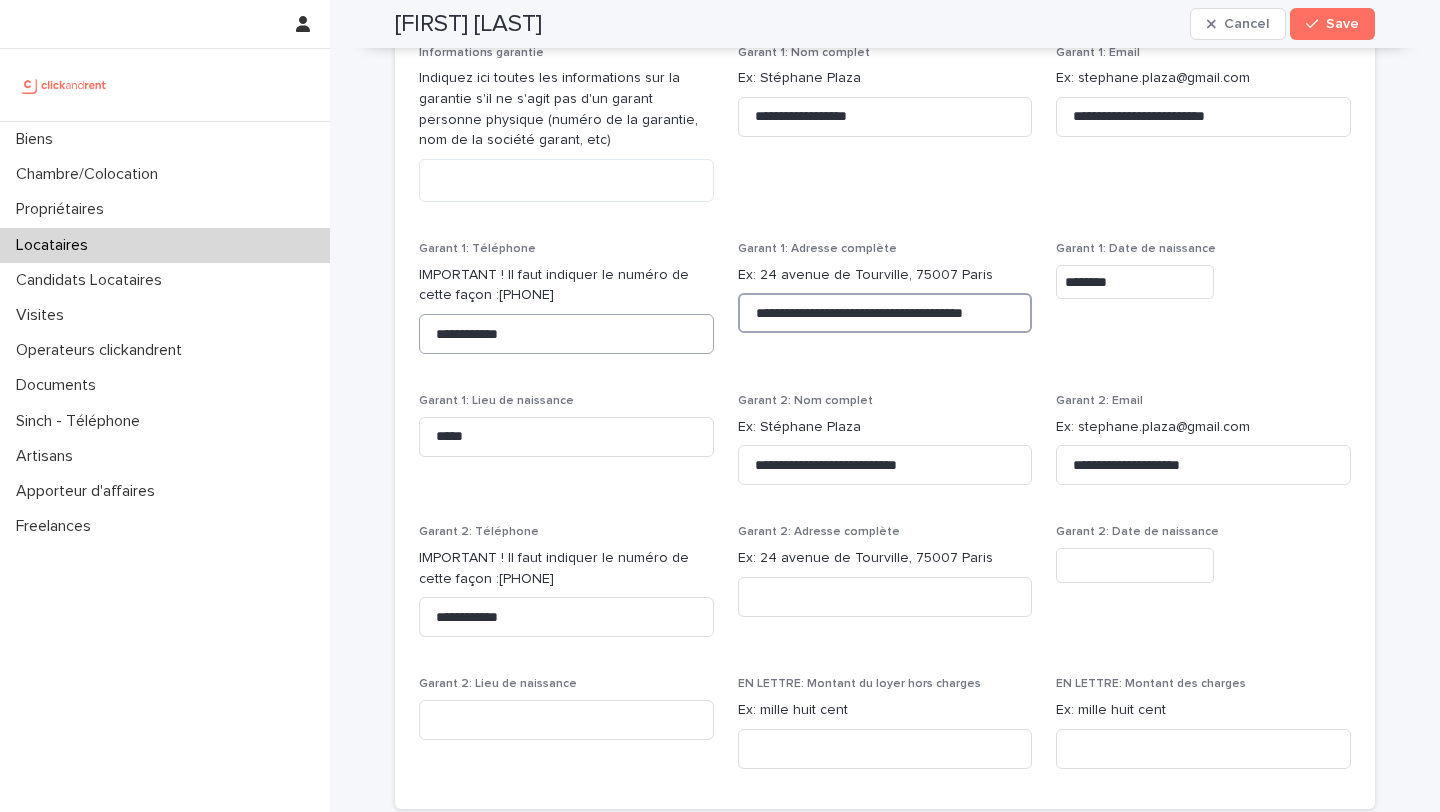 drag, startPoint x: 1019, startPoint y: 293, endPoint x: 677, endPoint y: 298, distance: 342.03656 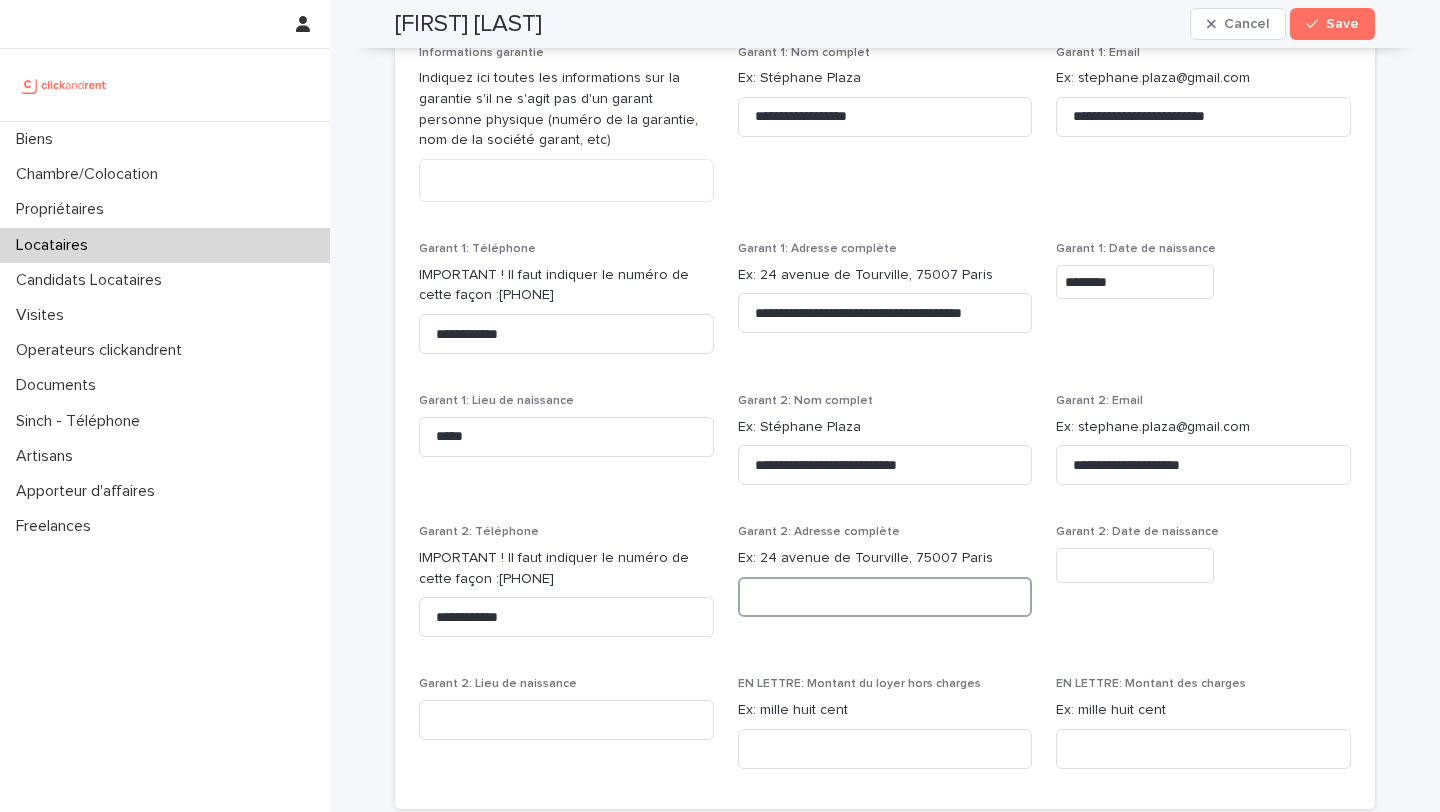 click at bounding box center [885, 597] 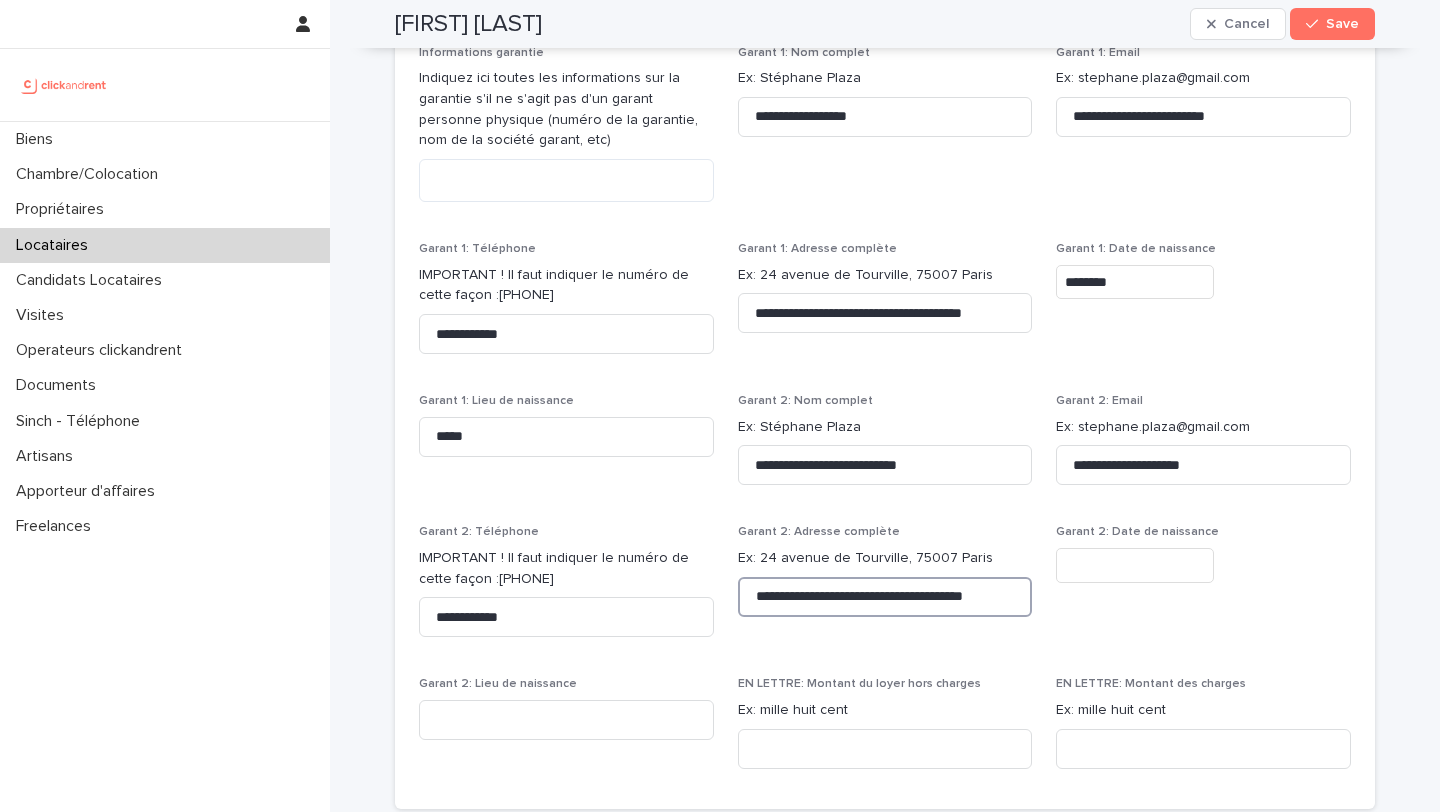 type on "**********" 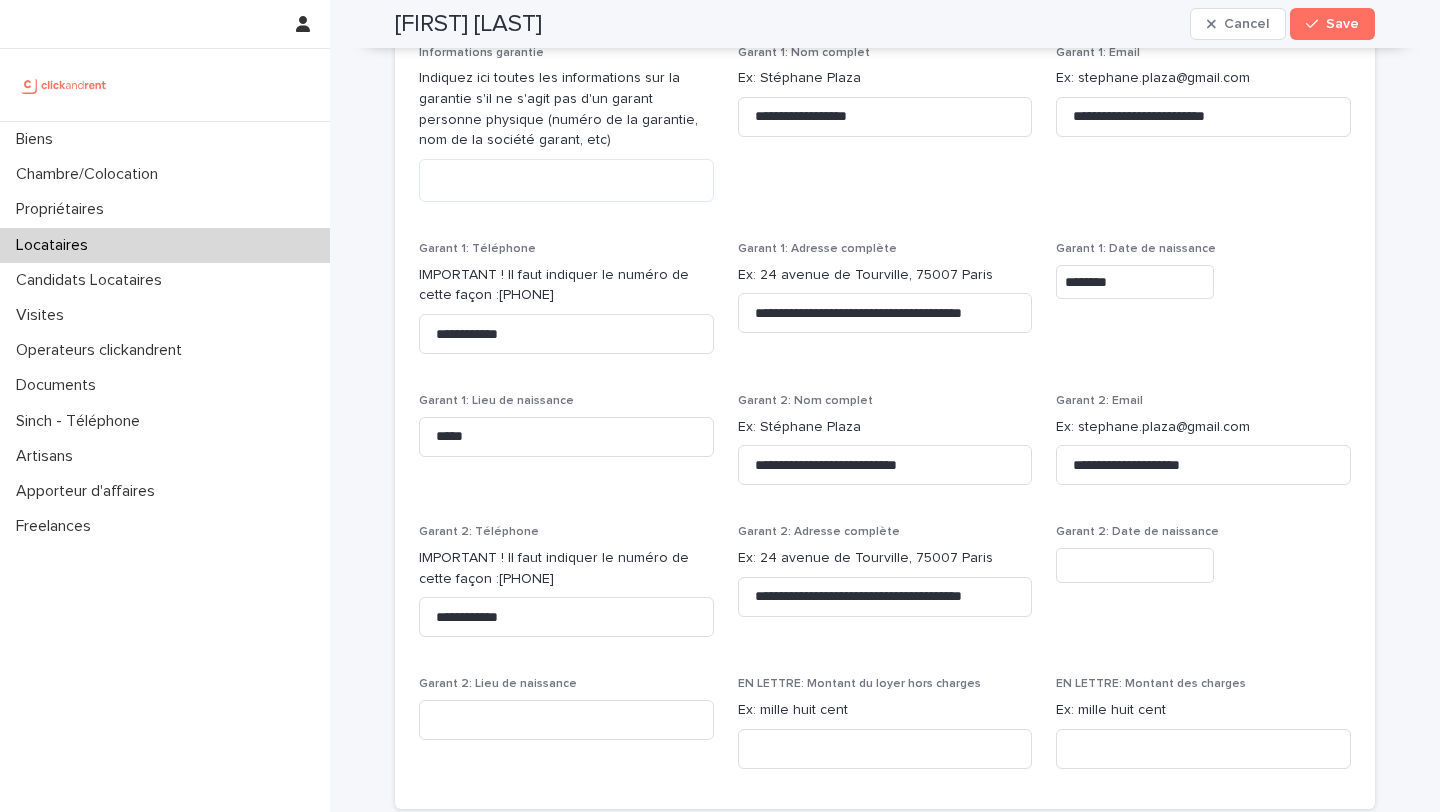 click at bounding box center (1135, 565) 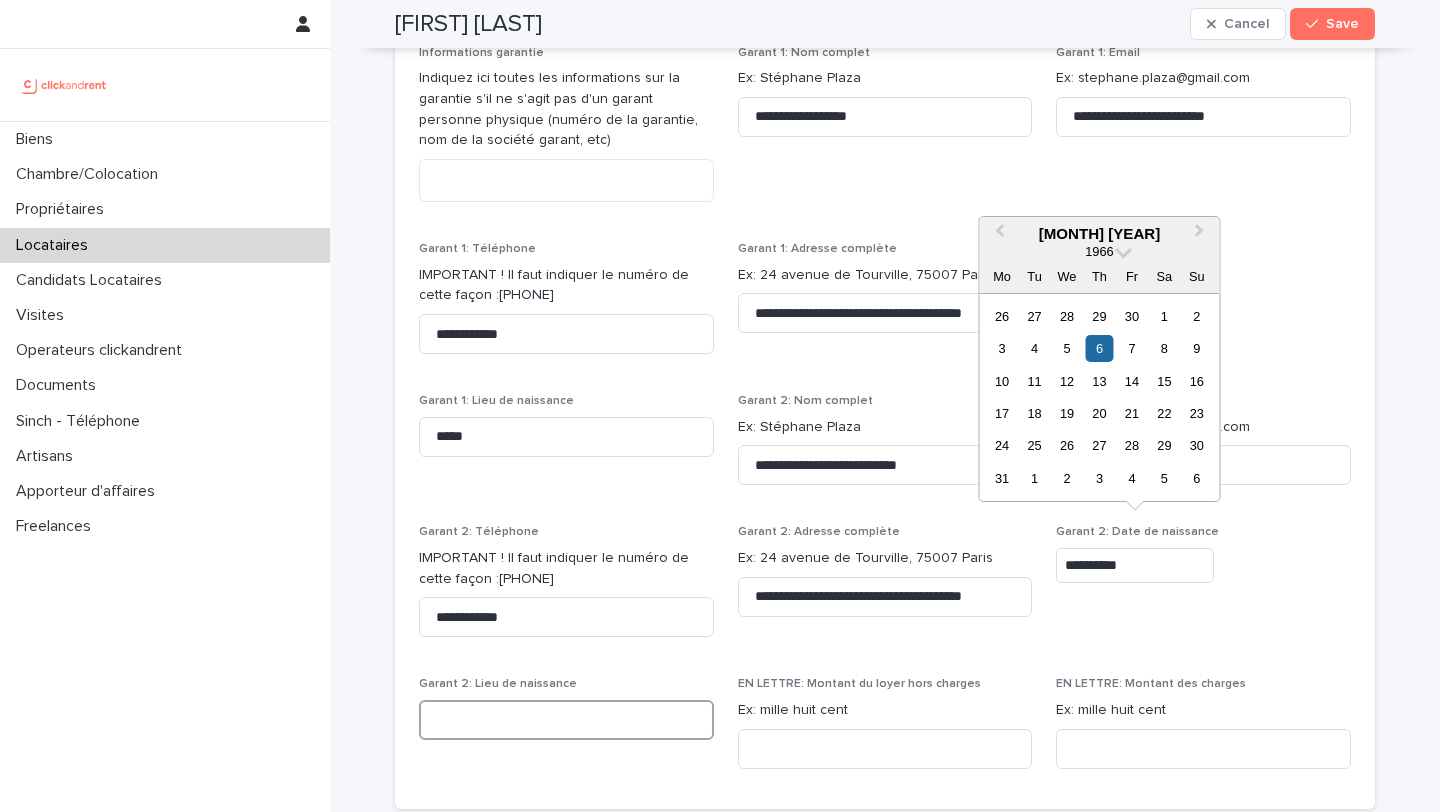 type on "*********" 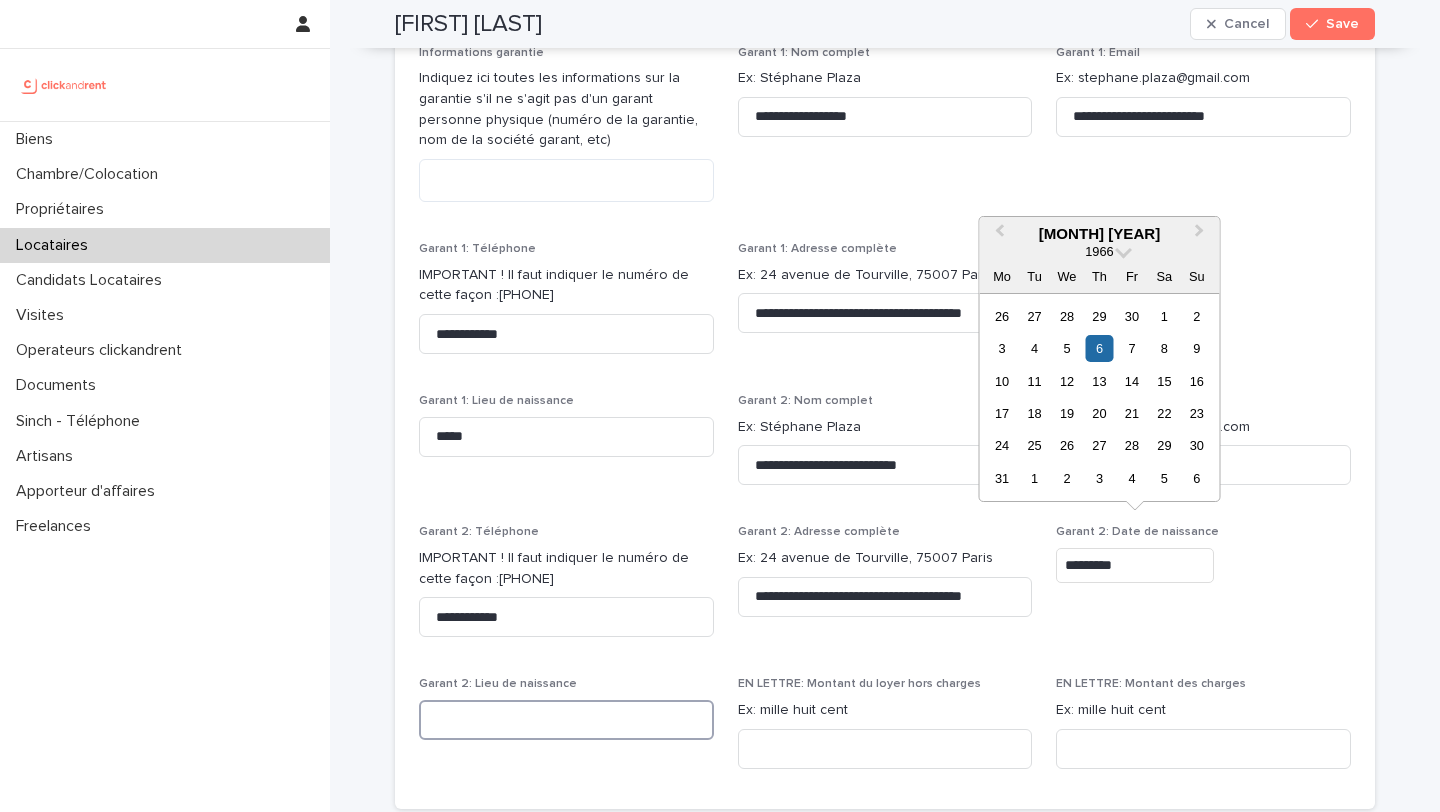 click at bounding box center [566, 720] 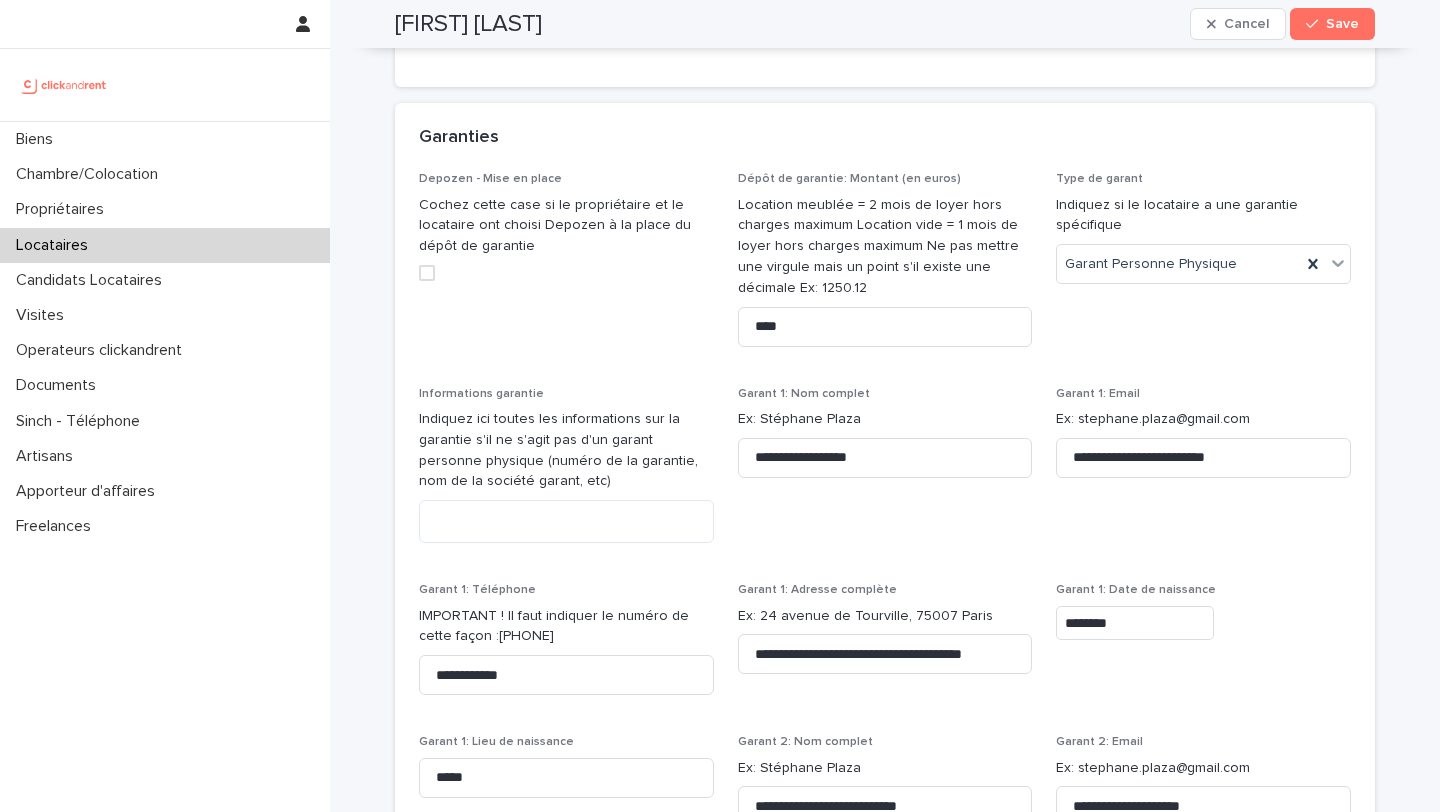 scroll, scrollTop: 1645, scrollLeft: 0, axis: vertical 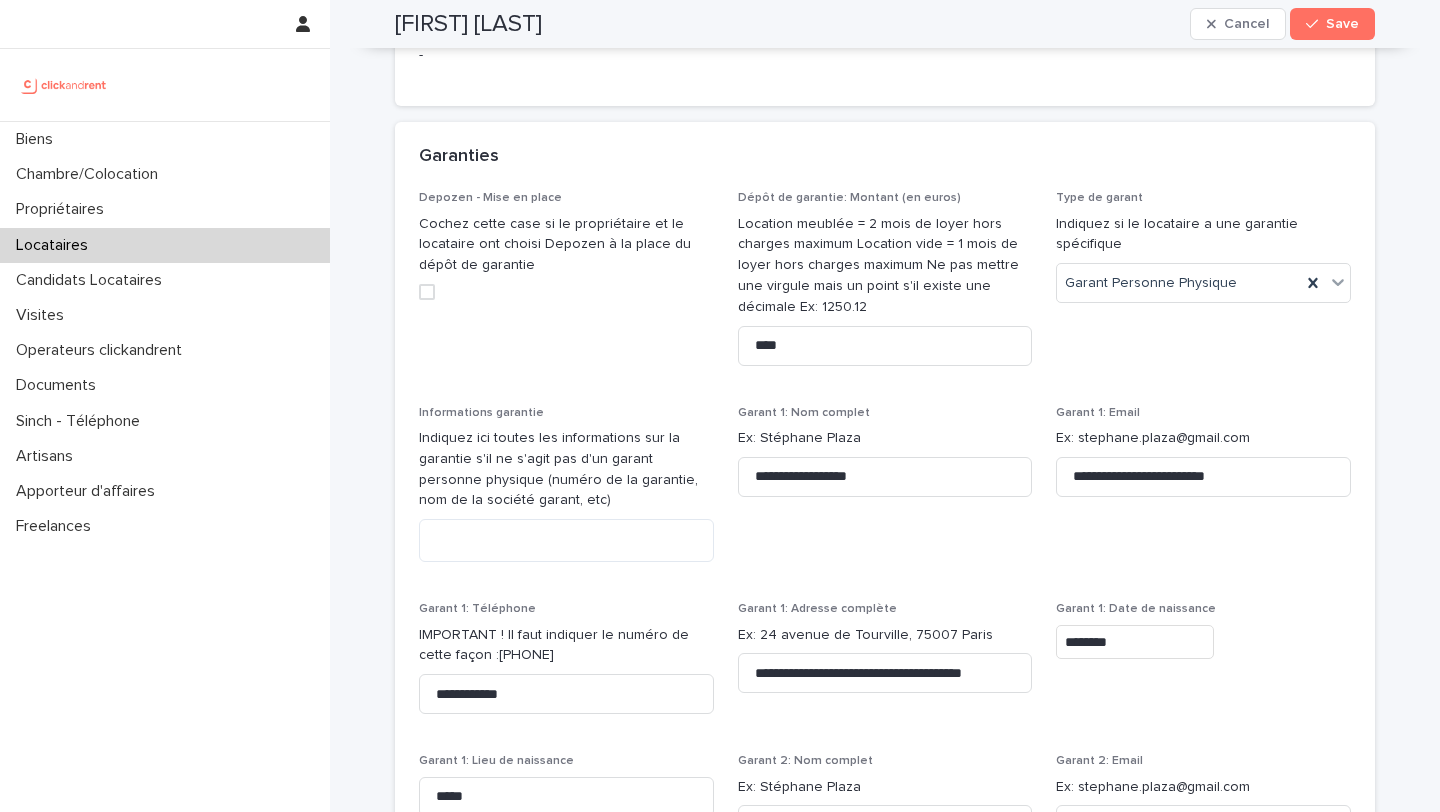 type on "**********" 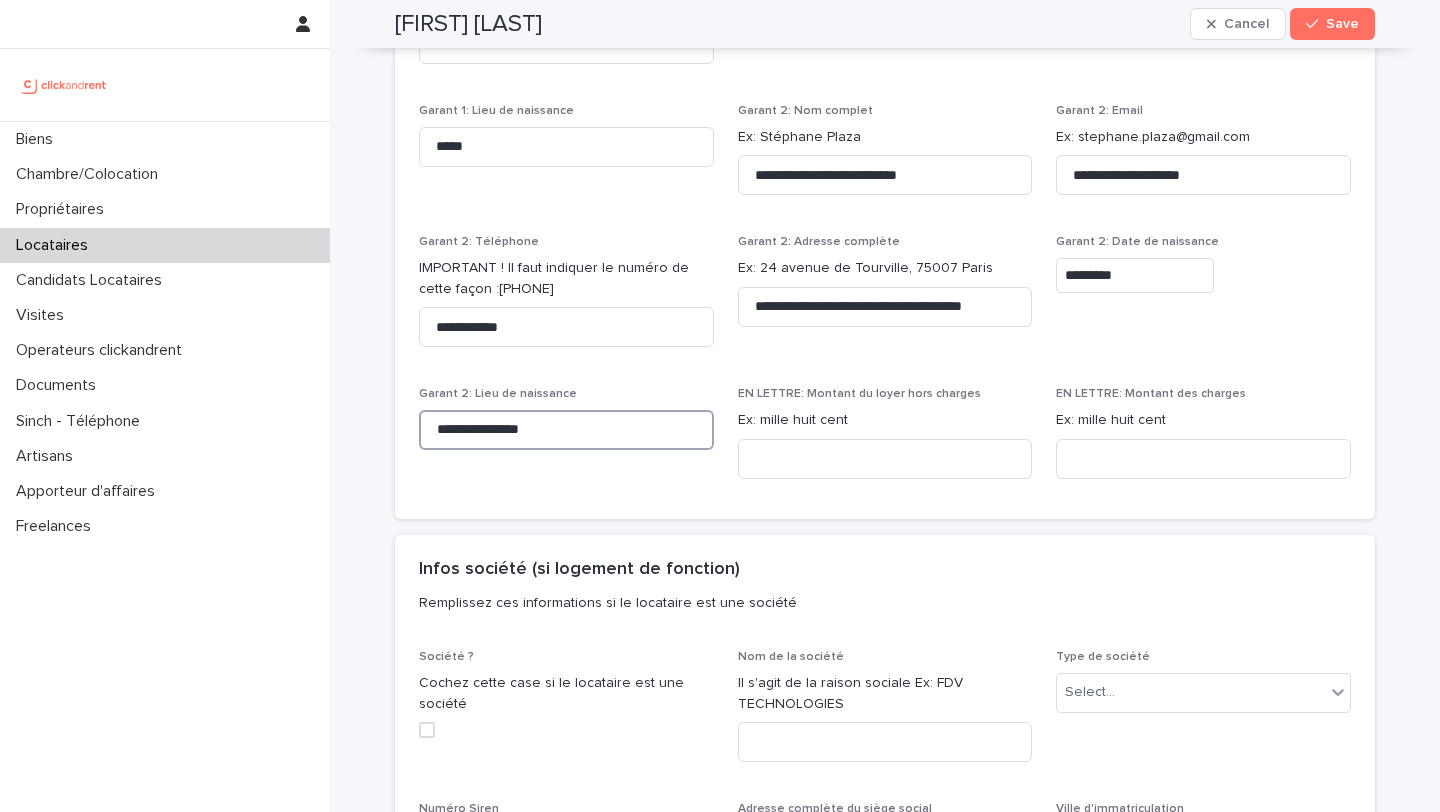scroll, scrollTop: 2294, scrollLeft: 0, axis: vertical 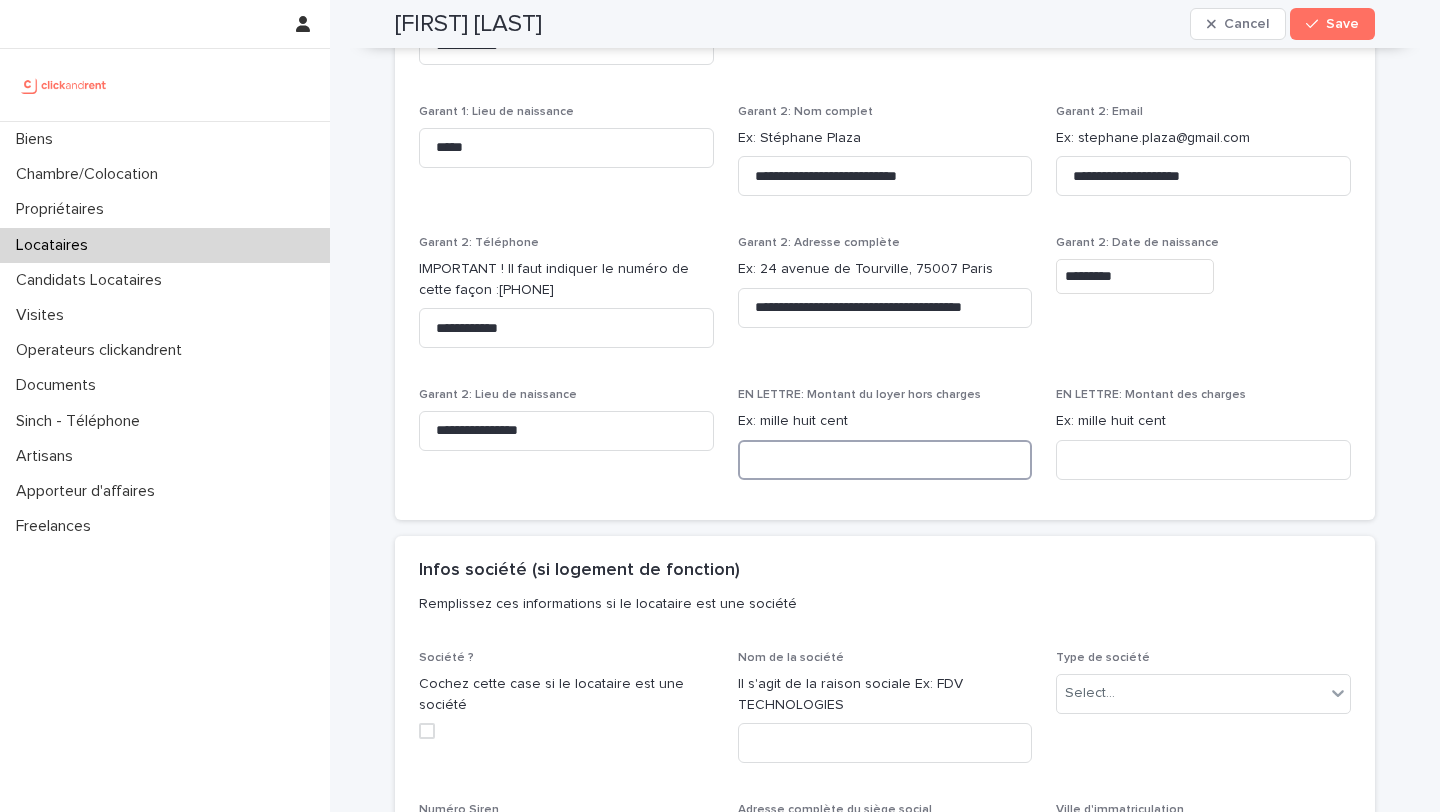 click at bounding box center [885, 460] 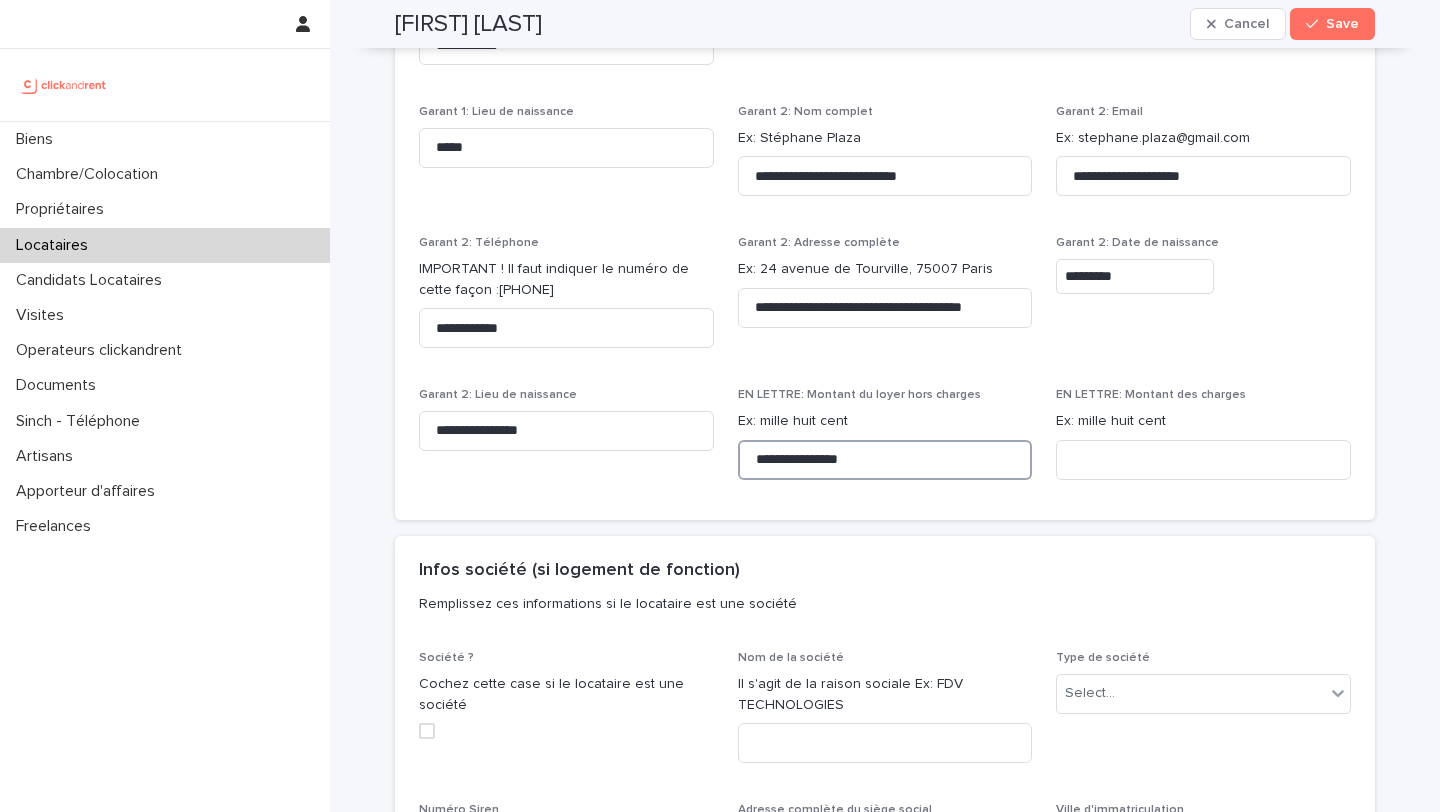 type on "**********" 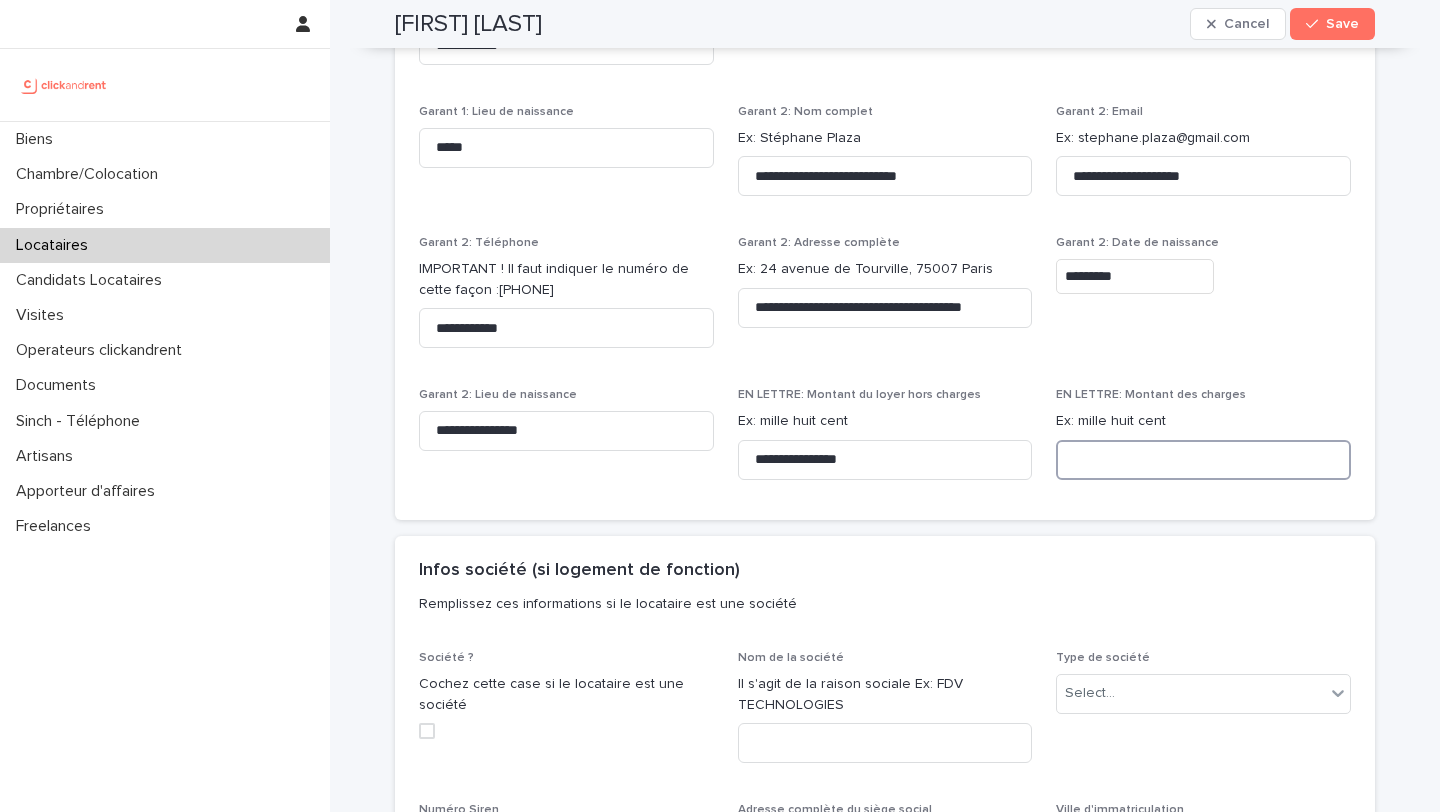 click at bounding box center (1203, 460) 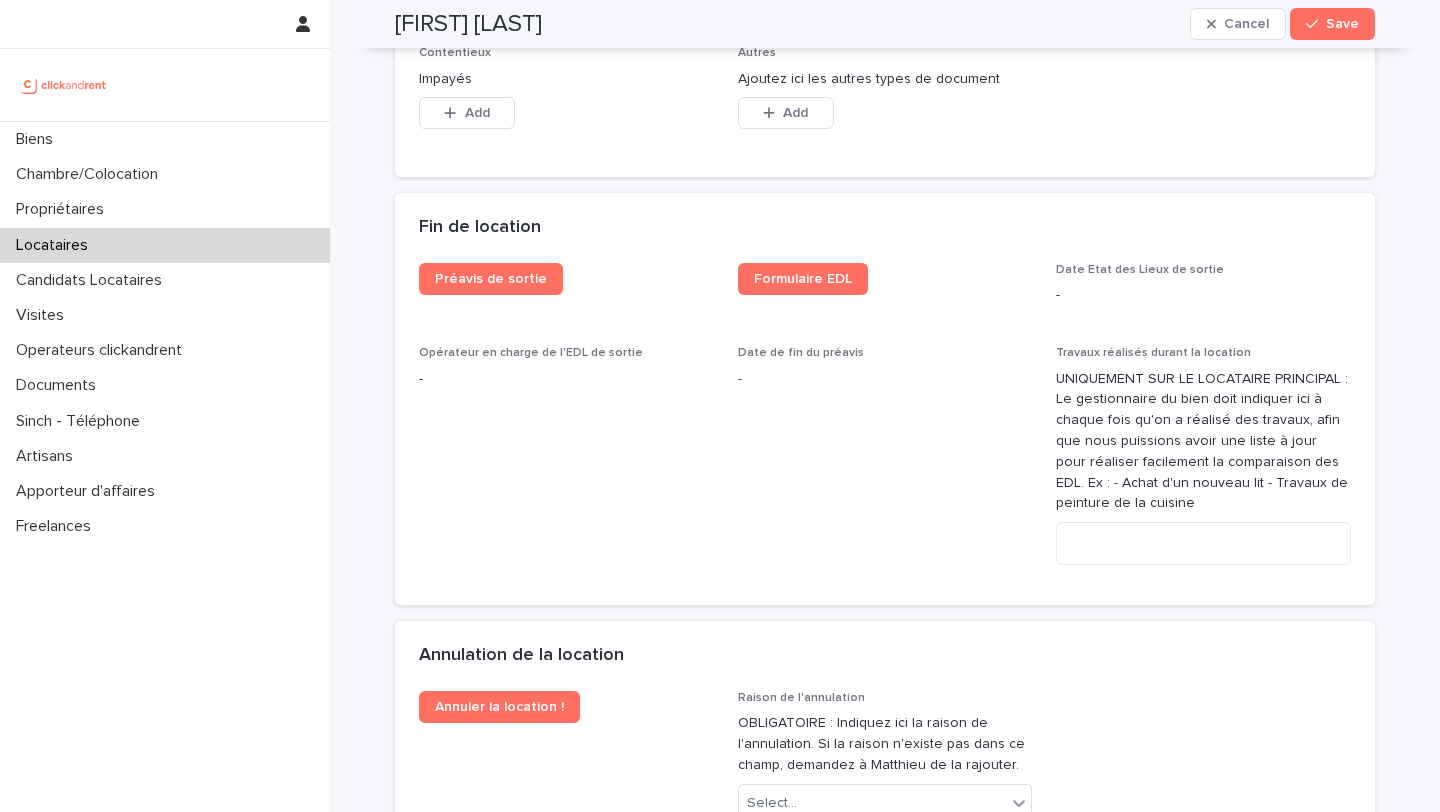 scroll, scrollTop: 3571, scrollLeft: 0, axis: vertical 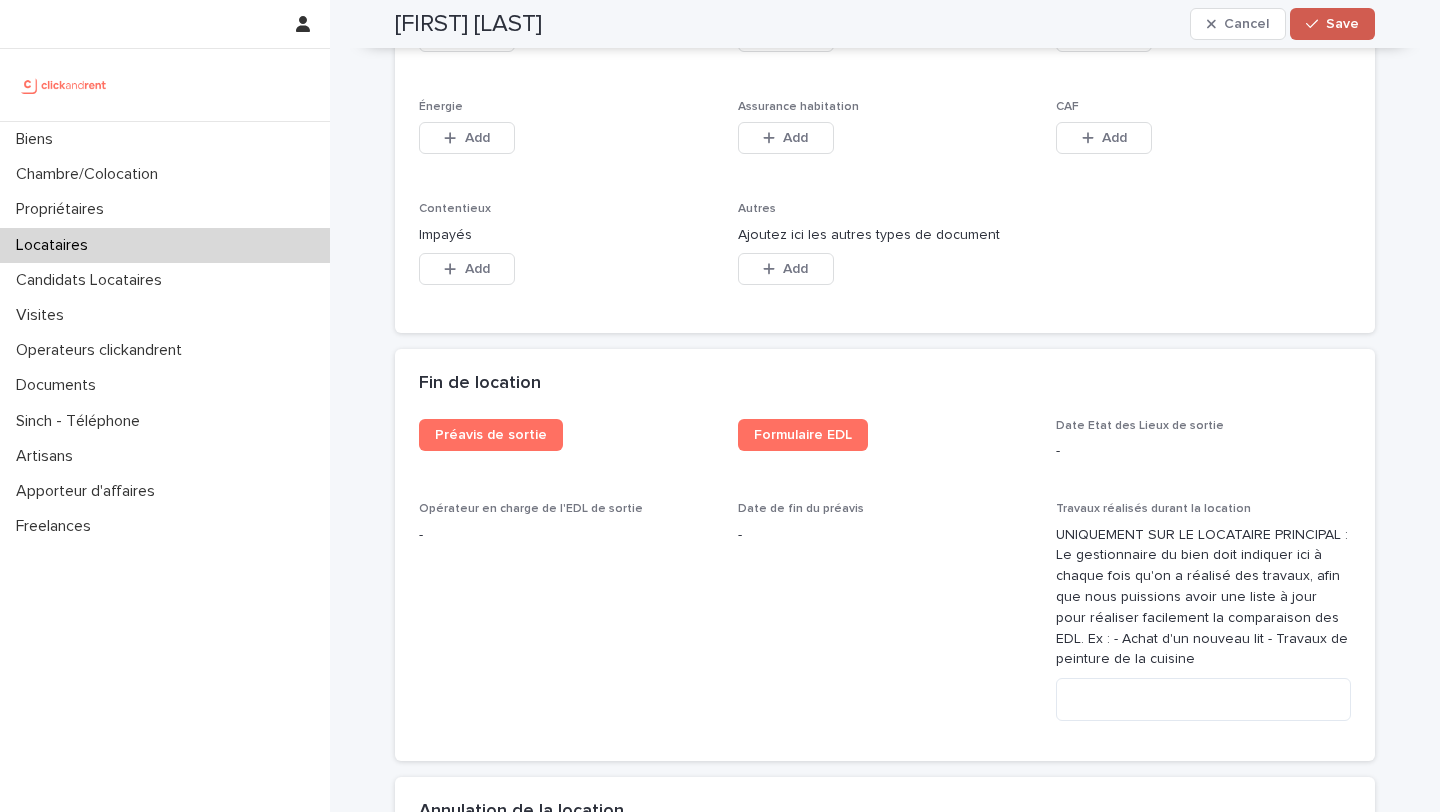 type on "**********" 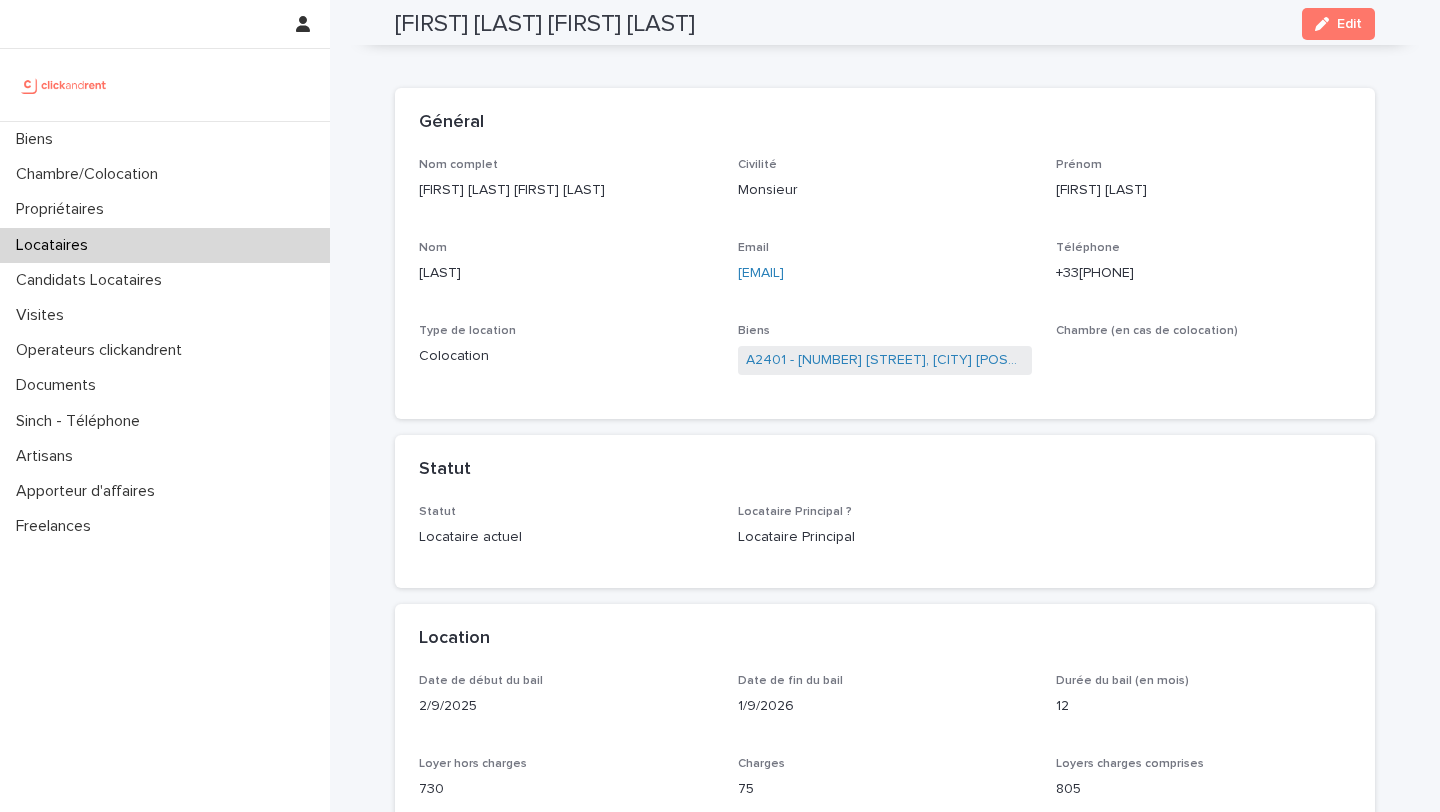 scroll, scrollTop: 0, scrollLeft: 0, axis: both 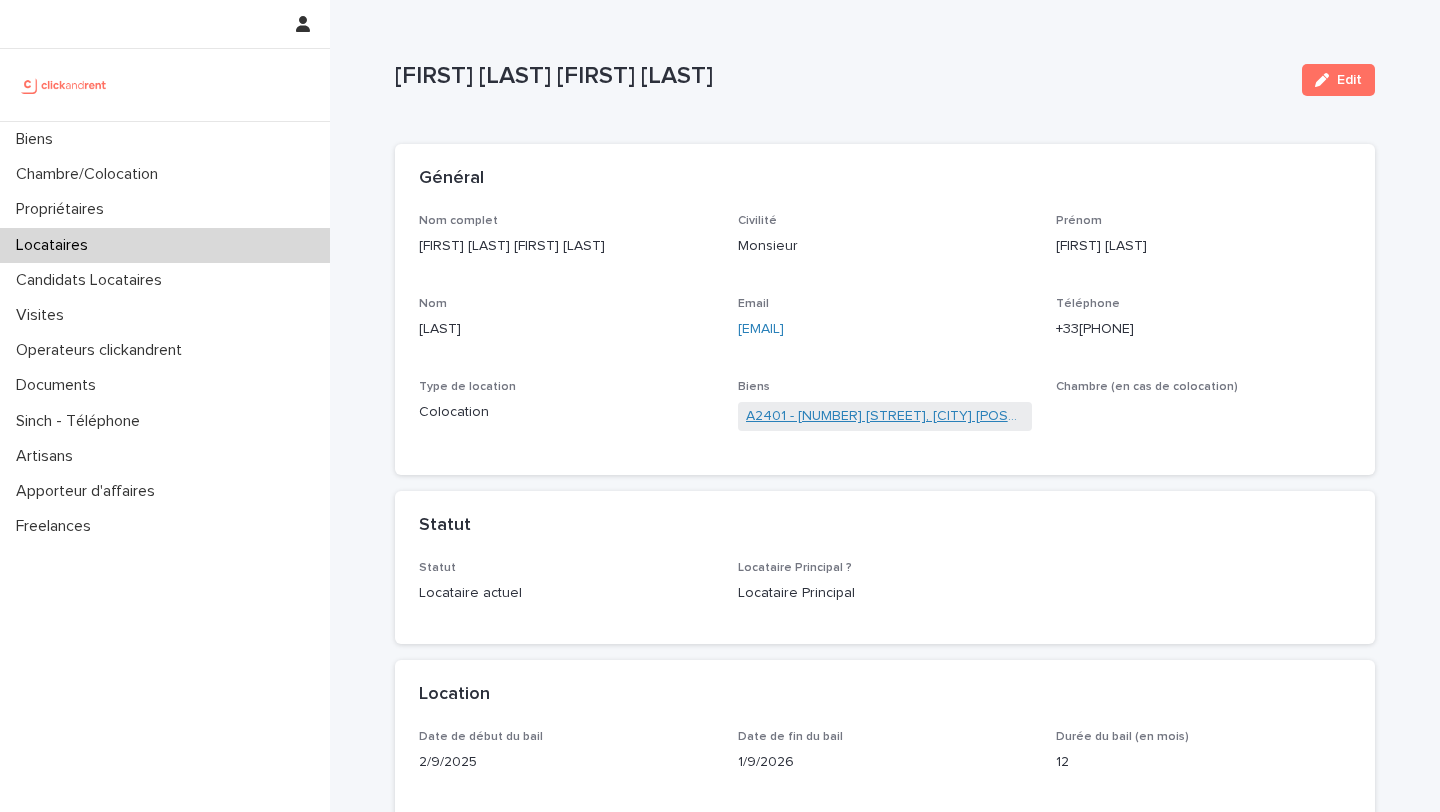 click on "A2401 - [NUMBER] [STREET], [CITY] [POSTAL_CODE]" at bounding box center (885, 416) 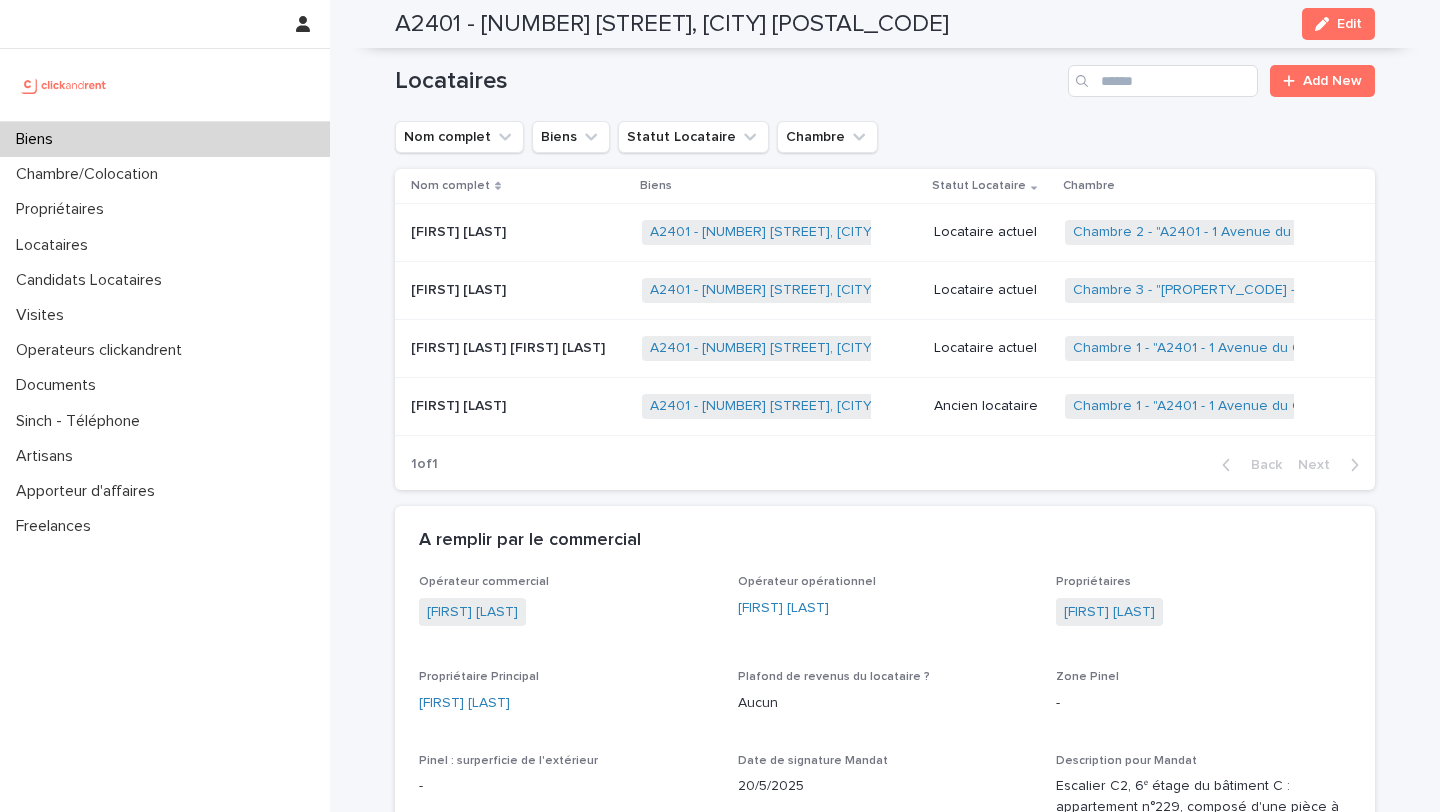 scroll, scrollTop: 1188, scrollLeft: 0, axis: vertical 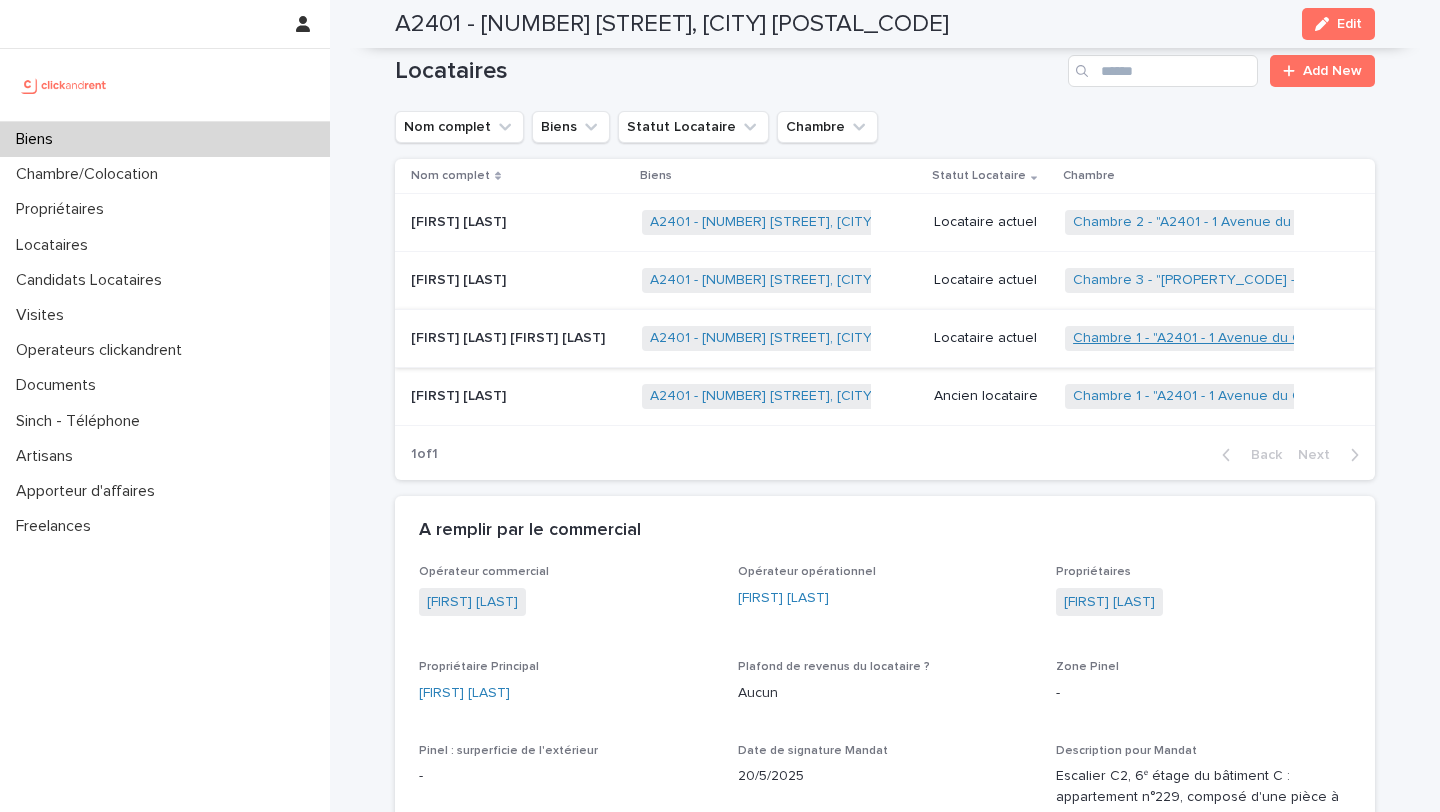 click on "Chambre 1 - "A2401 - 1 Avenue du Général Leclerc,  [CITY] [STATE]"" at bounding box center [1286, 338] 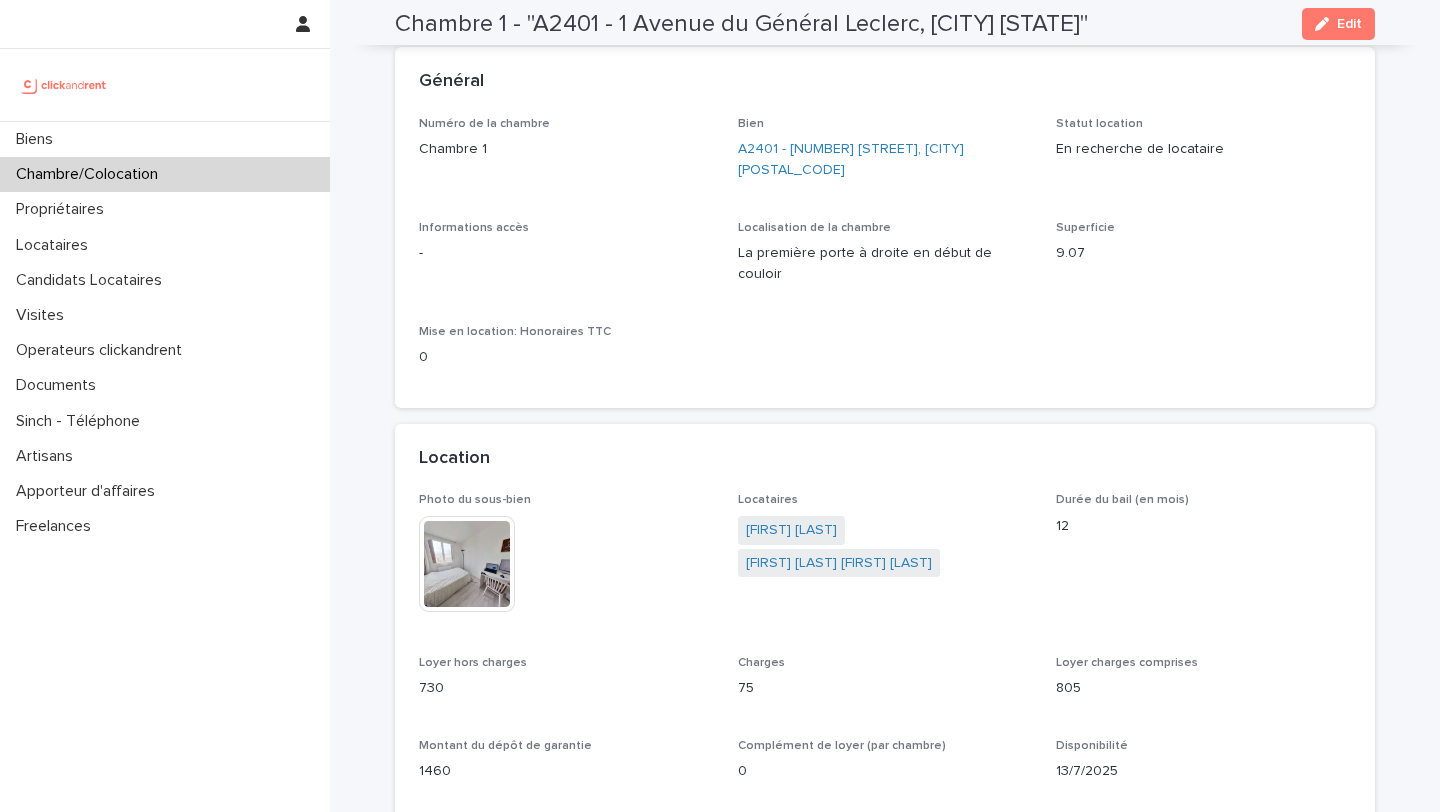 scroll, scrollTop: 3, scrollLeft: 0, axis: vertical 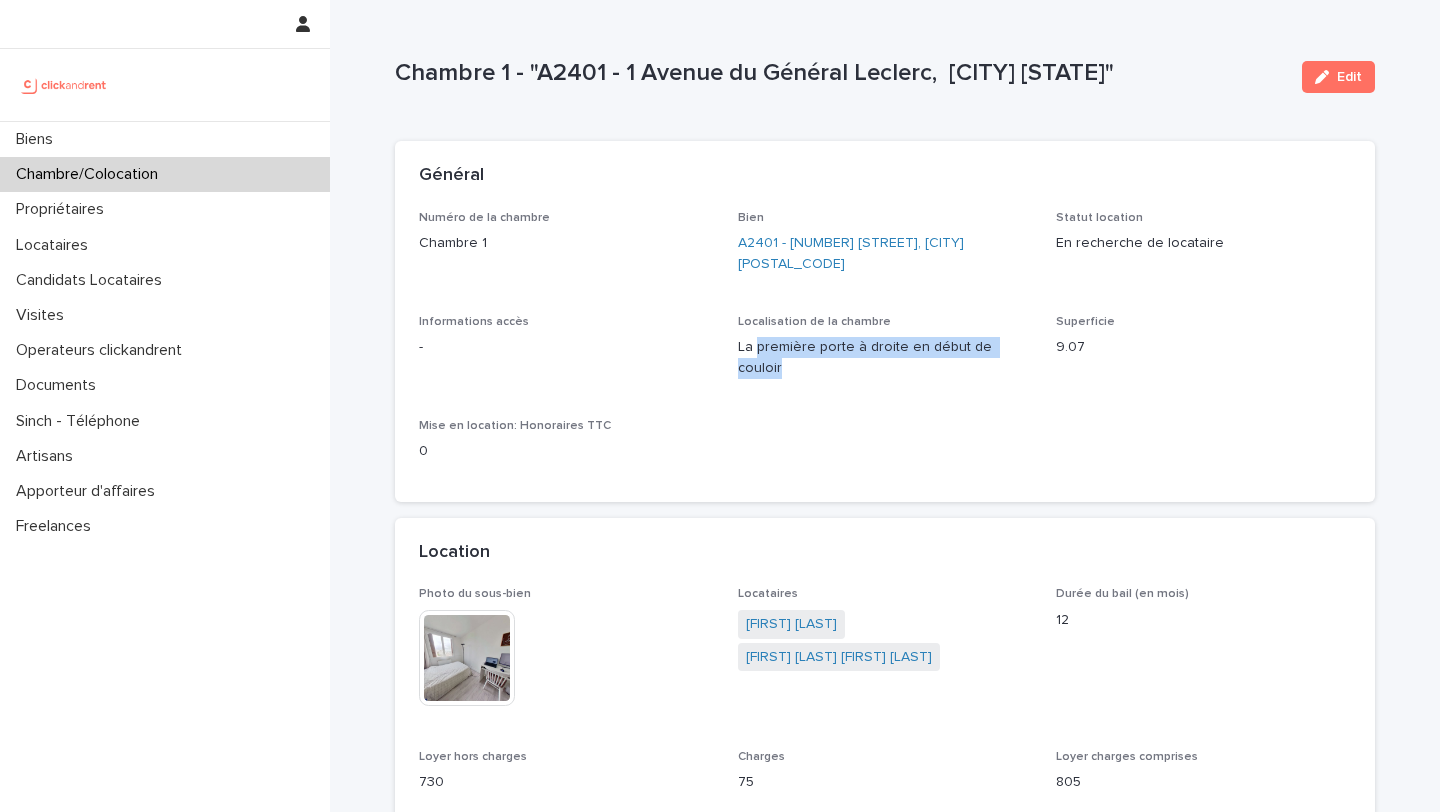 drag, startPoint x: 1021, startPoint y: 348, endPoint x: 755, endPoint y: 351, distance: 266.0169 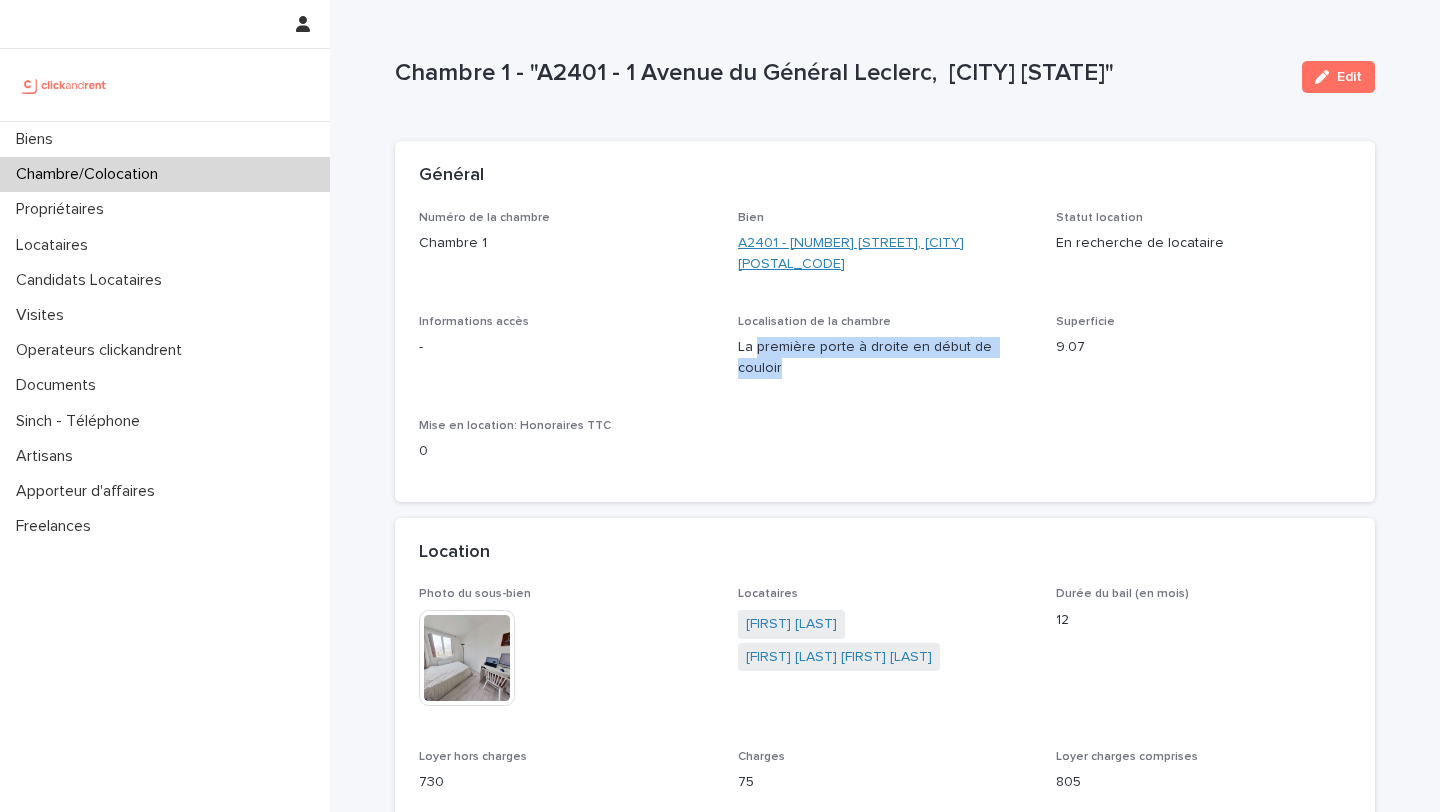 click on "A2401 - [NUMBER] [STREET], [CITY] [POSTAL_CODE]" at bounding box center (885, 254) 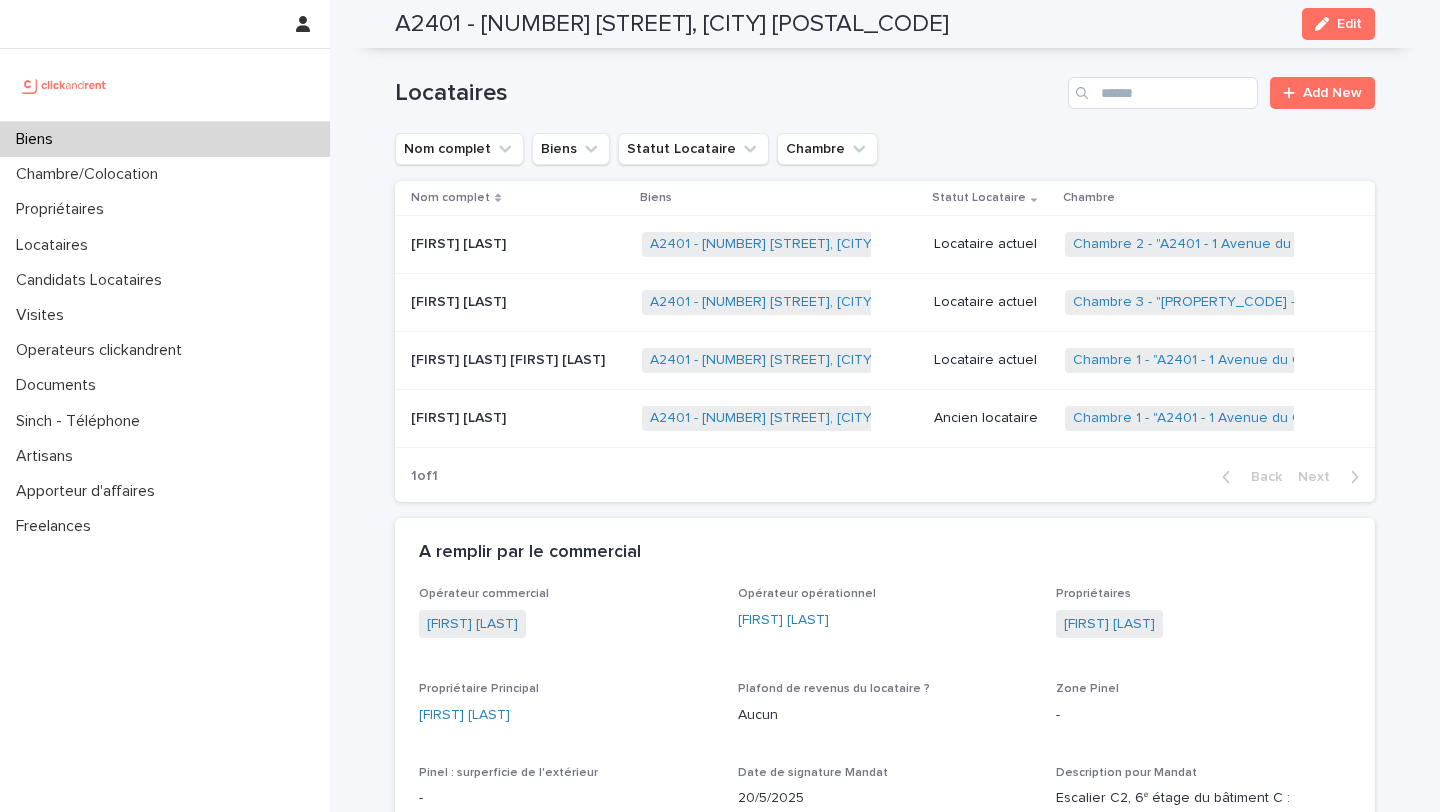 scroll, scrollTop: 1161, scrollLeft: 0, axis: vertical 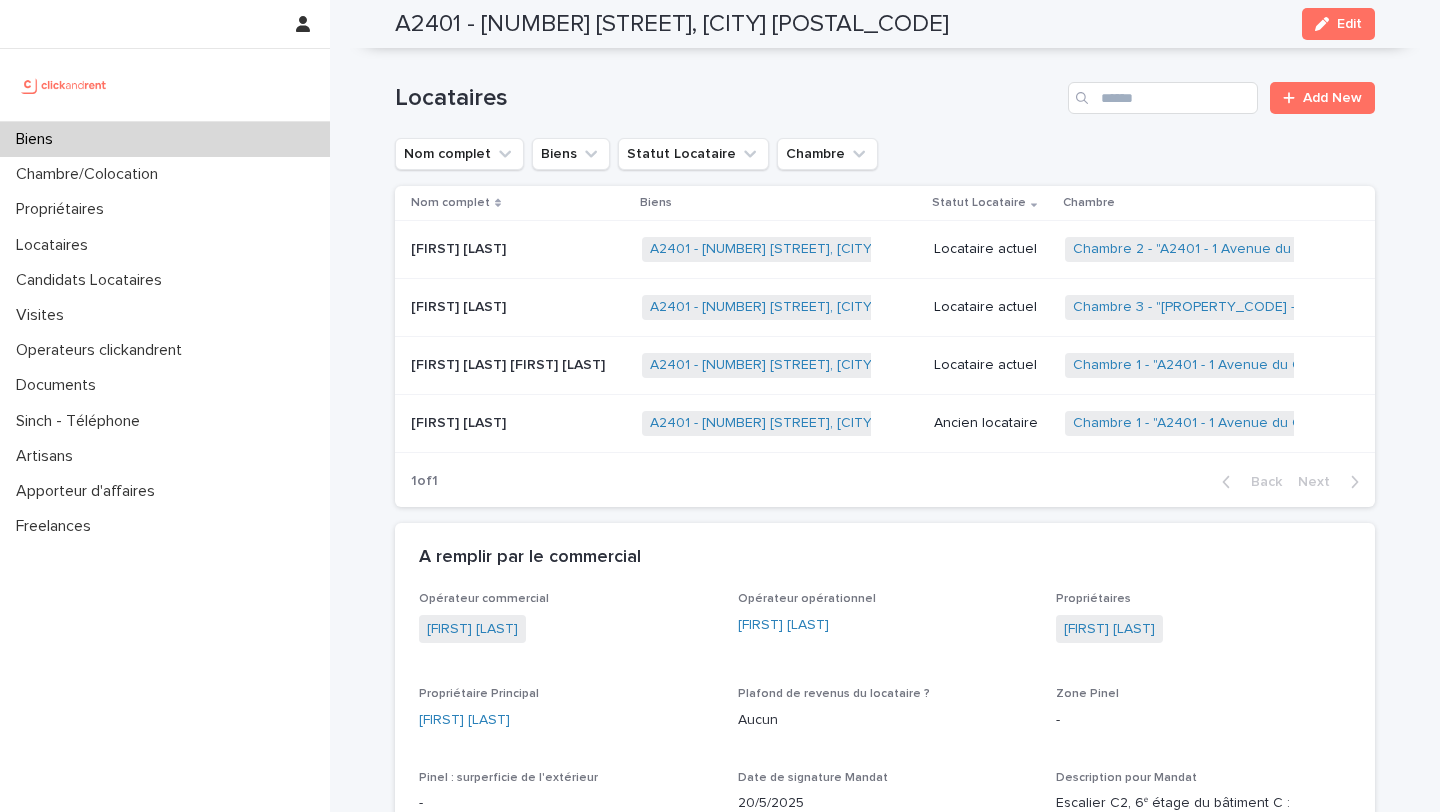 click on "[FIRST] [LAST]" at bounding box center (460, 421) 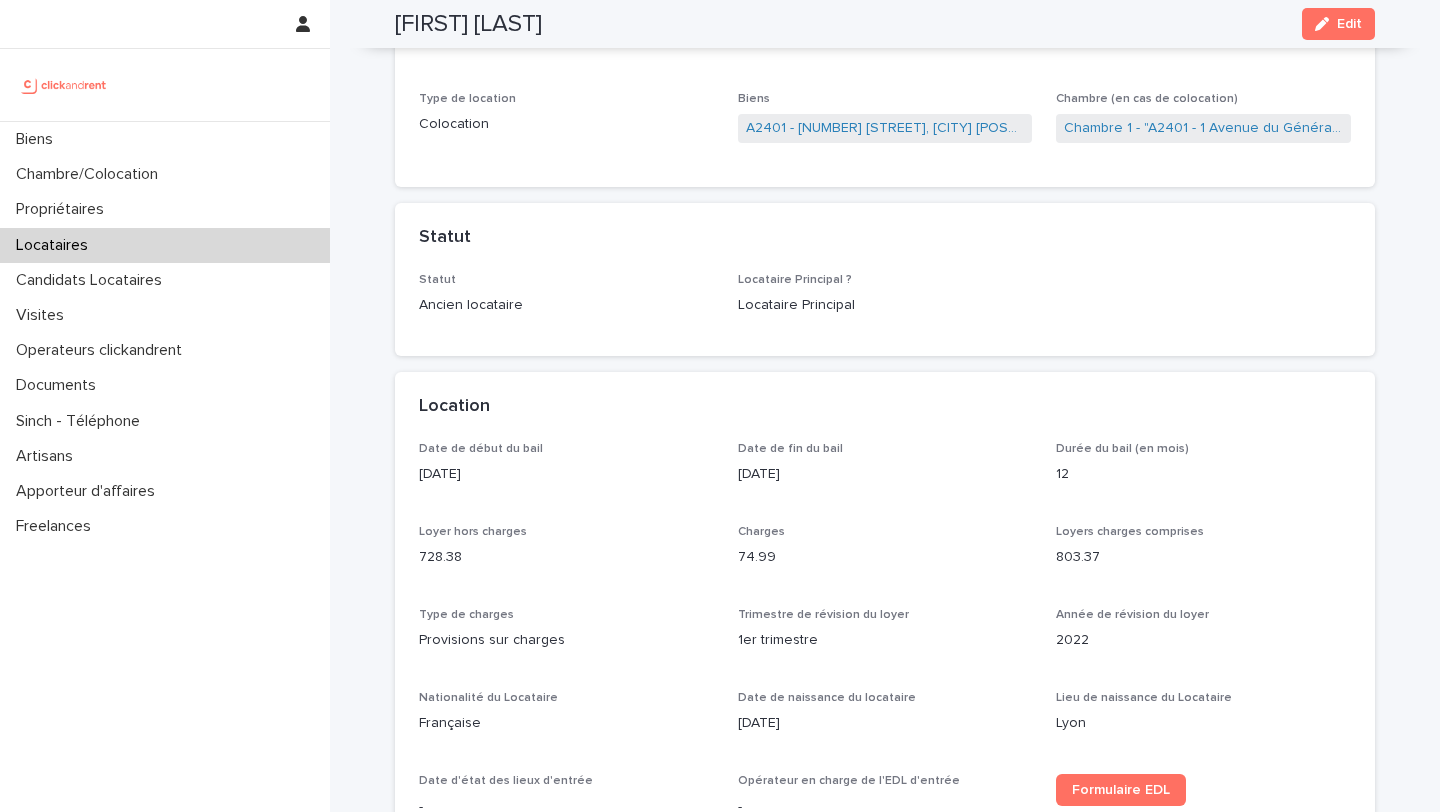 scroll, scrollTop: 0, scrollLeft: 0, axis: both 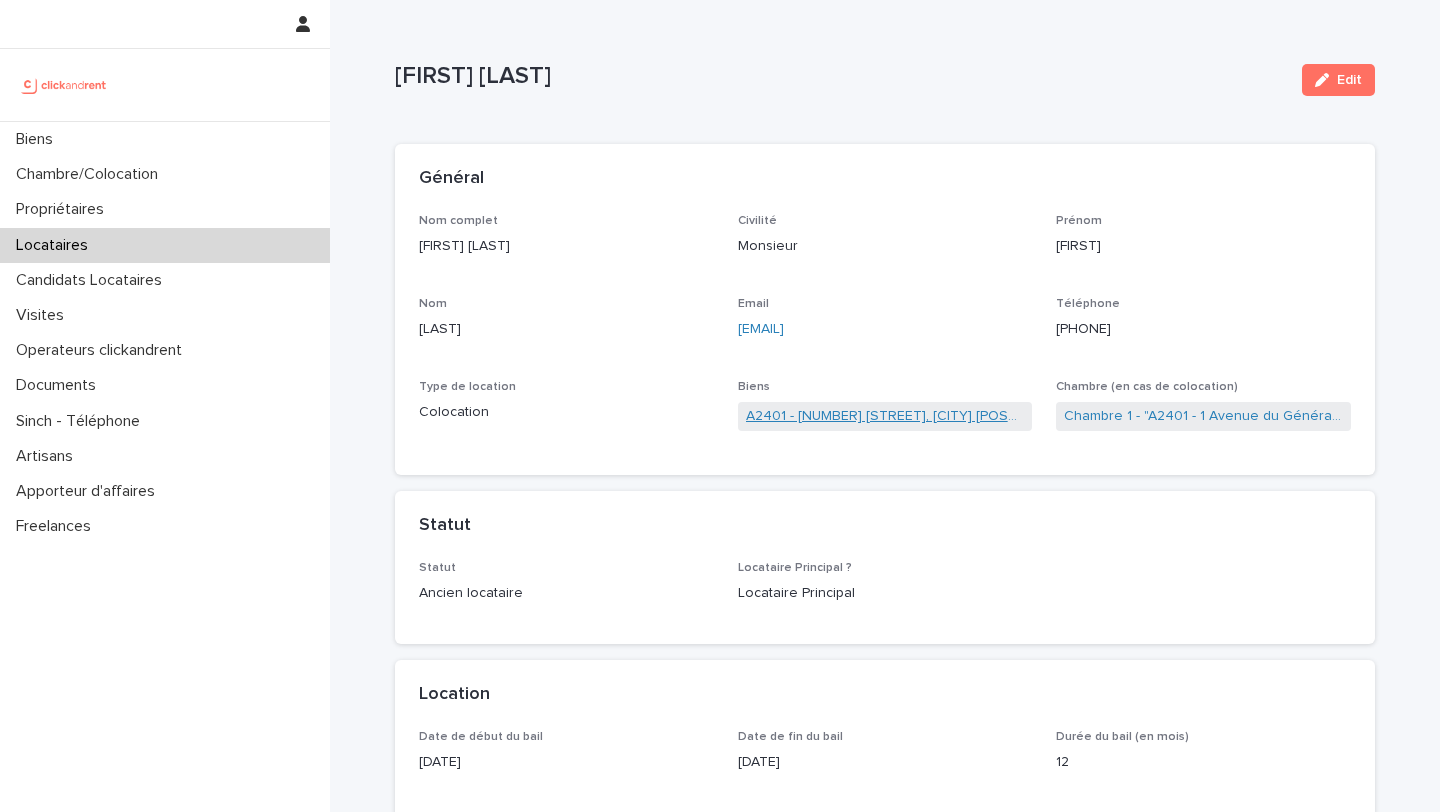 click on "A2401 - [NUMBER] [STREET], [CITY] [POSTAL_CODE]" at bounding box center (885, 416) 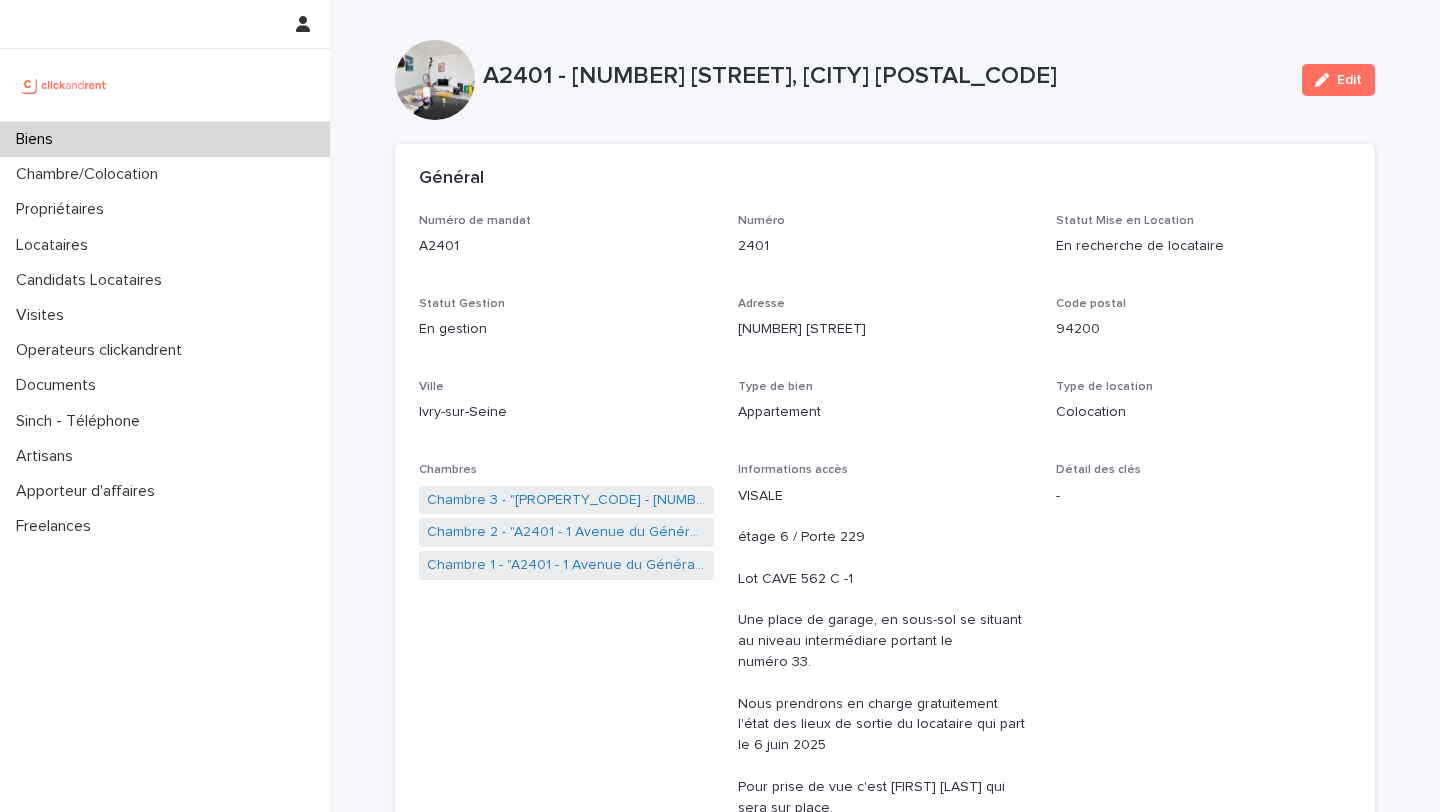 drag, startPoint x: 1139, startPoint y: 78, endPoint x: 573, endPoint y: 75, distance: 566.00793 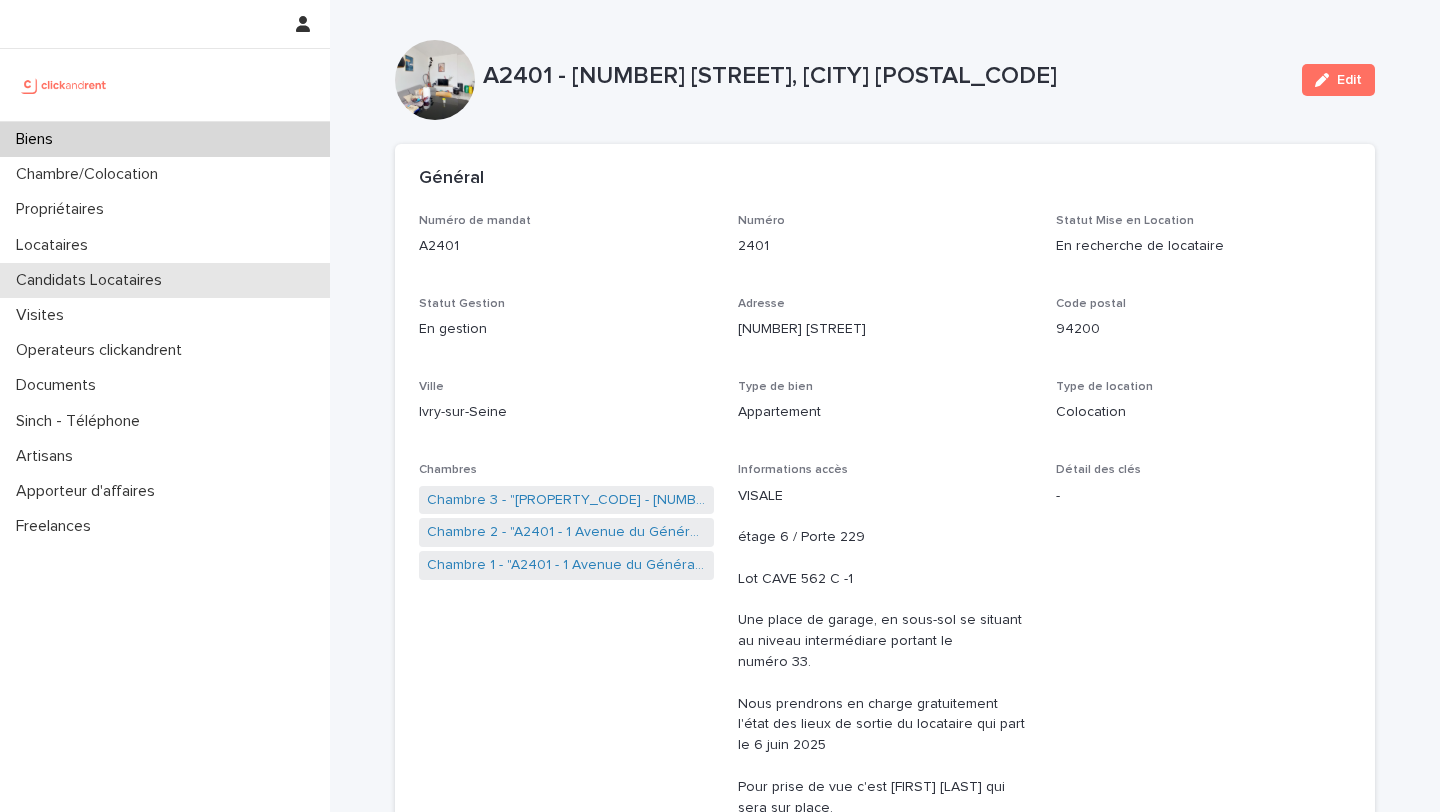 click on "Candidats Locataires" at bounding box center [93, 280] 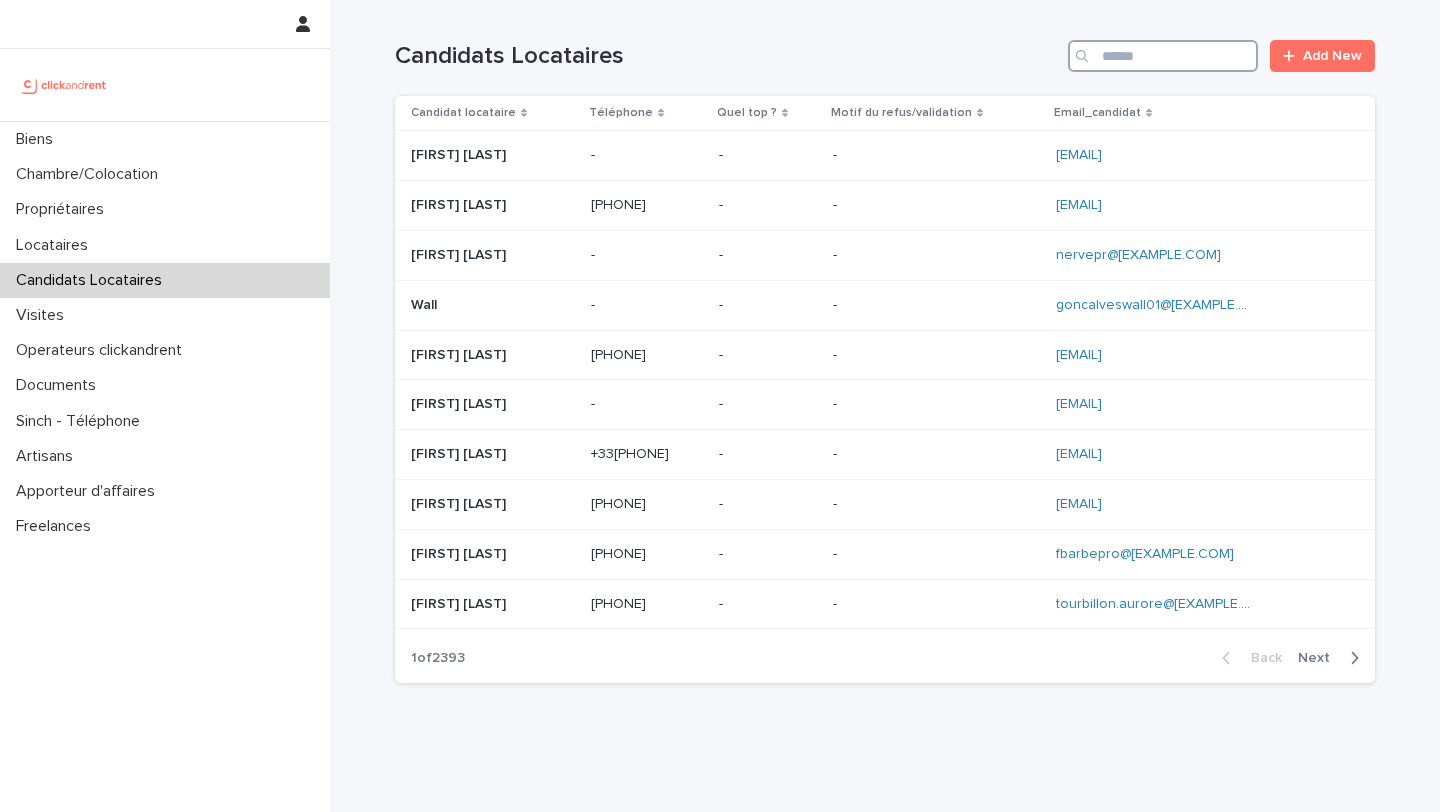 click at bounding box center (1163, 56) 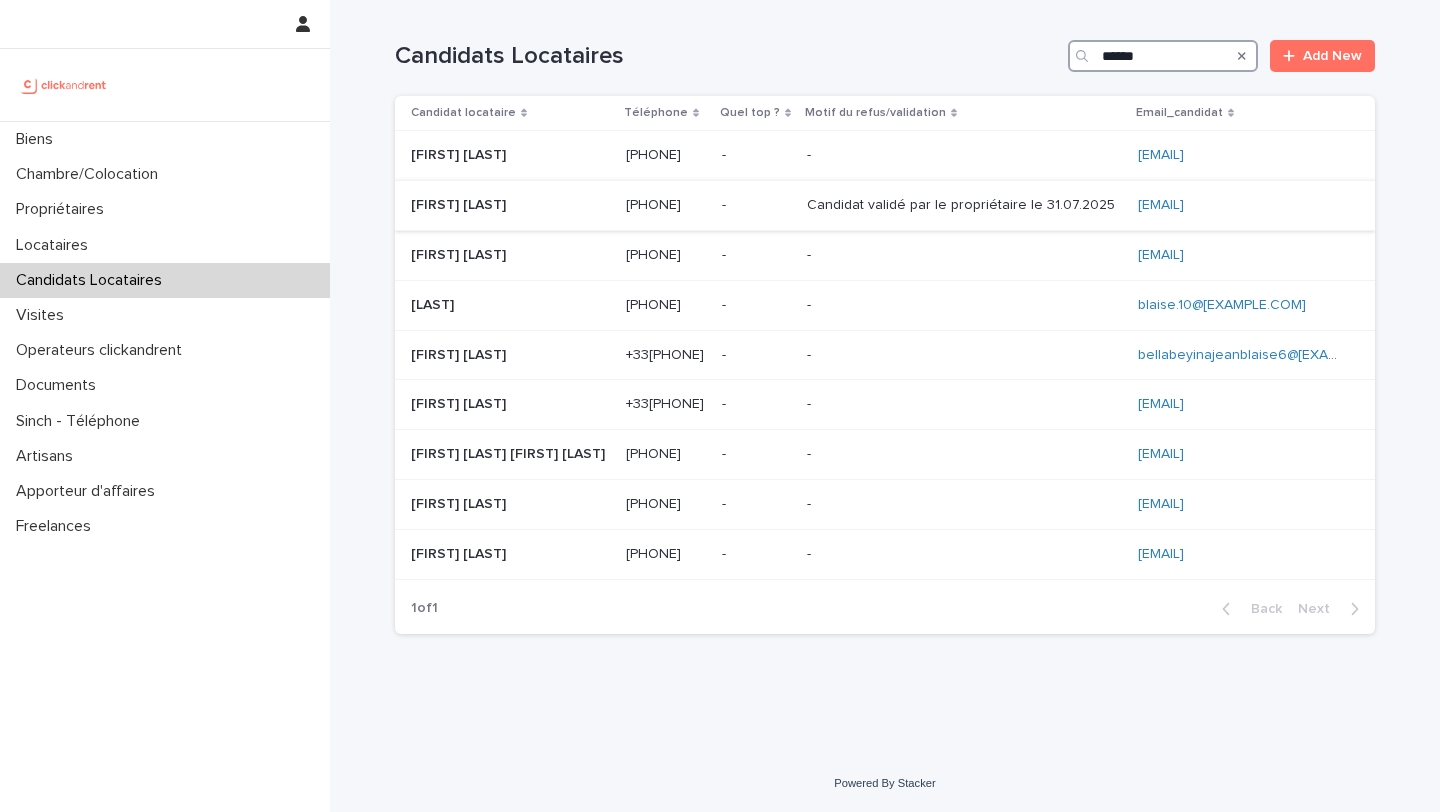 type on "******" 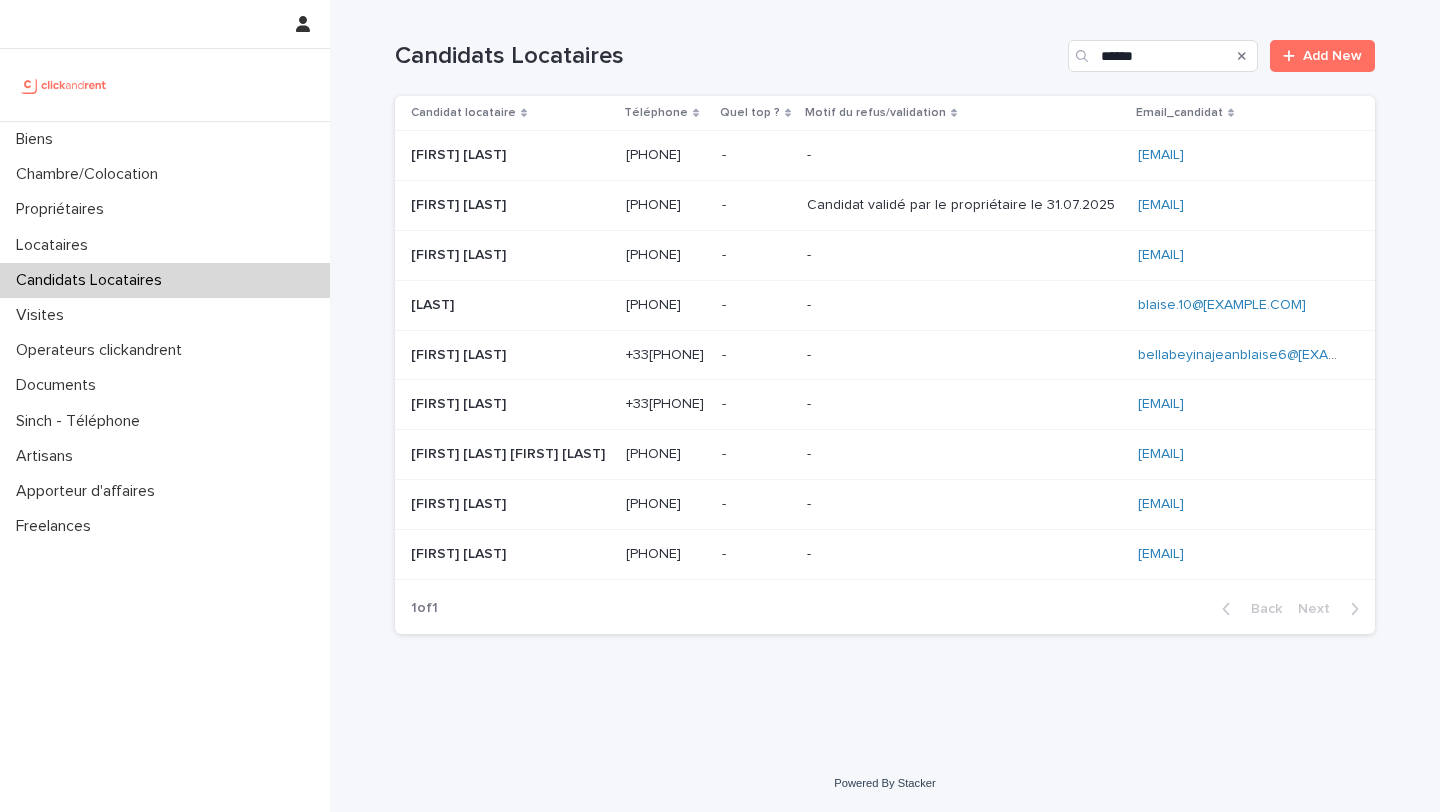 click at bounding box center (510, 205) 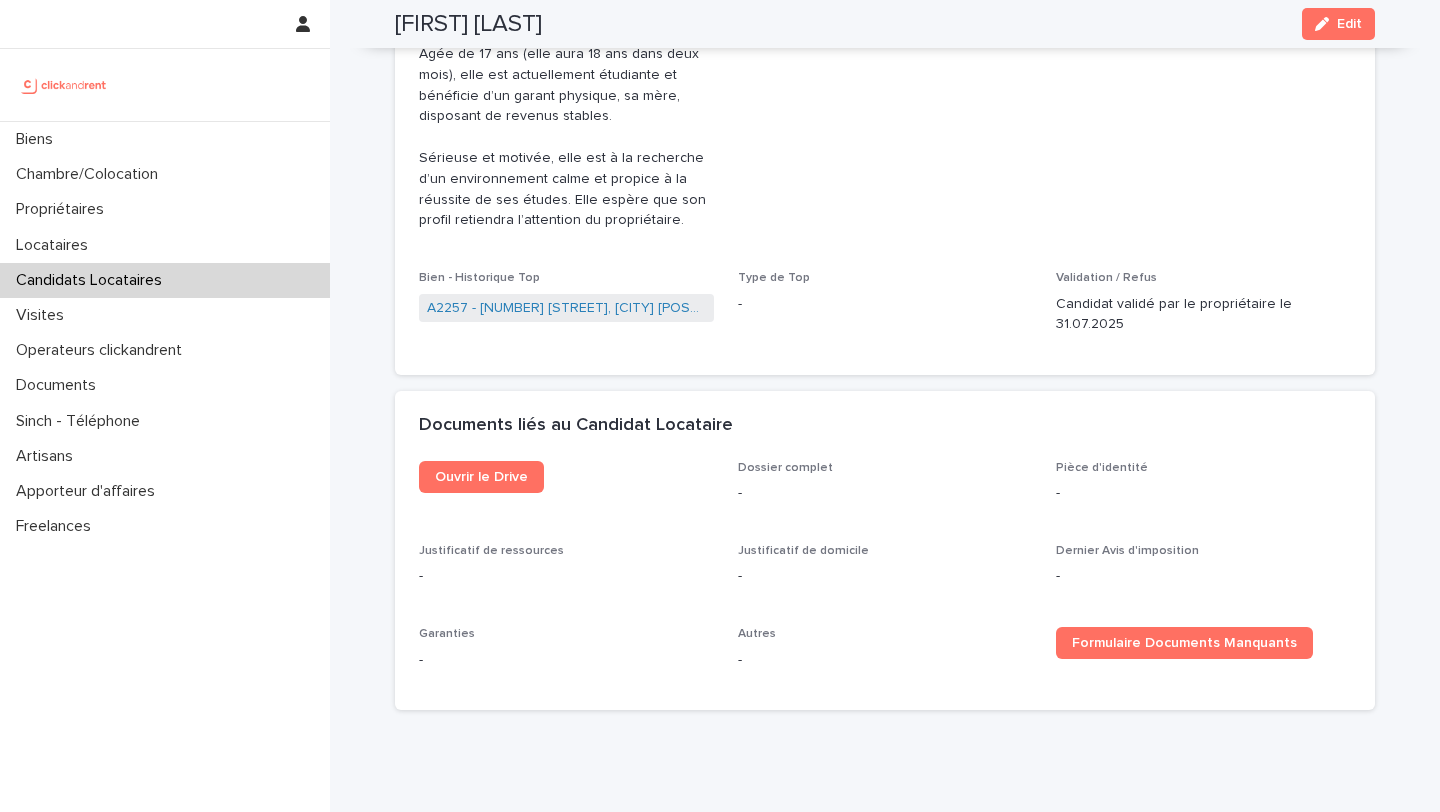 scroll, scrollTop: 980, scrollLeft: 0, axis: vertical 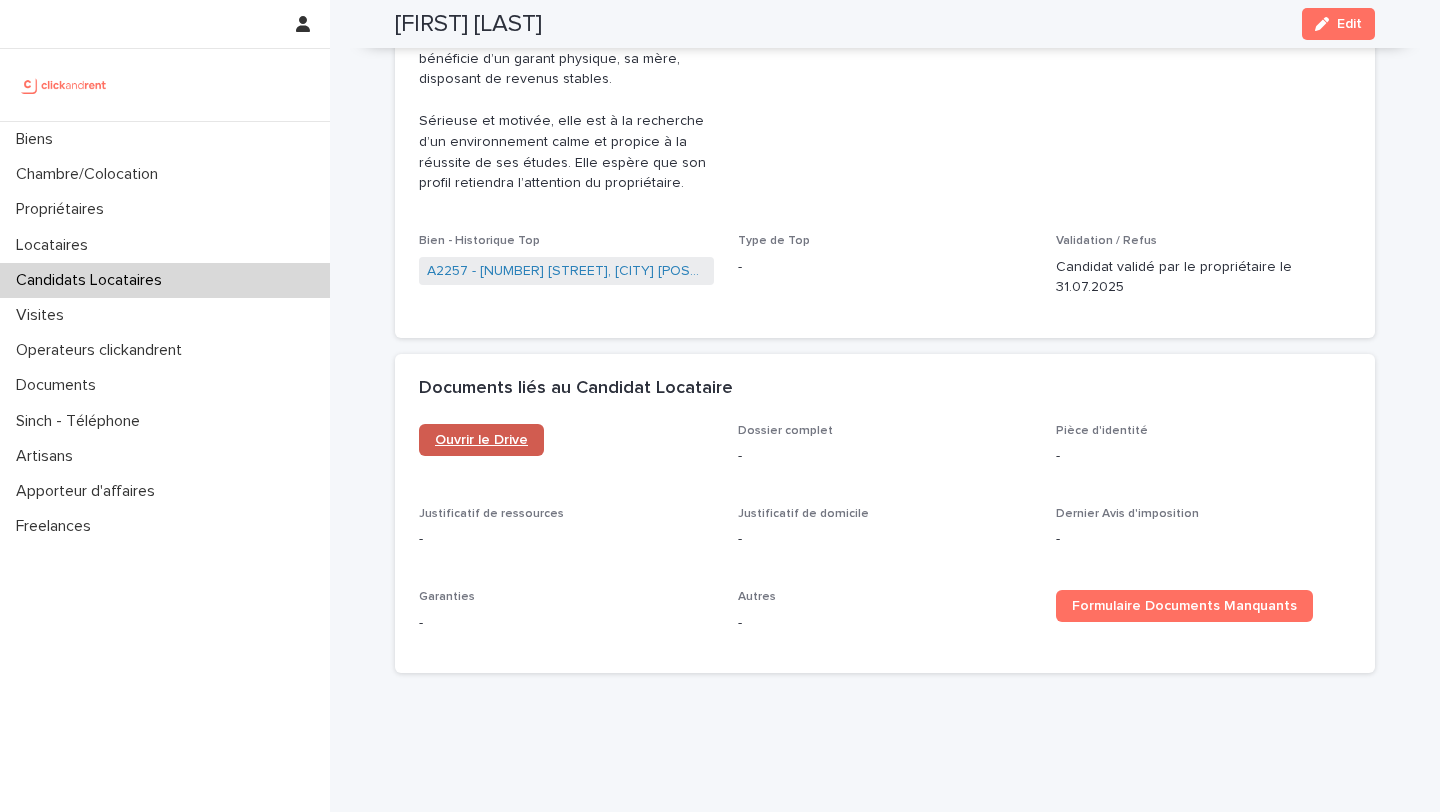 click on "Ouvrir le Drive" at bounding box center [481, 440] 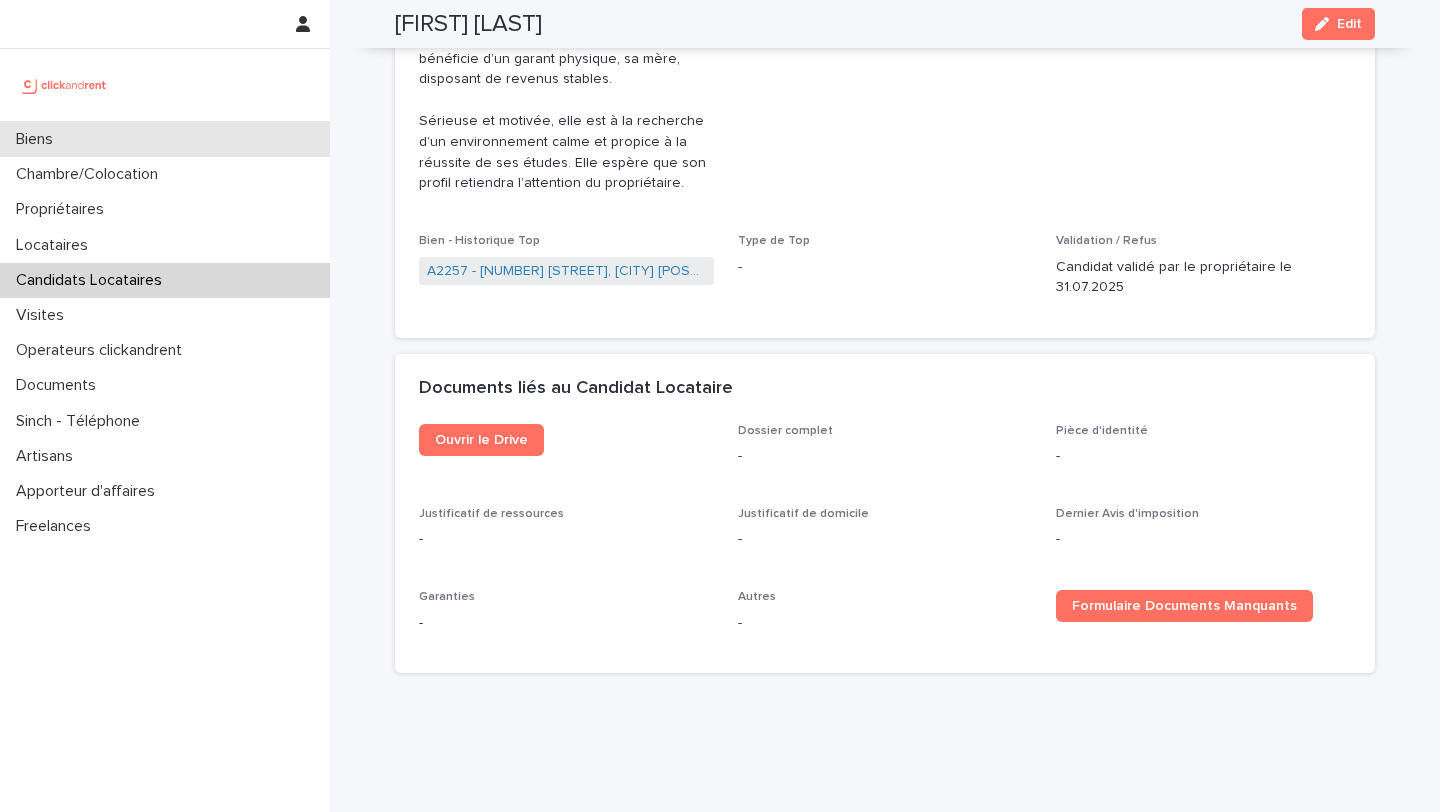 click on "Biens" at bounding box center (165, 139) 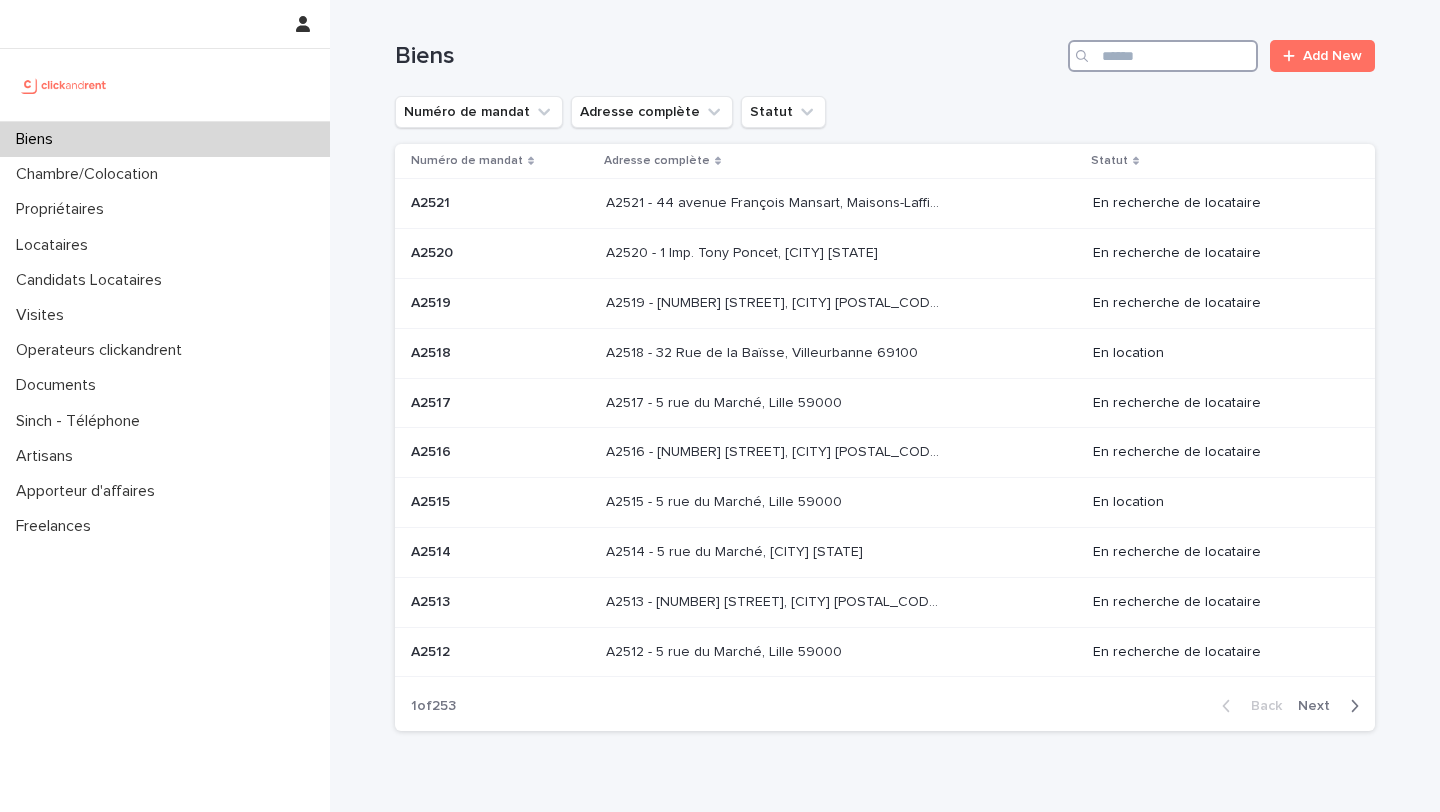 click at bounding box center (1163, 56) 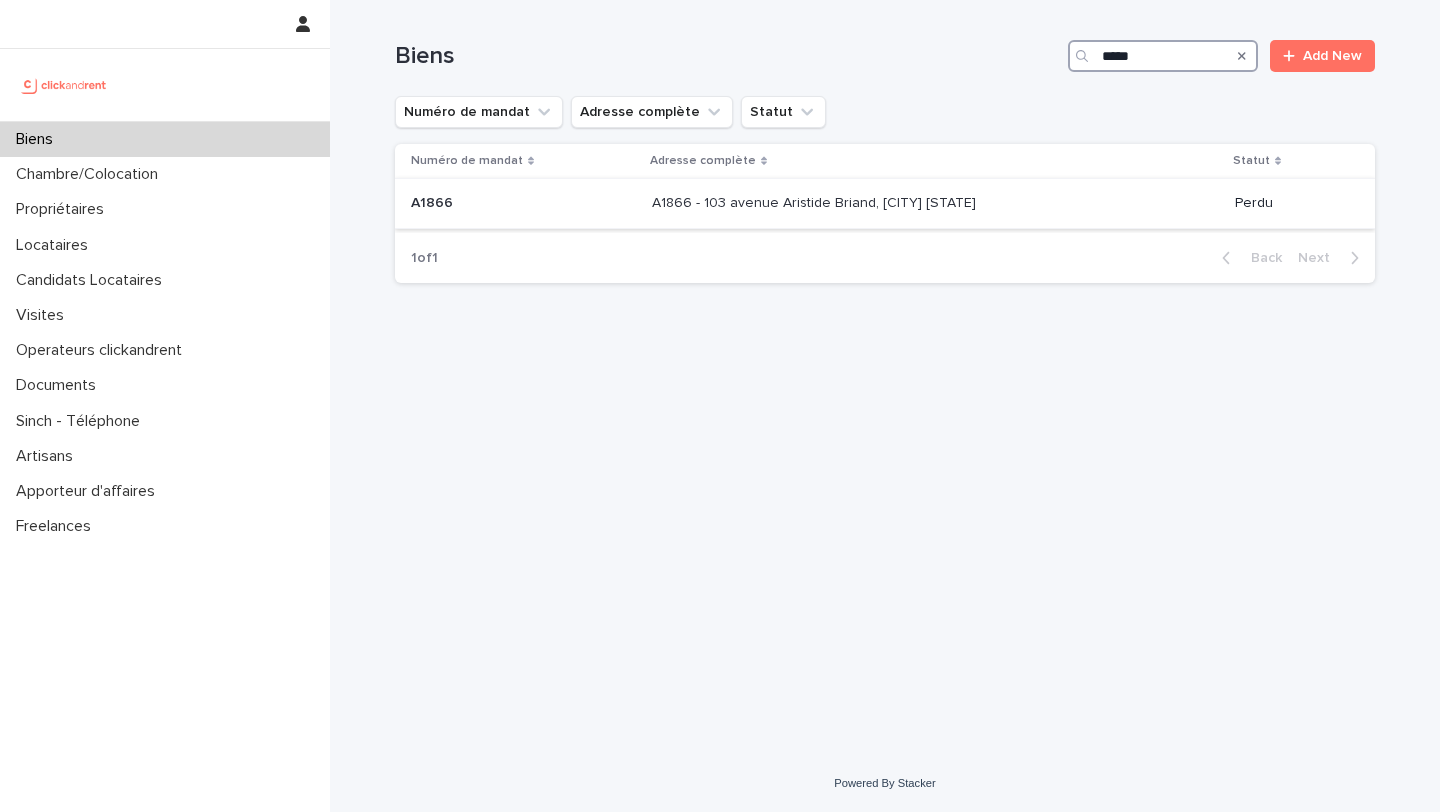 type on "*****" 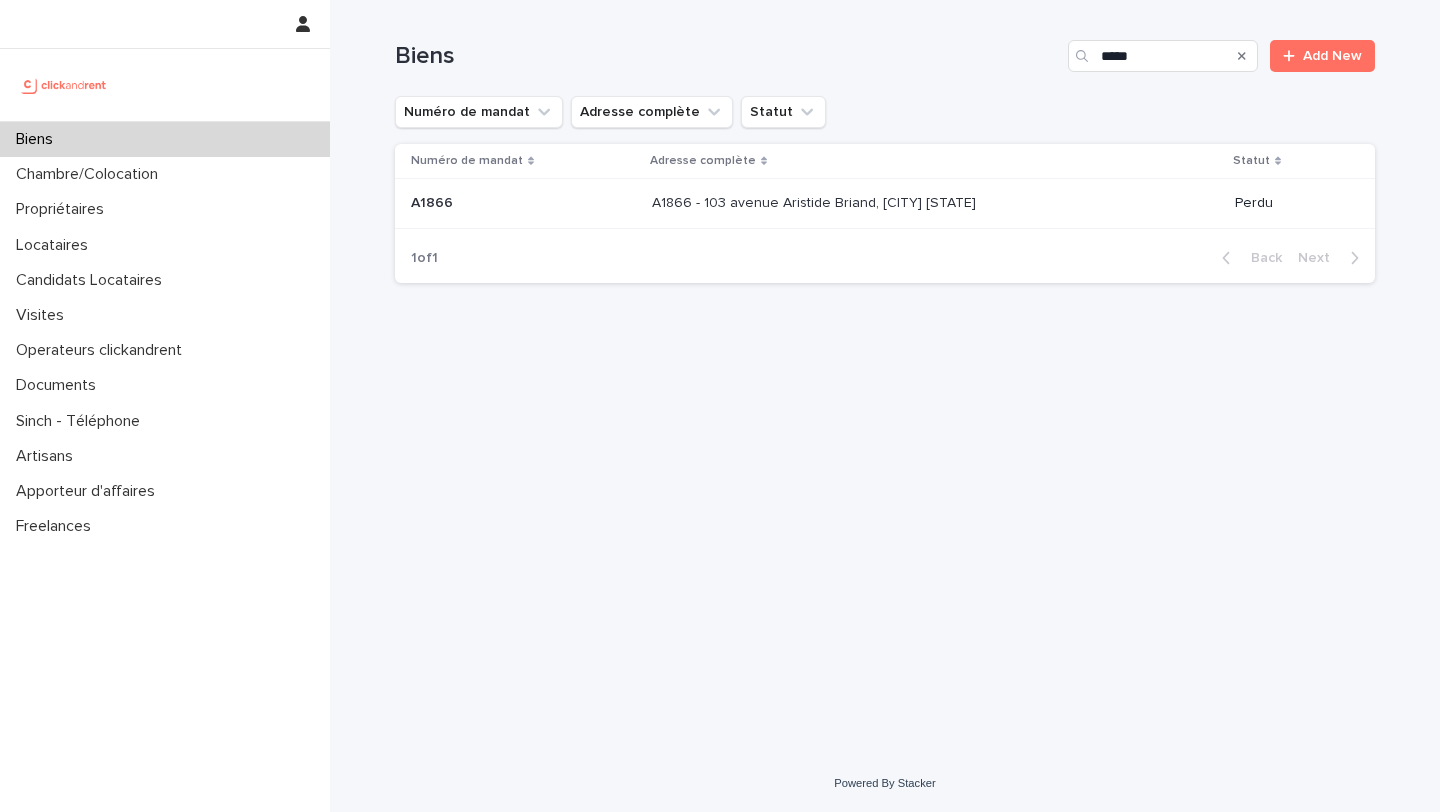 click on "A1866 - 103 avenue Aristide Briand,  [CITY] [STATE]" at bounding box center (816, 201) 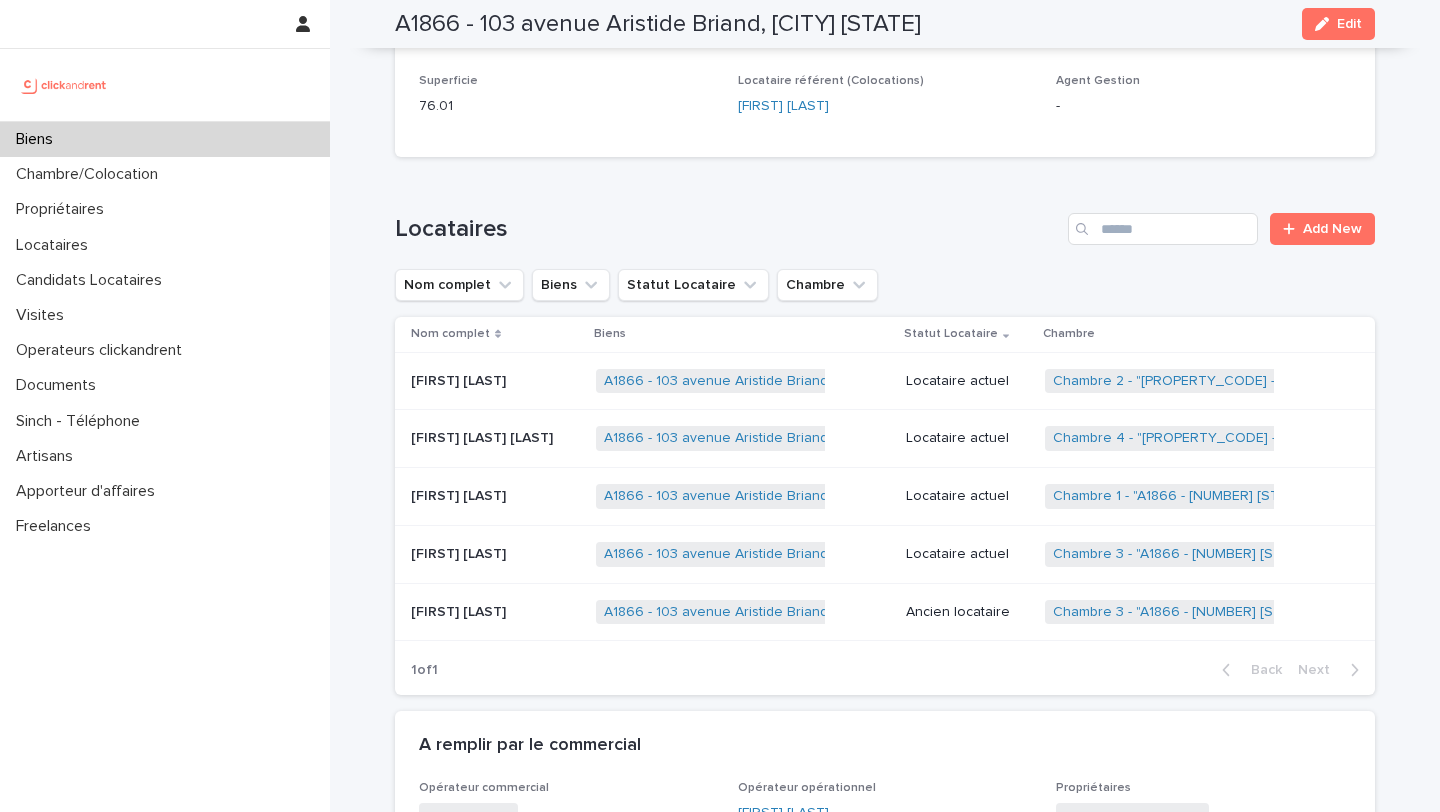 scroll, scrollTop: 743, scrollLeft: 0, axis: vertical 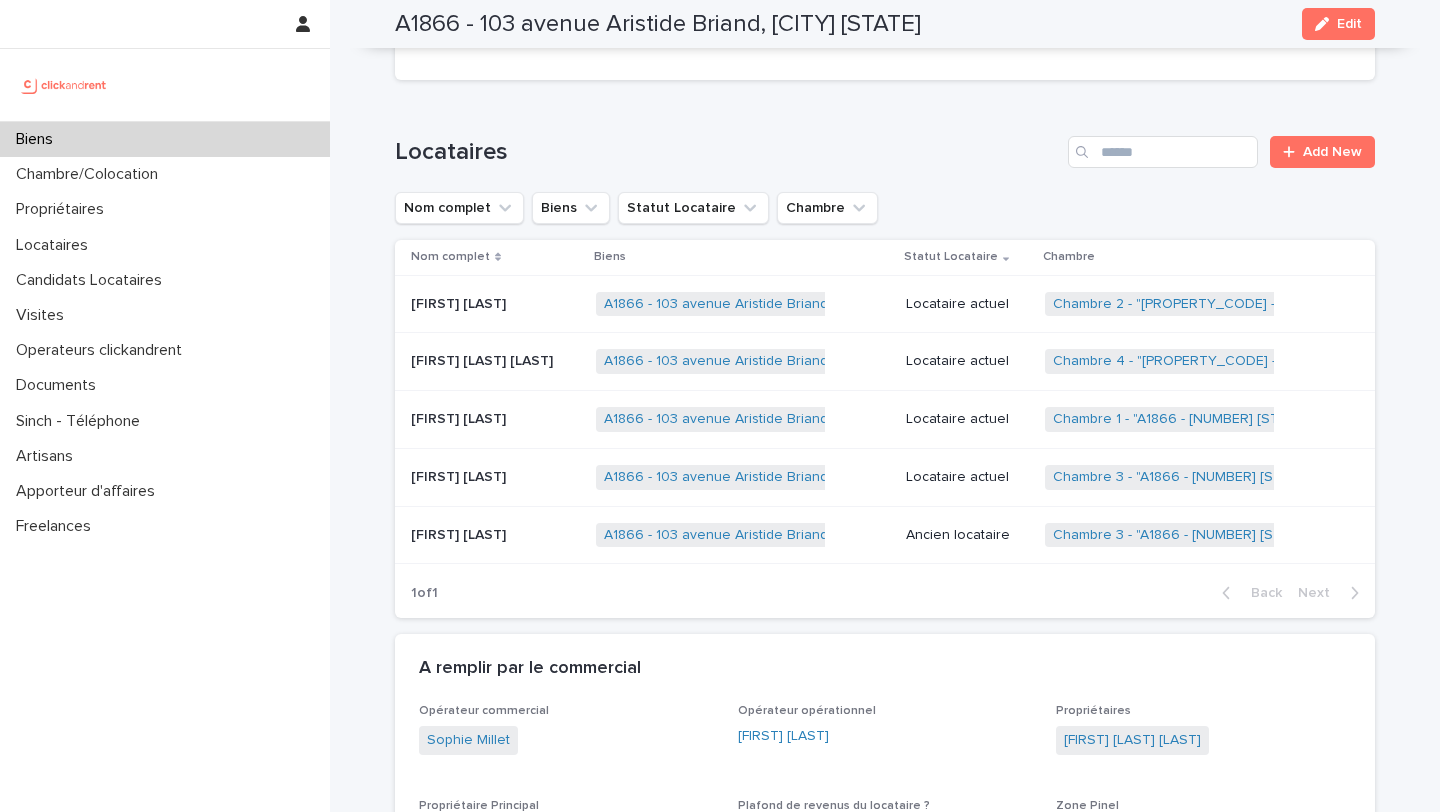 click on "[FIRST] [LAST]" at bounding box center (460, 475) 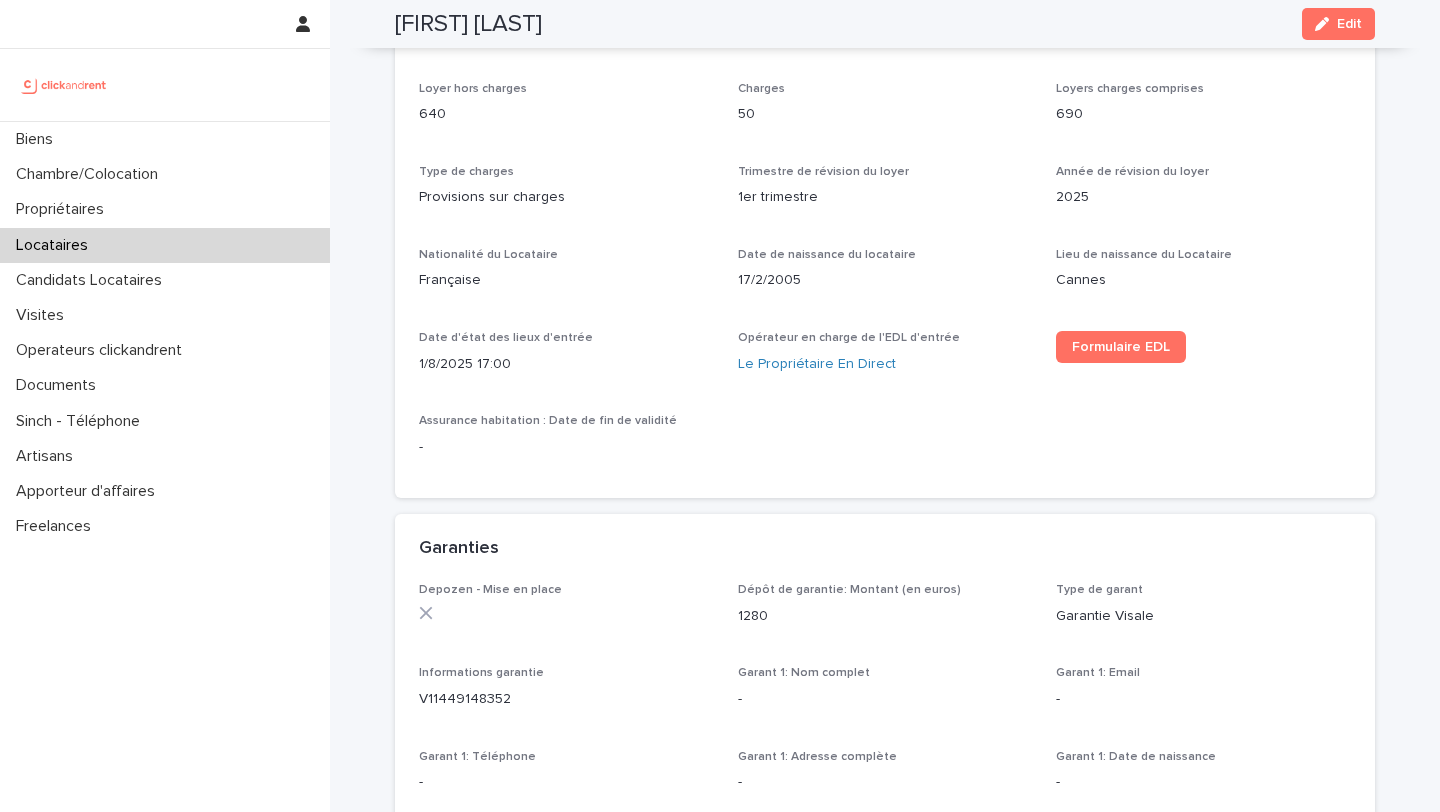 scroll, scrollTop: 730, scrollLeft: 0, axis: vertical 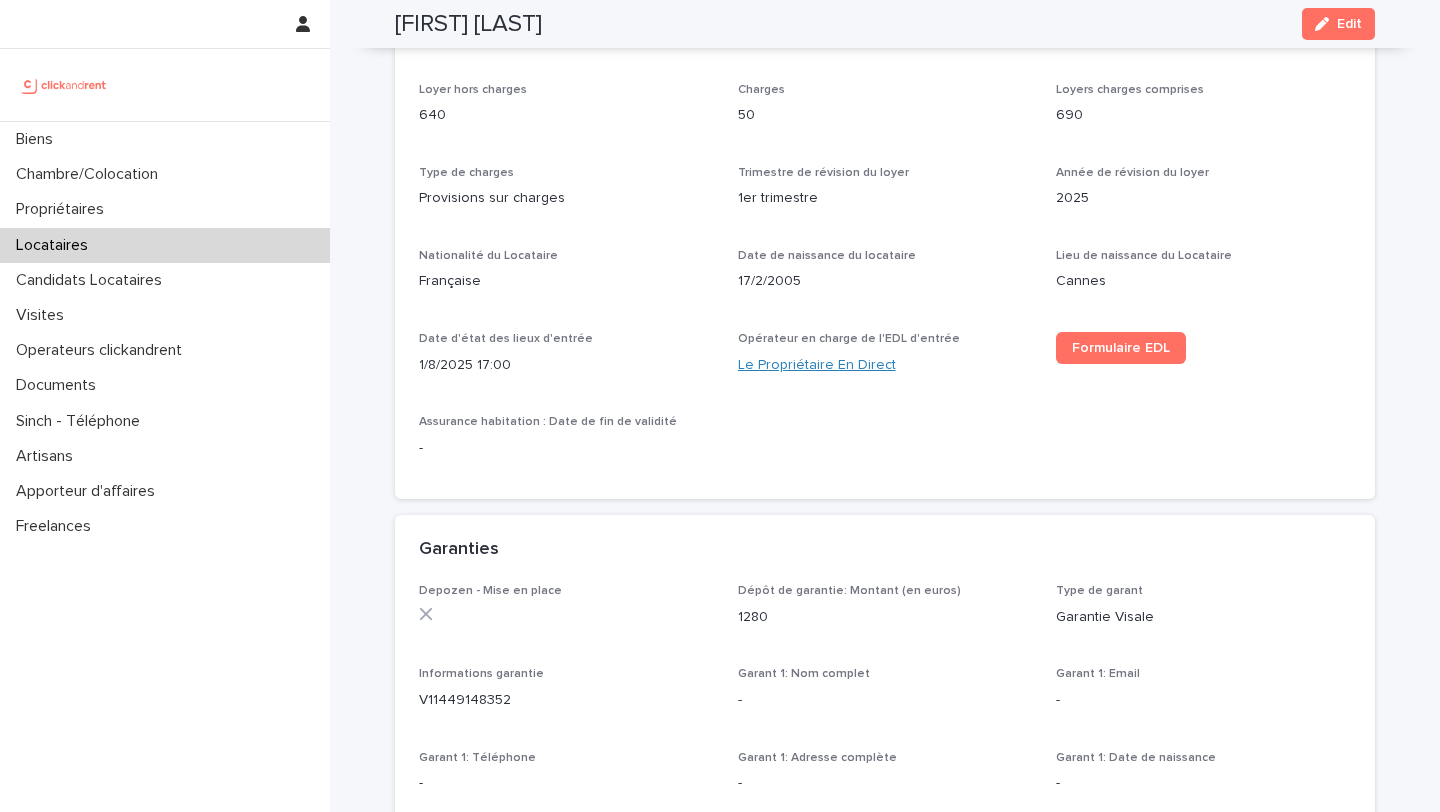 click on "Le Propriétaire En Direct" at bounding box center (817, 365) 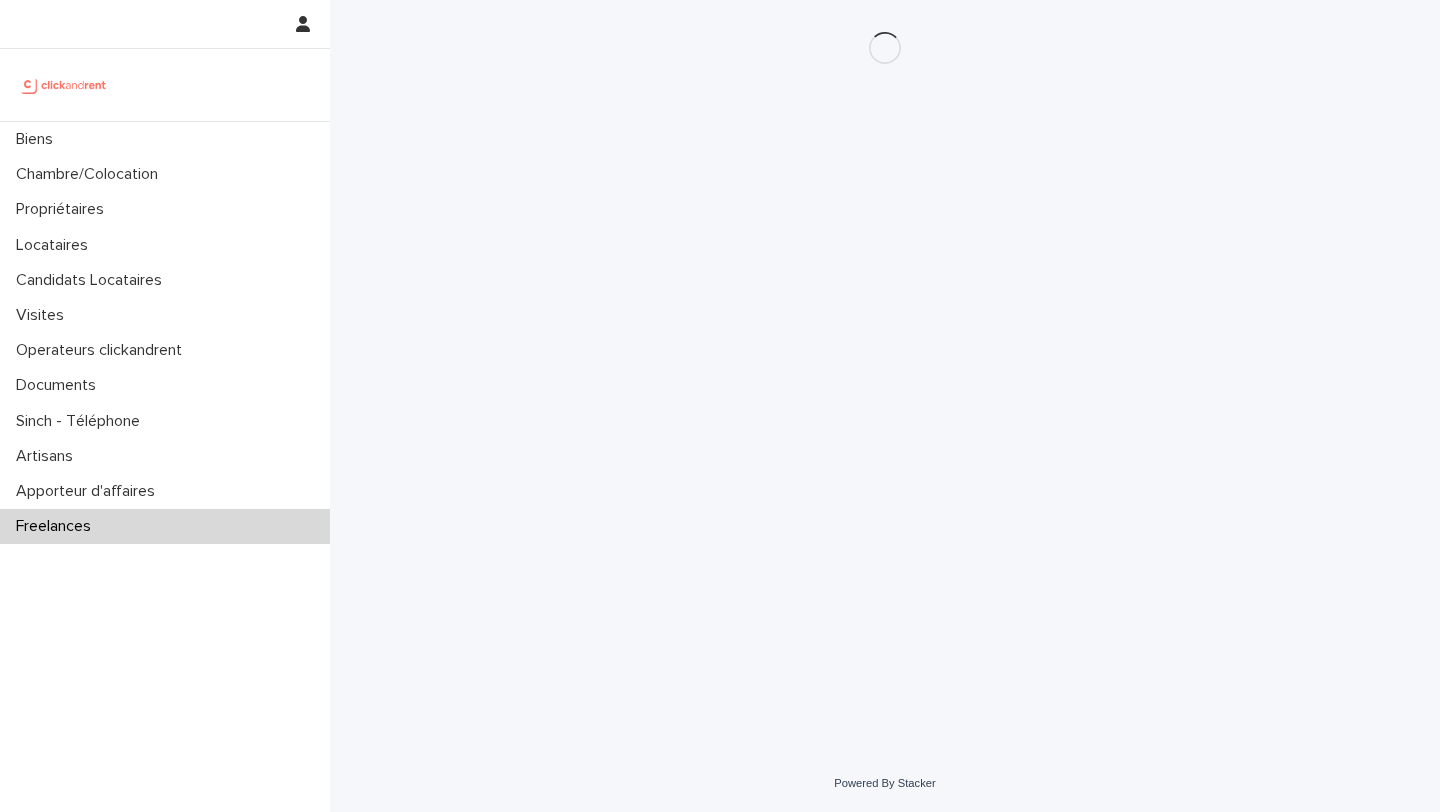 scroll, scrollTop: 0, scrollLeft: 0, axis: both 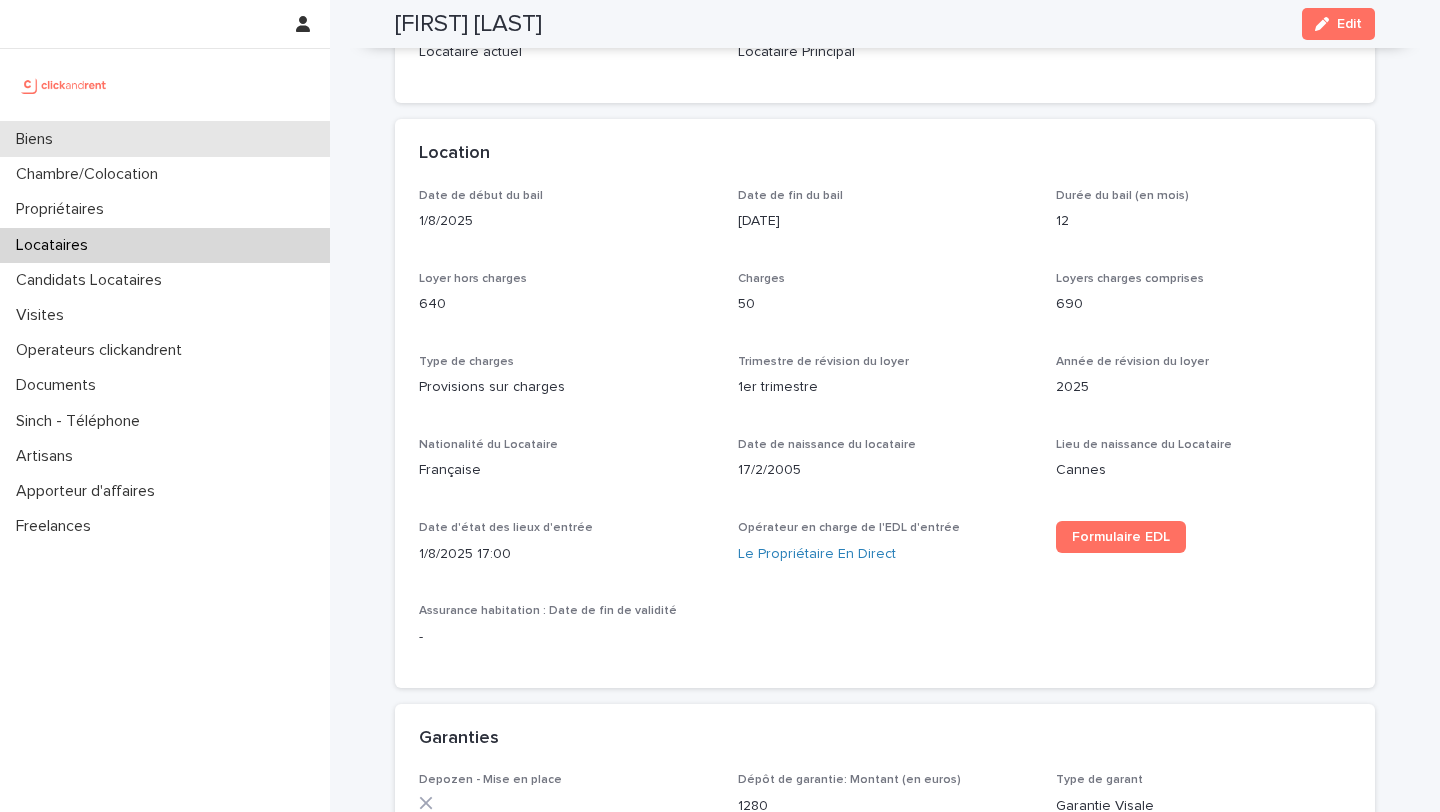 click on "Biens" at bounding box center [38, 139] 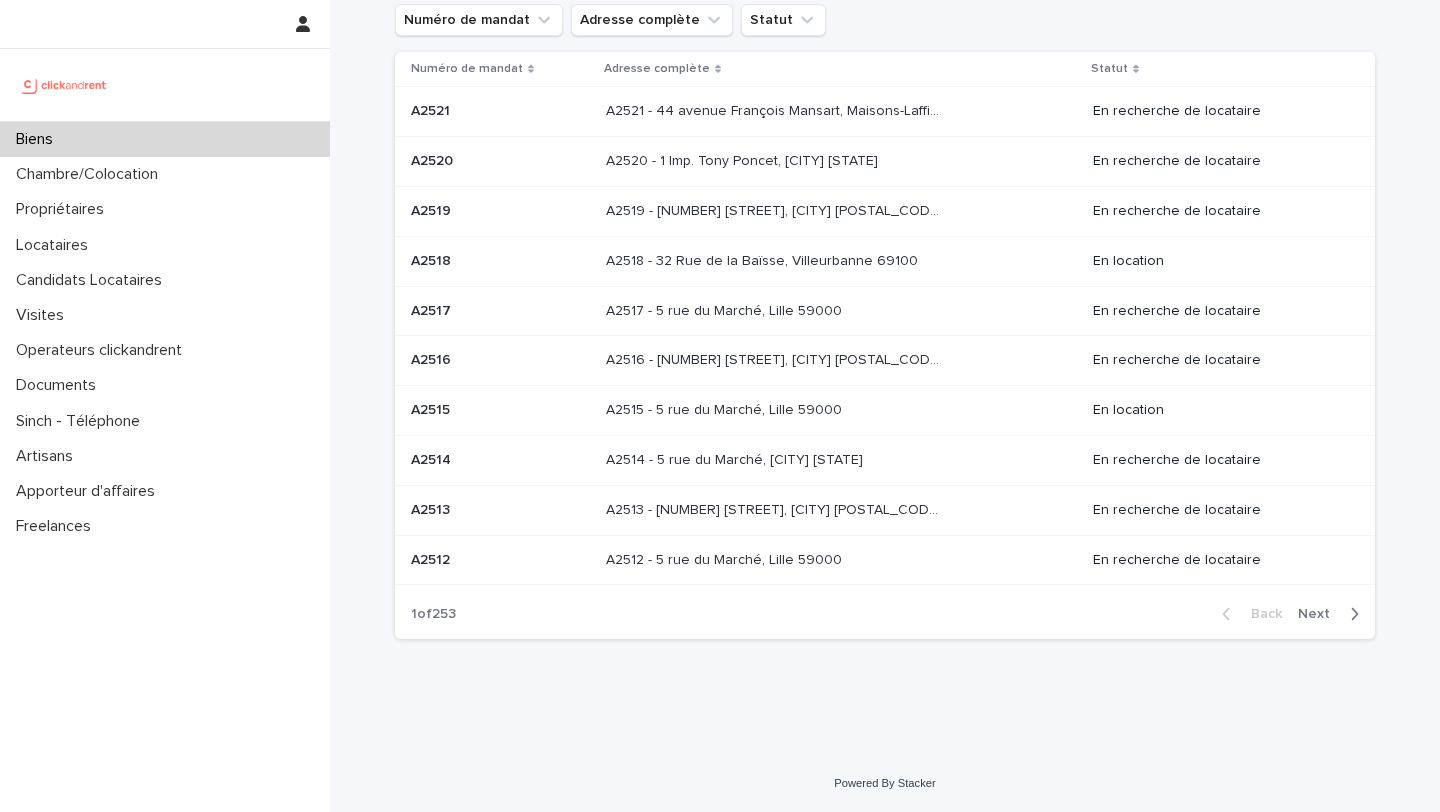 scroll, scrollTop: 0, scrollLeft: 0, axis: both 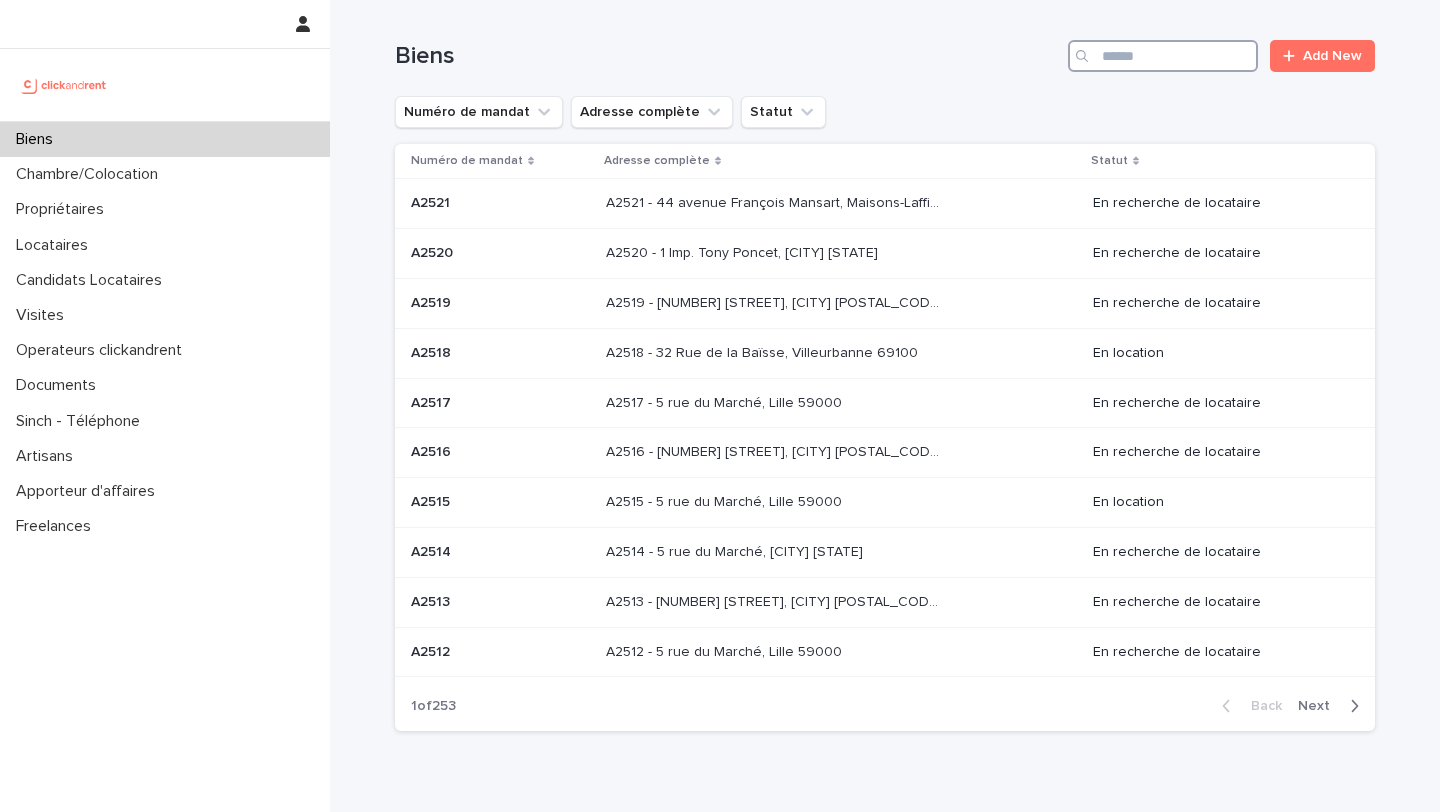 click at bounding box center [1163, 56] 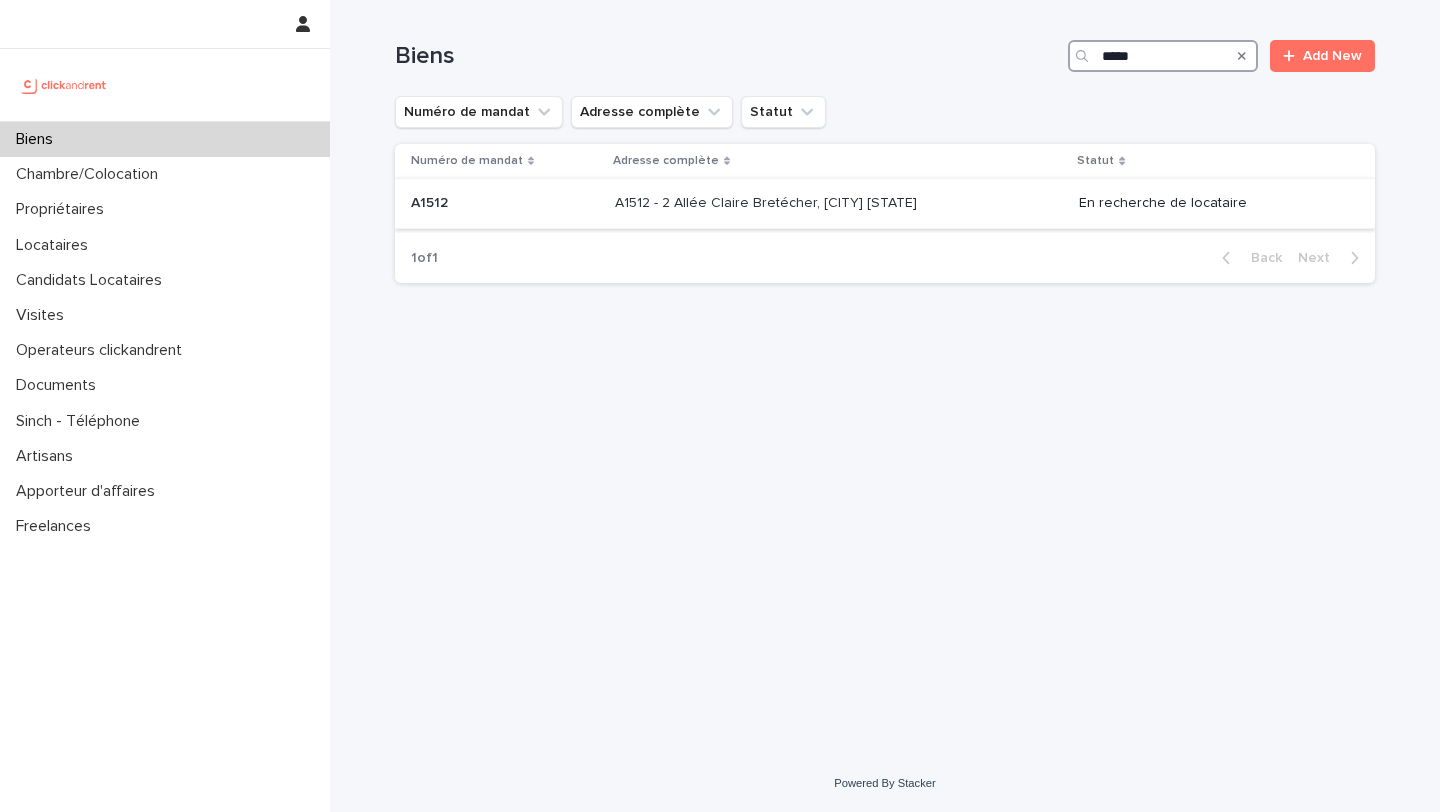 type on "*****" 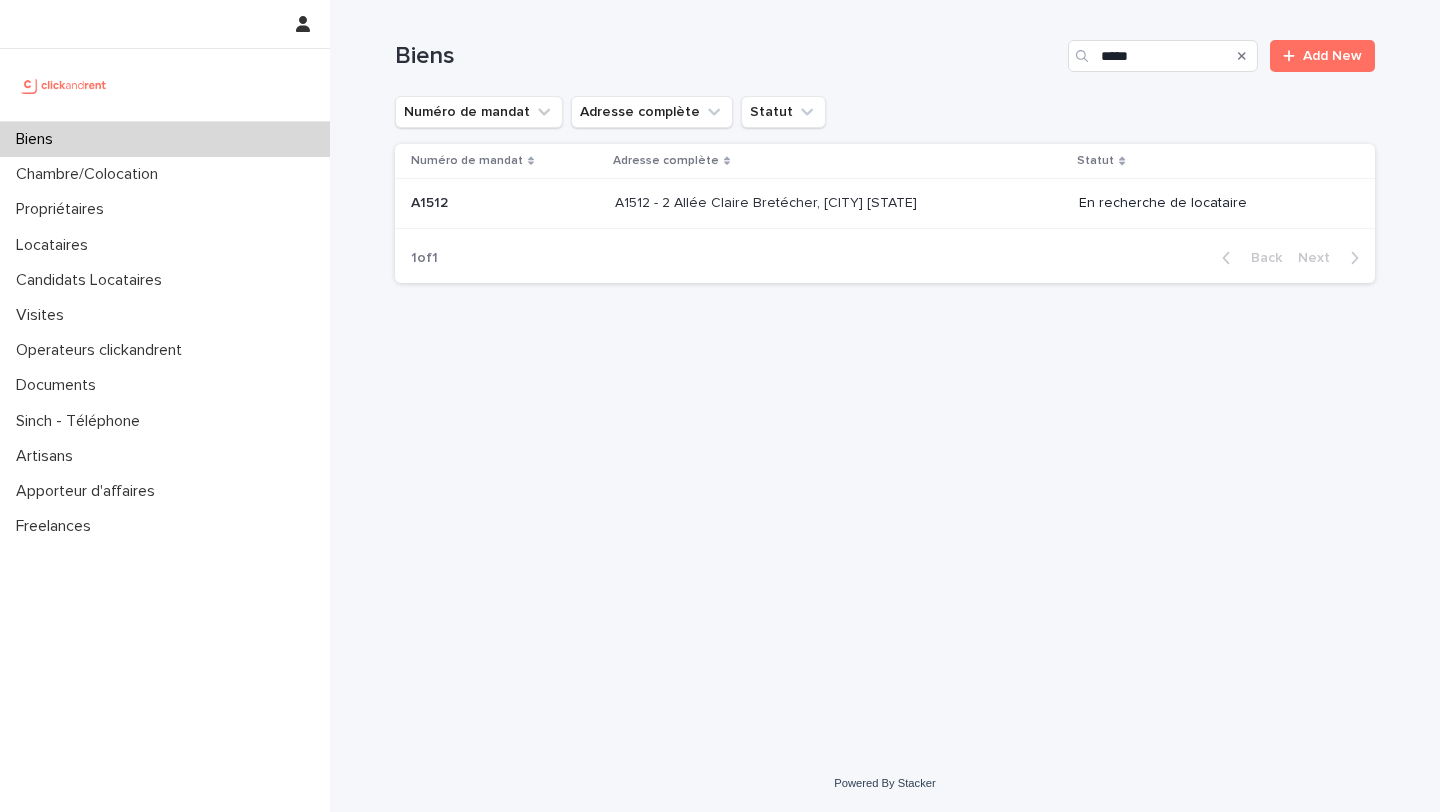 click on "A1512 - 2 Allée Claire Bretécher,  [CITY] [STATE]" at bounding box center [768, 201] 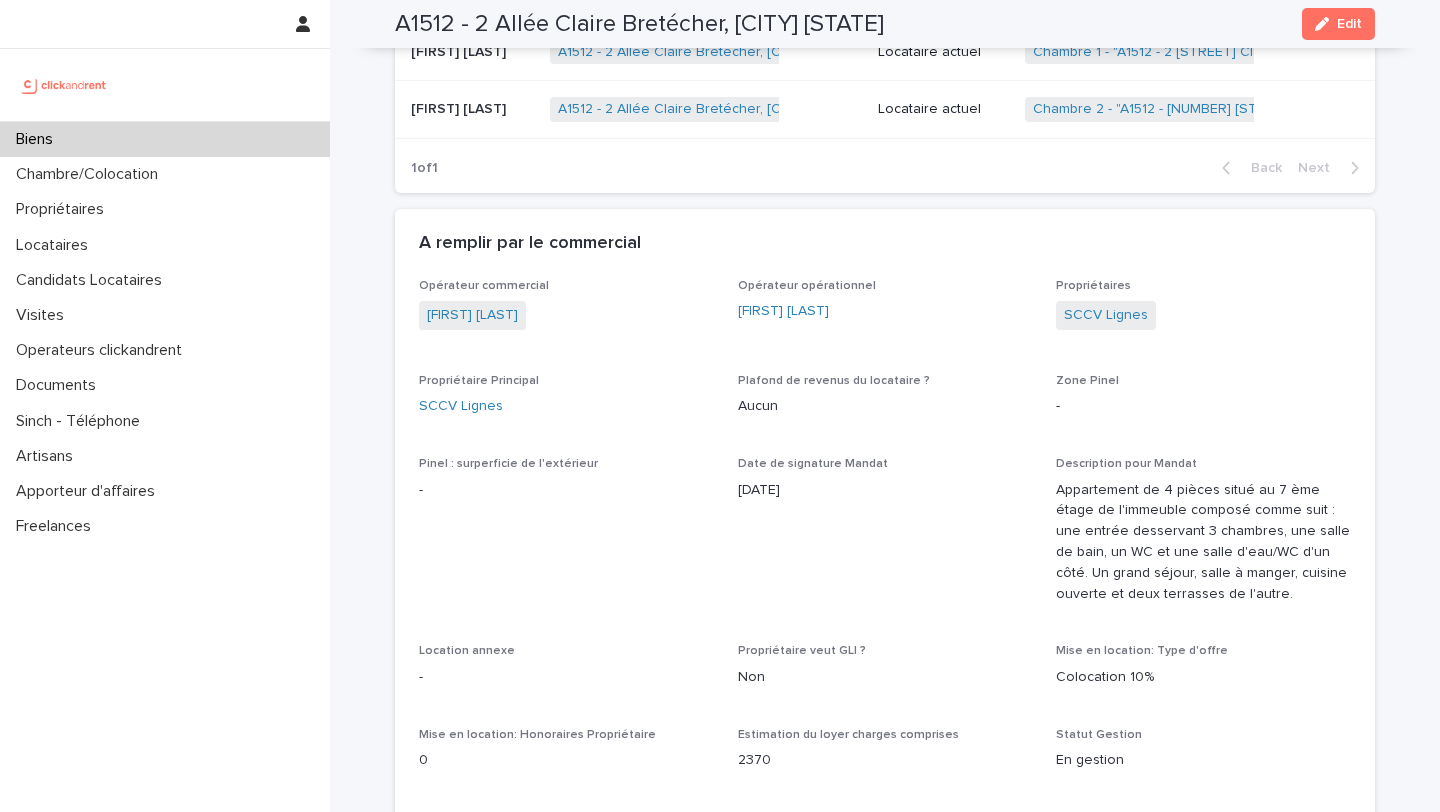 scroll, scrollTop: 4237, scrollLeft: 0, axis: vertical 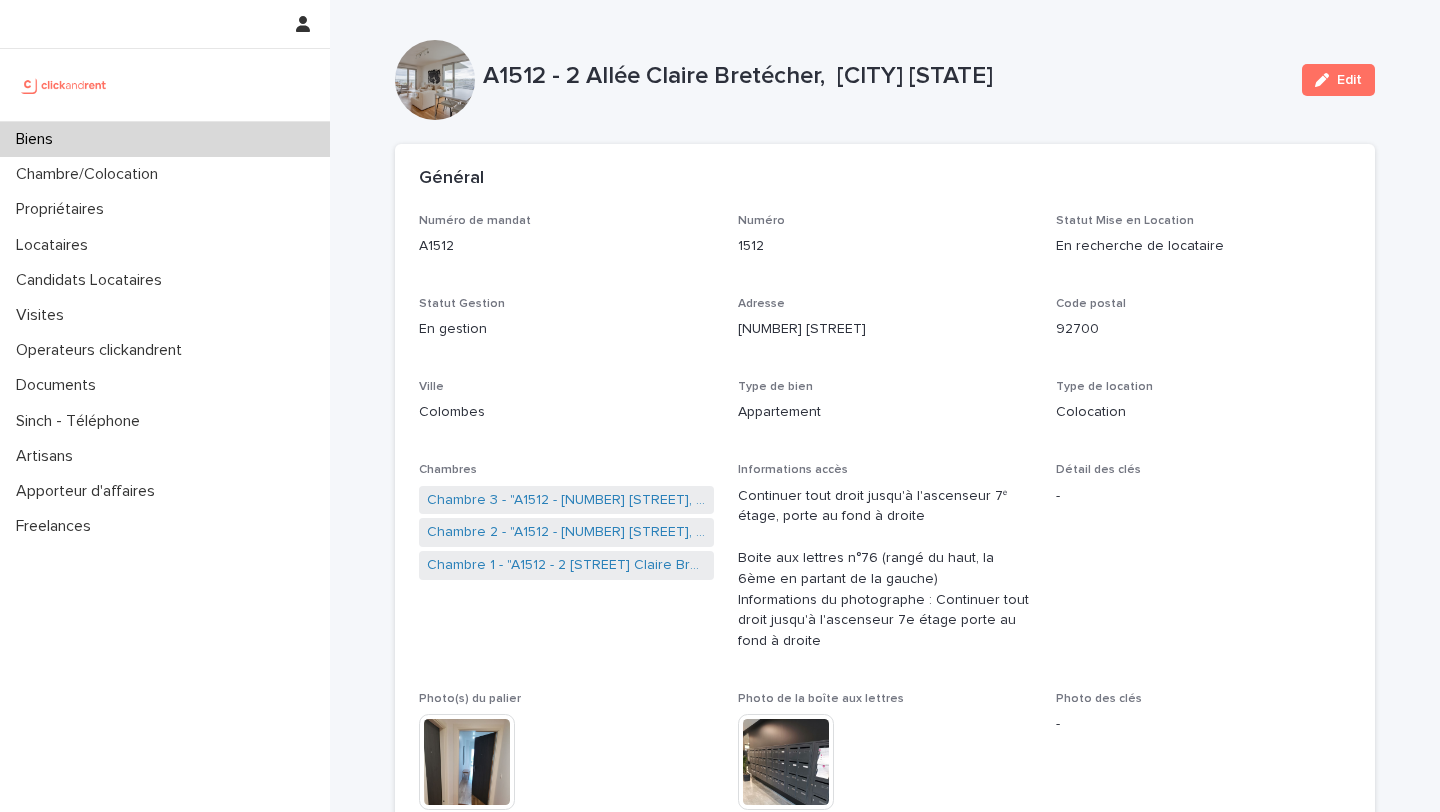 click on "Biens" at bounding box center (165, 139) 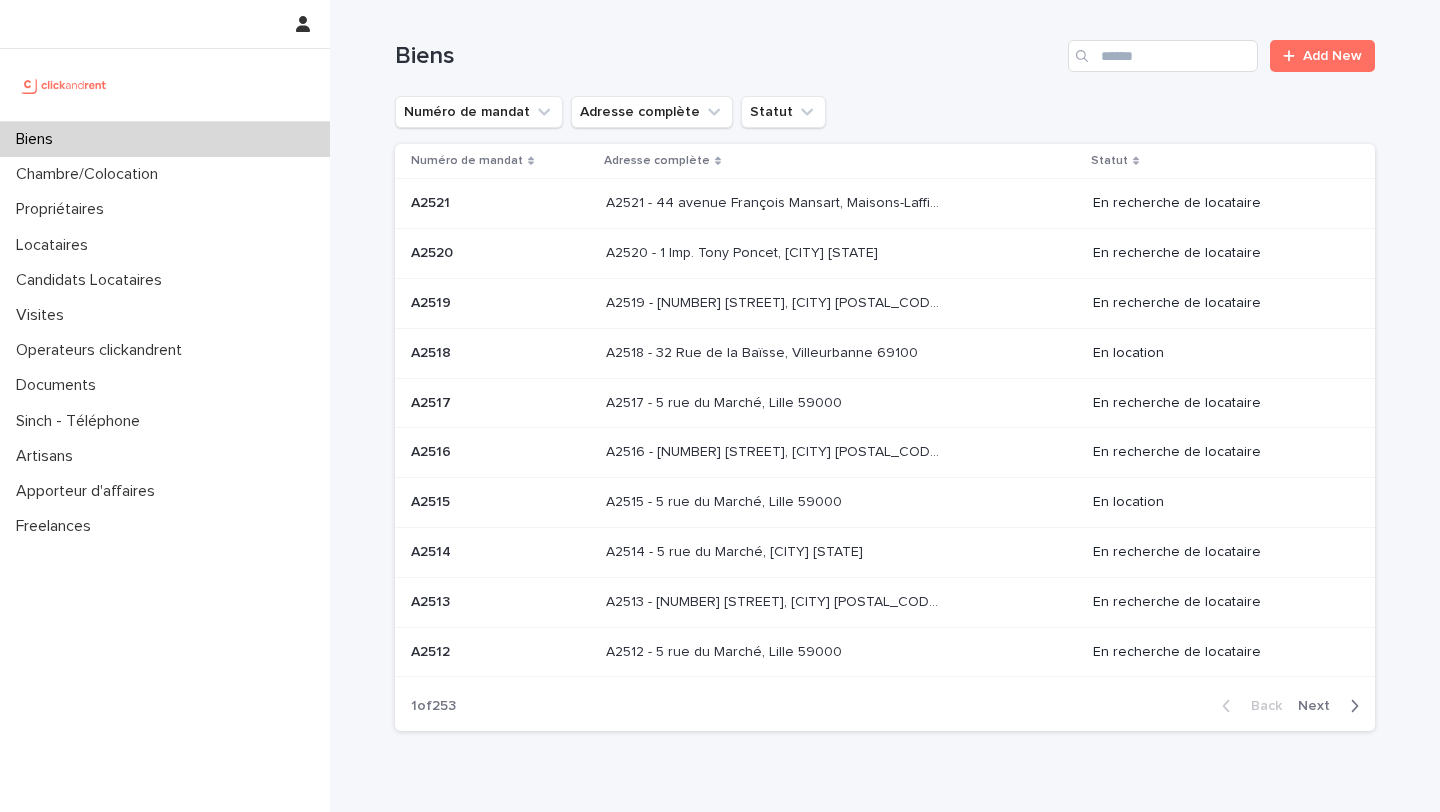 click on "Biens Add New" at bounding box center [885, 48] 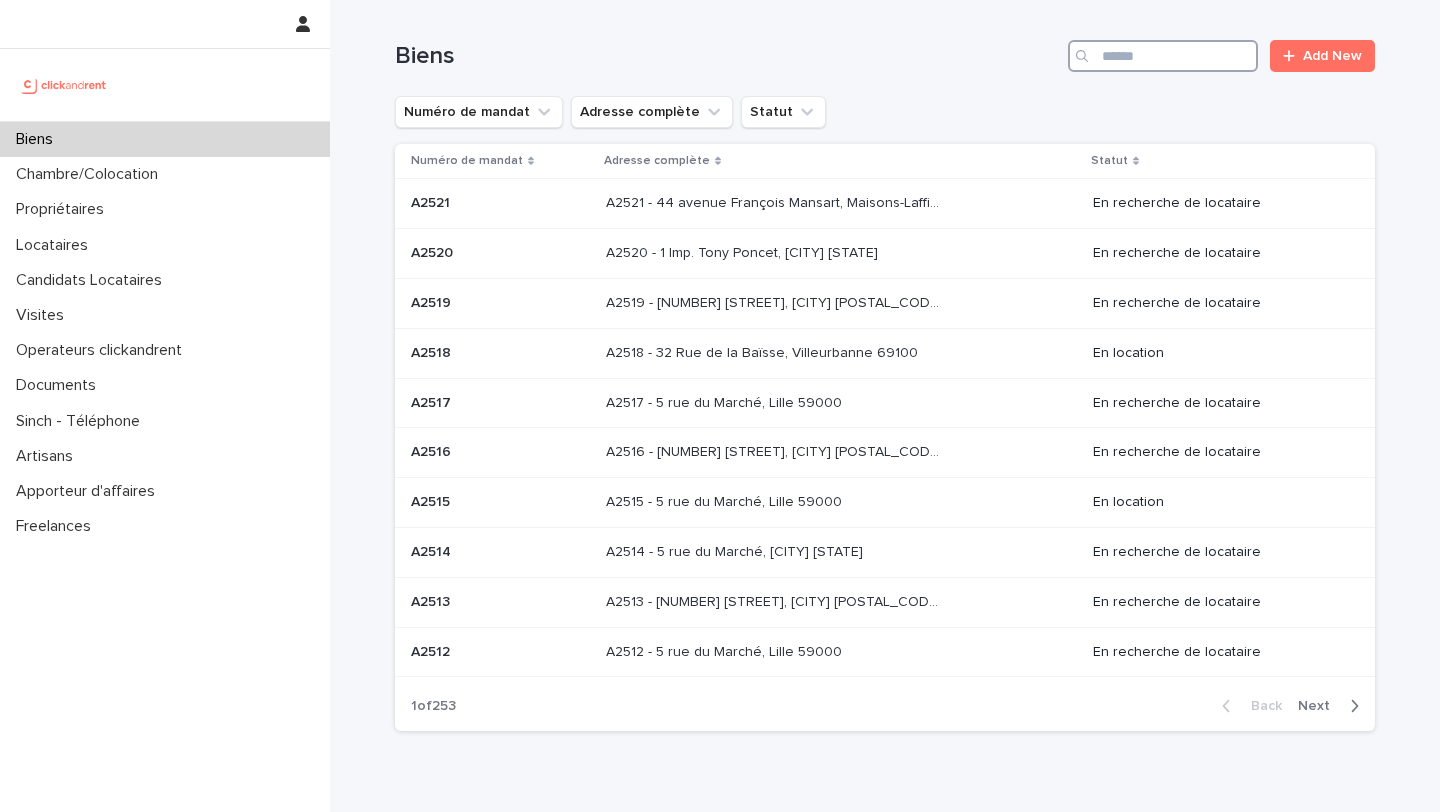 click at bounding box center (1163, 56) 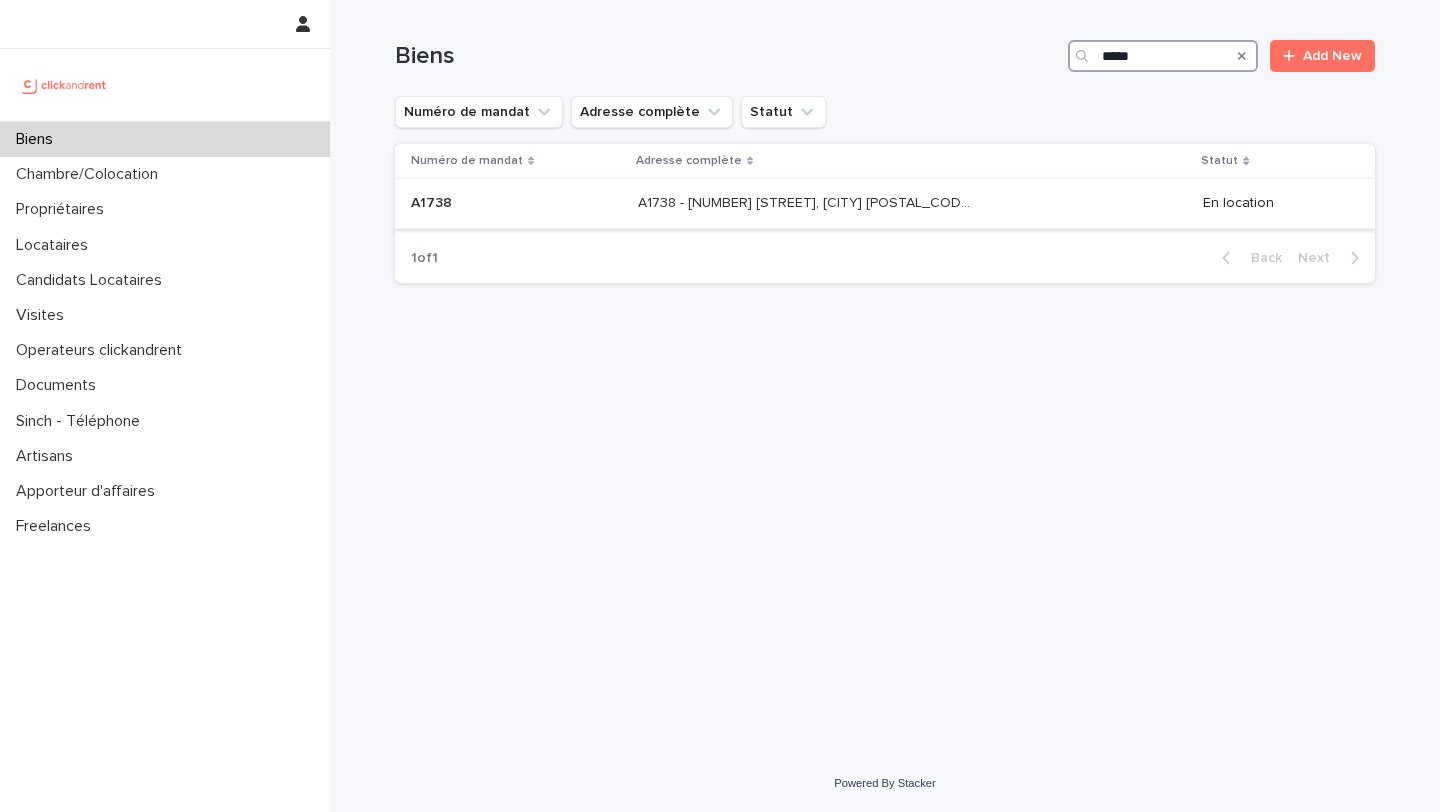 type on "*****" 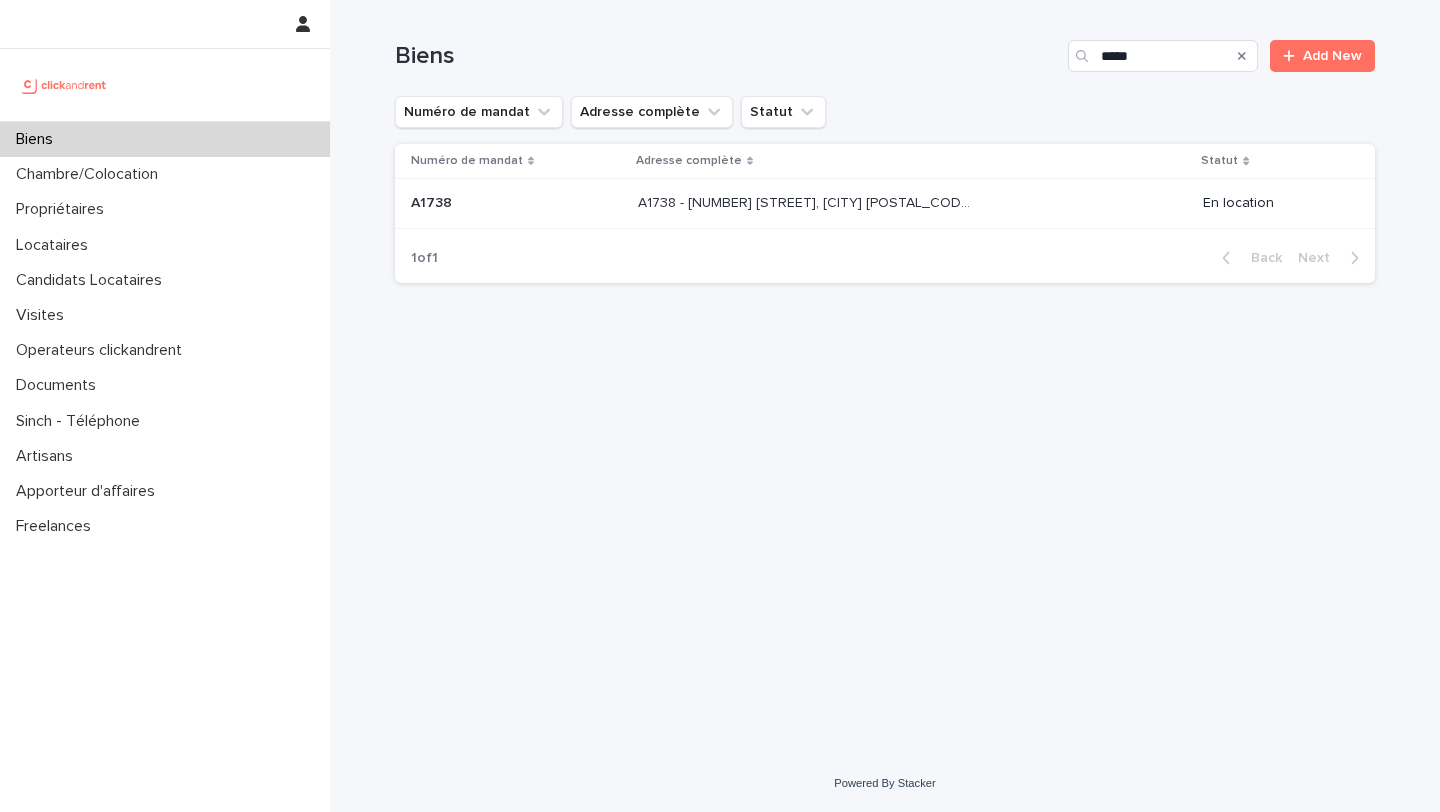 click on "A1738 A1738" at bounding box center [516, 203] 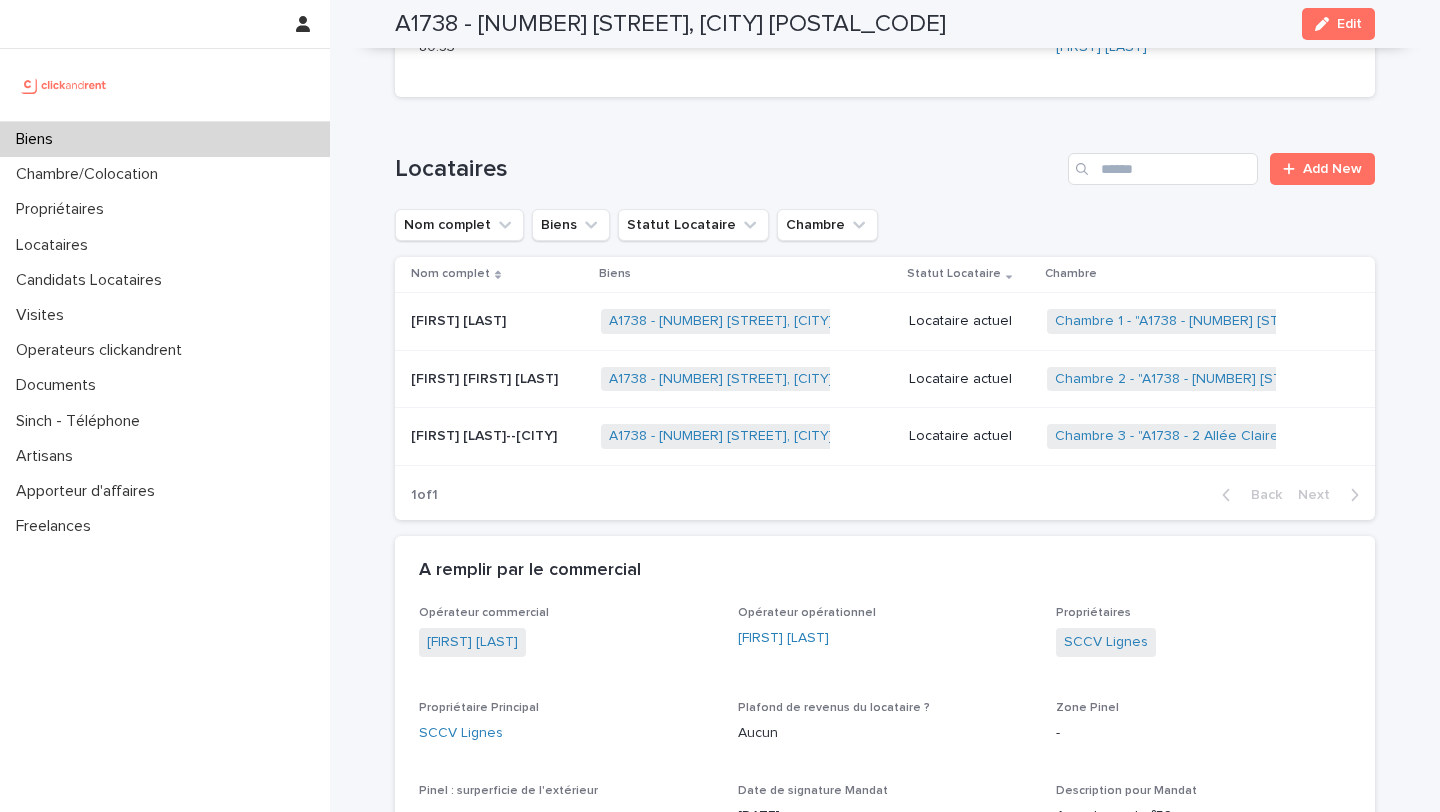 scroll, scrollTop: 694, scrollLeft: 0, axis: vertical 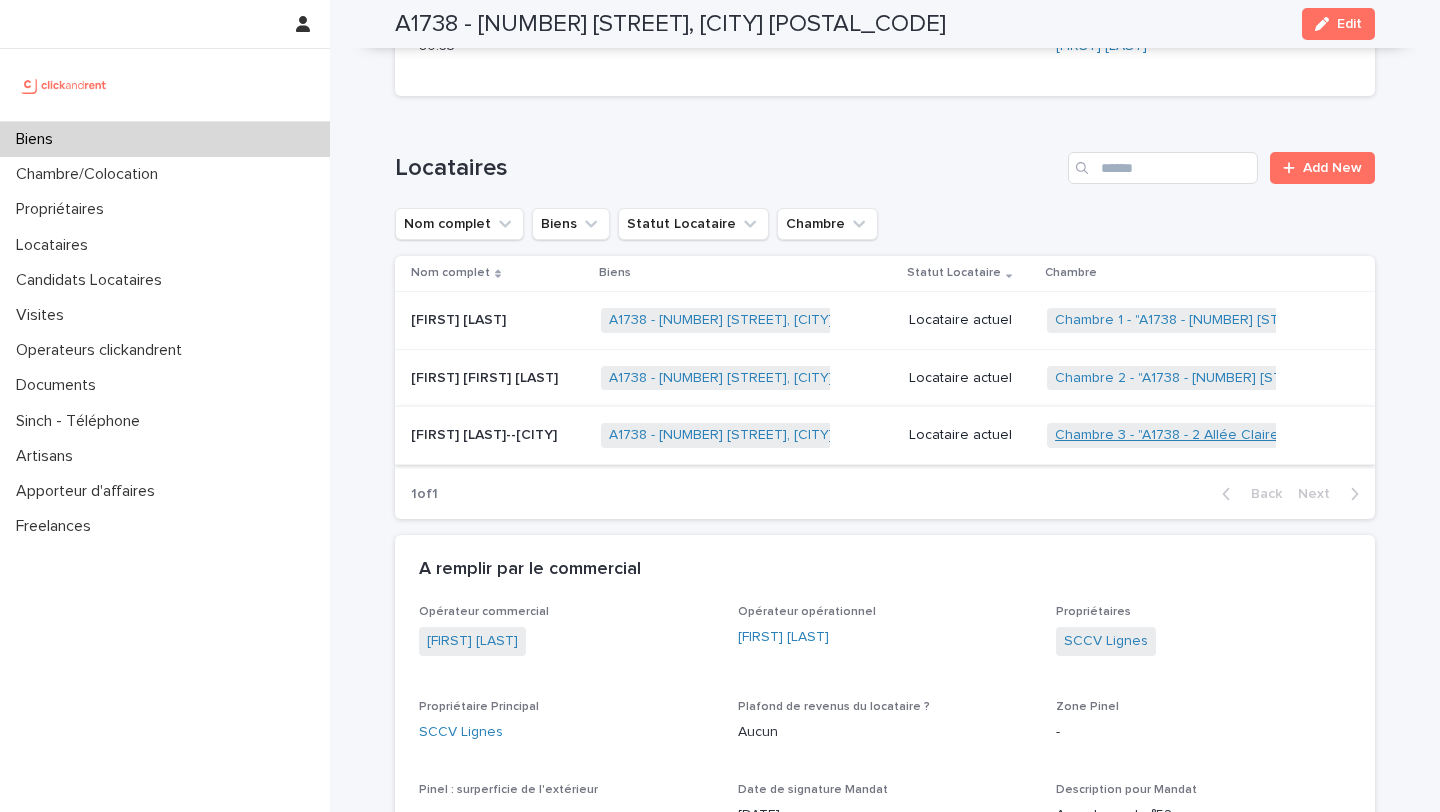 click on "Chambre 3 - "A1738 - 2 Allée Claire Bretécher,  [CITY] [STATE]"" at bounding box center [1253, 435] 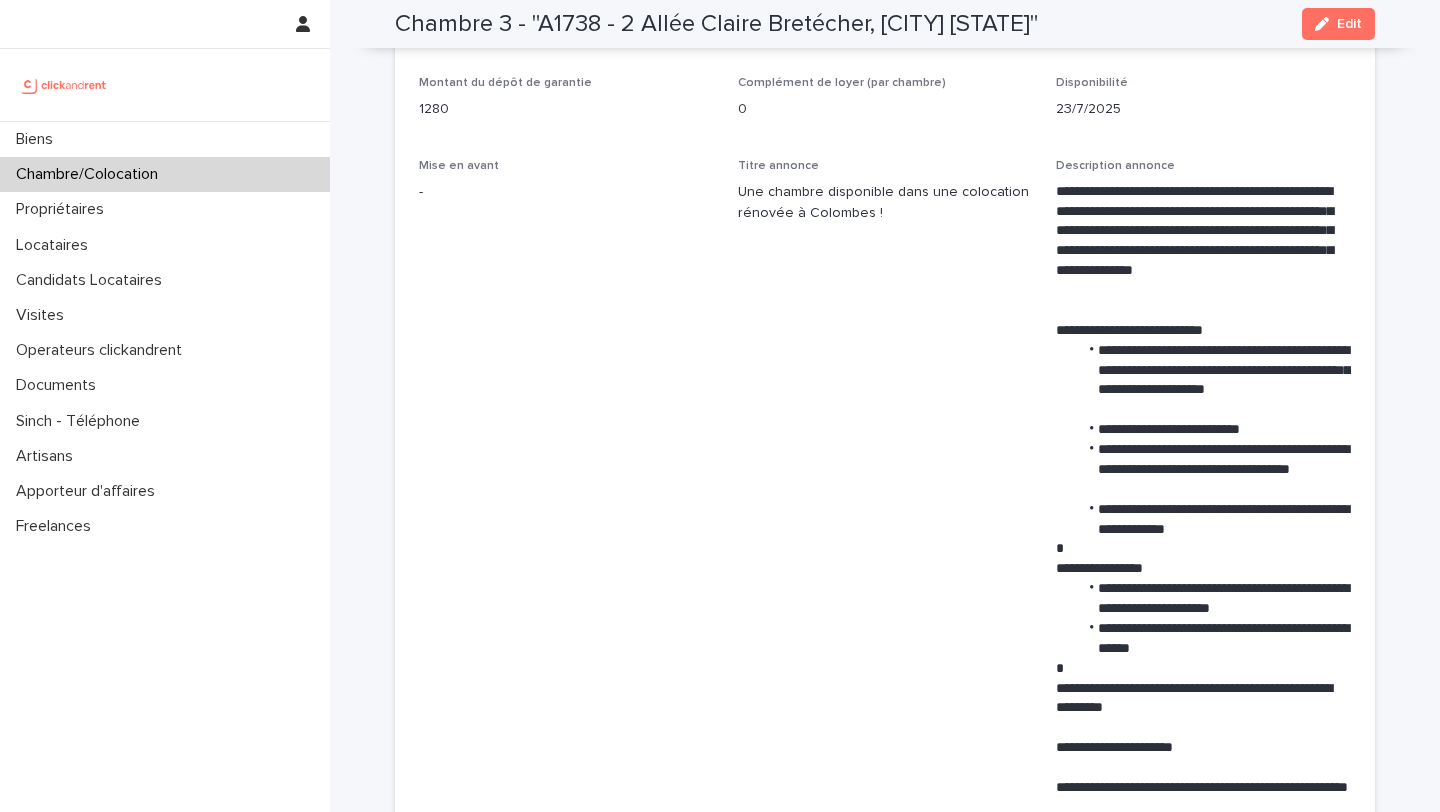 scroll, scrollTop: 714, scrollLeft: 0, axis: vertical 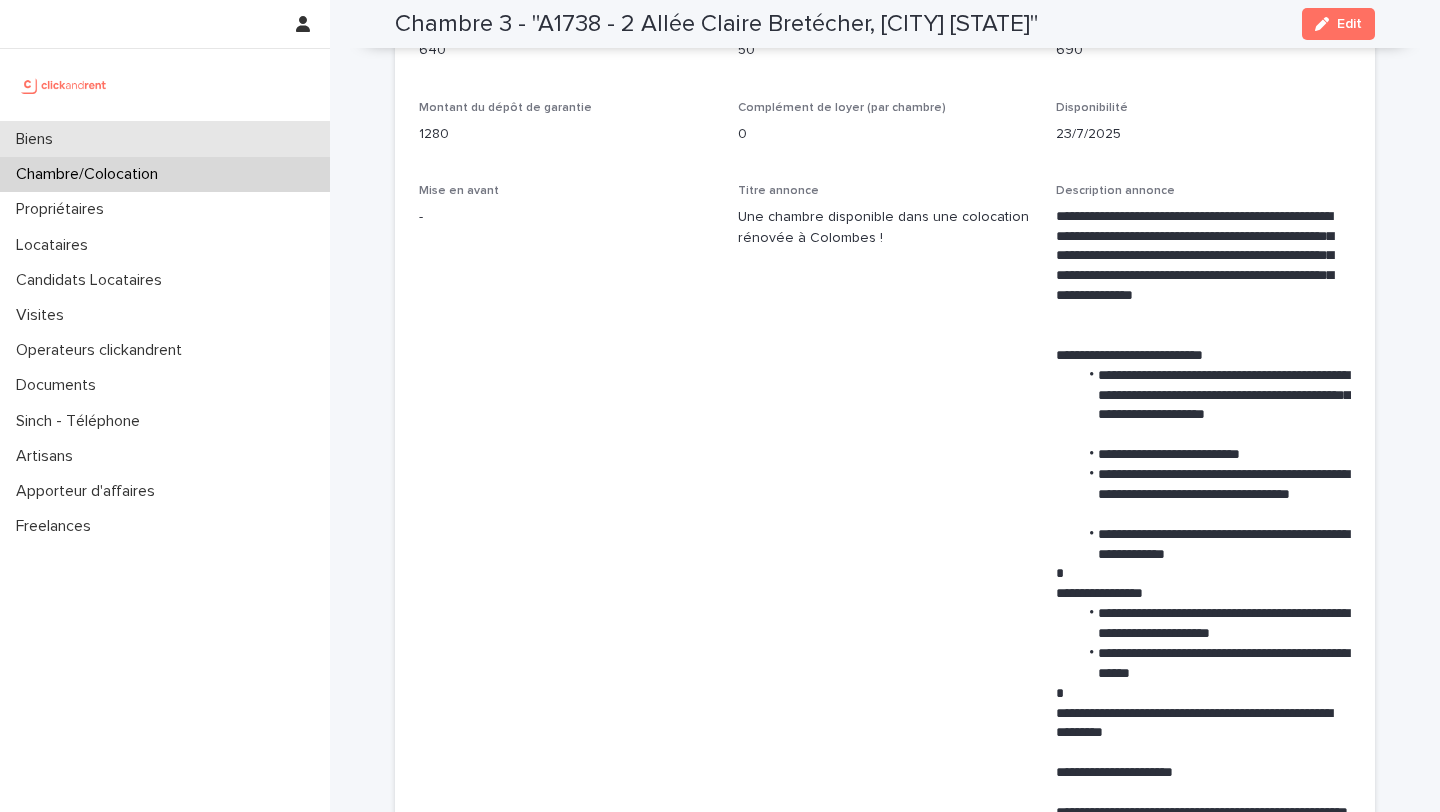 click on "Biens" at bounding box center [165, 139] 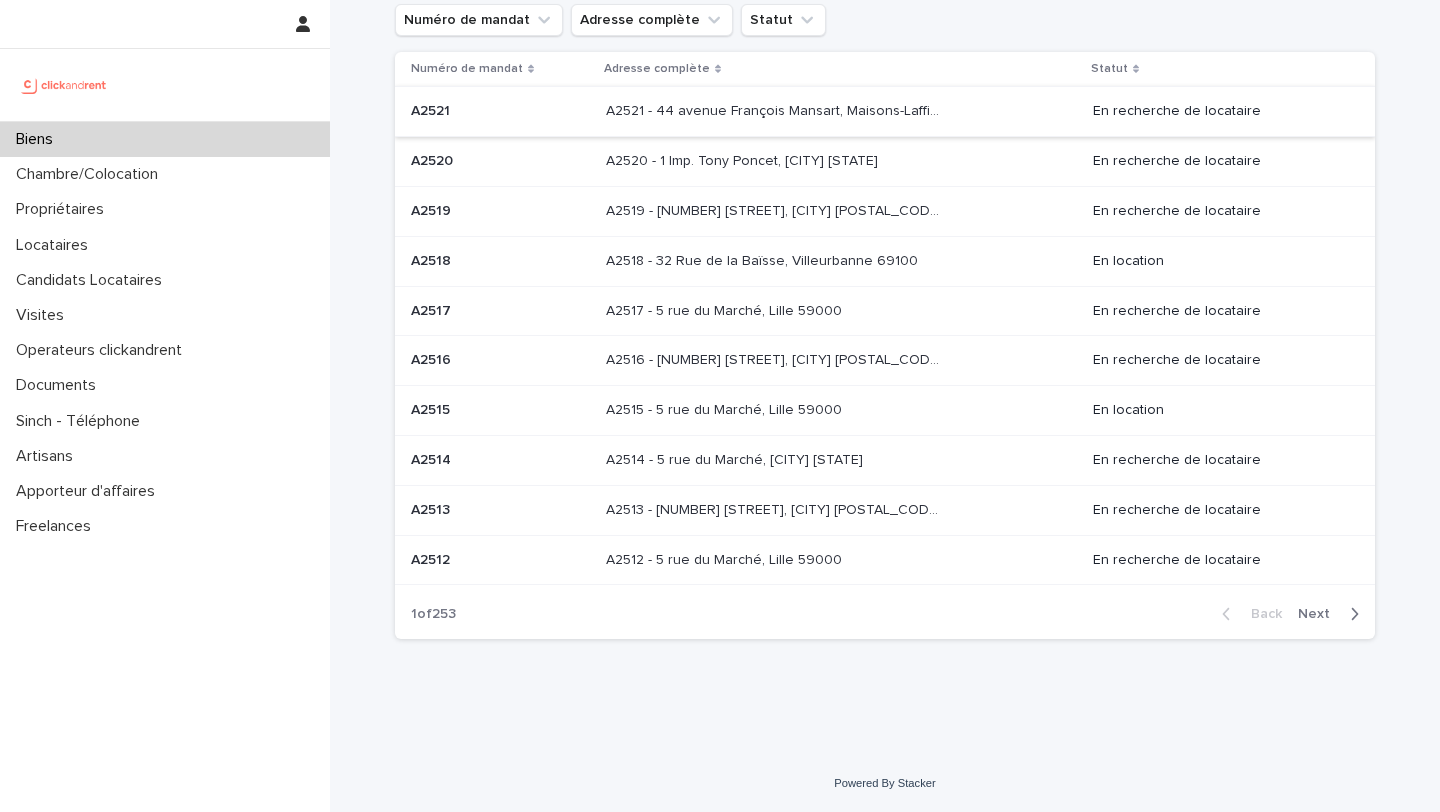 scroll, scrollTop: 0, scrollLeft: 0, axis: both 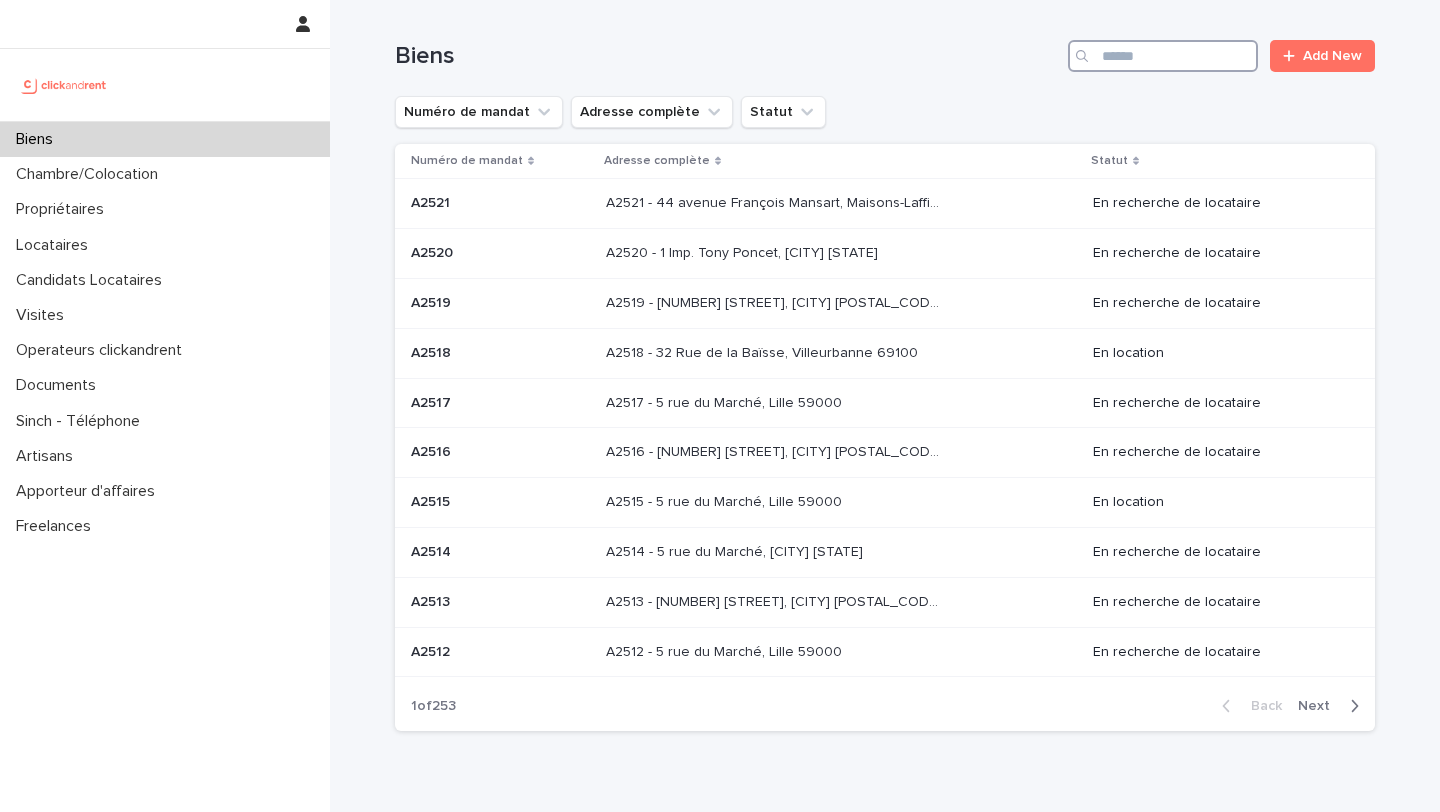 click at bounding box center [1163, 56] 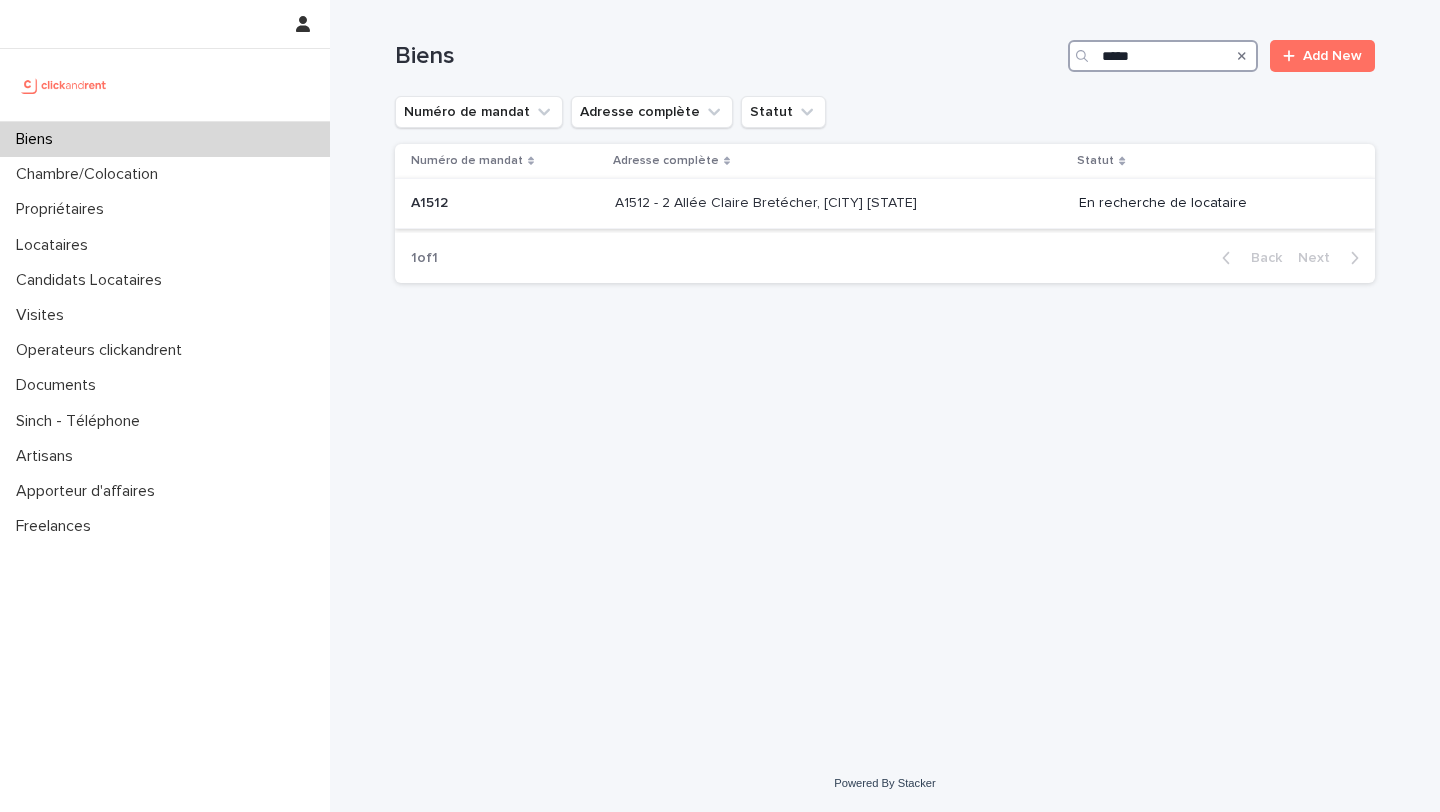 type on "*****" 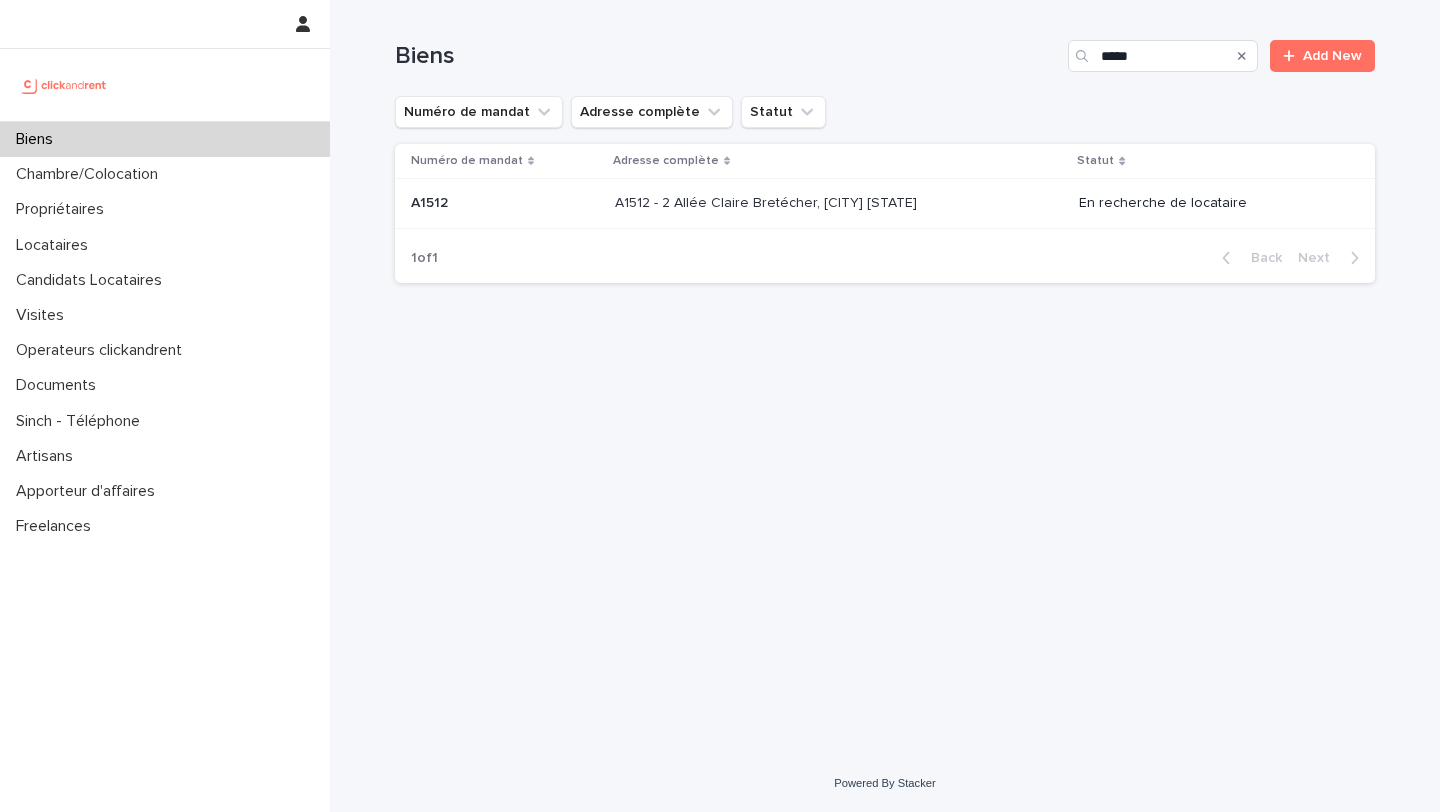 click on "A1512 A1512" at bounding box center (505, 203) 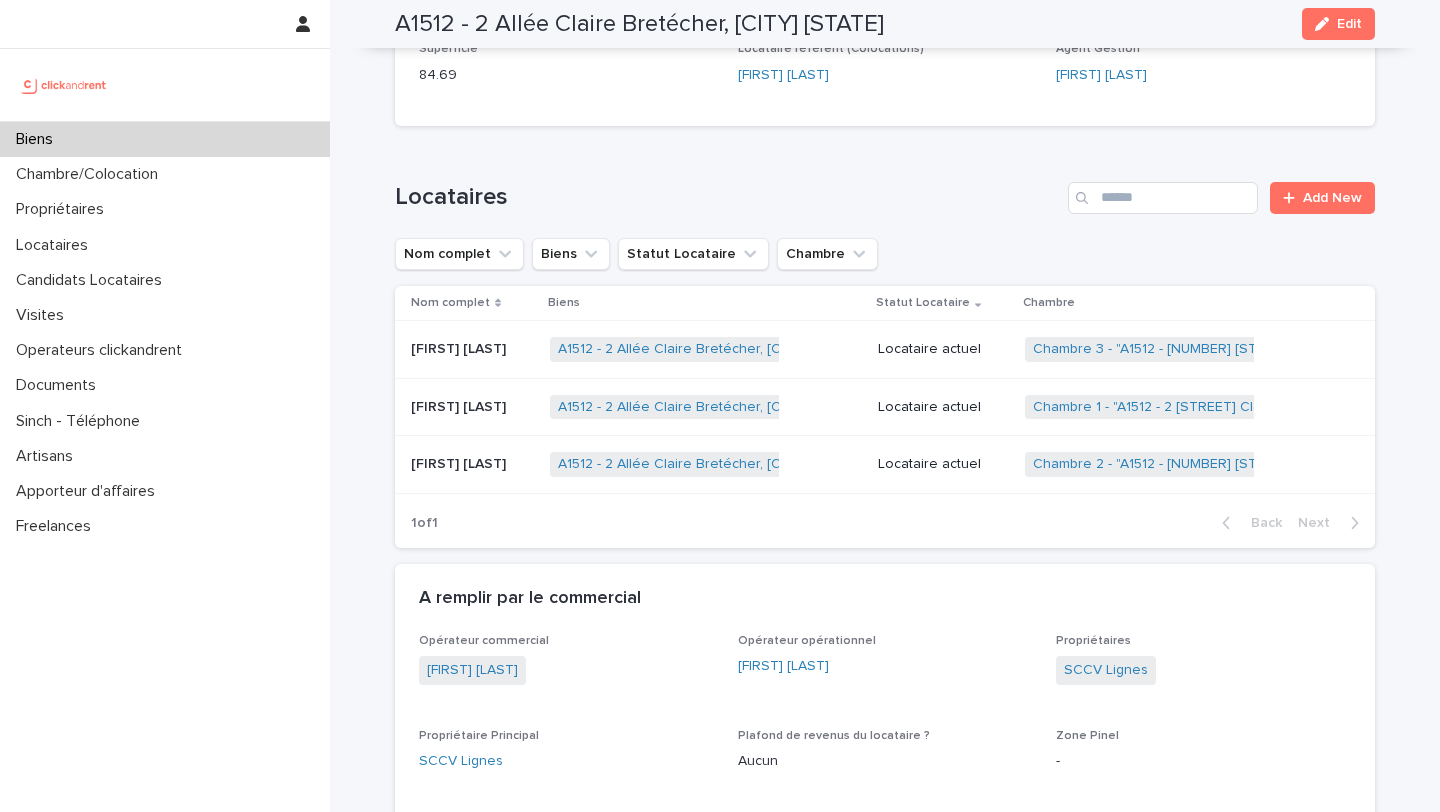 scroll, scrollTop: 814, scrollLeft: 0, axis: vertical 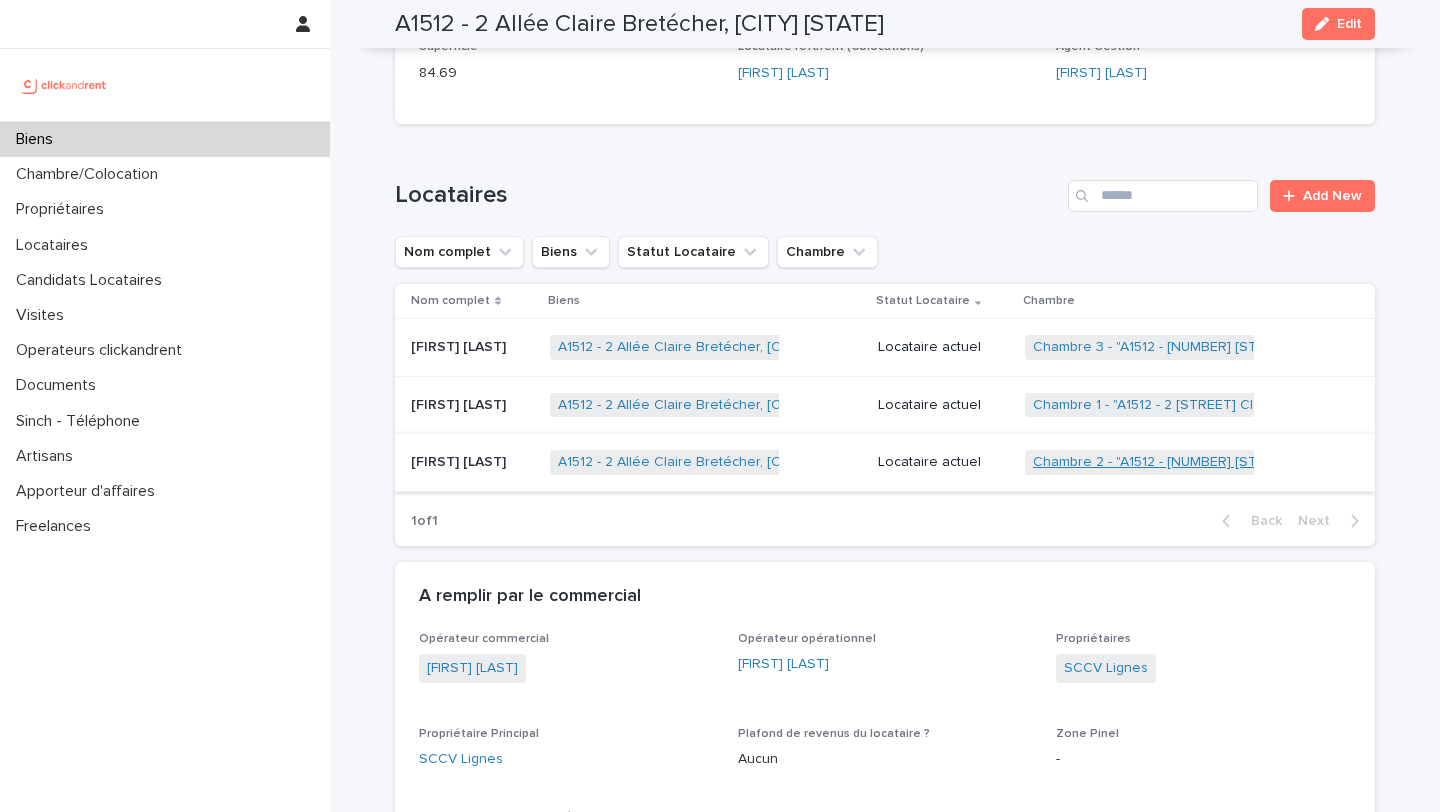 click on "Chambre 2 - "A1512 - [NUMBER] [STREET], [CITY] [POSTAL_CODE]"" at bounding box center [1245, 462] 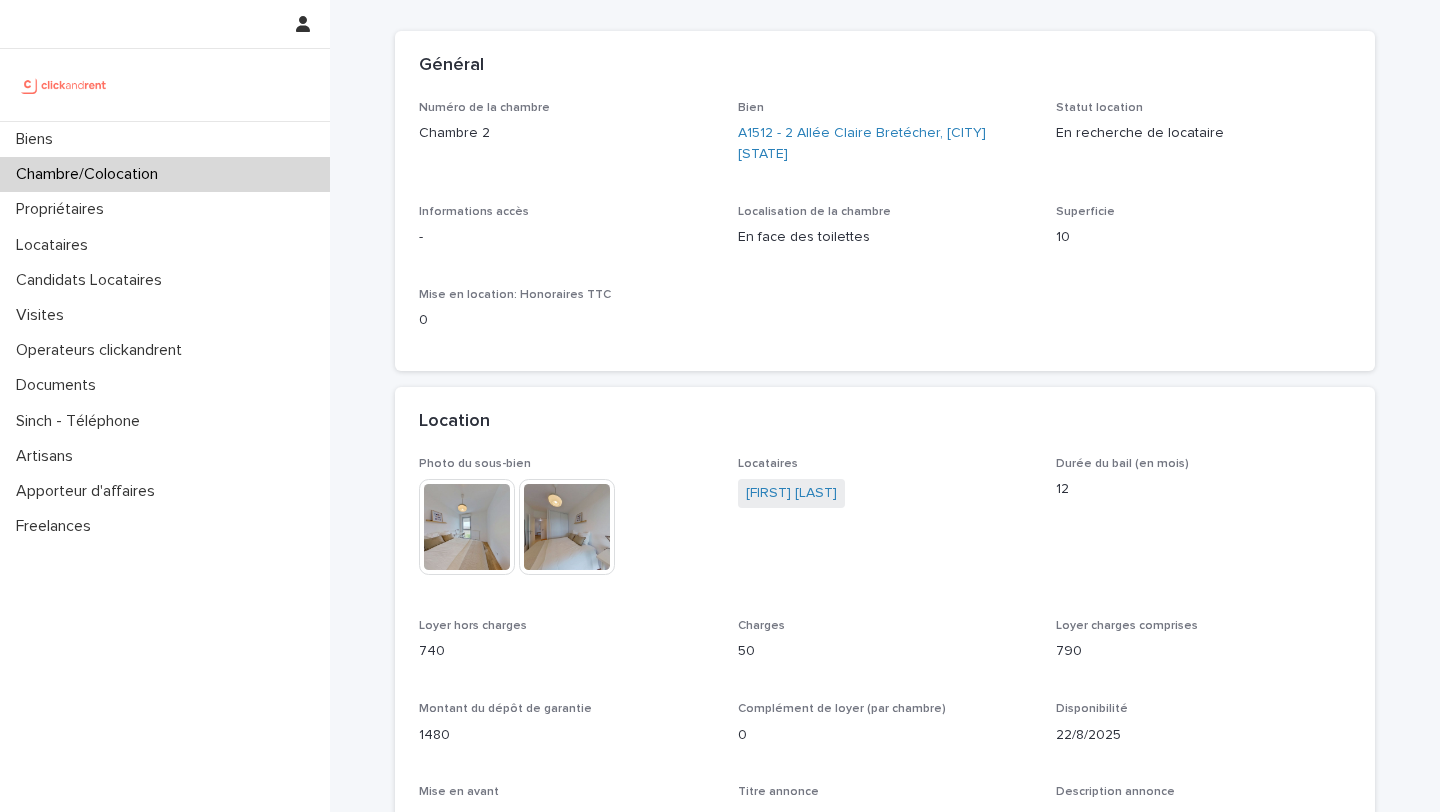 scroll, scrollTop: 130, scrollLeft: 0, axis: vertical 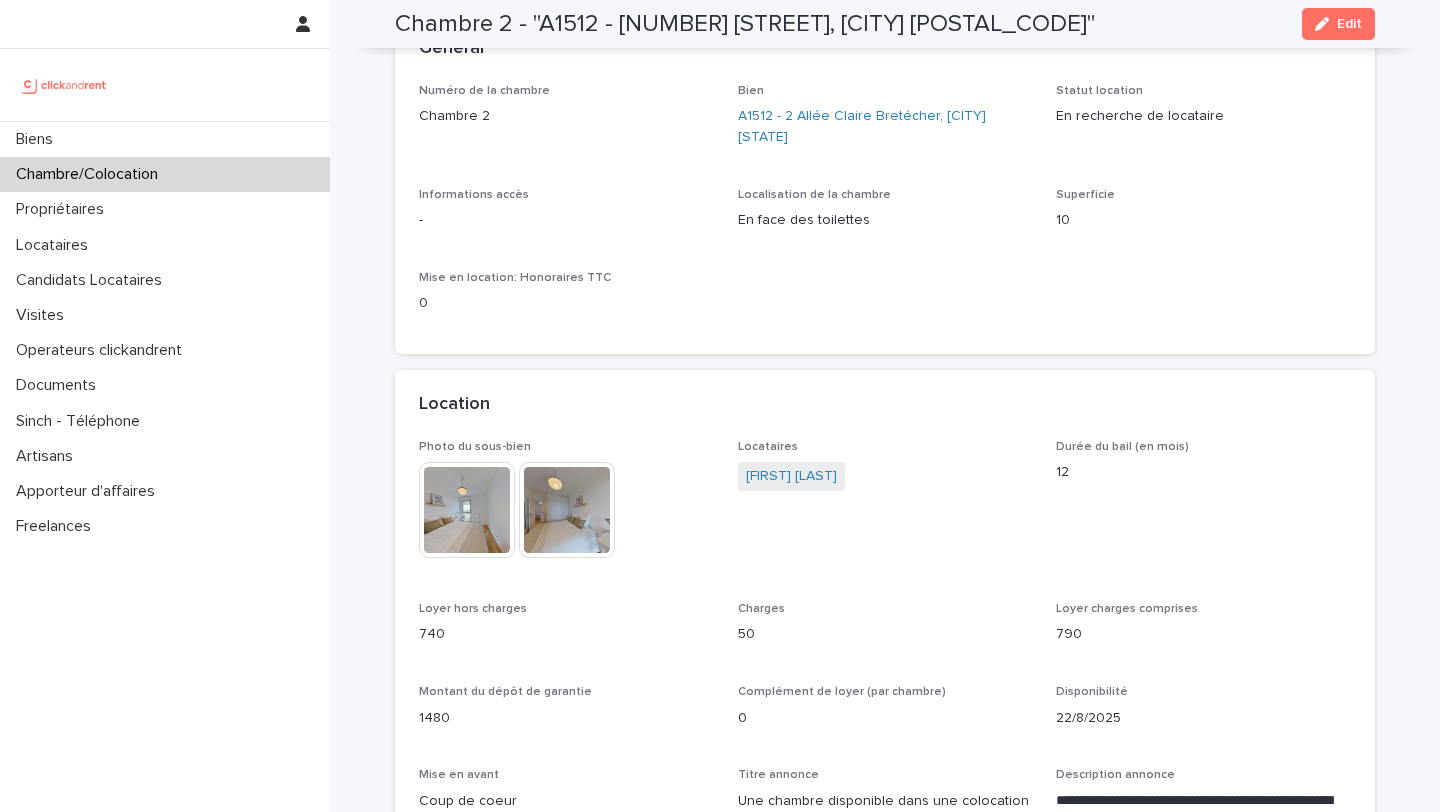 click at bounding box center (567, 510) 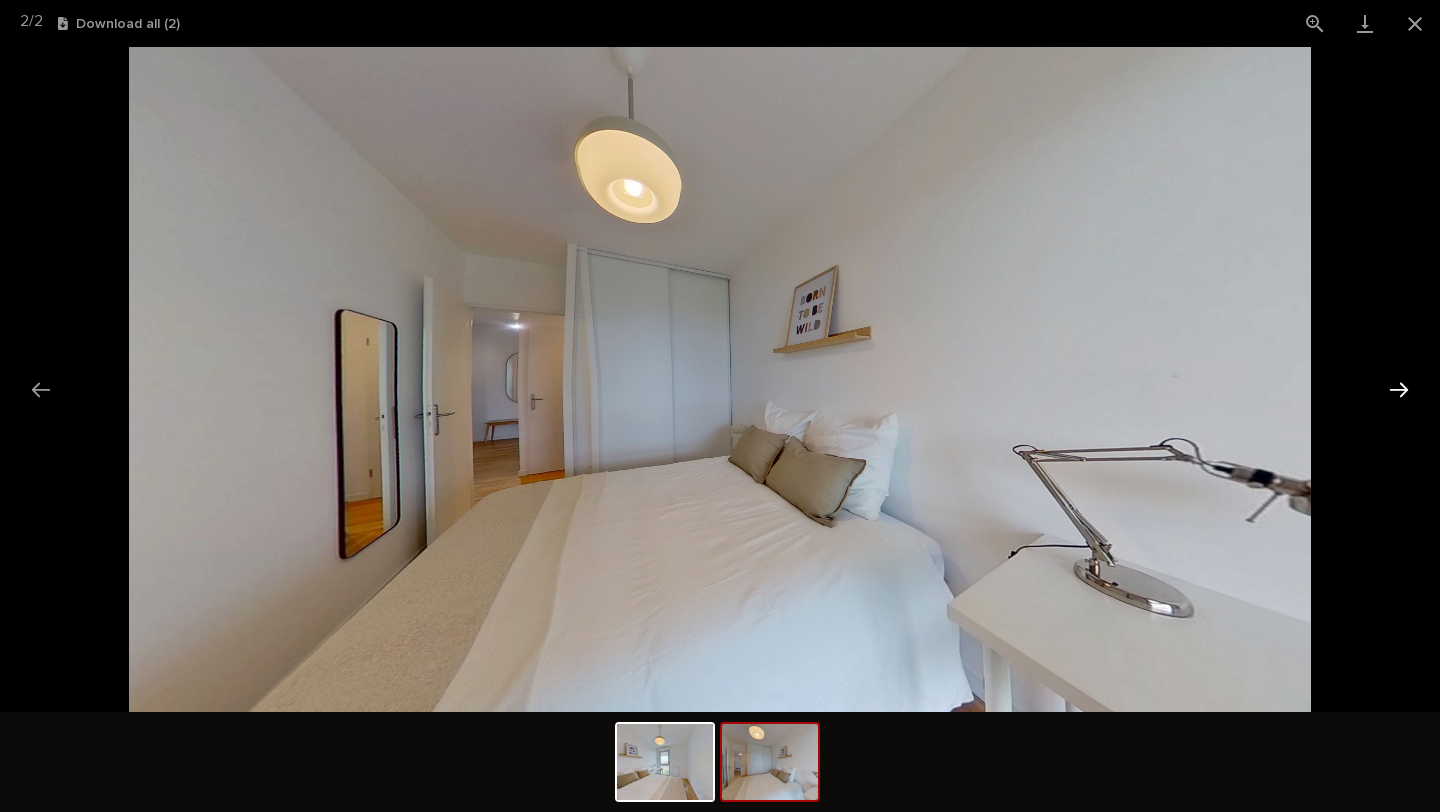 click at bounding box center (1399, 389) 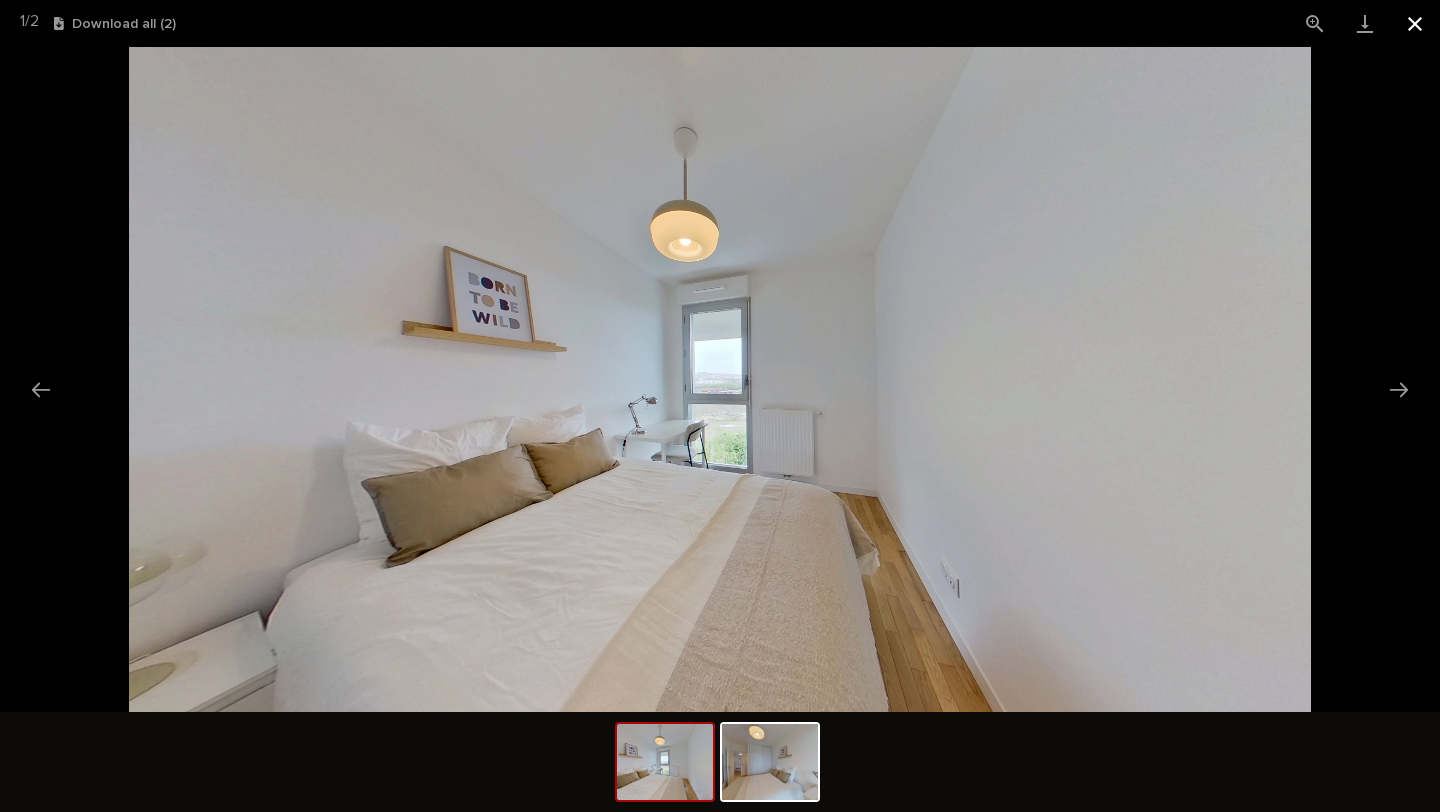 click at bounding box center (1415, 23) 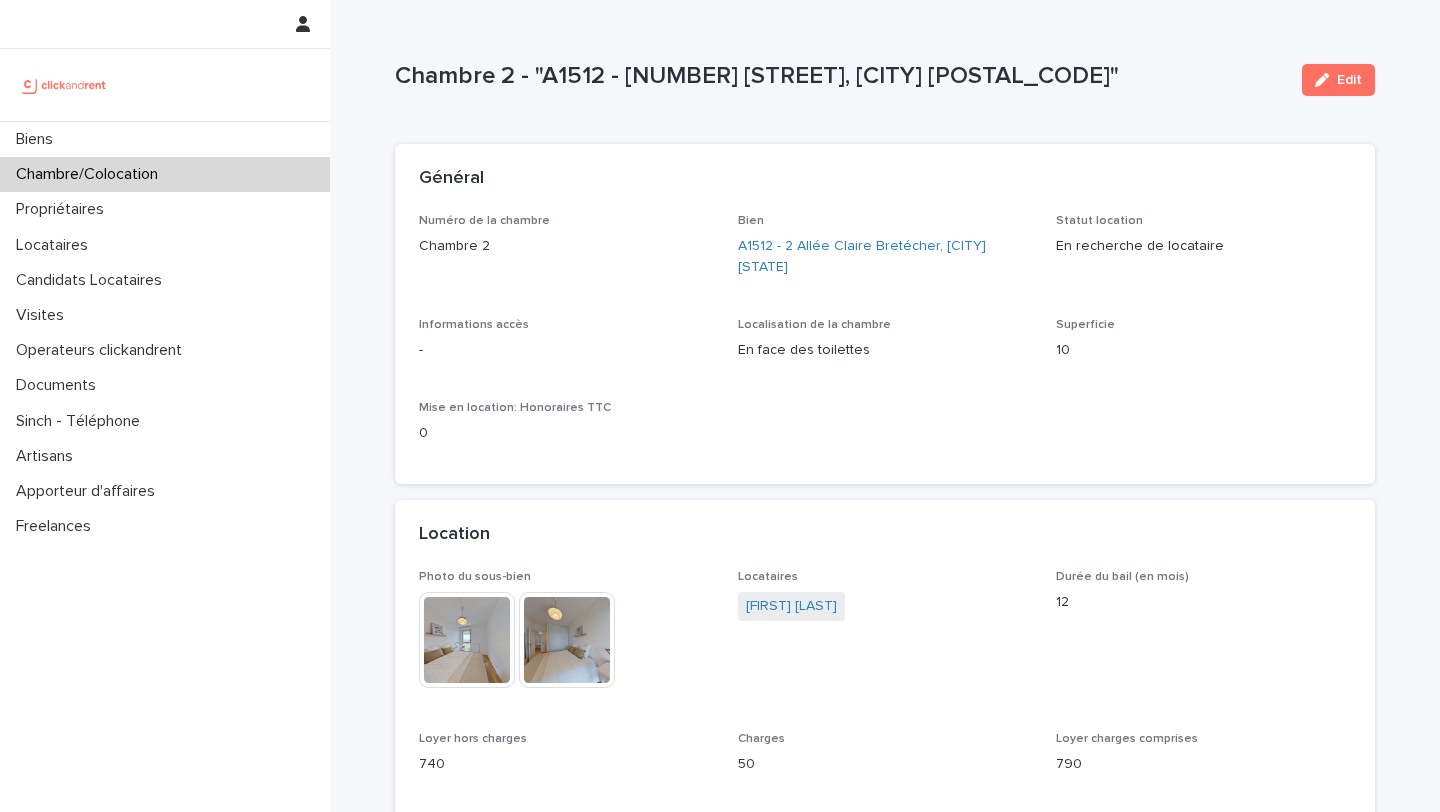scroll, scrollTop: 61, scrollLeft: 0, axis: vertical 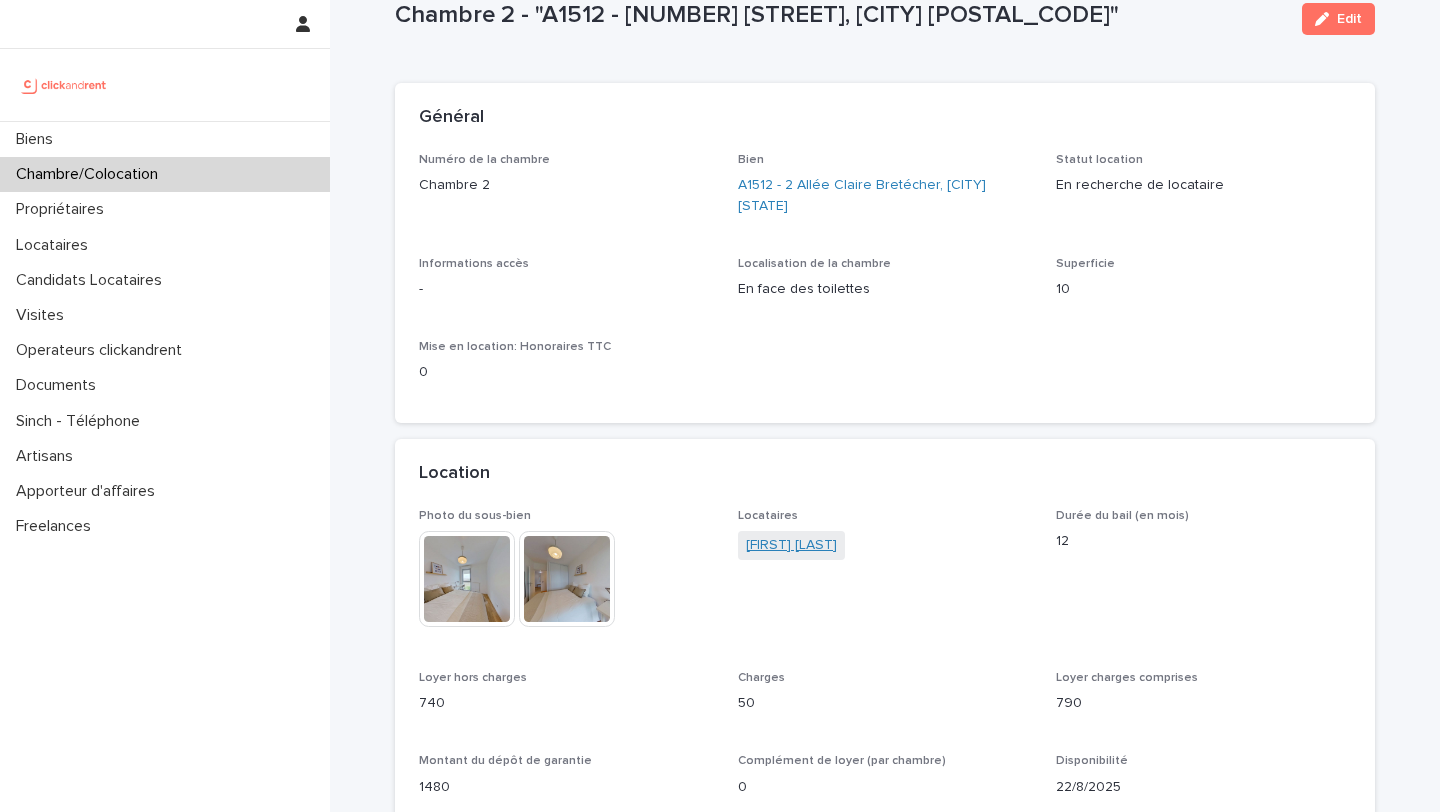 click on "[FIRST] [LAST]" at bounding box center (791, 545) 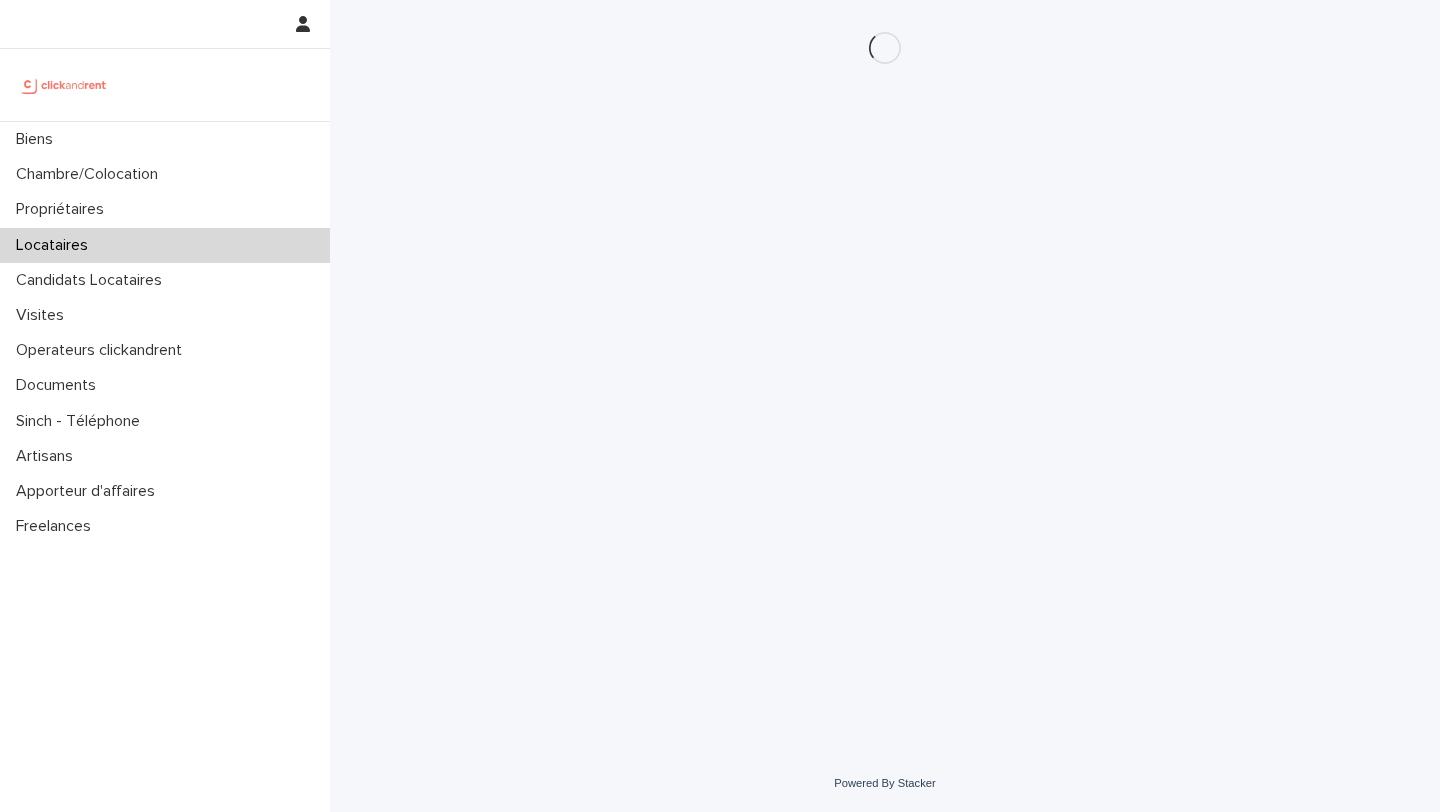 scroll, scrollTop: 0, scrollLeft: 0, axis: both 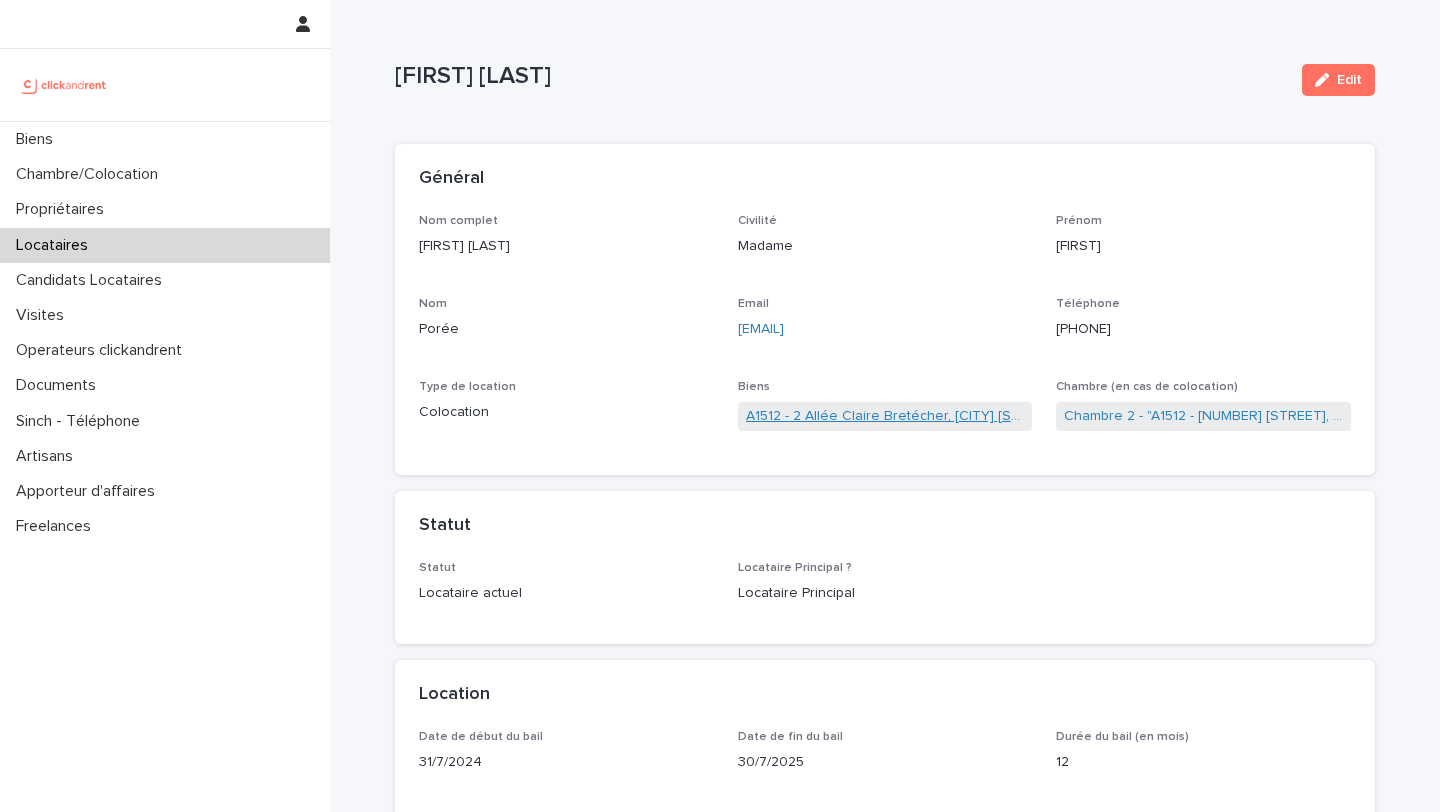 click on "A1512 - 2 Allée Claire Bretécher,  [CITY] [STATE]" at bounding box center (885, 416) 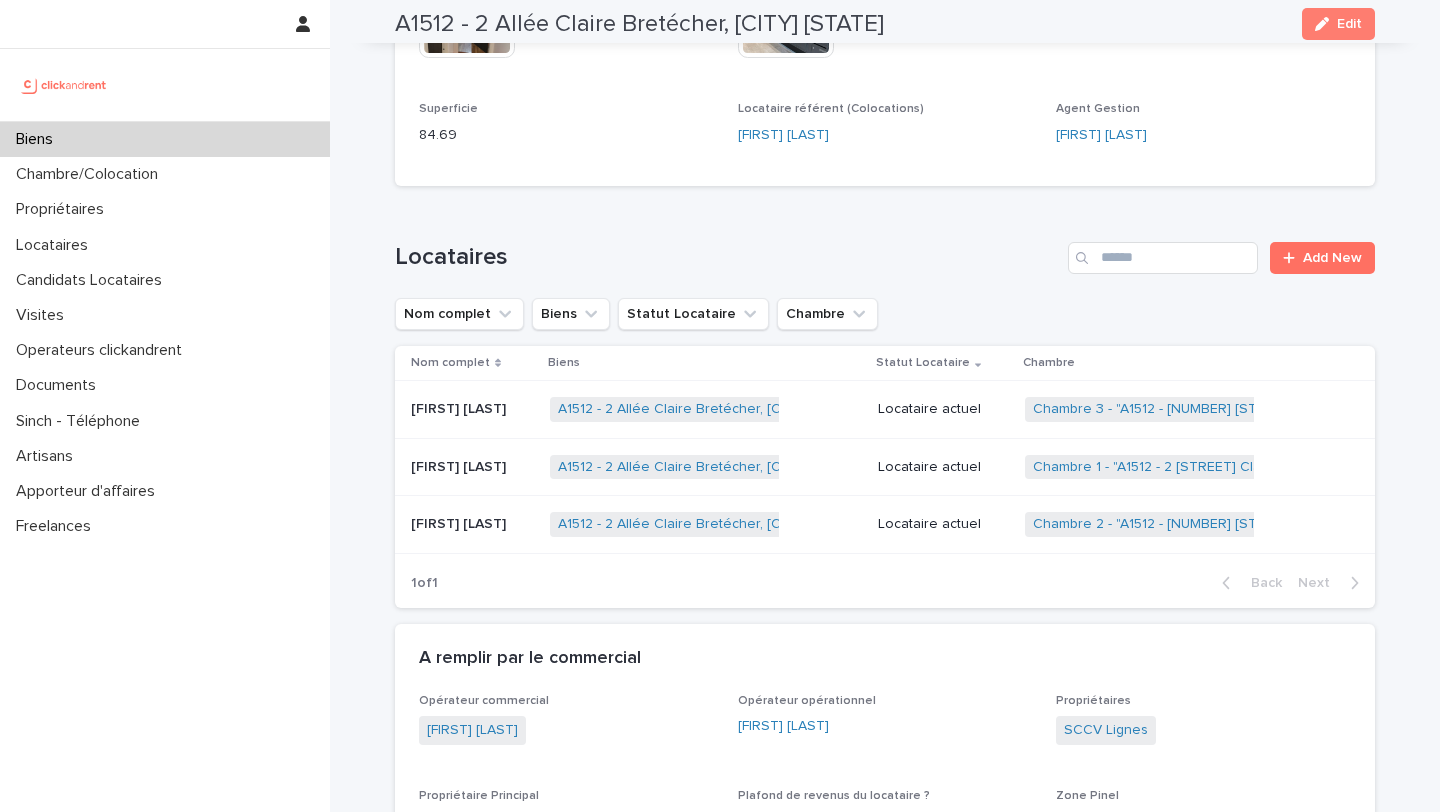 scroll, scrollTop: 780, scrollLeft: 0, axis: vertical 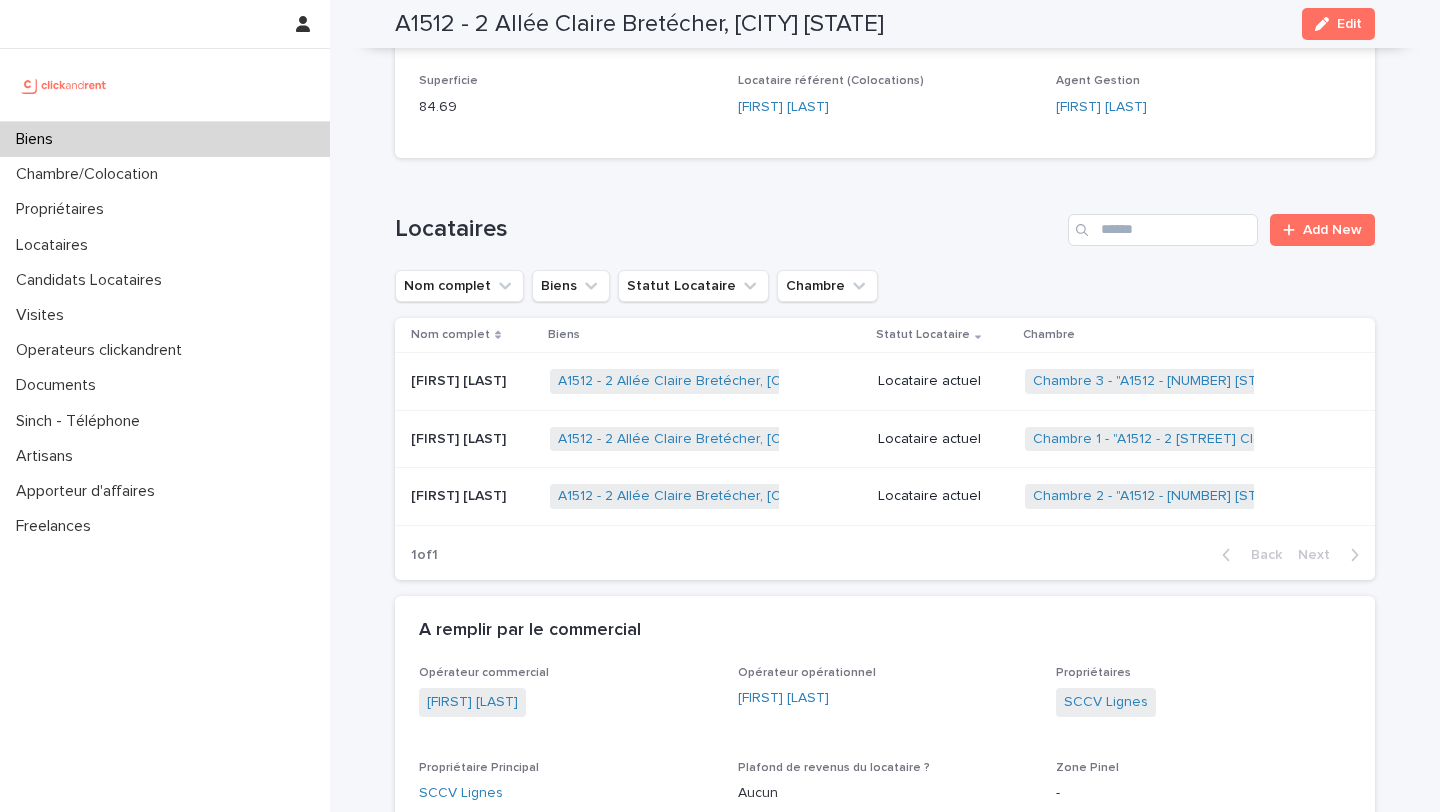 click on "[FIRST] [LAST] [FIRST] [LAST]" at bounding box center [472, 381] 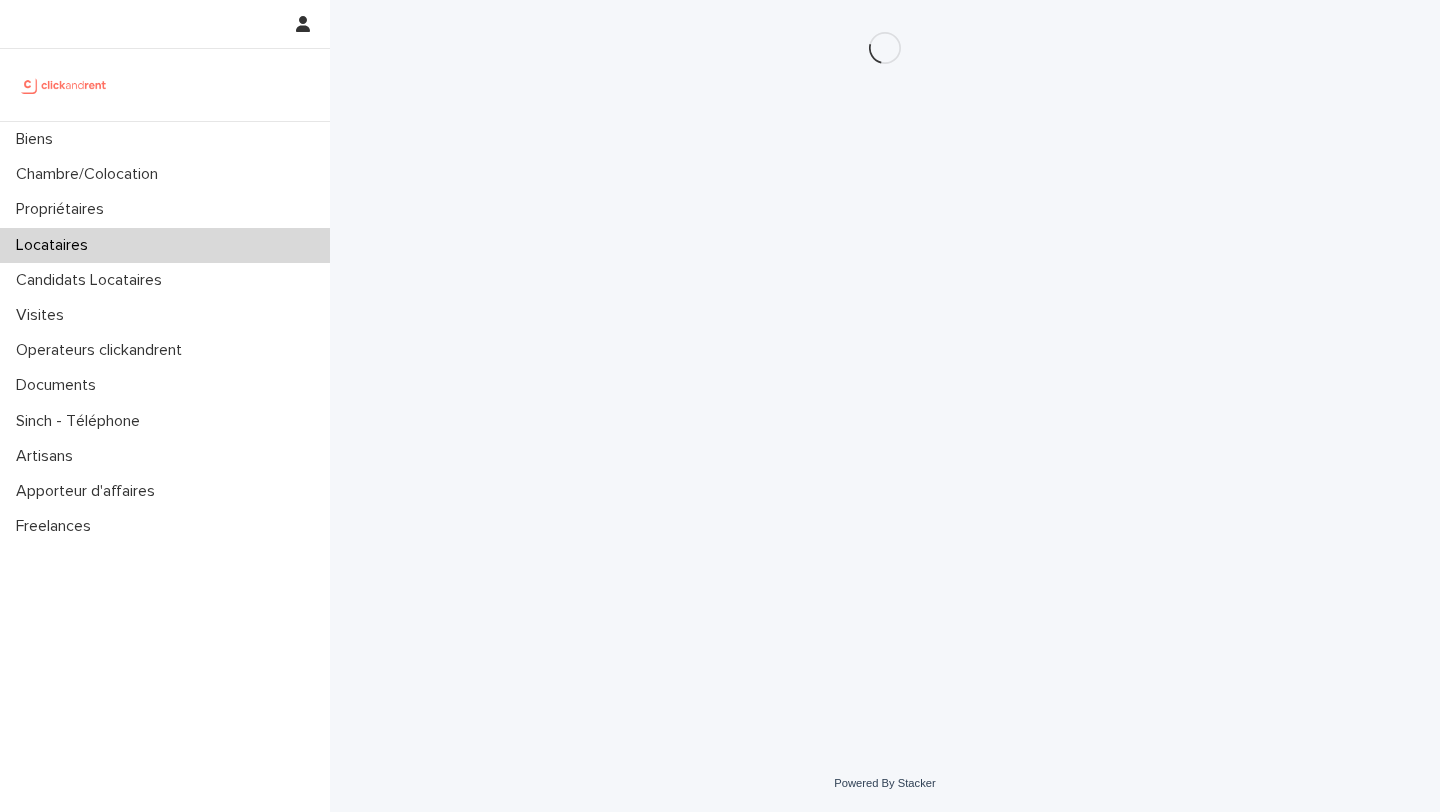 scroll, scrollTop: 0, scrollLeft: 0, axis: both 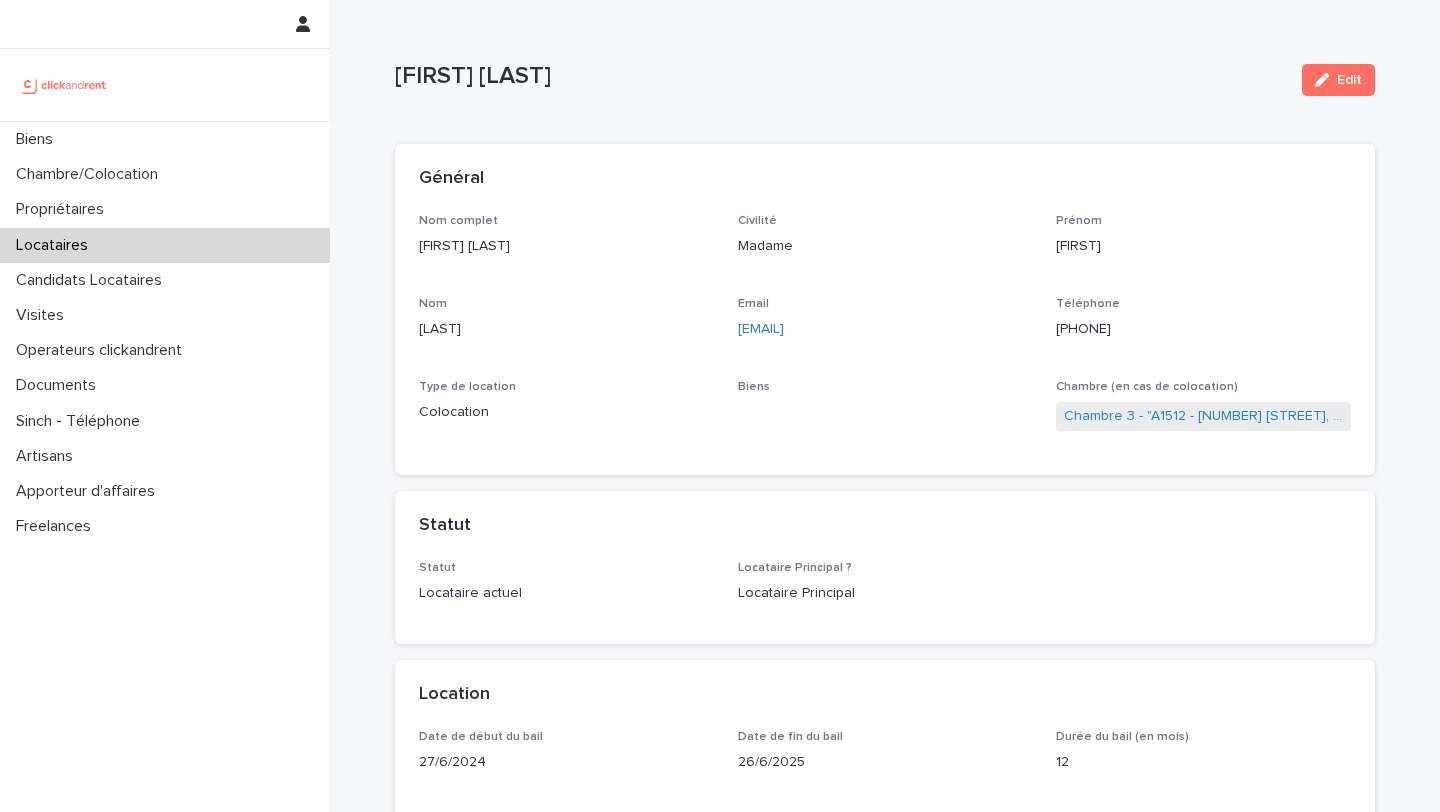 click on "[PHONE]" 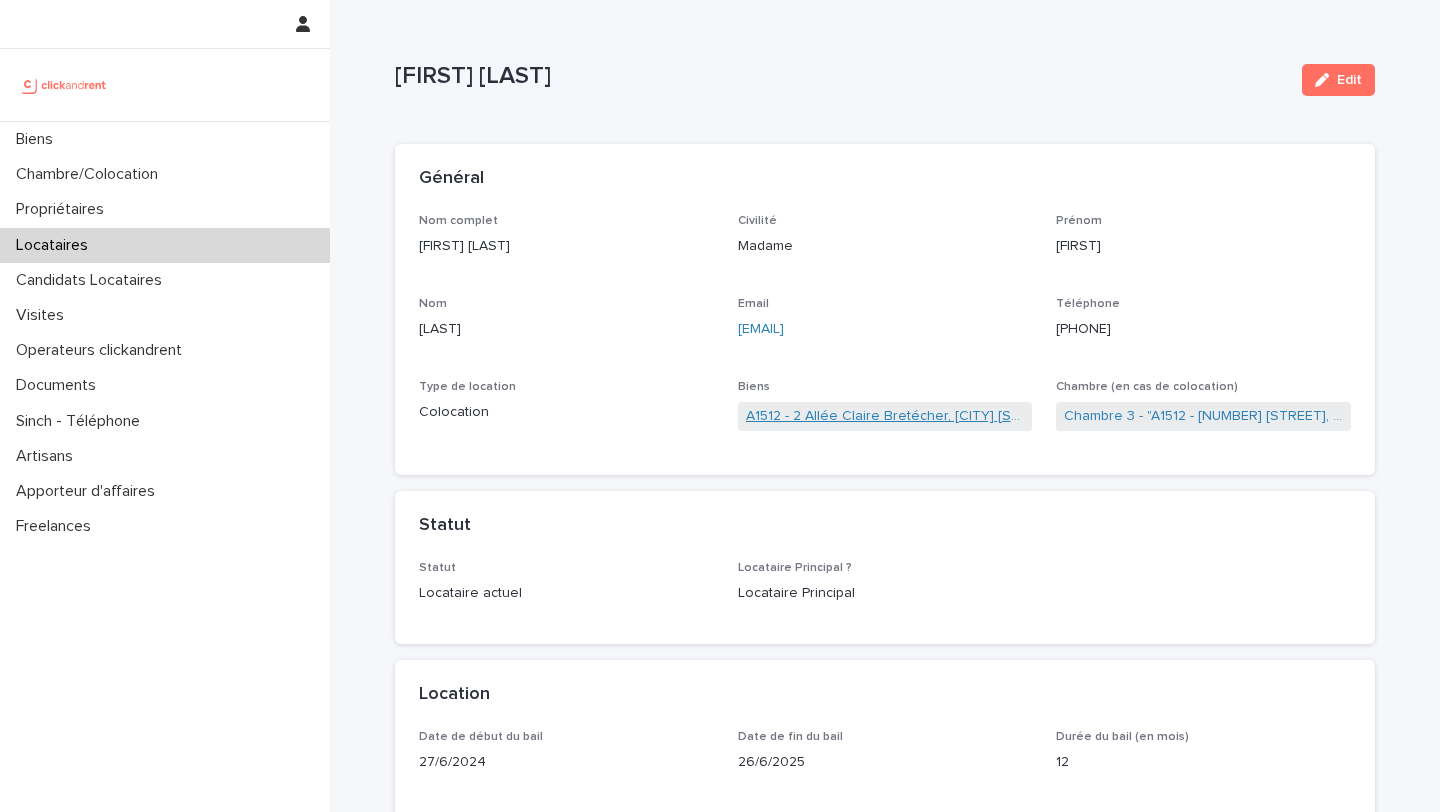 click on "A1512 - 2 Allée Claire Bretécher,  [CITY] [STATE]" at bounding box center [885, 416] 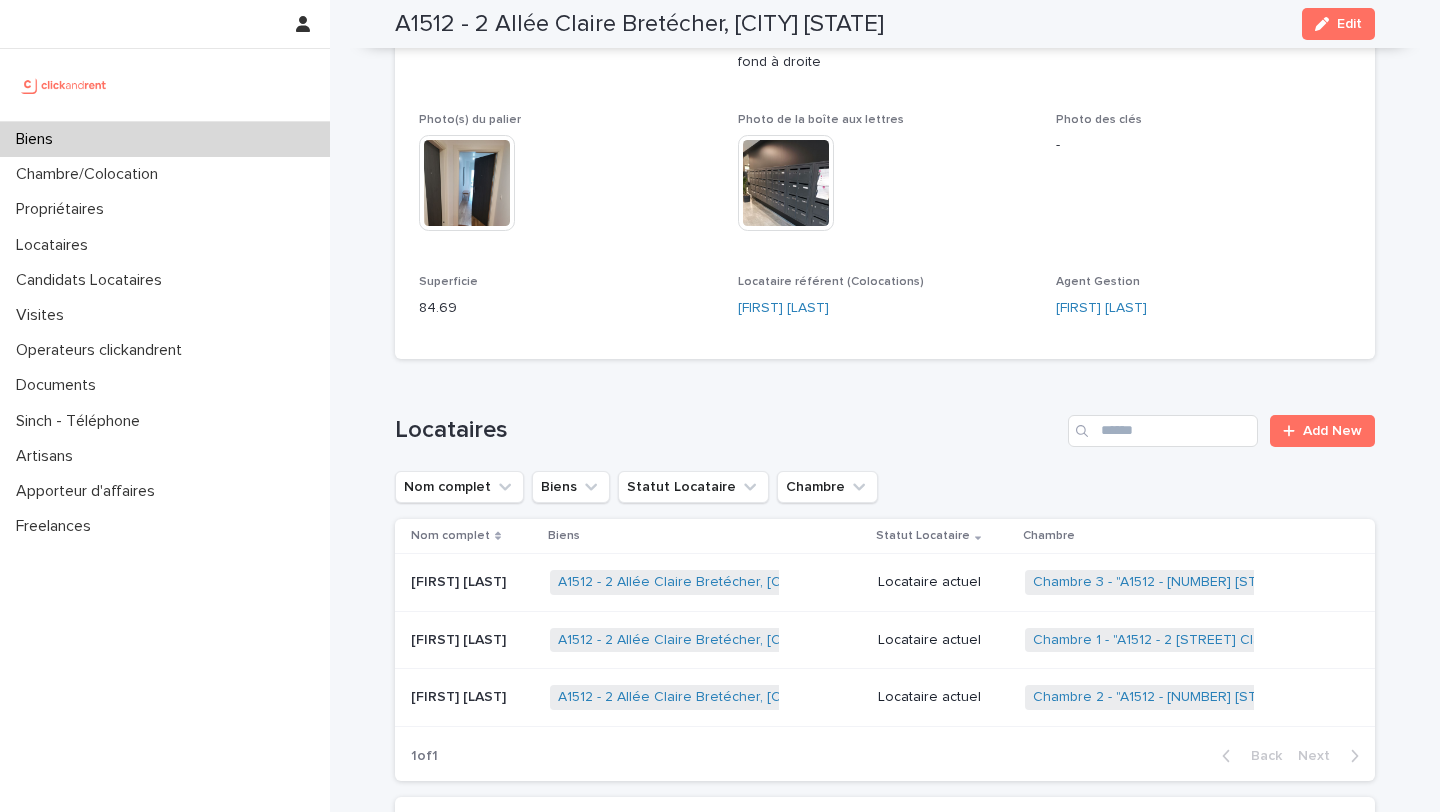 scroll, scrollTop: 580, scrollLeft: 0, axis: vertical 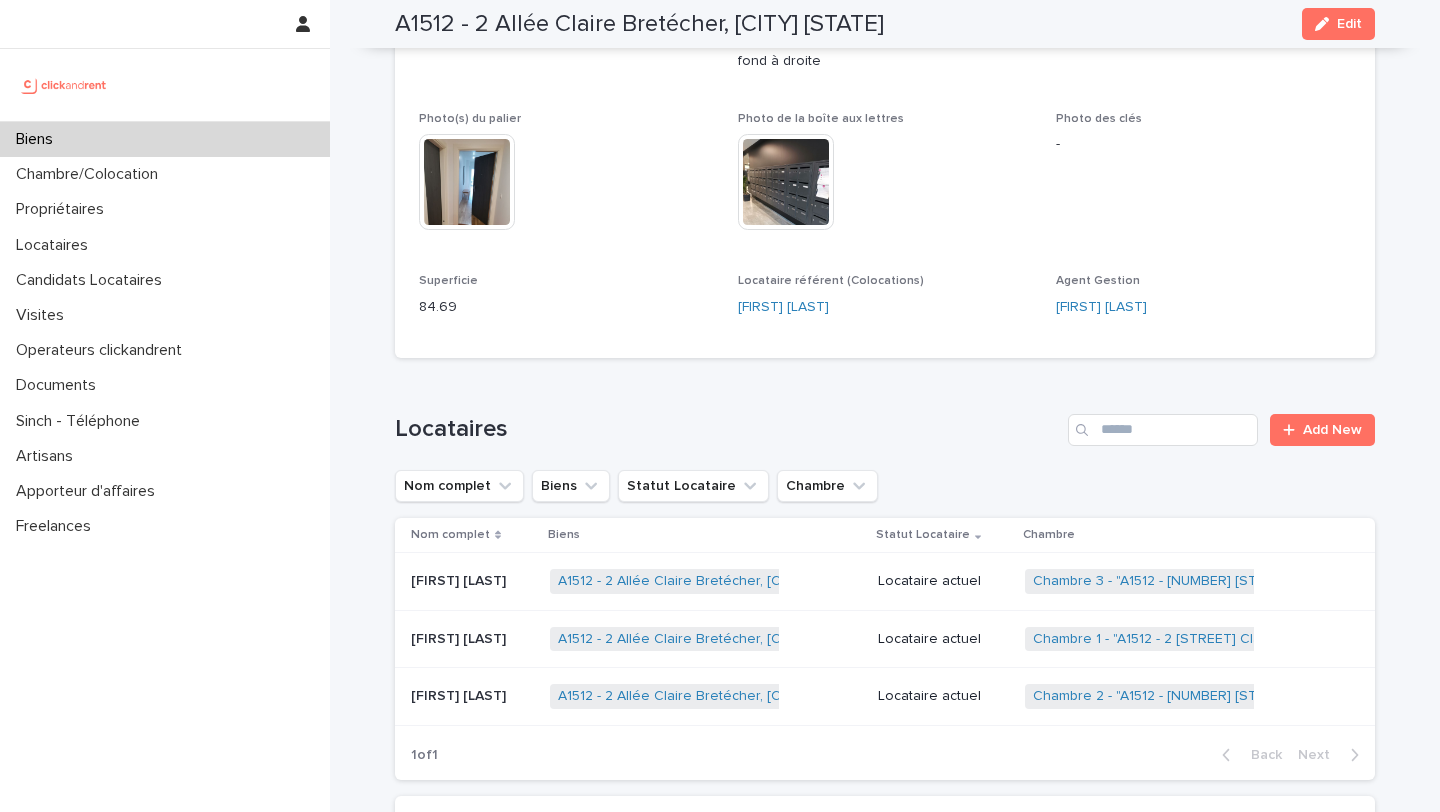 click on "[FIRST] [LAST]" at bounding box center [460, 637] 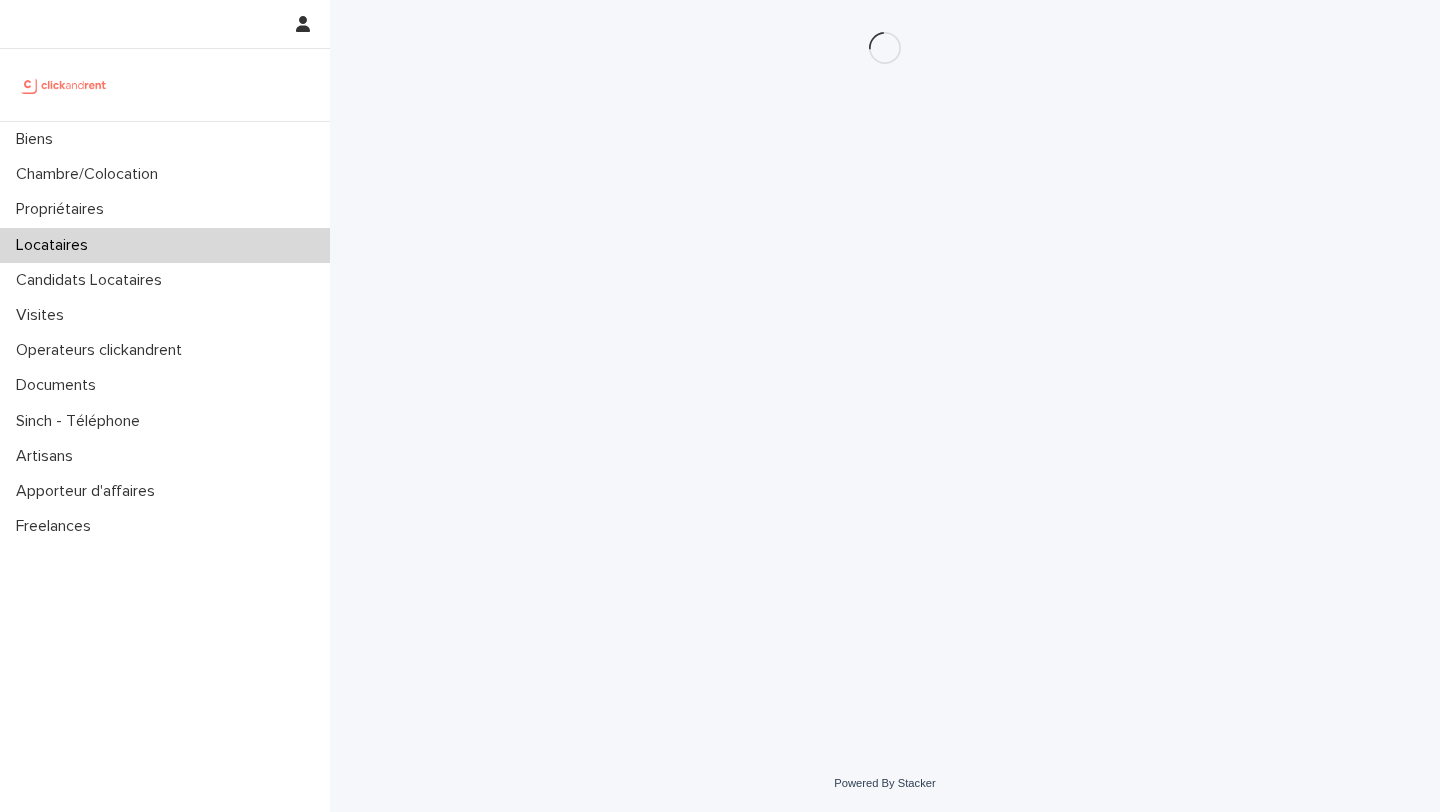scroll, scrollTop: 0, scrollLeft: 0, axis: both 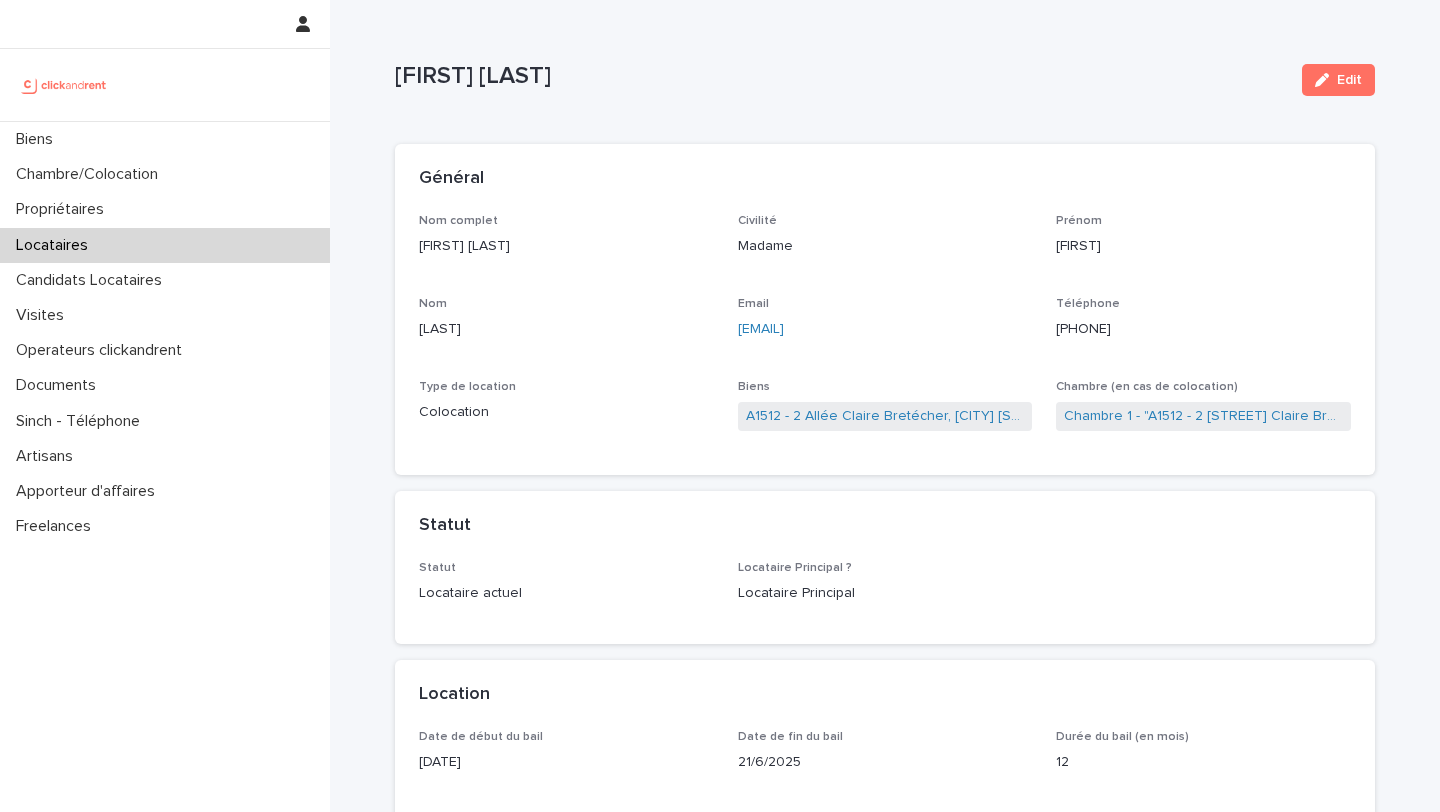 click on "[PHONE]" 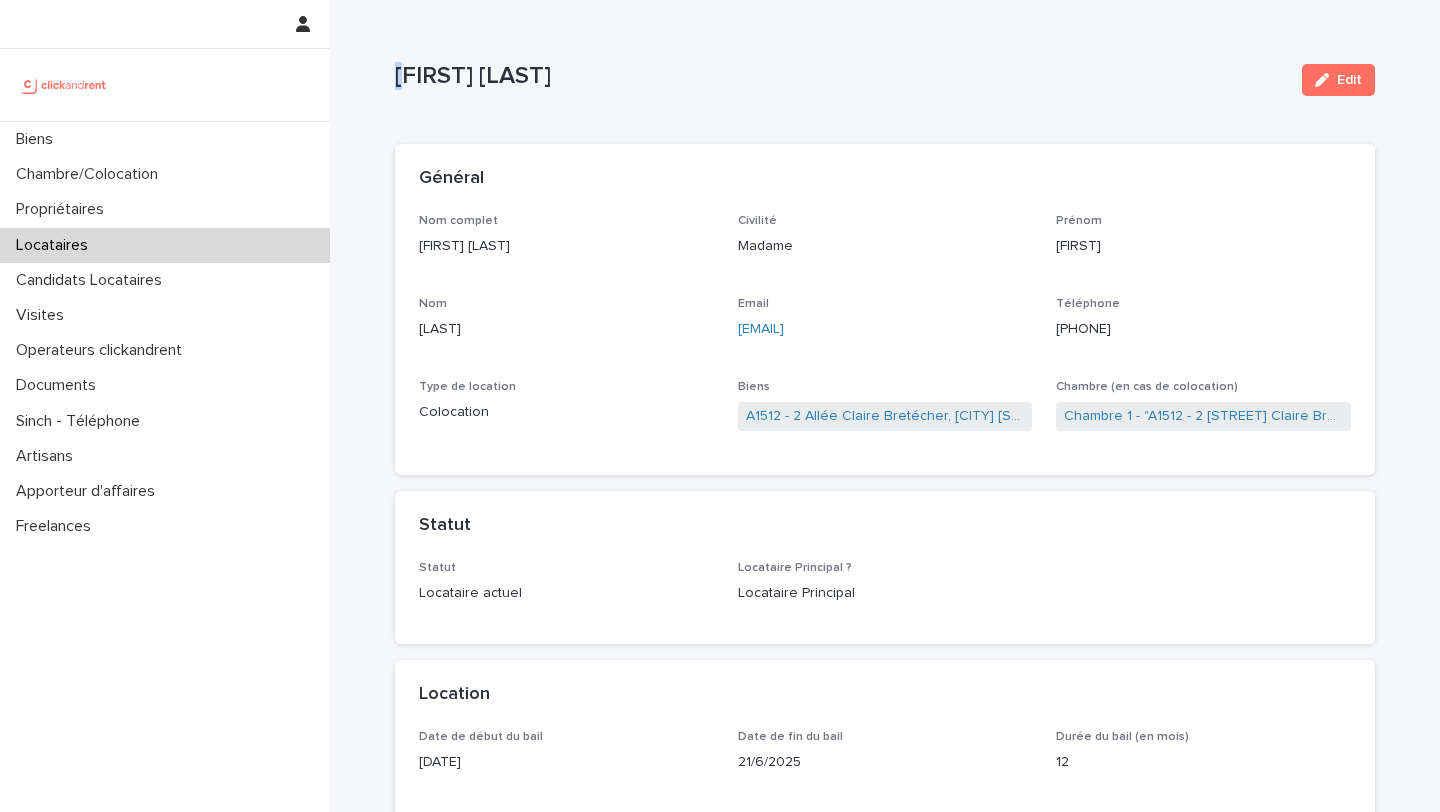 drag, startPoint x: 616, startPoint y: 77, endPoint x: 403, endPoint y: 78, distance: 213.00235 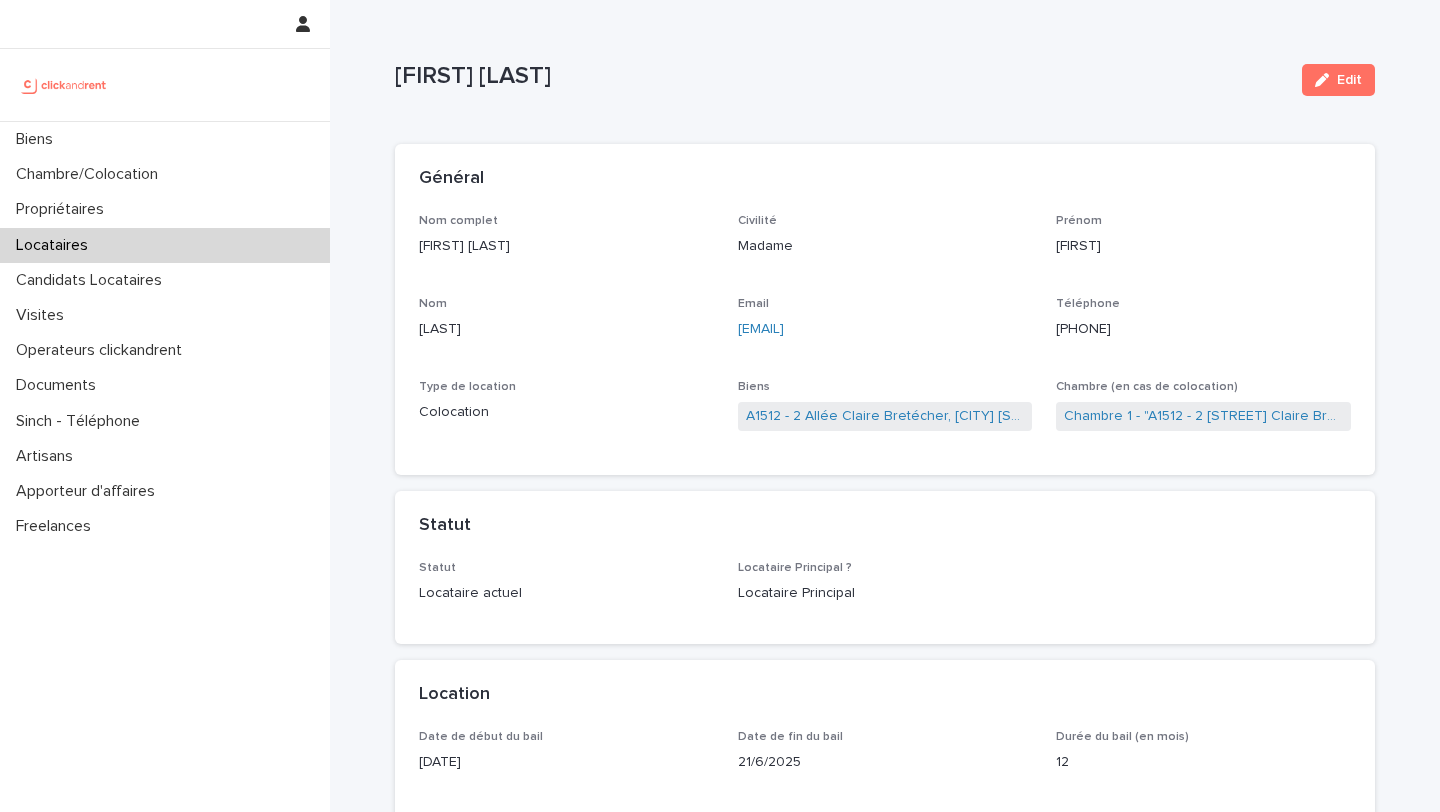 click on "[FIRST] [LAST]" at bounding box center (840, 76) 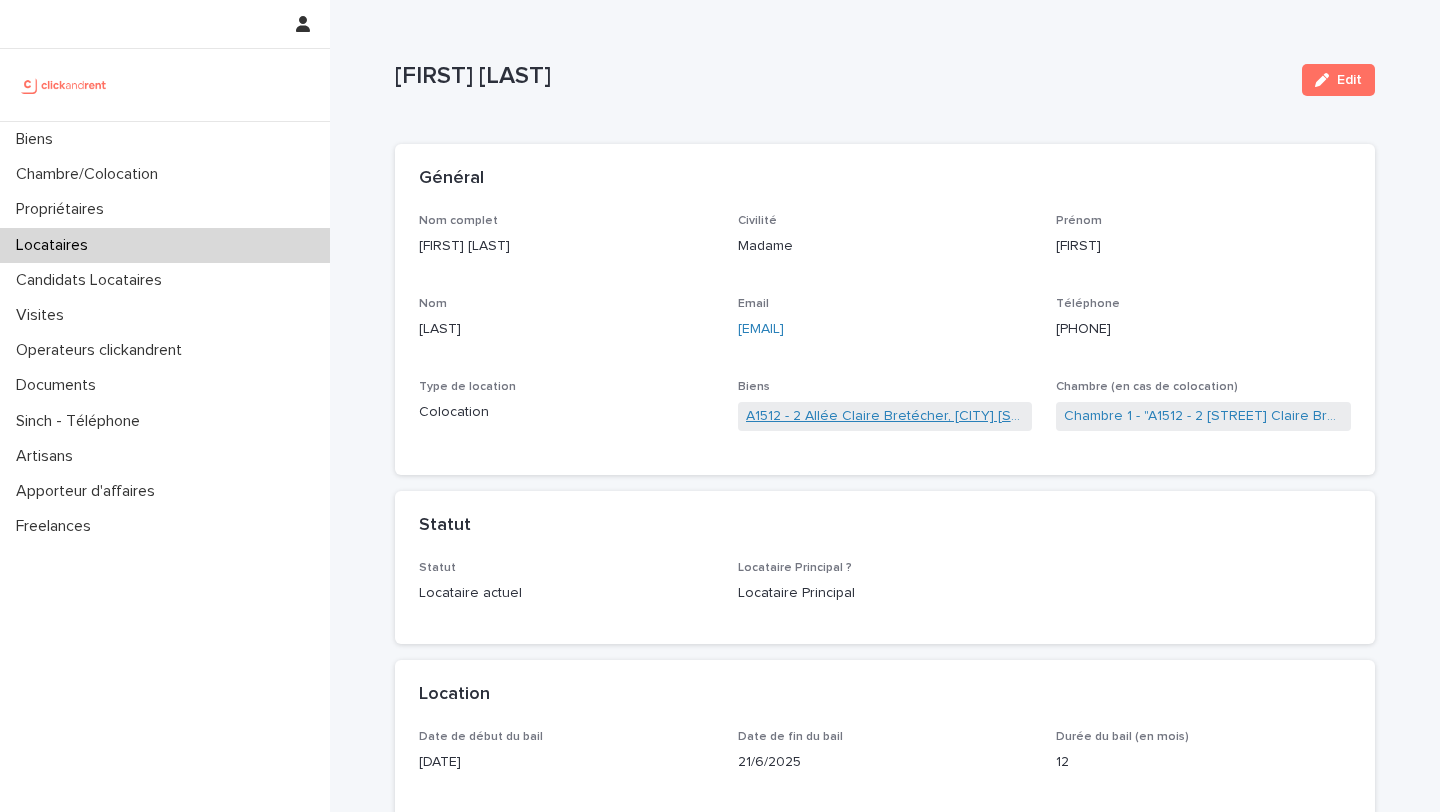 click on "A1512 - 2 Allée Claire Bretécher,  [CITY] [STATE]" at bounding box center (885, 416) 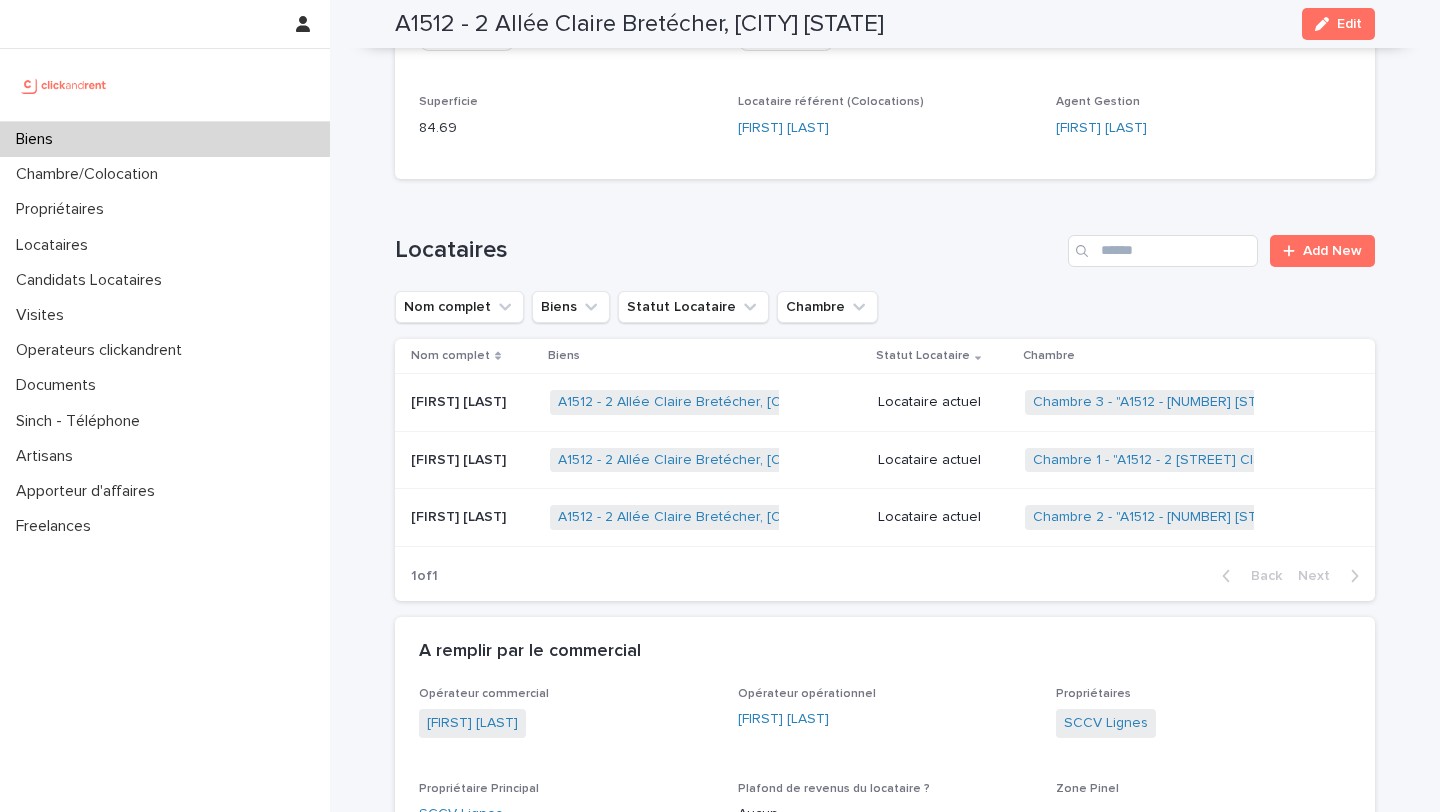 scroll, scrollTop: 843, scrollLeft: 0, axis: vertical 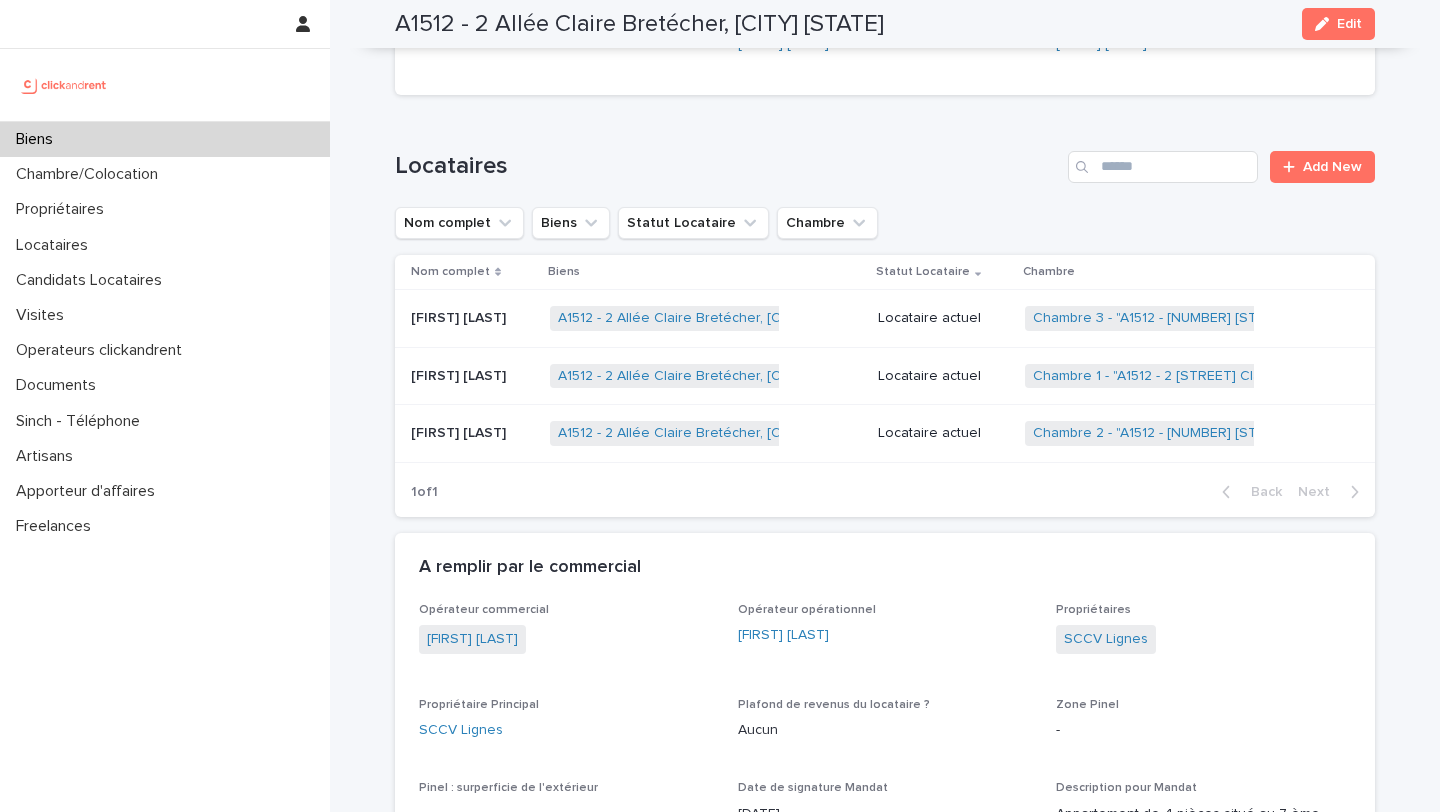 click on "[FIRST] [LAST]" at bounding box center [460, 431] 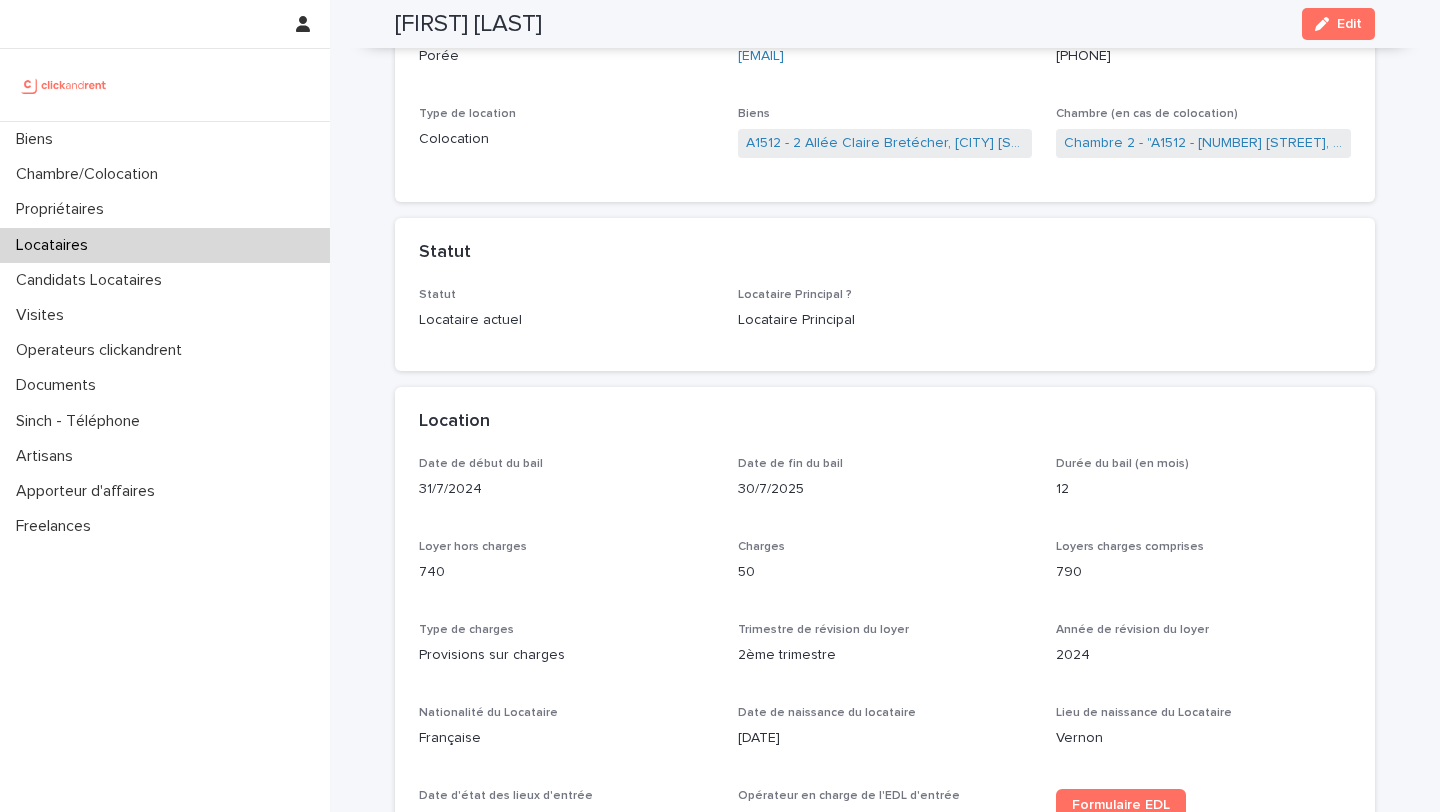 scroll, scrollTop: 118, scrollLeft: 0, axis: vertical 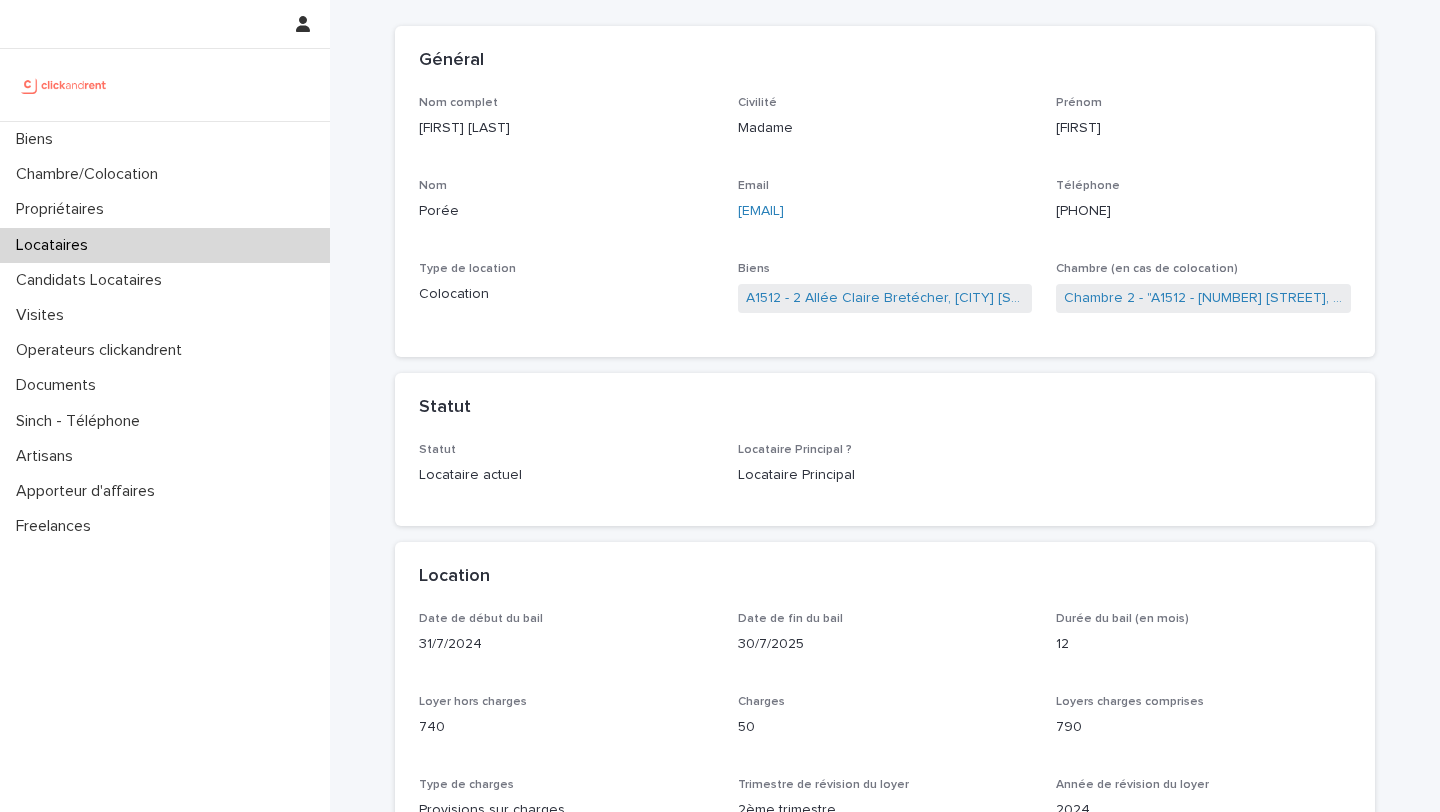 click on "[PHONE]" 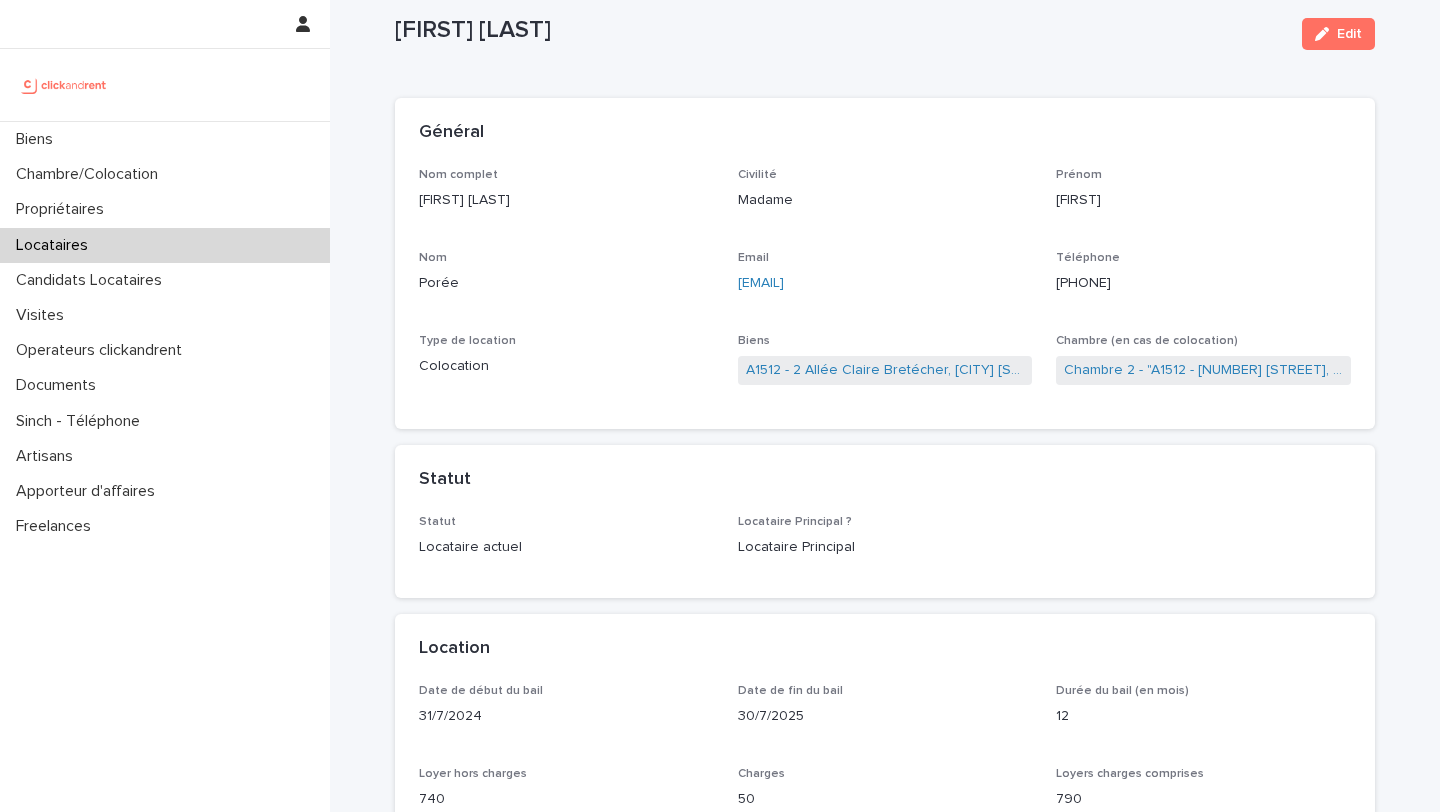 scroll, scrollTop: 0, scrollLeft: 0, axis: both 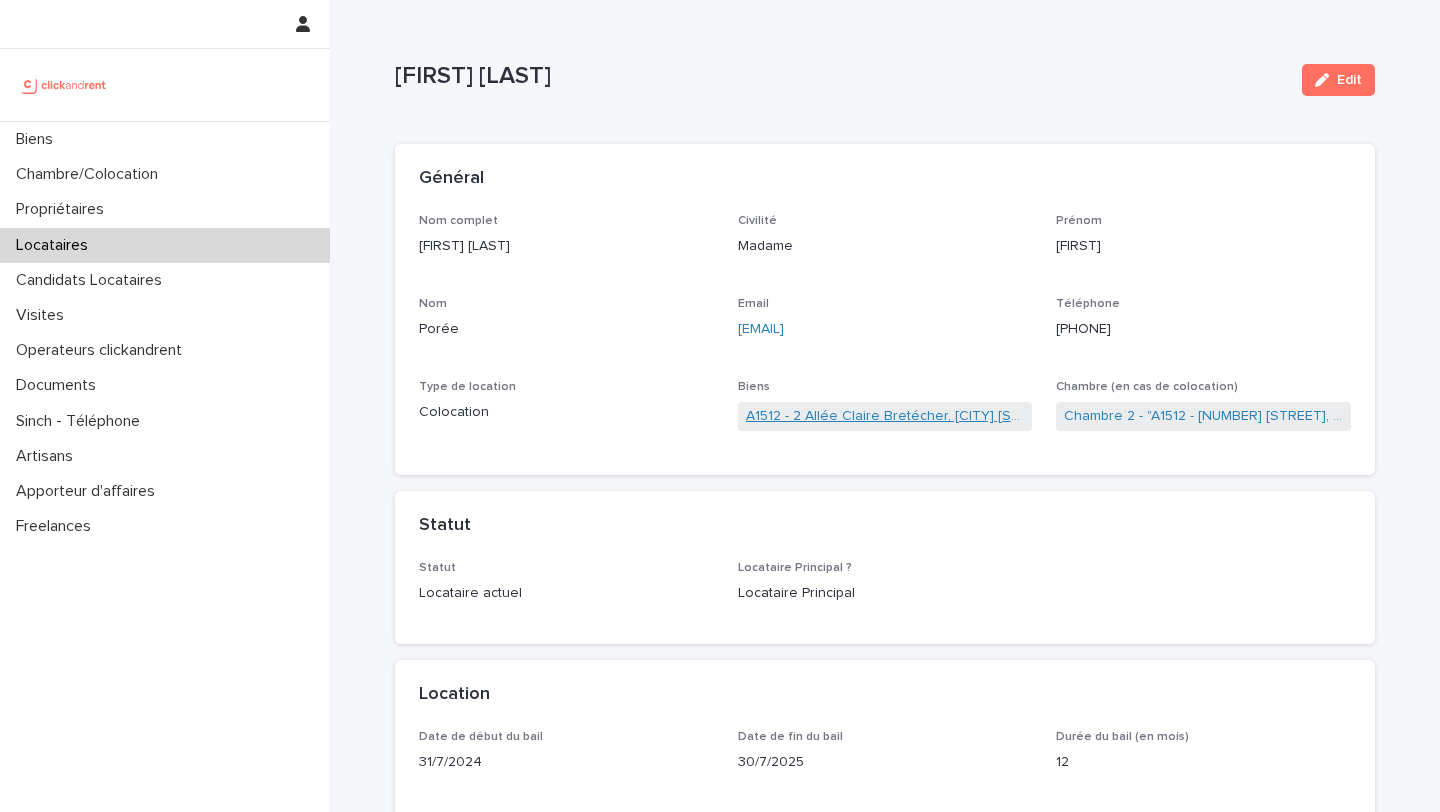 click on "A1512 - 2 Allée Claire Bretécher,  [CITY] [STATE]" at bounding box center [885, 416] 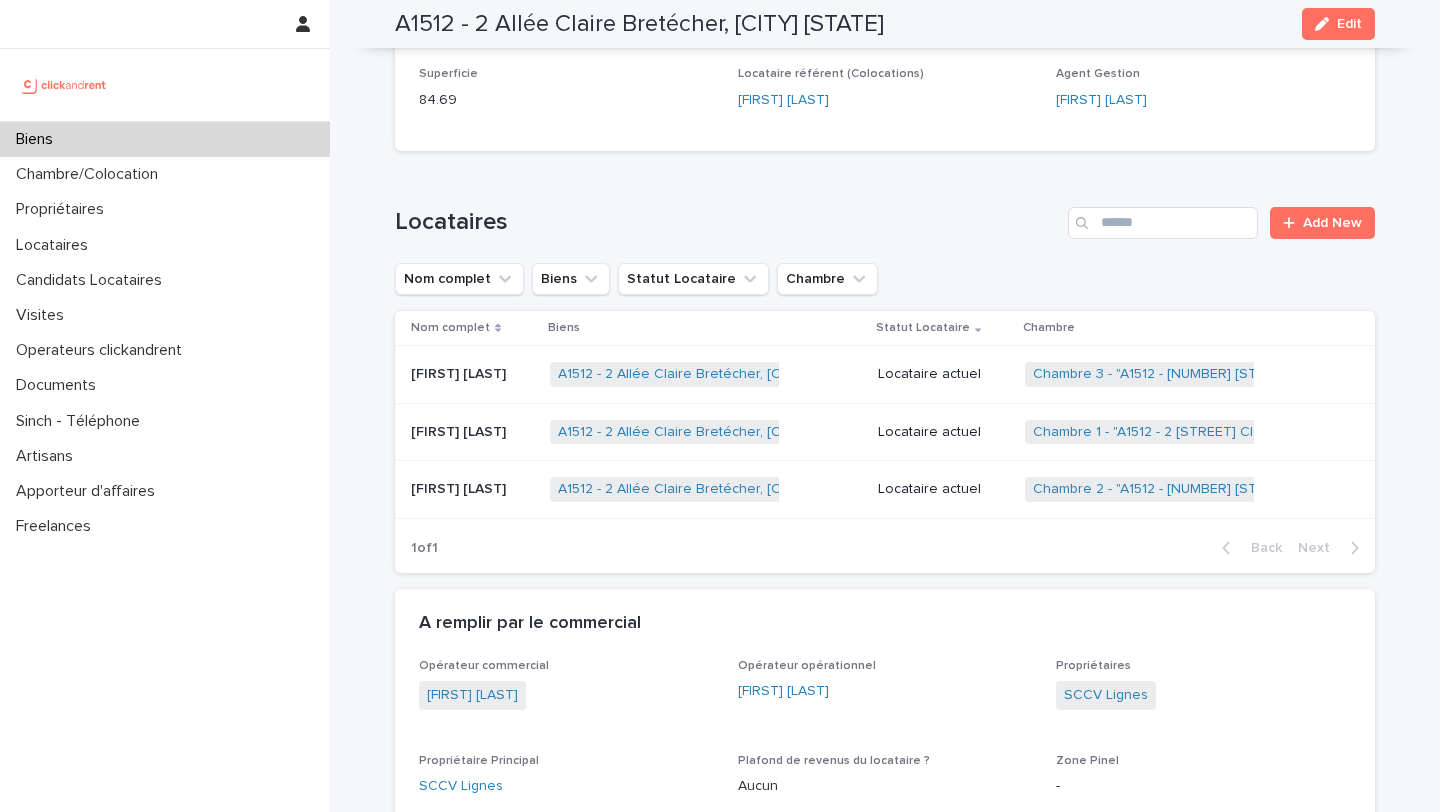 scroll, scrollTop: 817, scrollLeft: 0, axis: vertical 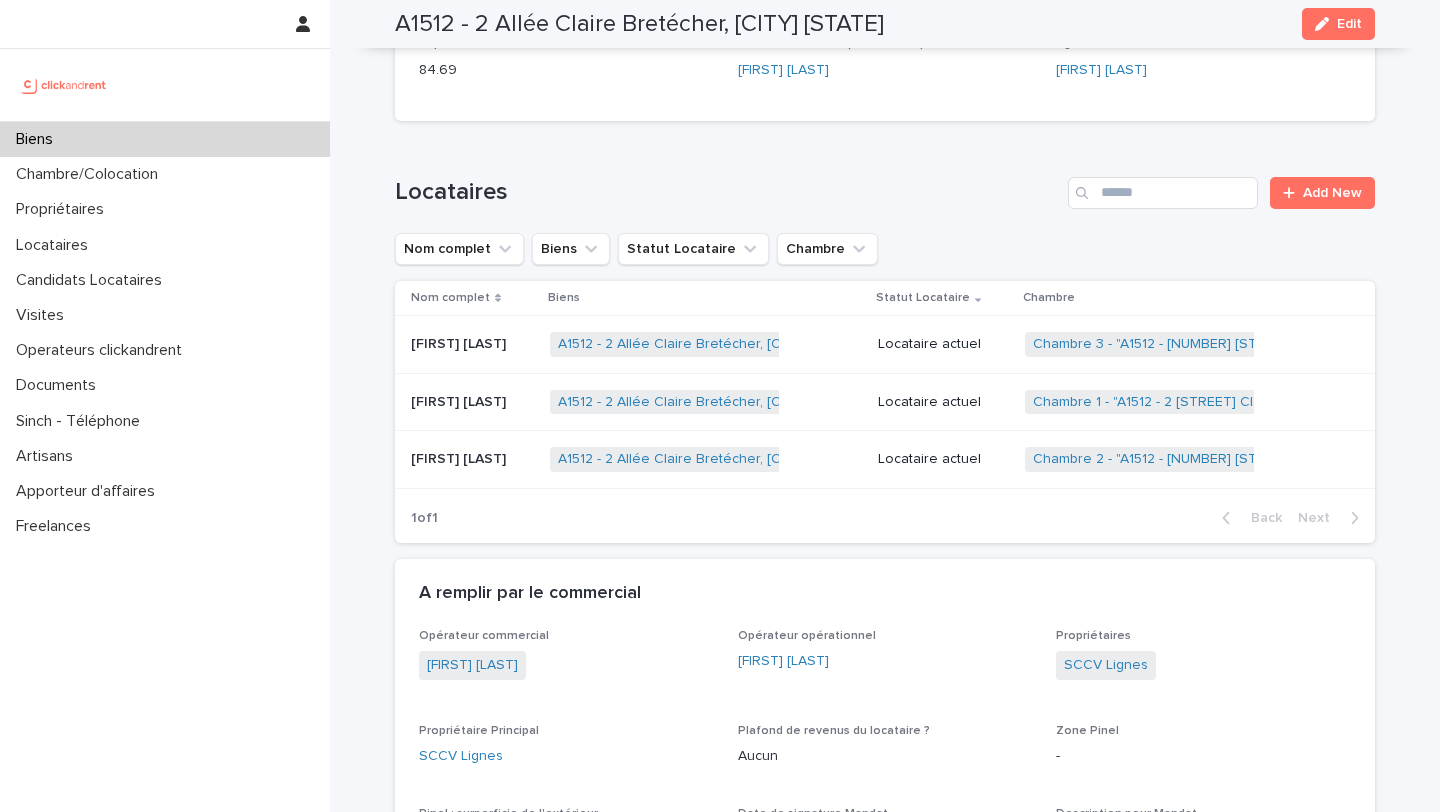 click on "[FIRST] [LAST]" at bounding box center [460, 400] 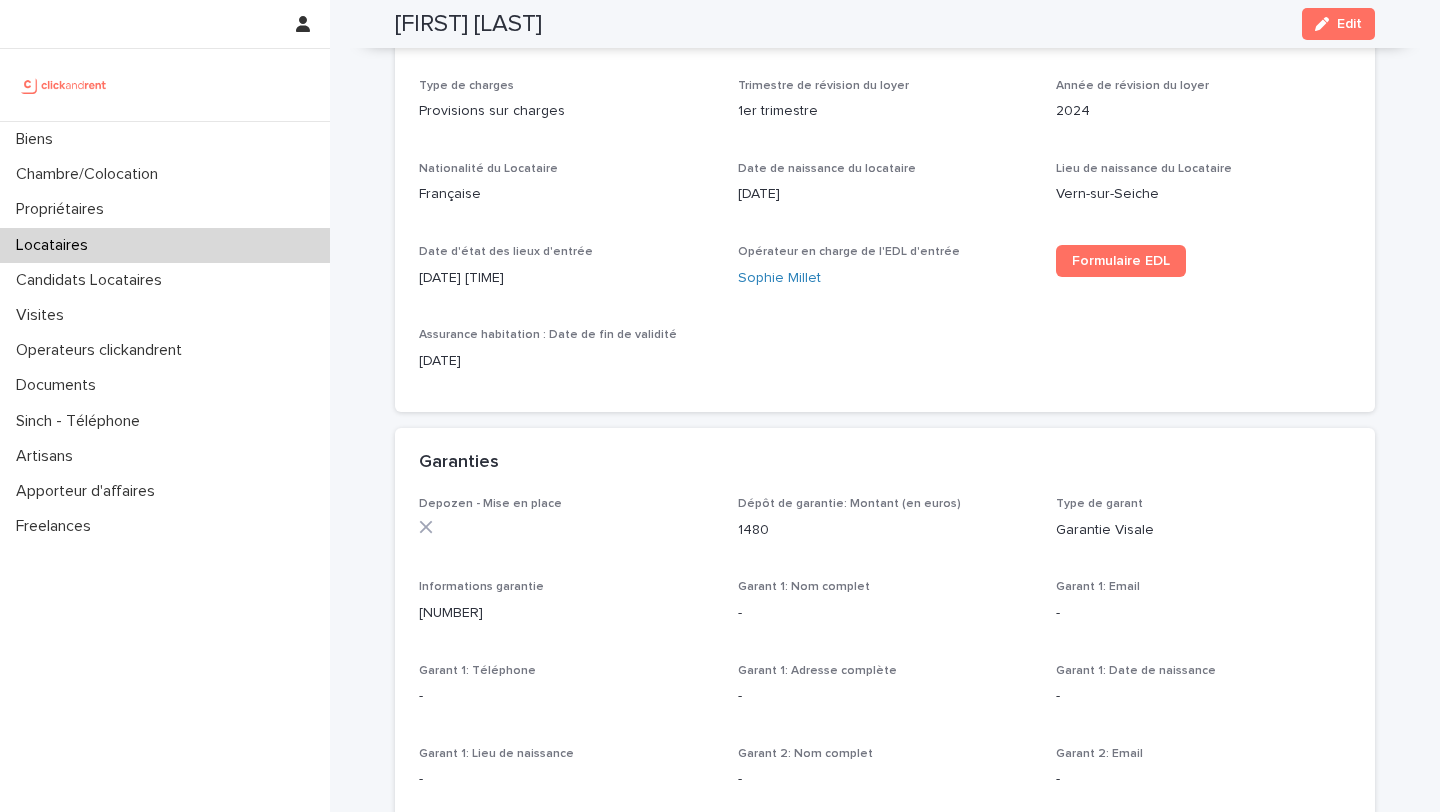 drag, startPoint x: 602, startPoint y: 28, endPoint x: 377, endPoint y: 27, distance: 225.00223 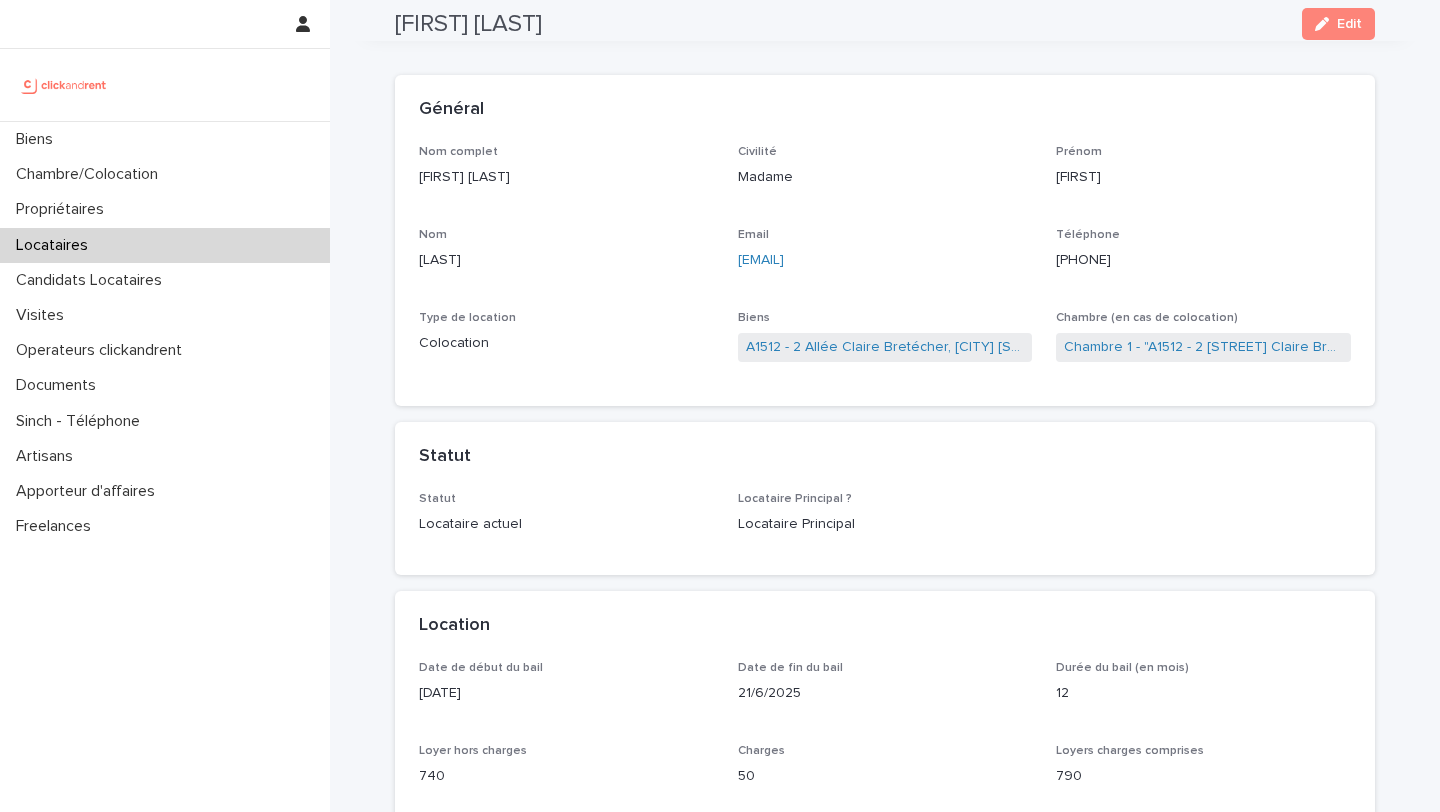 scroll, scrollTop: 0, scrollLeft: 0, axis: both 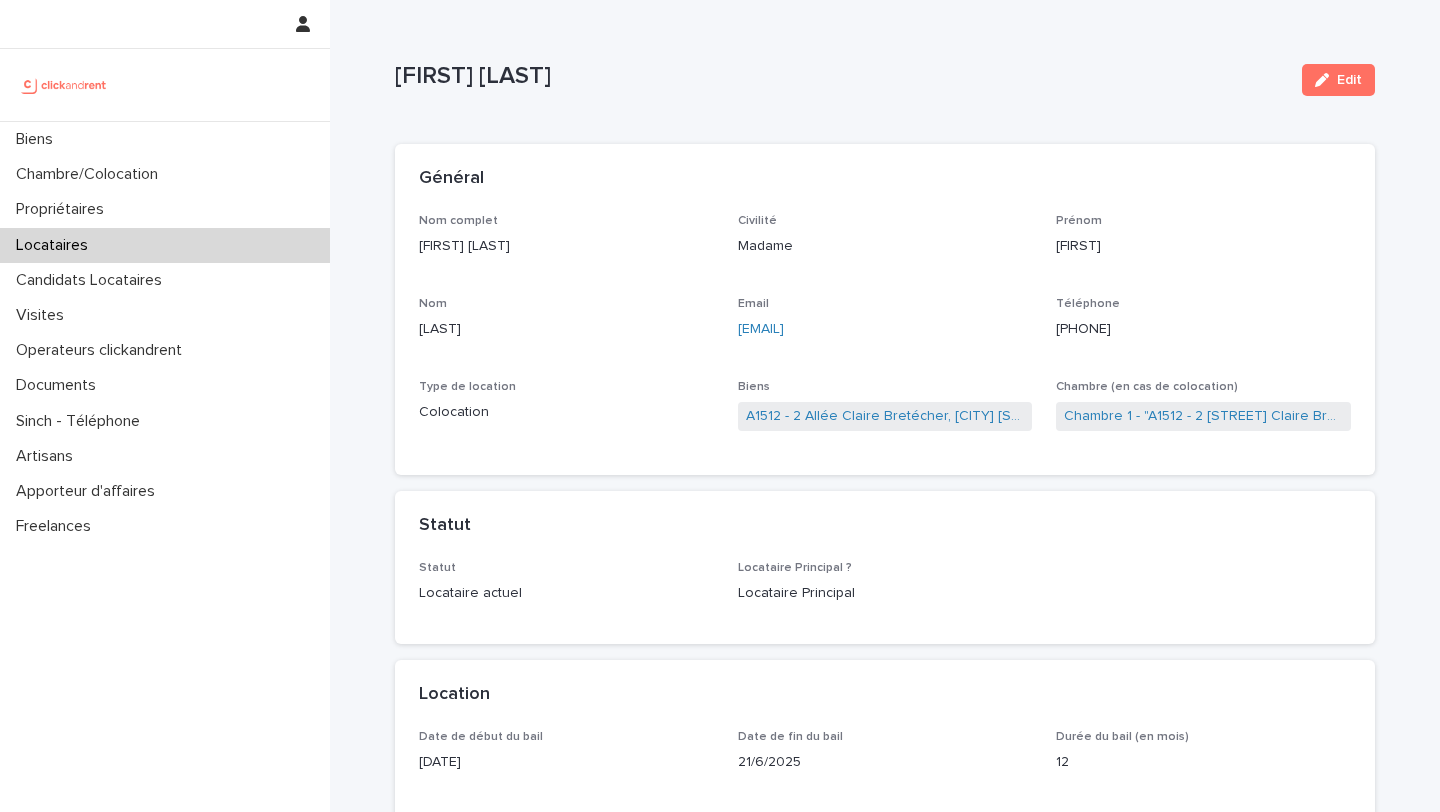 drag, startPoint x: 1181, startPoint y: 322, endPoint x: 1070, endPoint y: 324, distance: 111.01801 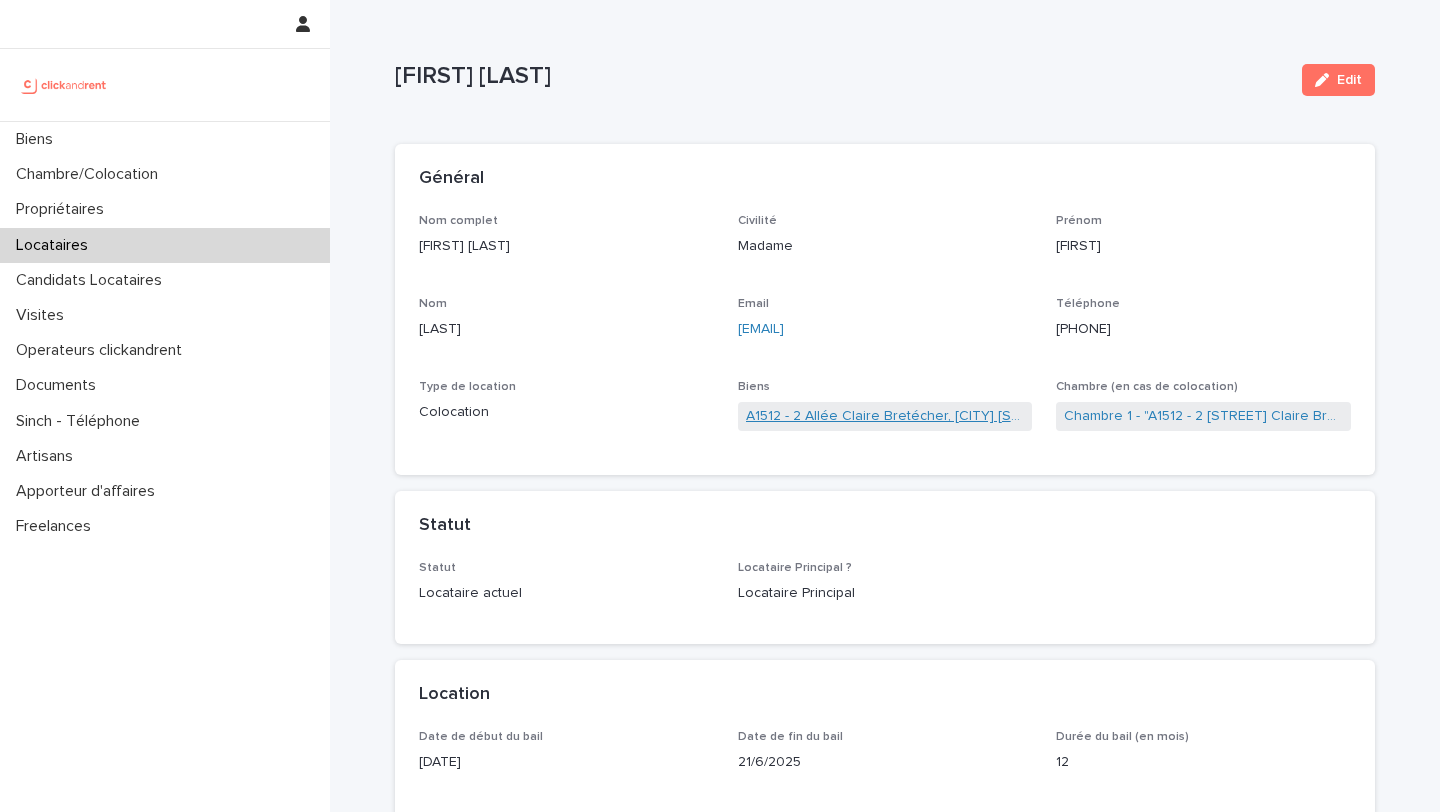 click on "A1512 - 2 Allée Claire Bretécher,  [CITY] [STATE]" at bounding box center (885, 416) 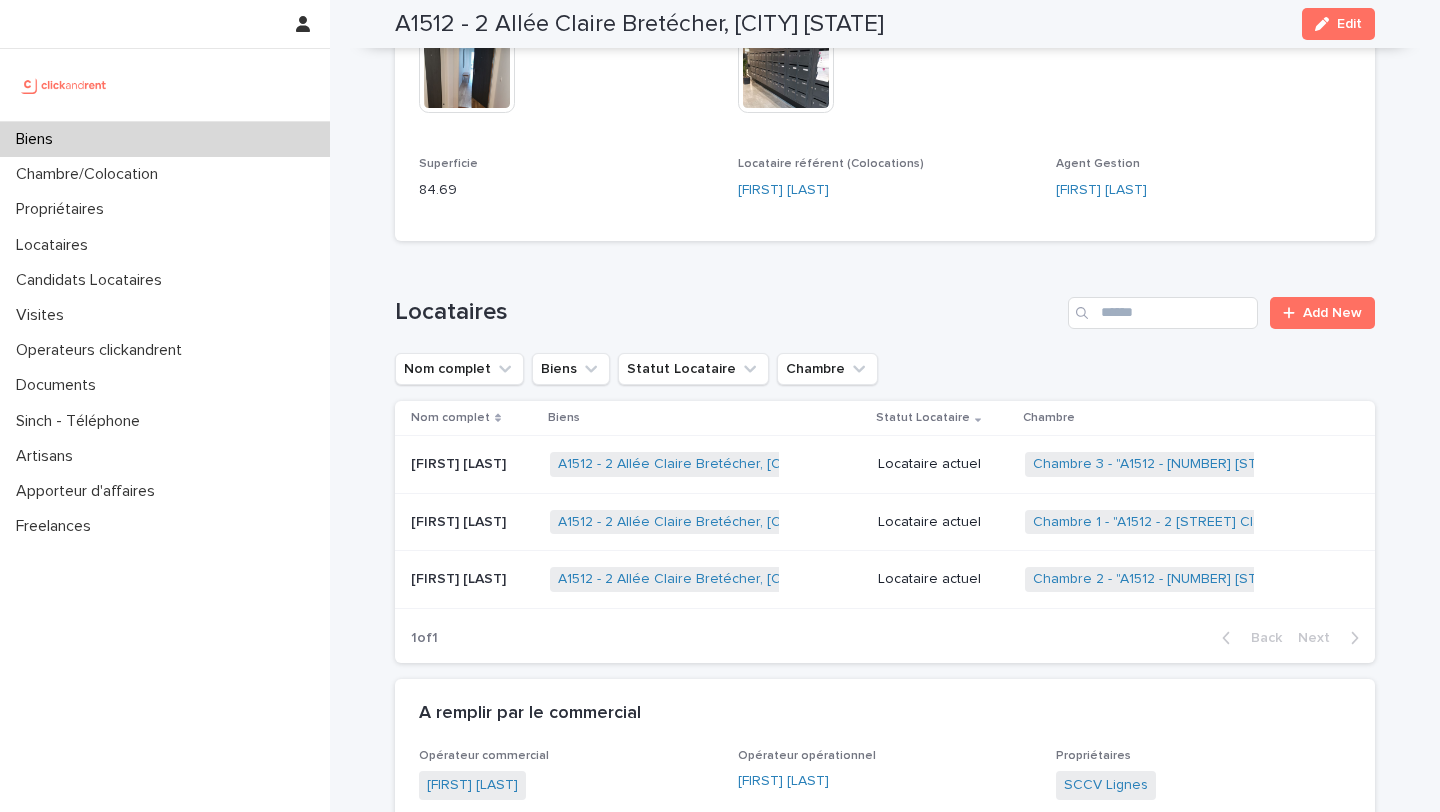 scroll, scrollTop: 728, scrollLeft: 0, axis: vertical 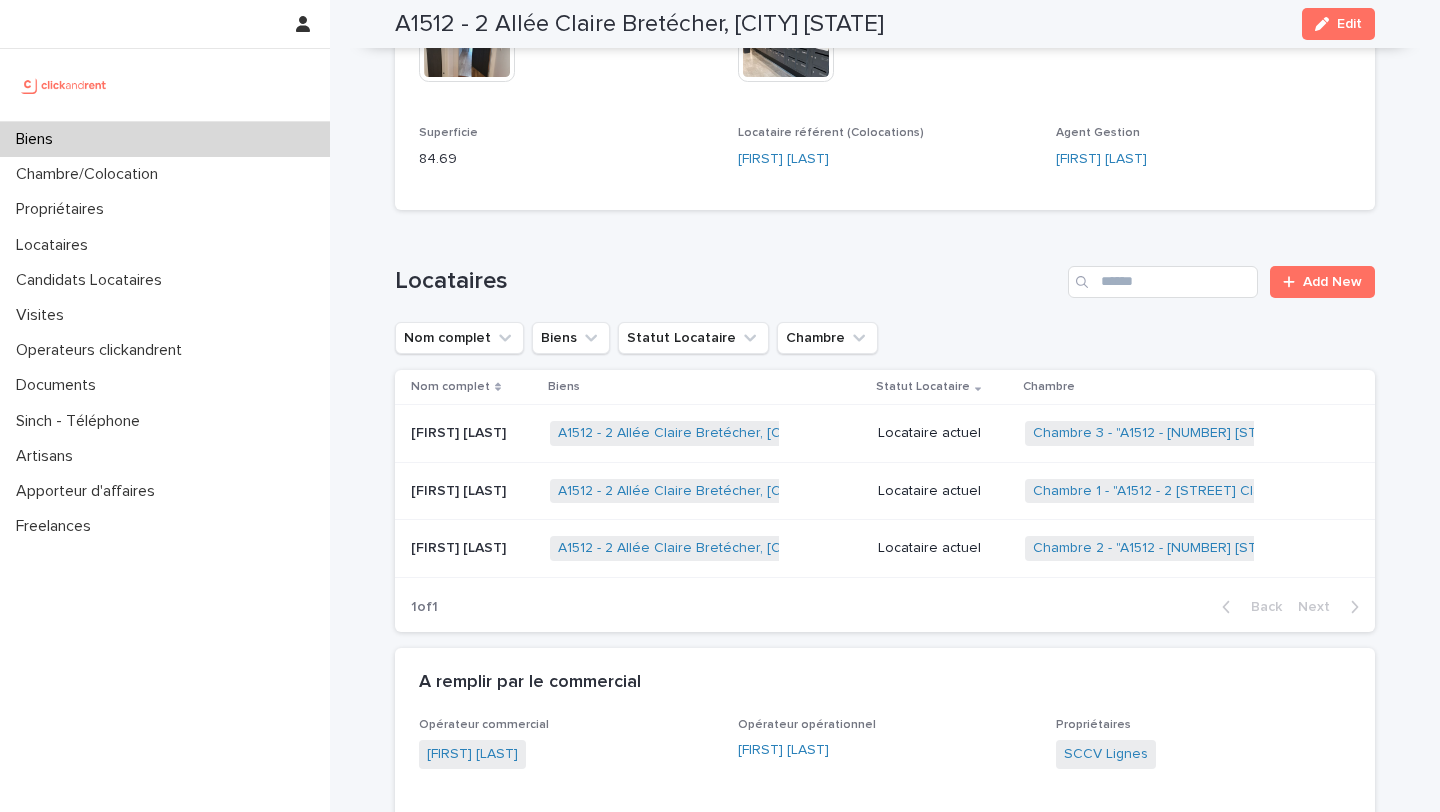 click on "[FIRST] [LAST]" at bounding box center (460, 546) 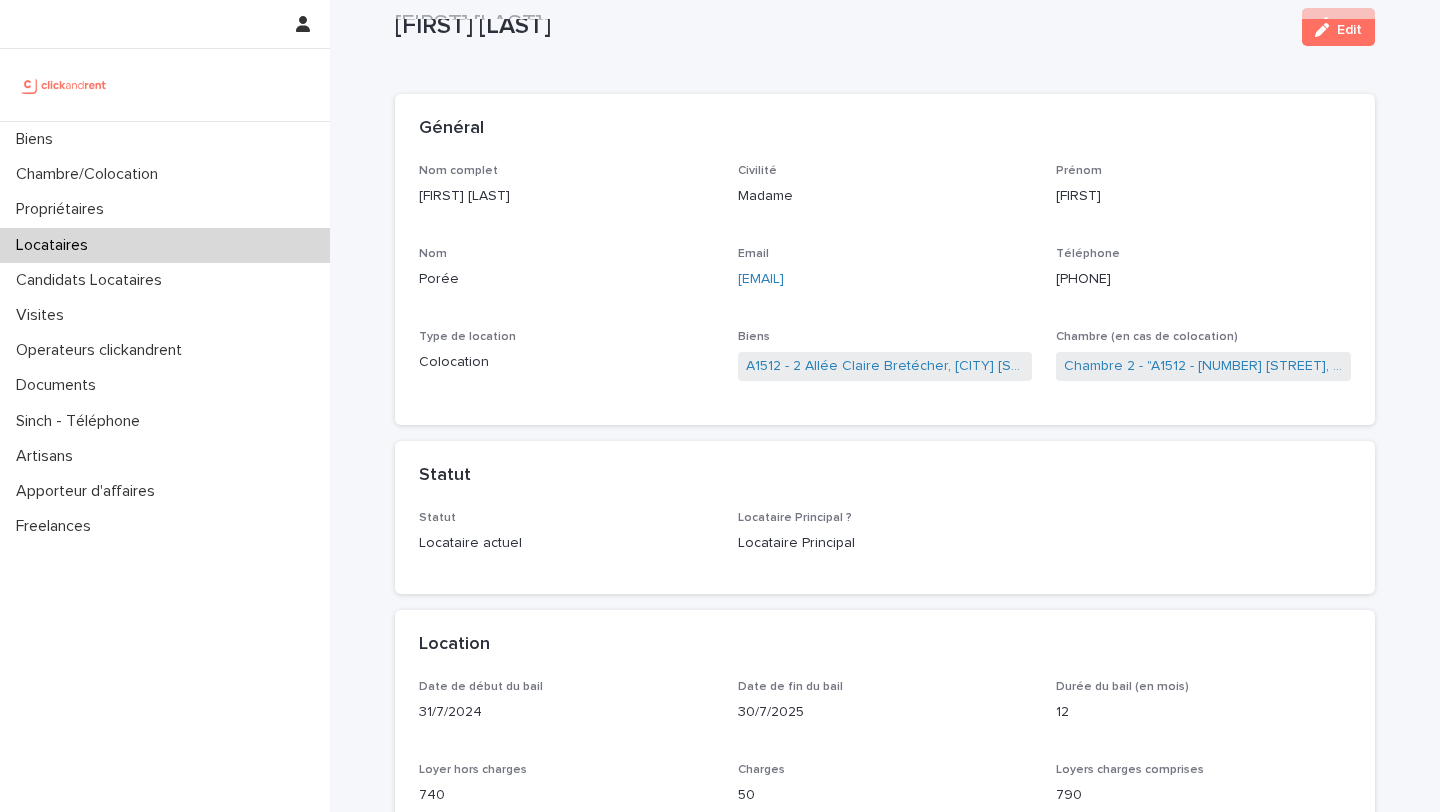 scroll, scrollTop: 0, scrollLeft: 0, axis: both 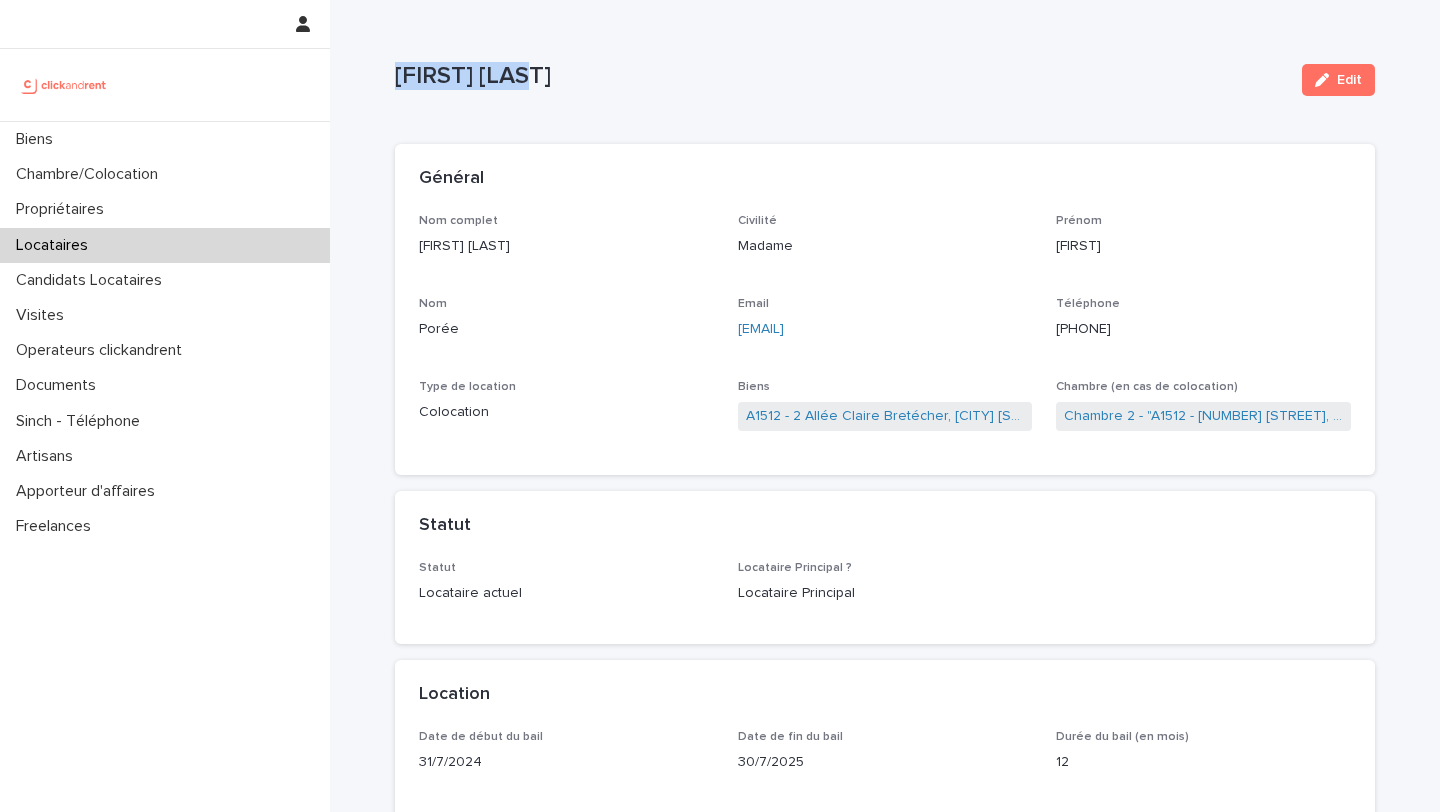 drag, startPoint x: 546, startPoint y: 78, endPoint x: 396, endPoint y: 78, distance: 150 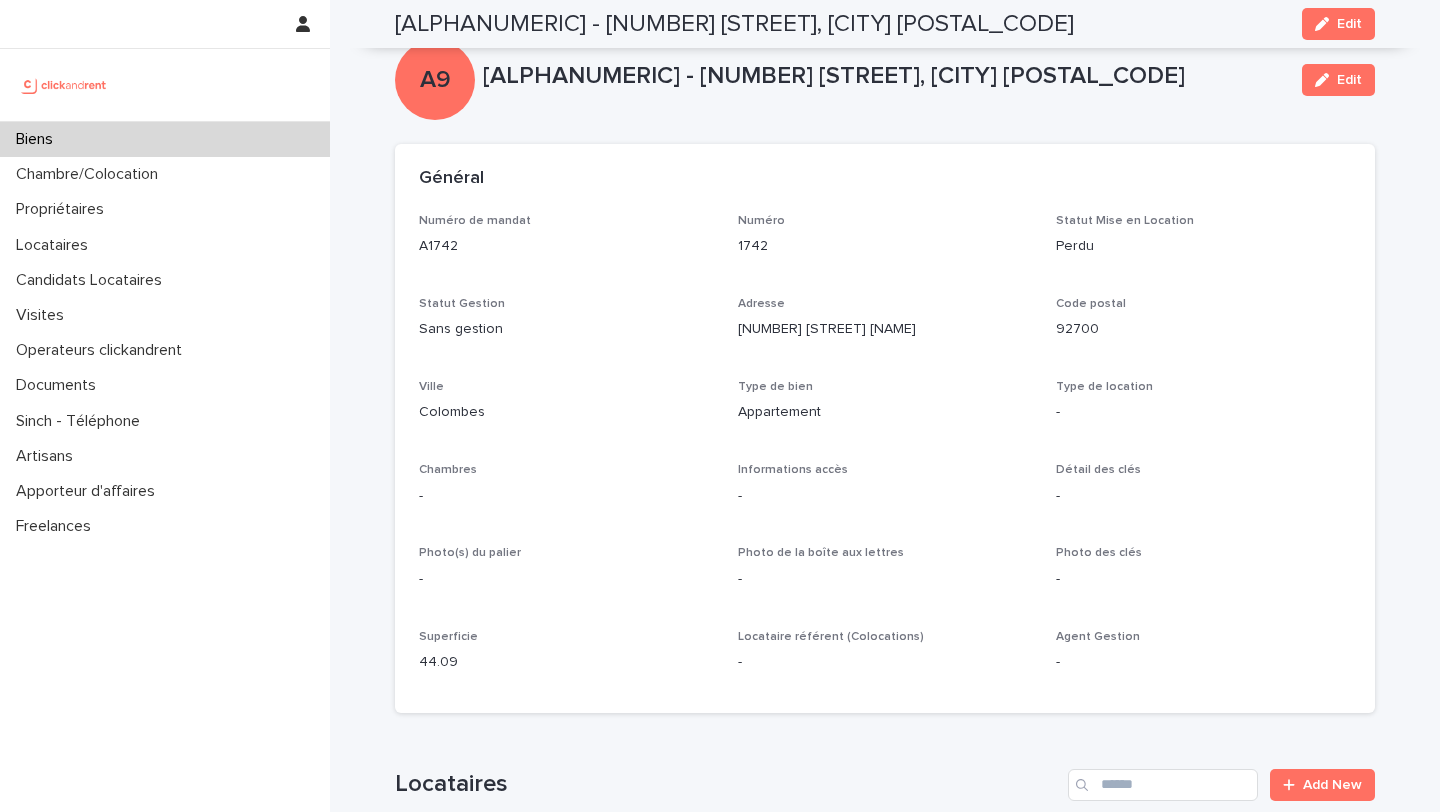 scroll, scrollTop: 0, scrollLeft: 0, axis: both 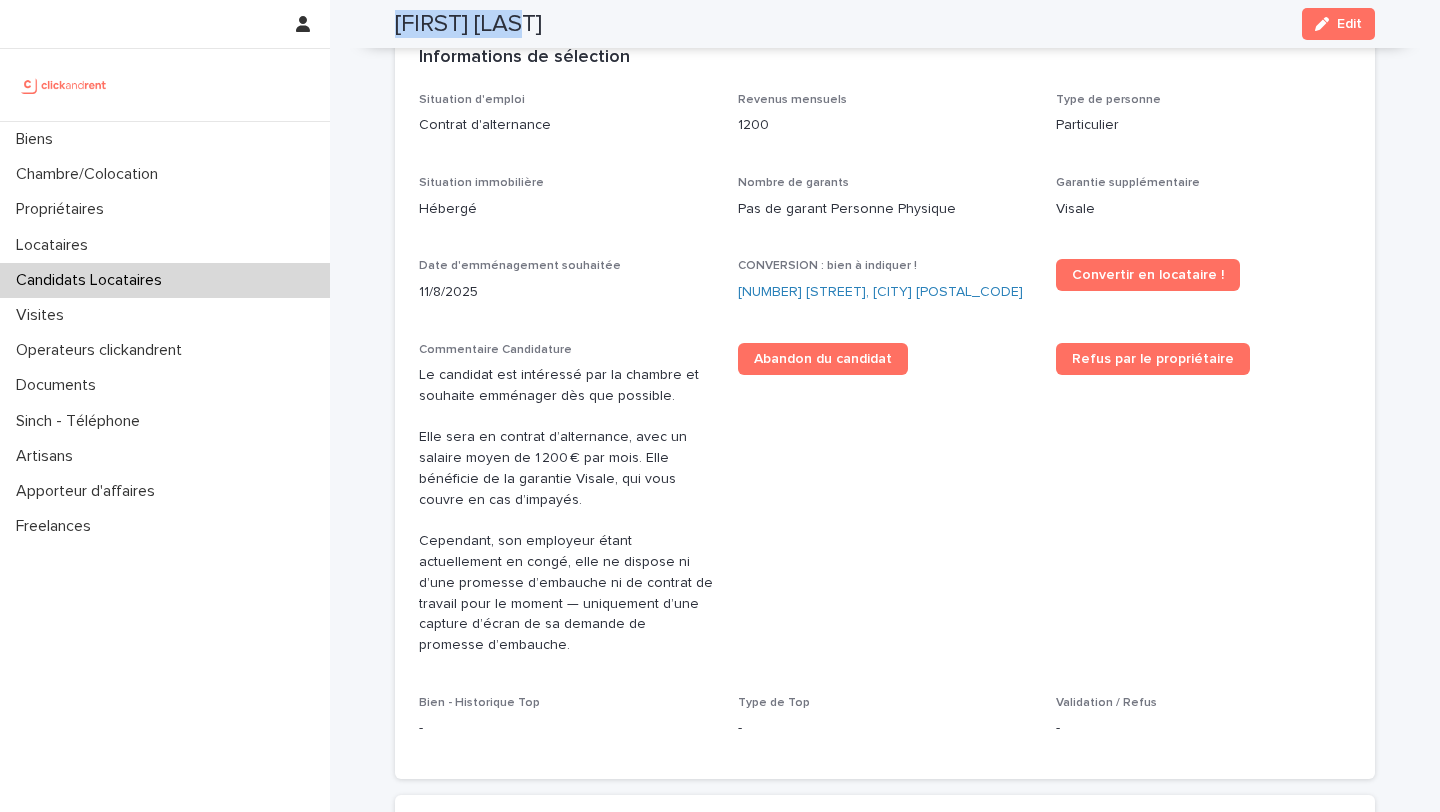 drag, startPoint x: 541, startPoint y: 23, endPoint x: 397, endPoint y: 22, distance: 144.00348 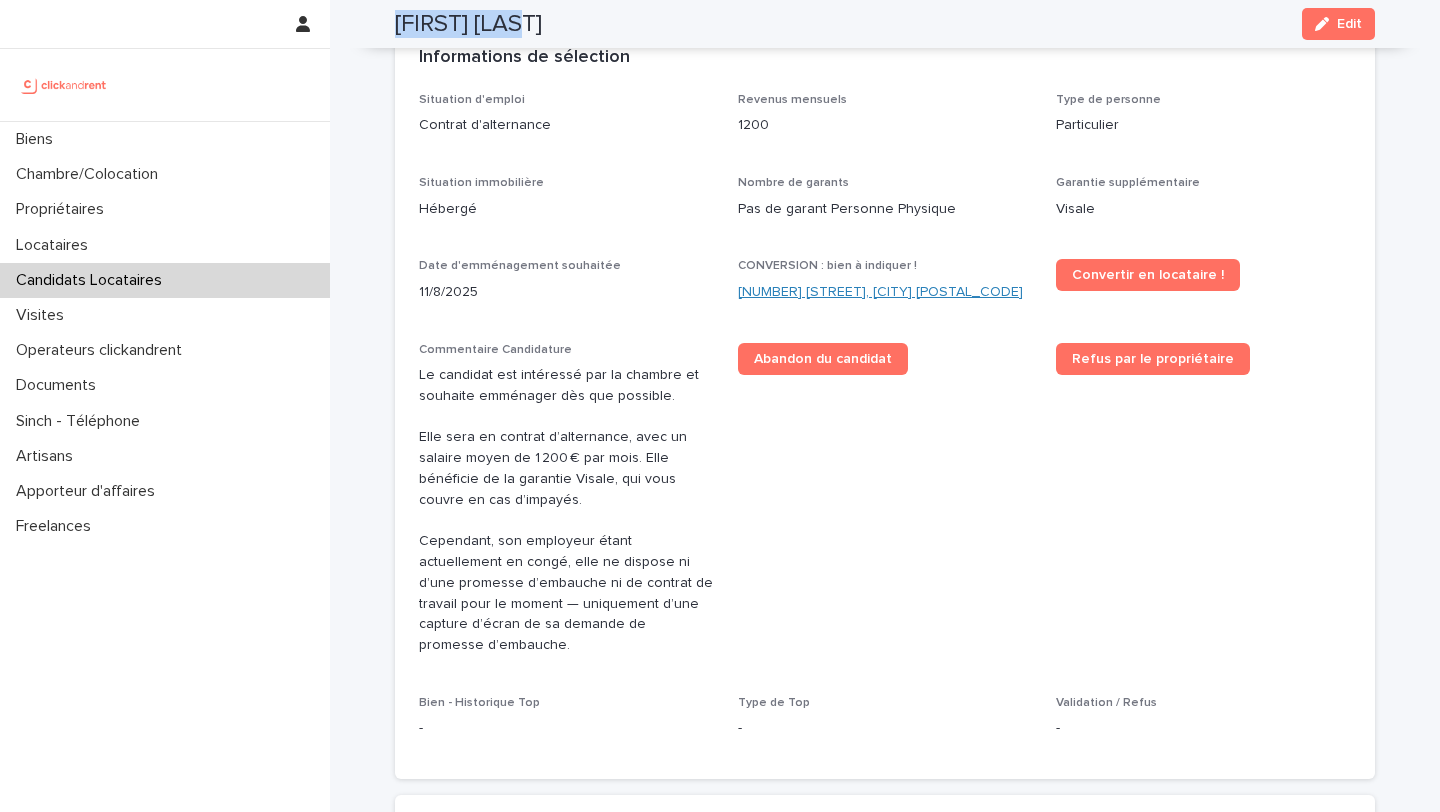 click on "[NUMBER] [STREET], [CITY] [POSTAL_CODE]" at bounding box center [880, 292] 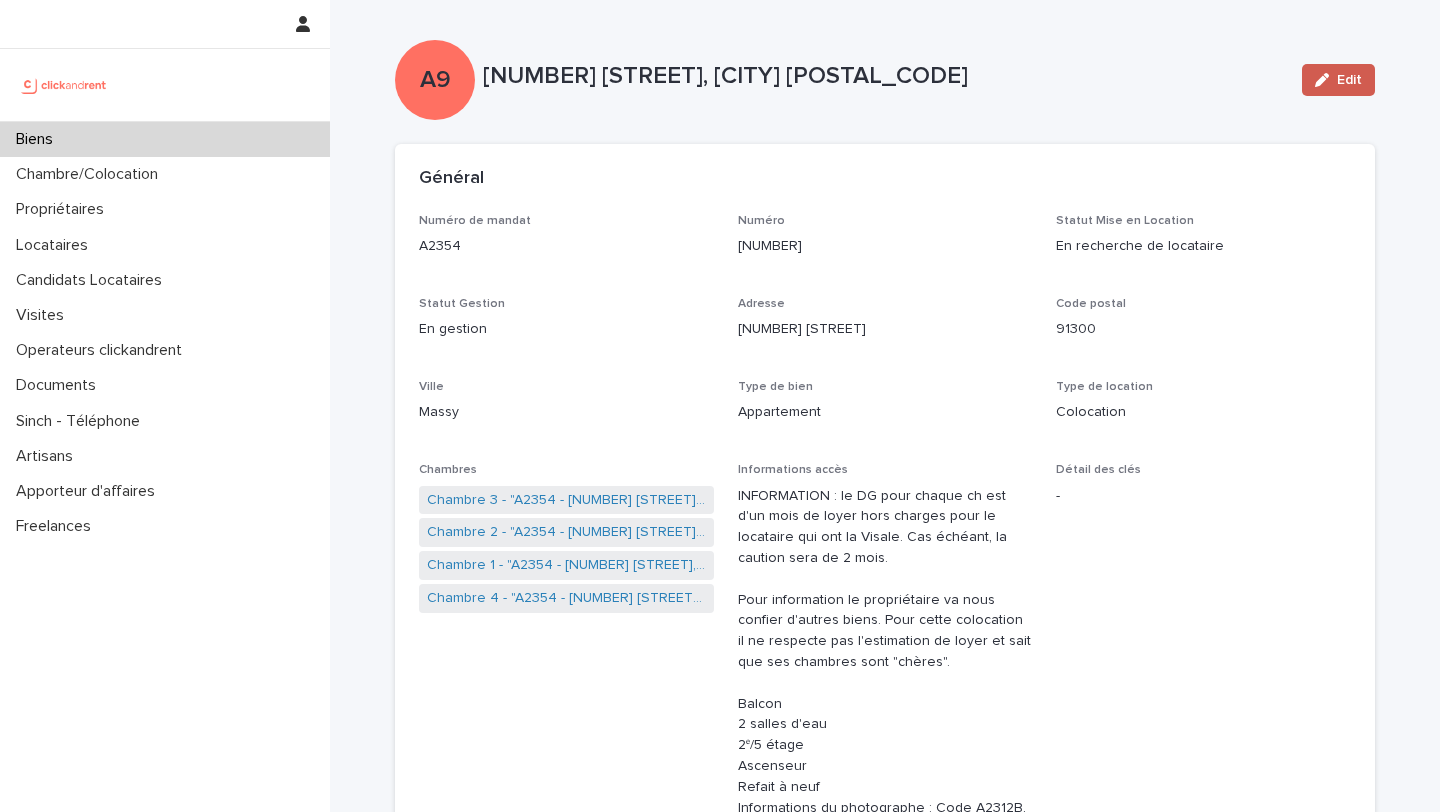 click on "Edit" at bounding box center [1338, 80] 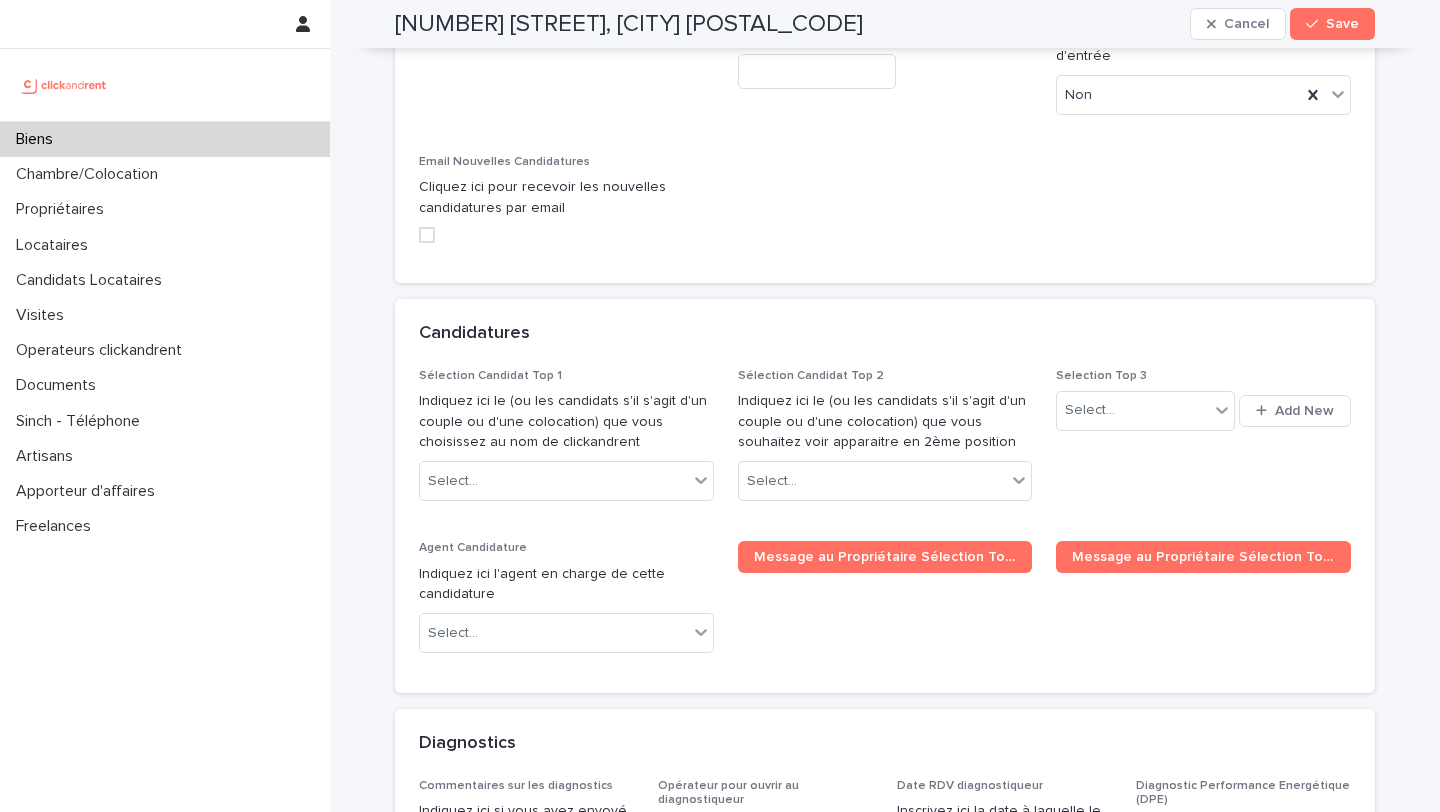 scroll, scrollTop: 9082, scrollLeft: 0, axis: vertical 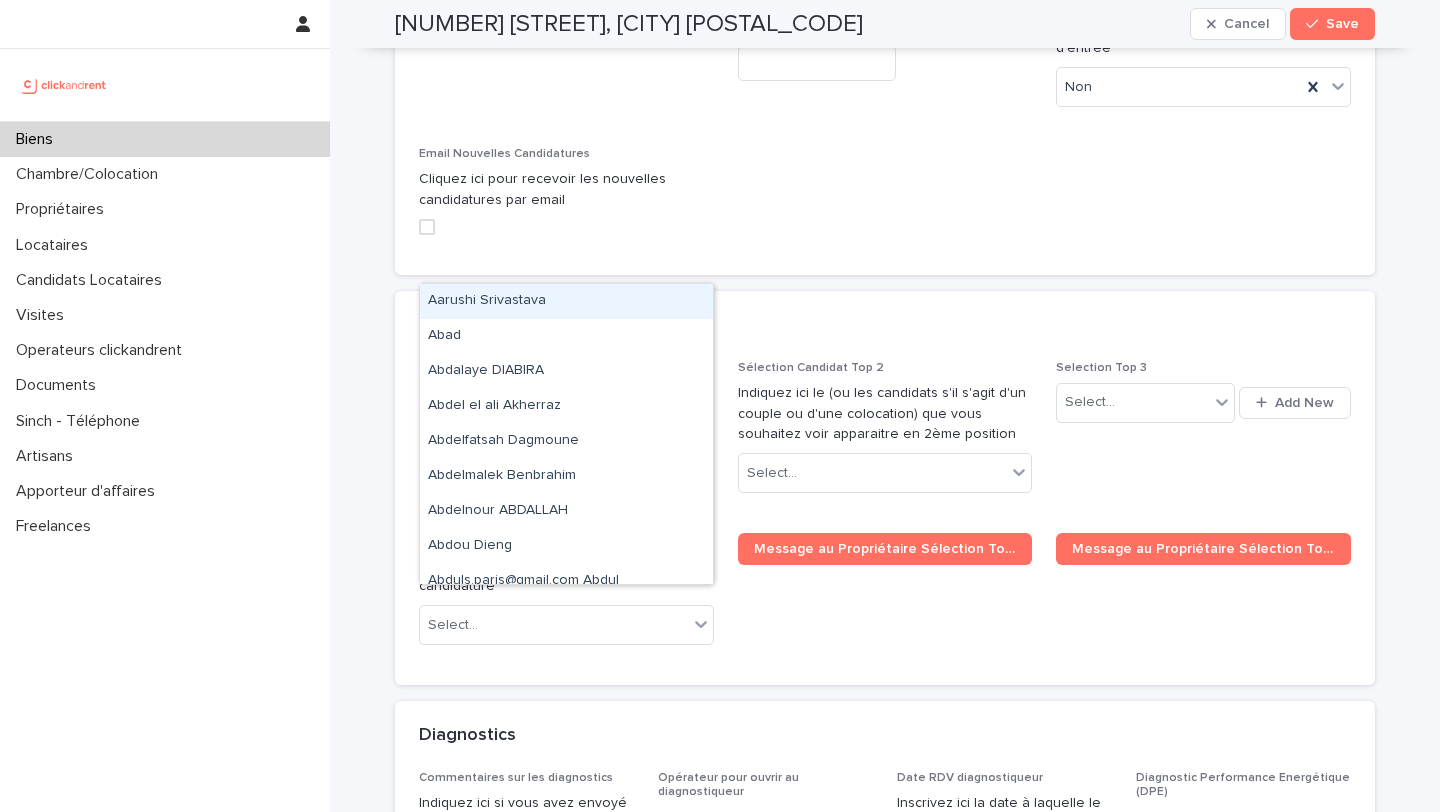click on "Select..." at bounding box center [554, 473] 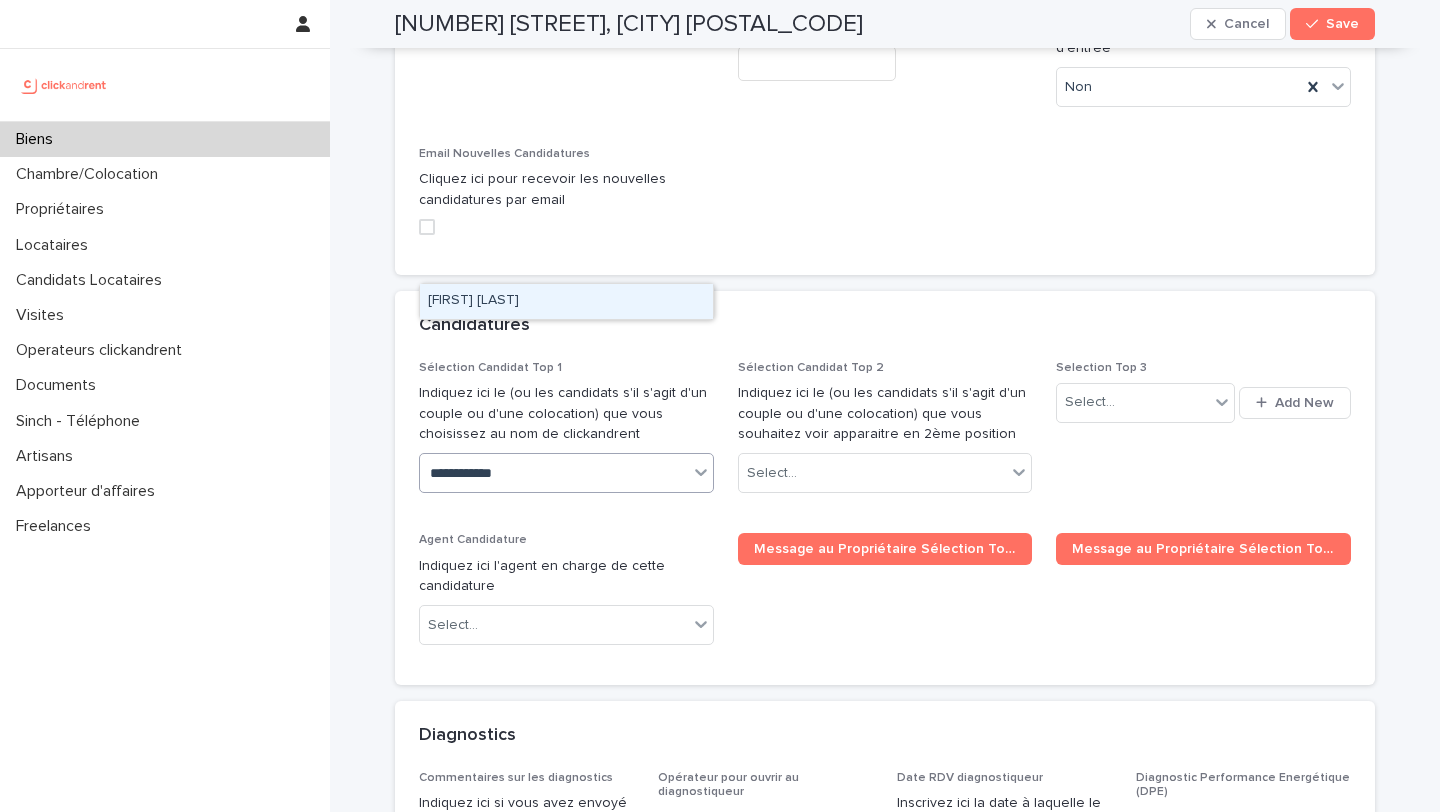 click on "Audrey Keita" at bounding box center [566, 301] 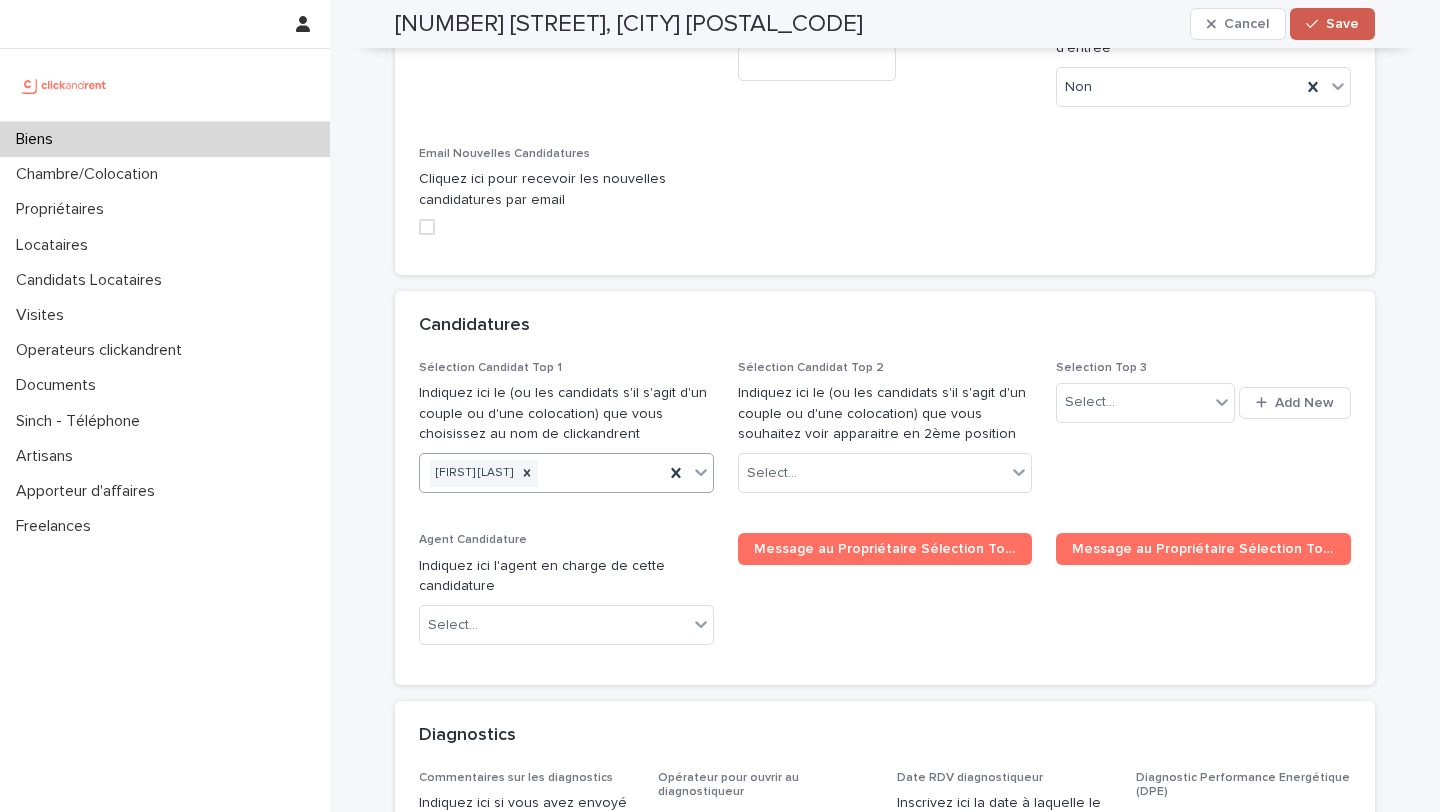 click on "Save" at bounding box center [1342, 24] 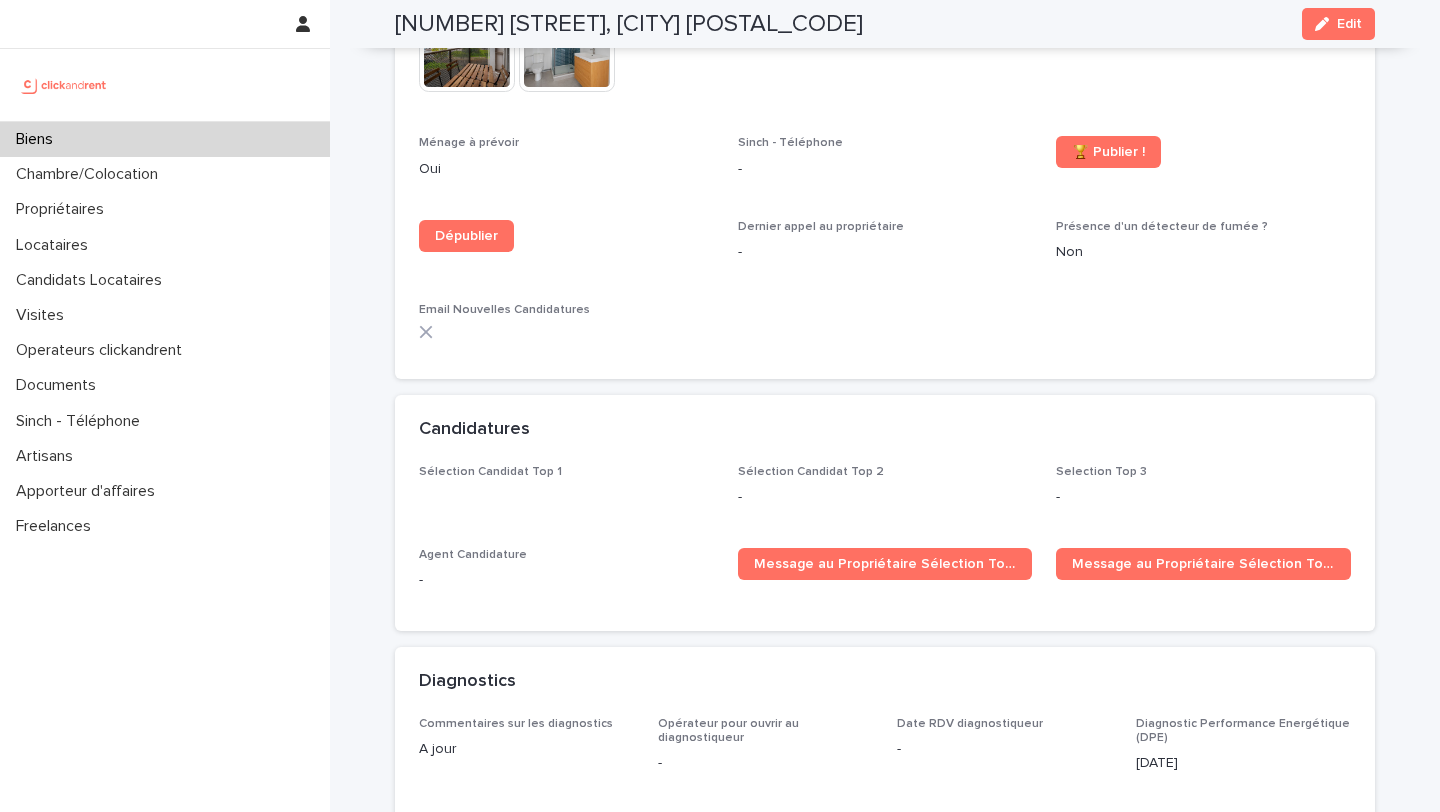 scroll, scrollTop: 5279, scrollLeft: 0, axis: vertical 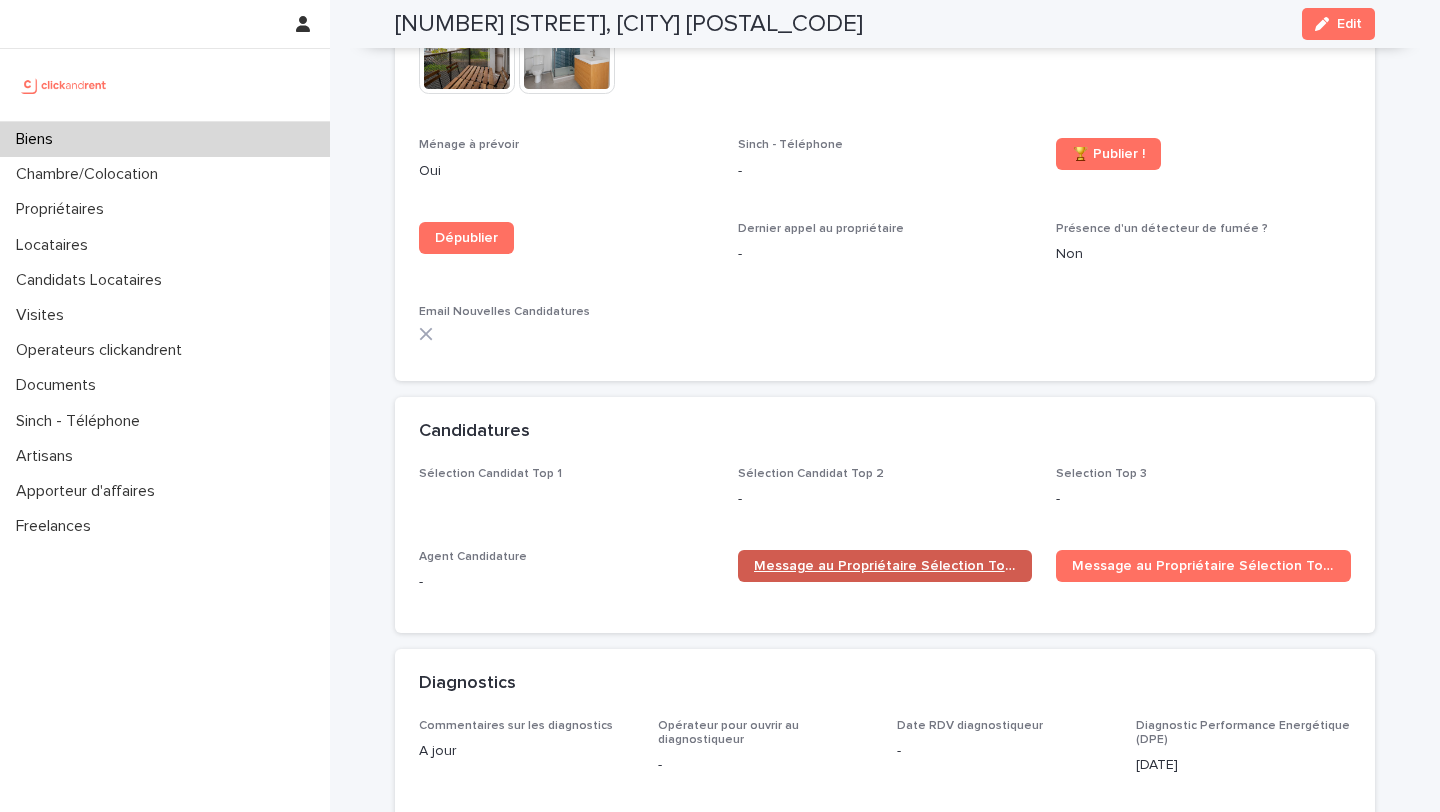click on "Message au Propriétaire Sélection Top 1" at bounding box center (885, 566) 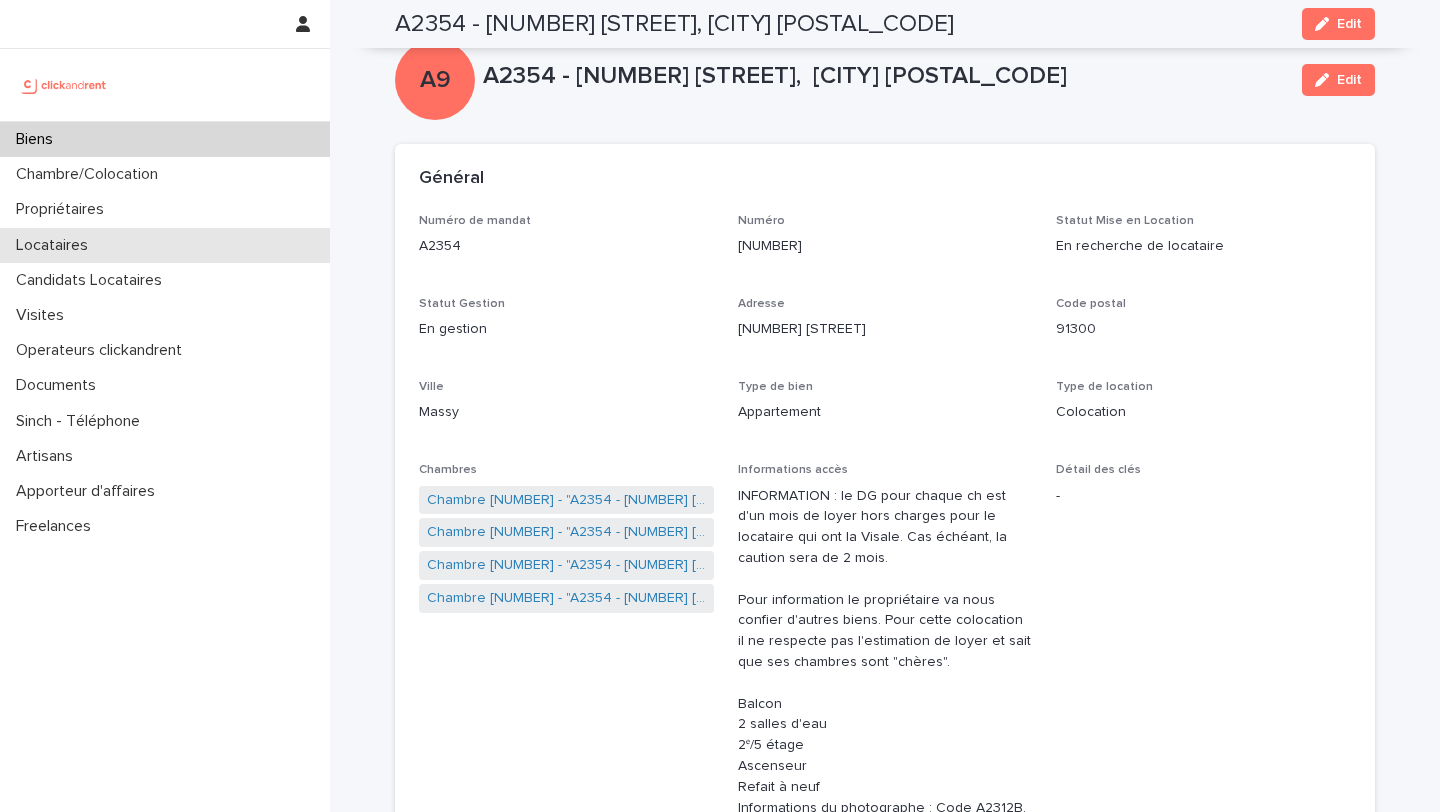 scroll, scrollTop: 0, scrollLeft: 0, axis: both 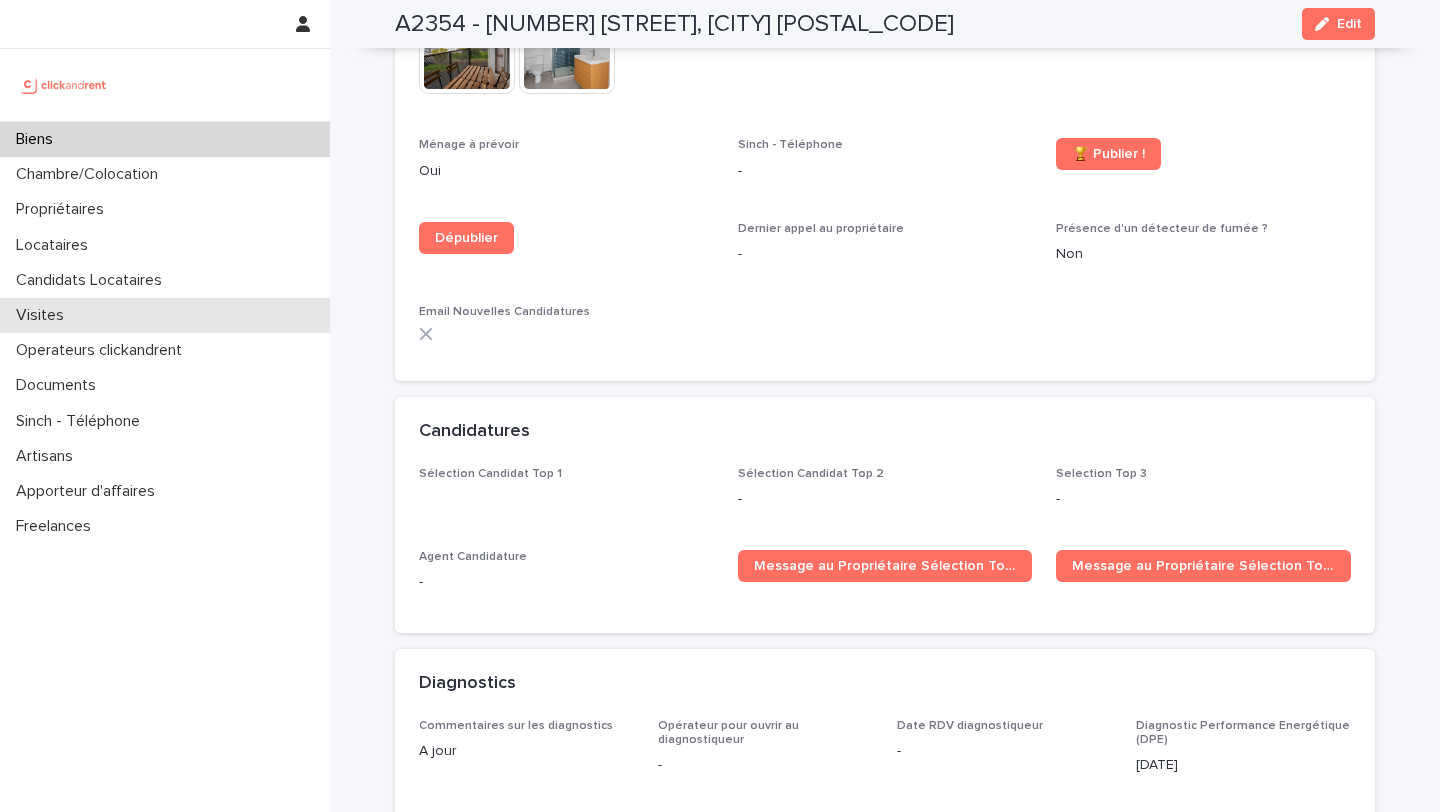 click on "Visites" at bounding box center (44, 315) 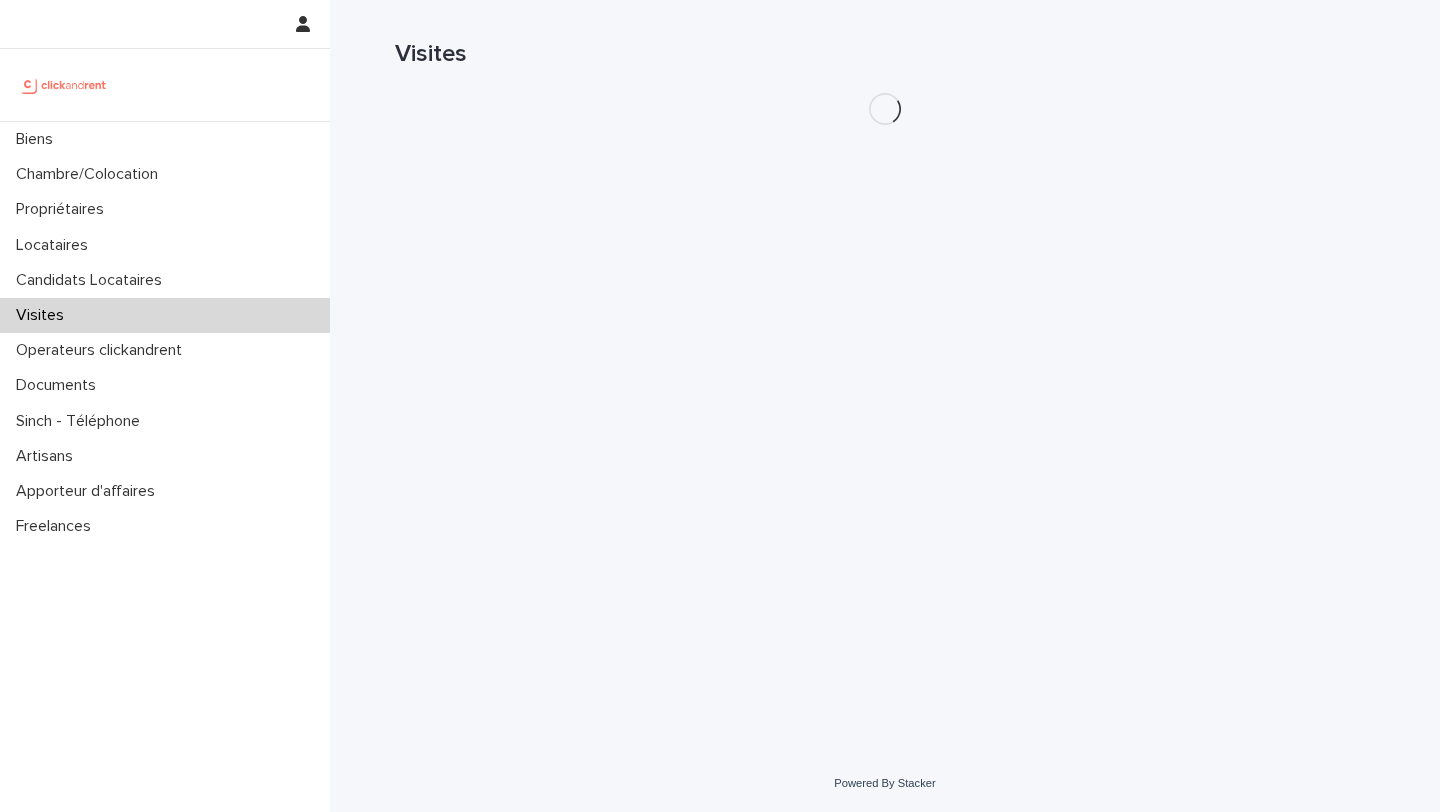 scroll, scrollTop: 0, scrollLeft: 0, axis: both 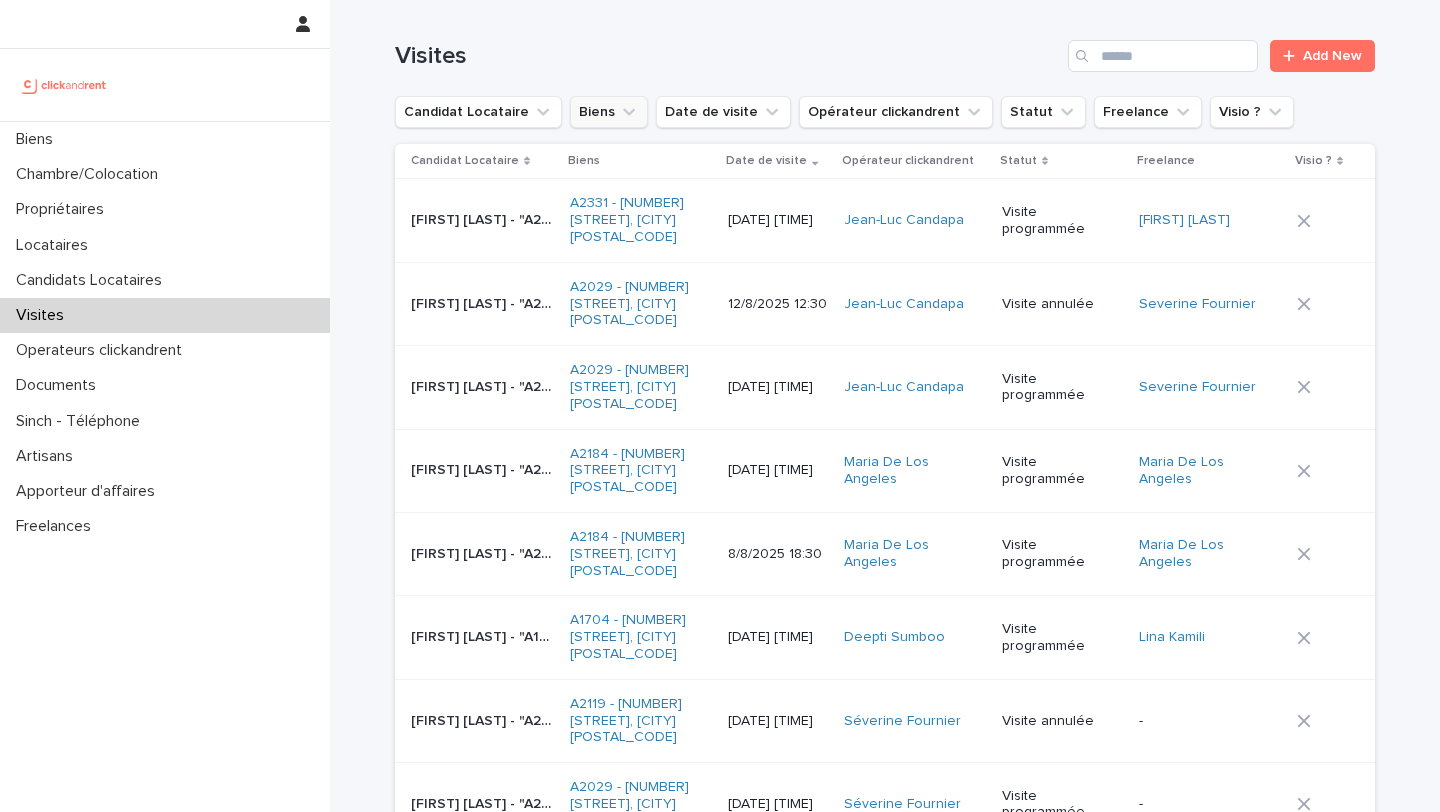 click 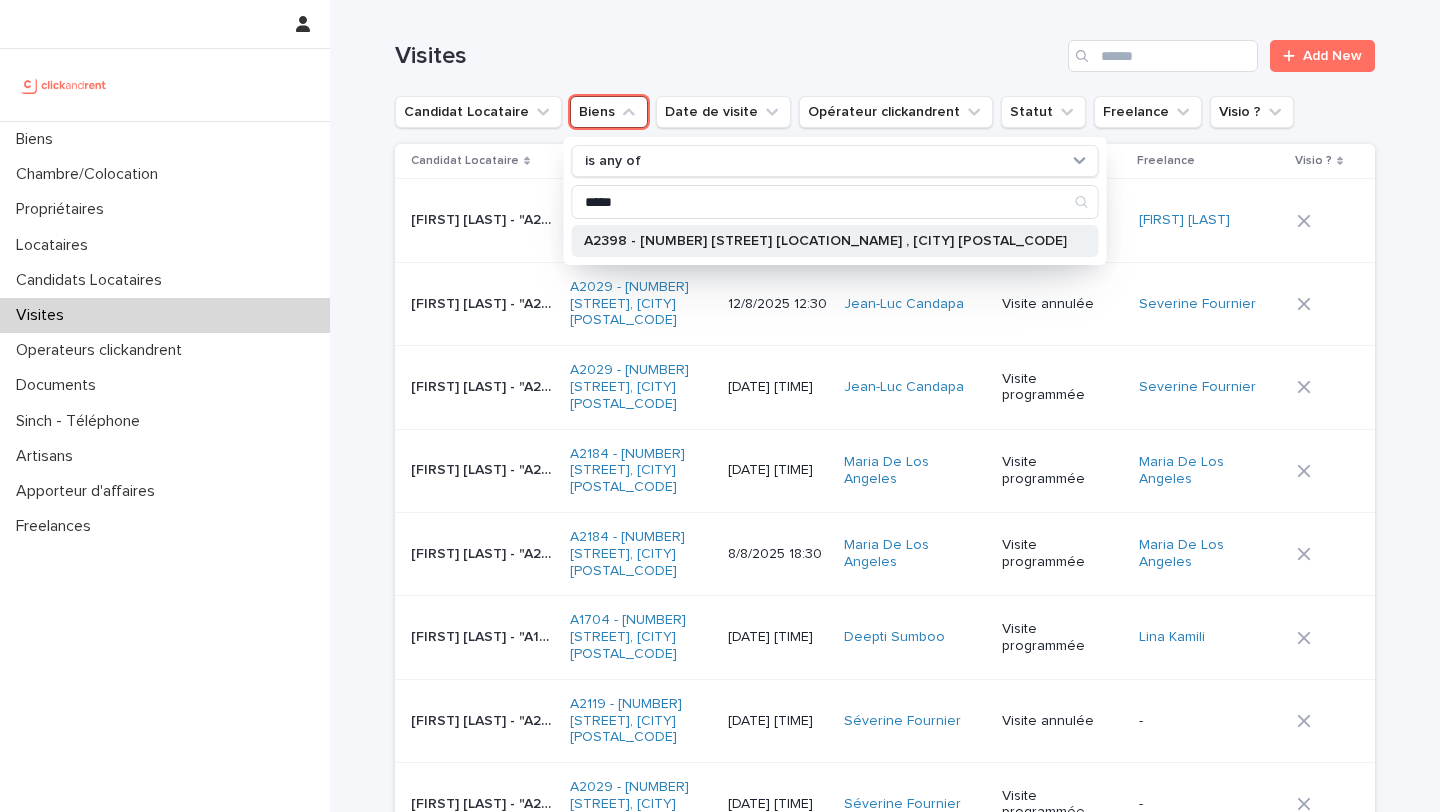 type on "*****" 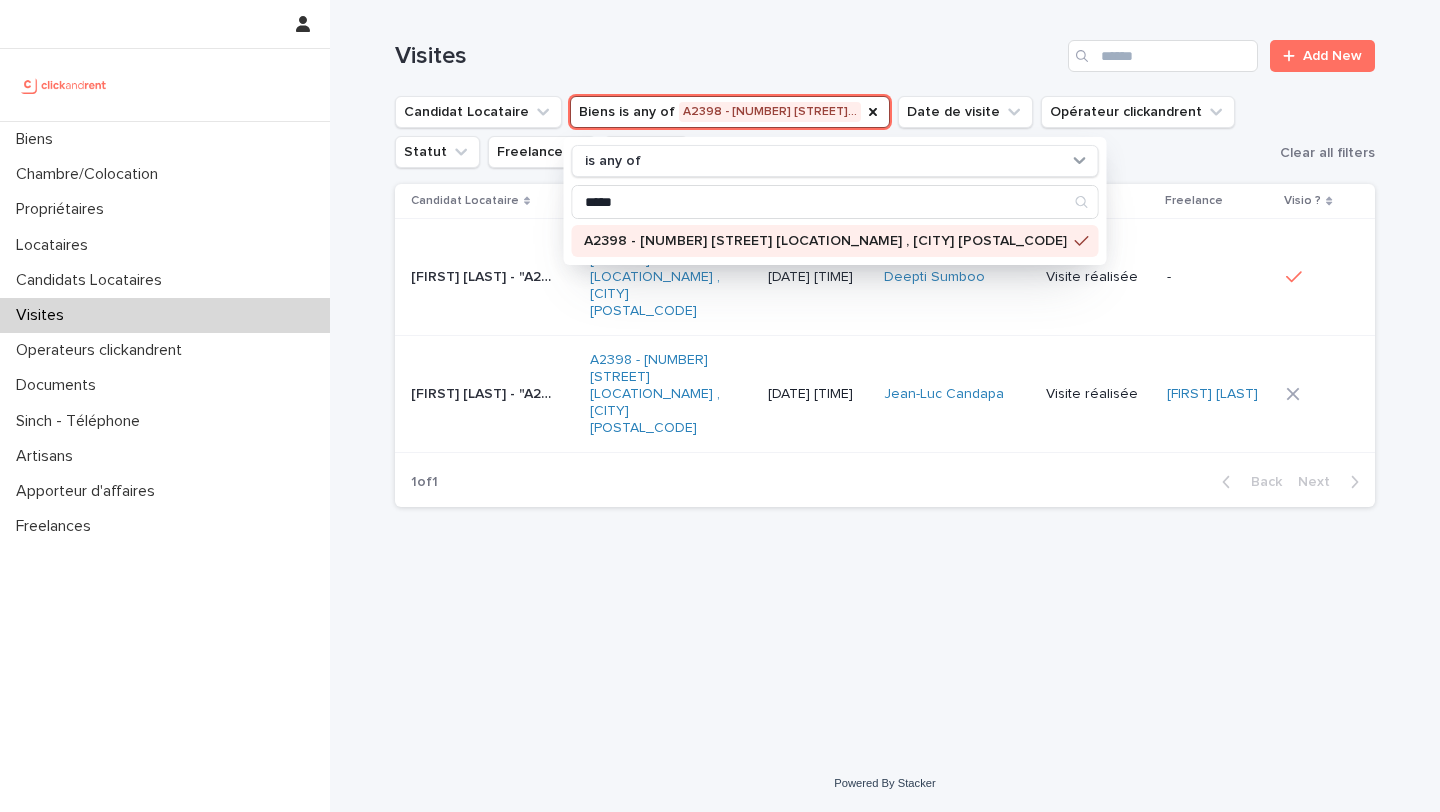 click on "Visites Add New" at bounding box center (885, 48) 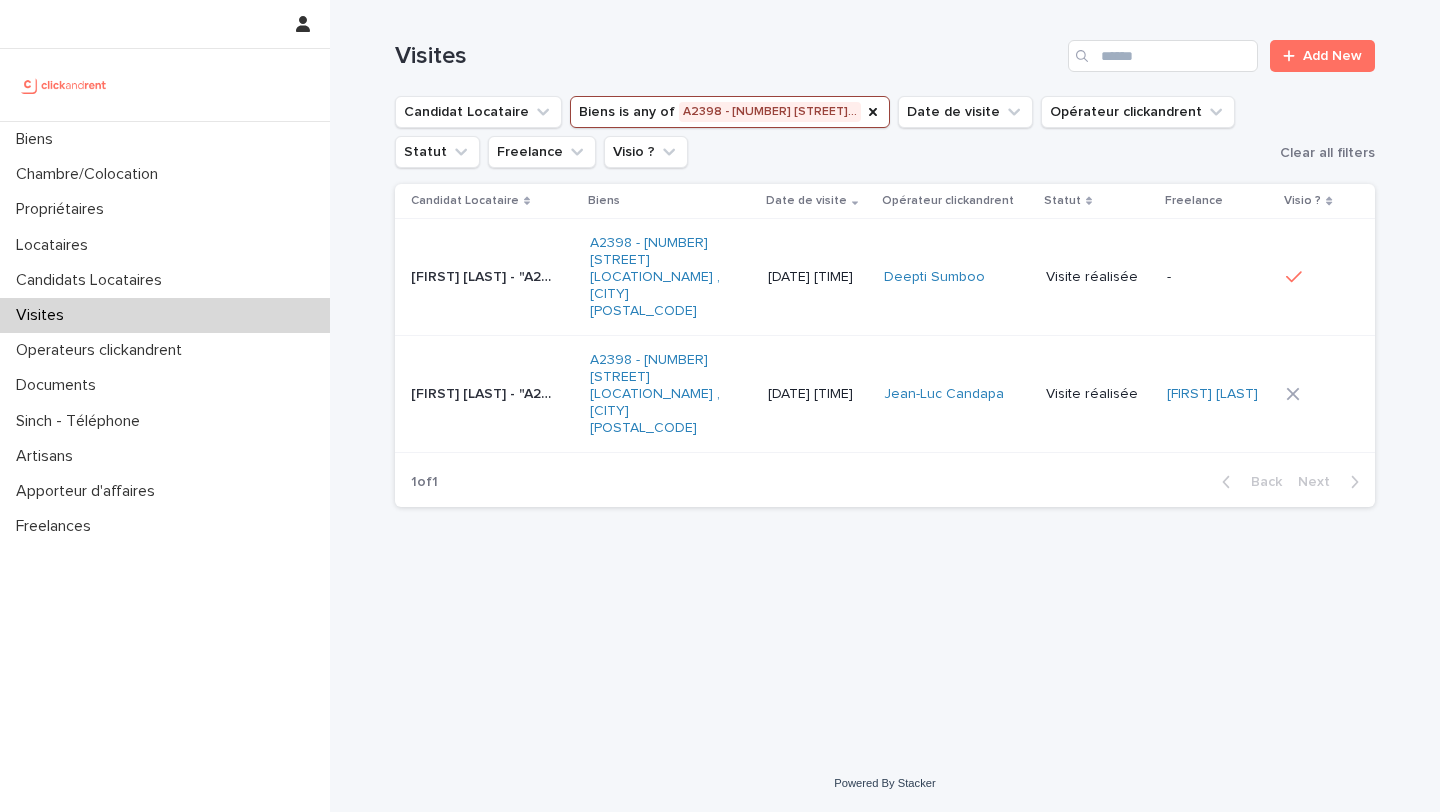 click on "[FIRST] [LAST]  - "A2398 - [NUMBER] [STREET] [LOCATION_NAME] ,  [CITY] [POSTAL_CODE]" [FIRST] [LAST]  - "A2398 - [NUMBER] [STREET] [LOCATION_NAME] ,  [CITY] [POSTAL_CODE]"" at bounding box center [492, 394] 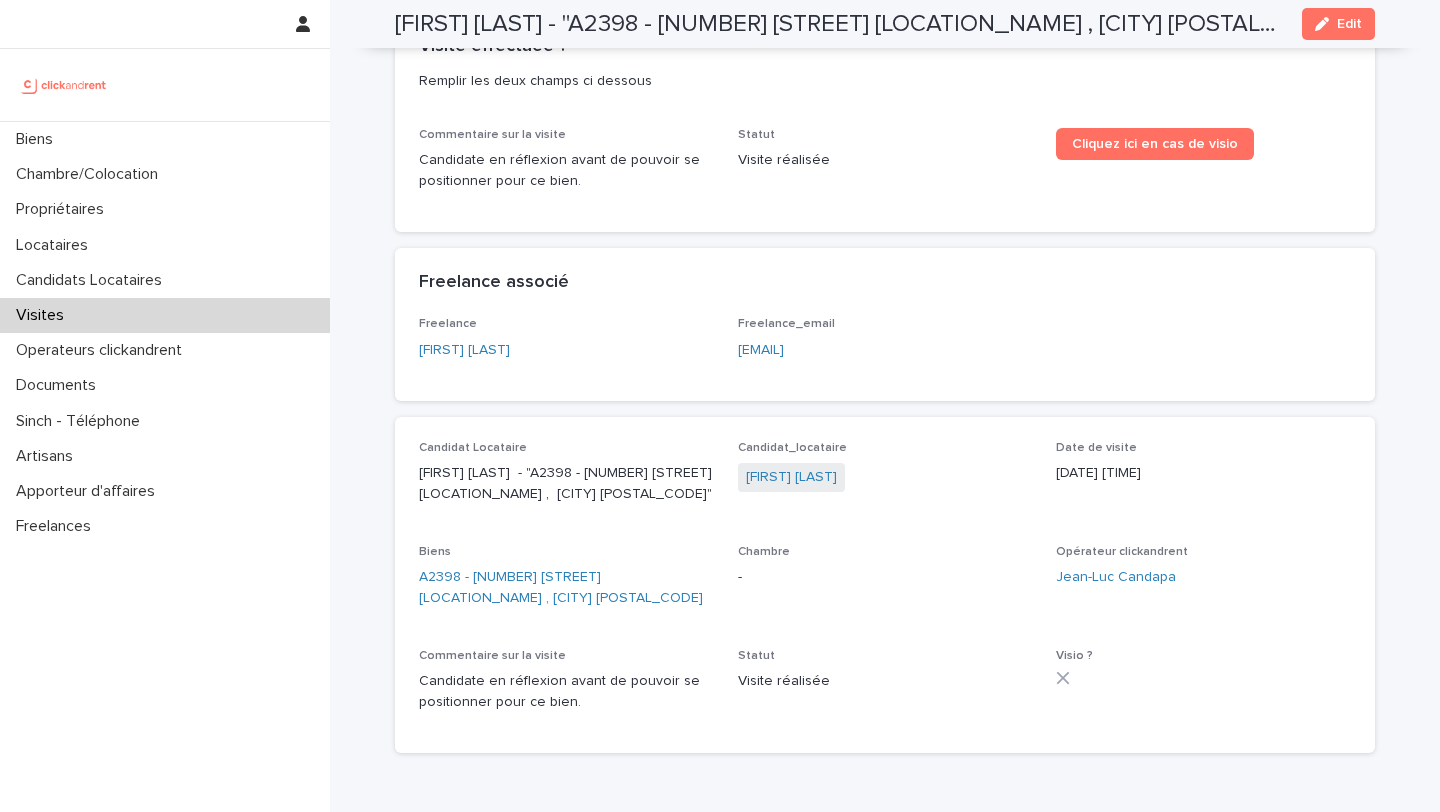scroll, scrollTop: 0, scrollLeft: 0, axis: both 